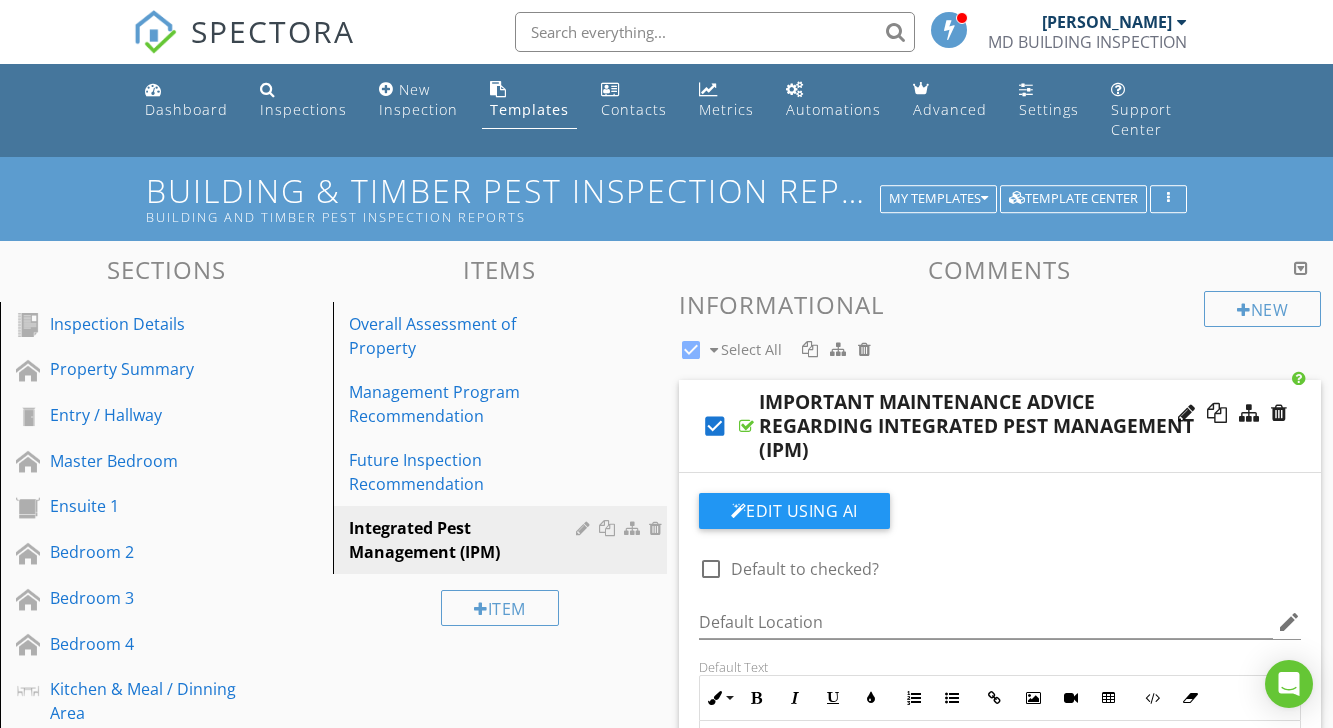 scroll, scrollTop: 615, scrollLeft: 0, axis: vertical 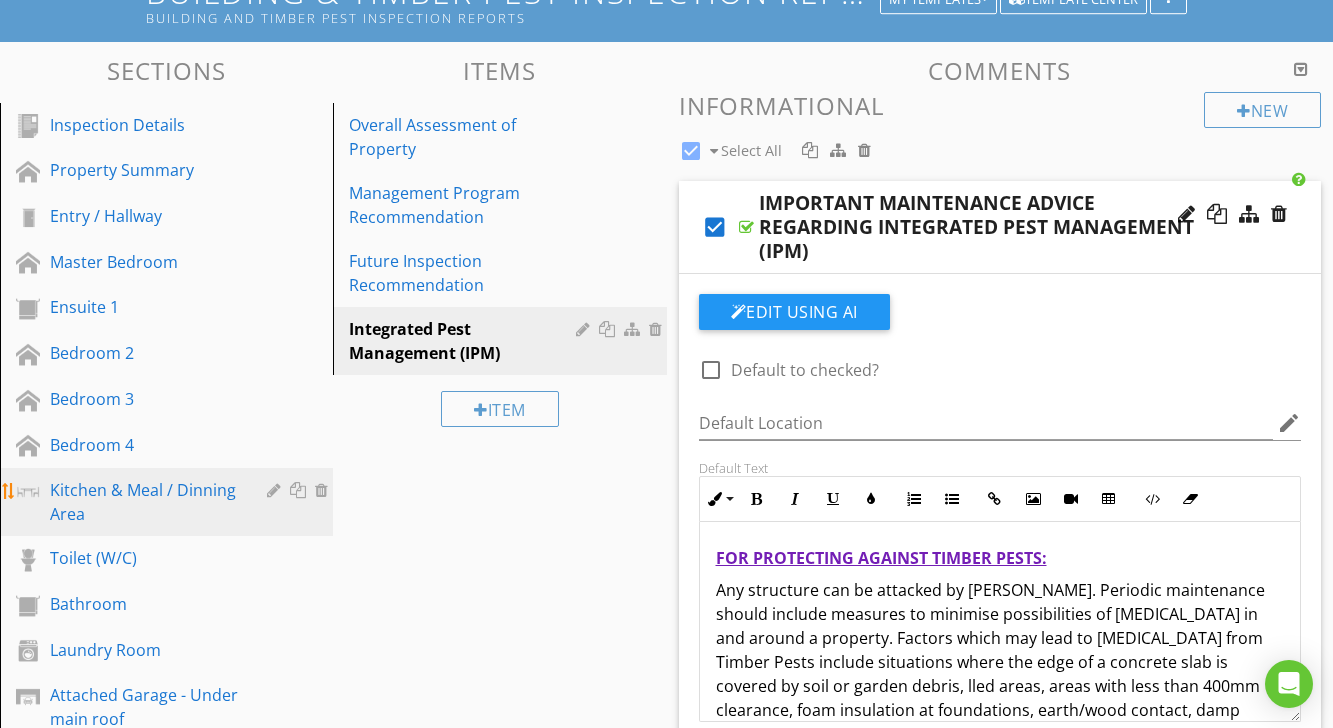 type 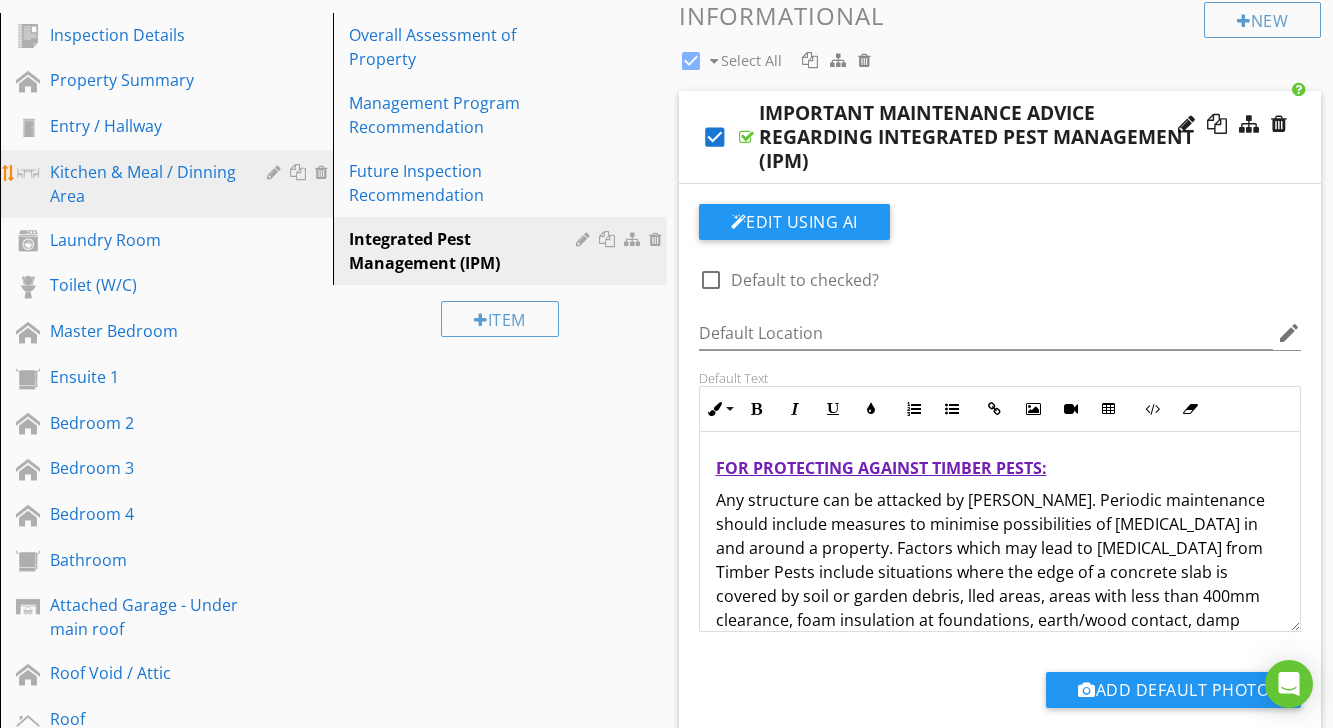 scroll, scrollTop: 298, scrollLeft: 0, axis: vertical 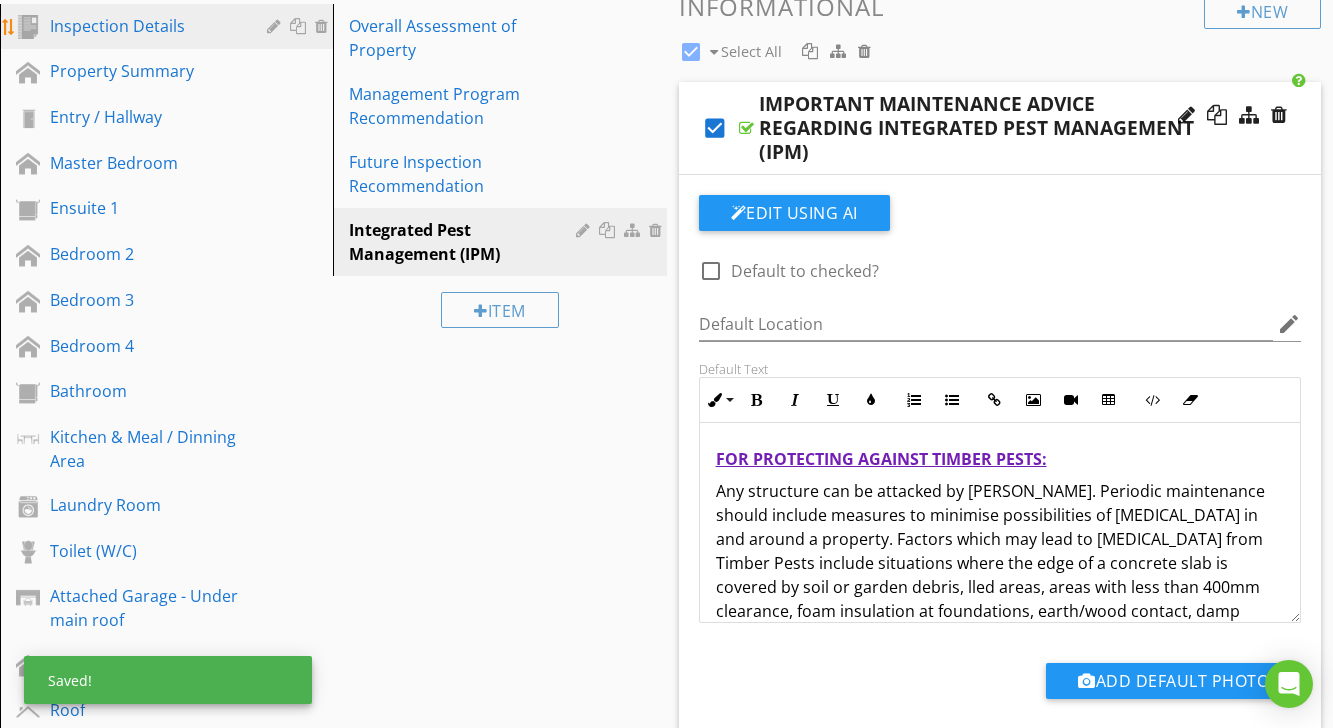 drag, startPoint x: 76, startPoint y: 608, endPoint x: 295, endPoint y: 9, distance: 637.77893 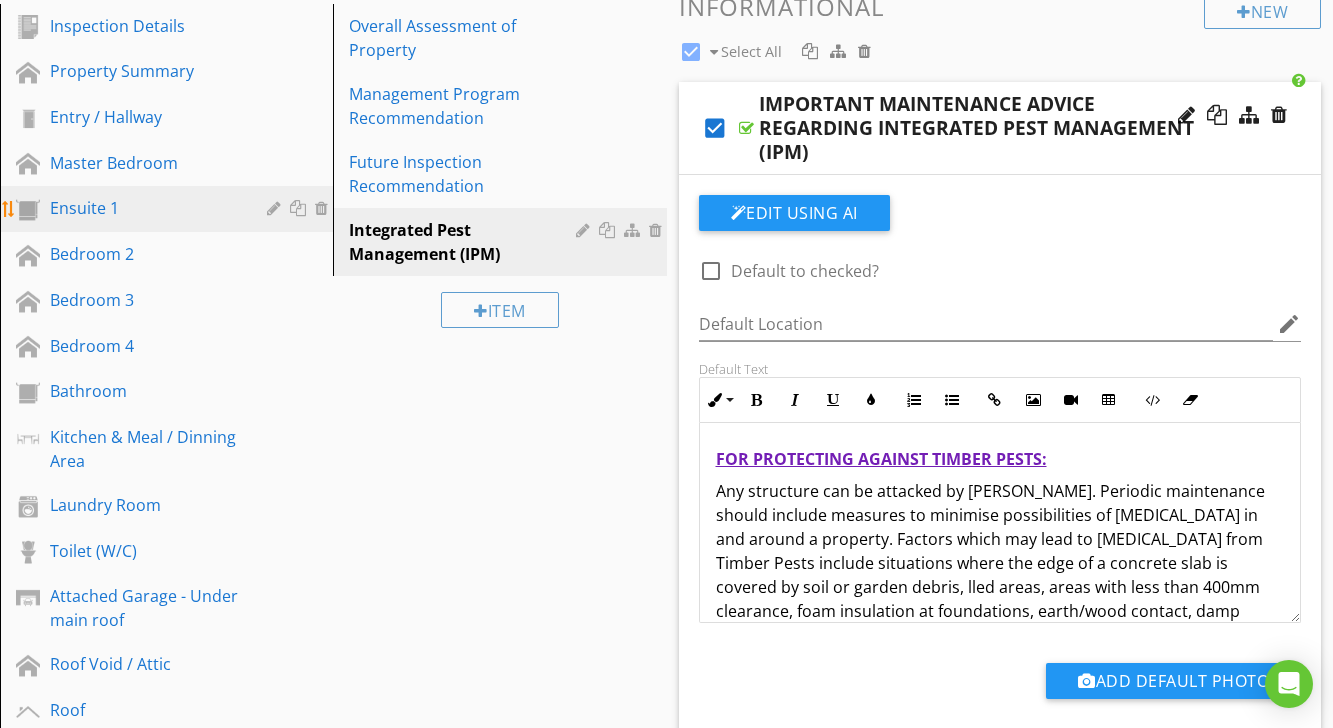 click on "Ensuite 1" at bounding box center [144, 208] 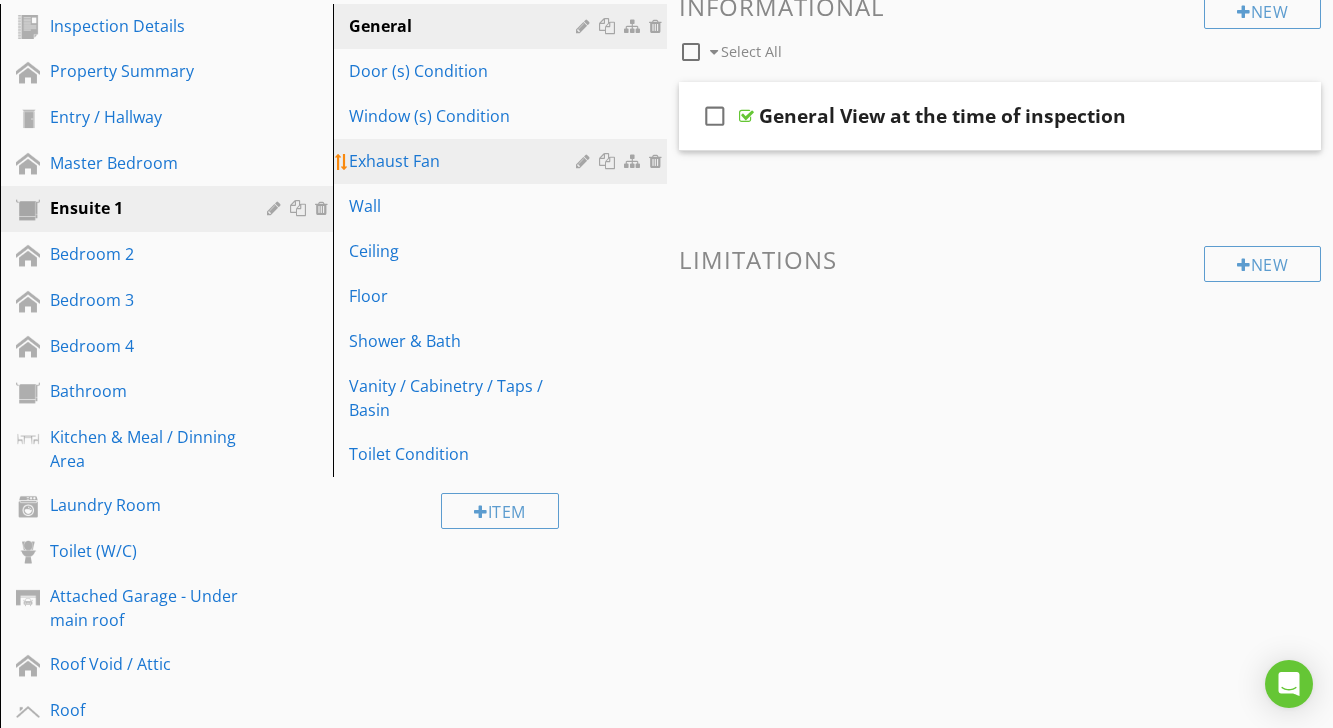 click on "Exhaust Fan" at bounding box center (465, 161) 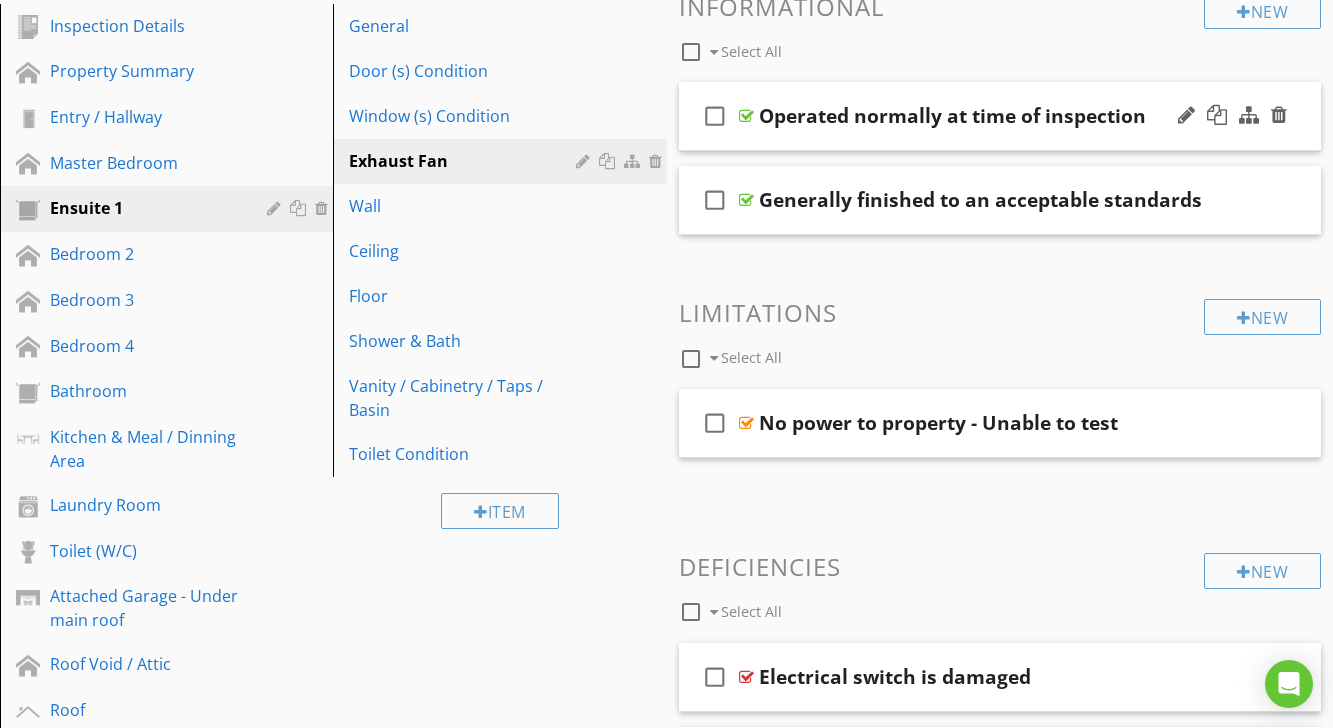 click on "check_box_outline_blank
Operated normally at time of inspection" at bounding box center (1000, 116) 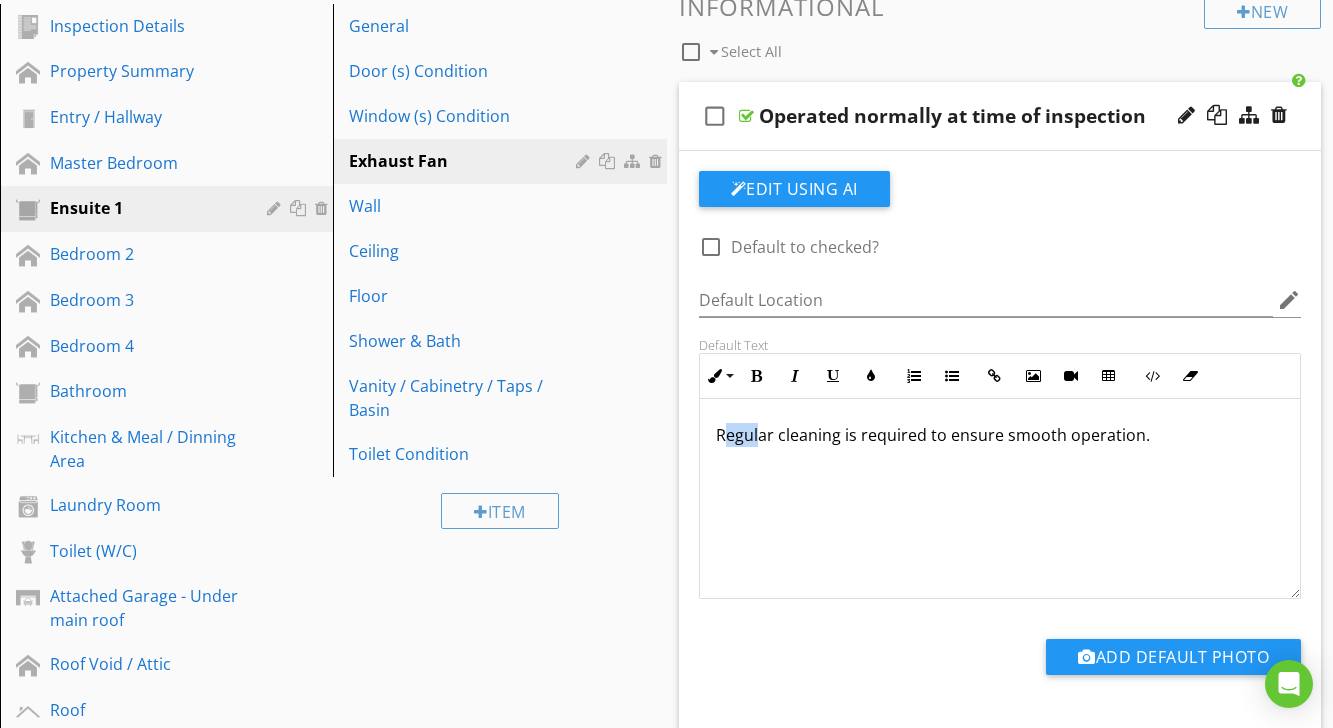 drag, startPoint x: 721, startPoint y: 411, endPoint x: 761, endPoint y: 410, distance: 40.012497 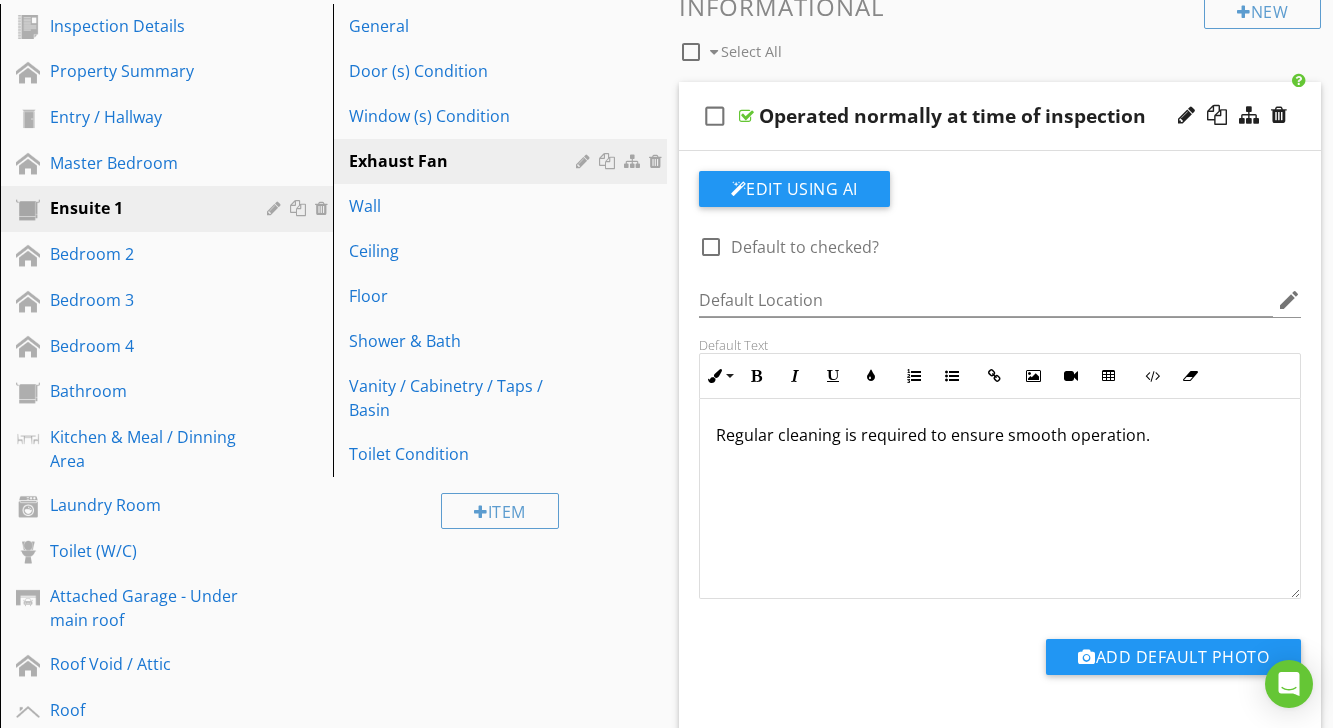 click on "Regular cleaning is required to ensure smooth operation." at bounding box center [1000, 435] 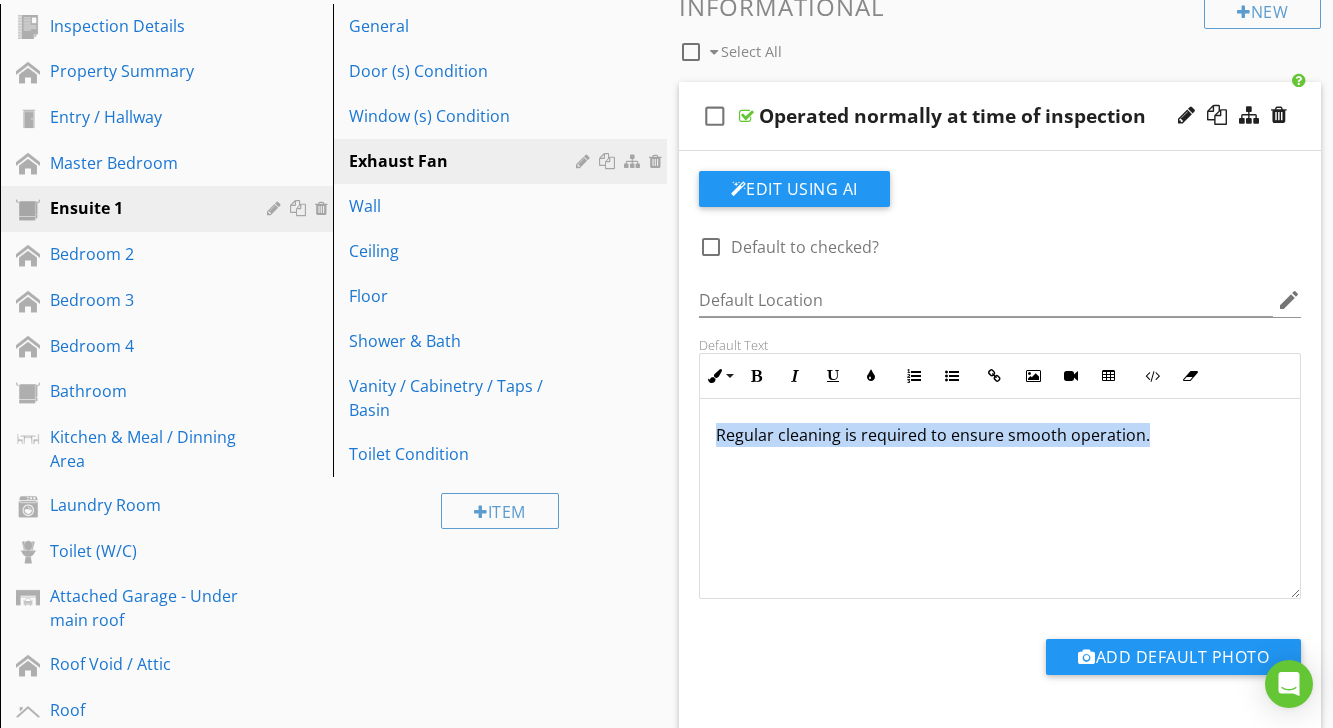 drag, startPoint x: 719, startPoint y: 413, endPoint x: 1143, endPoint y: 410, distance: 424.01062 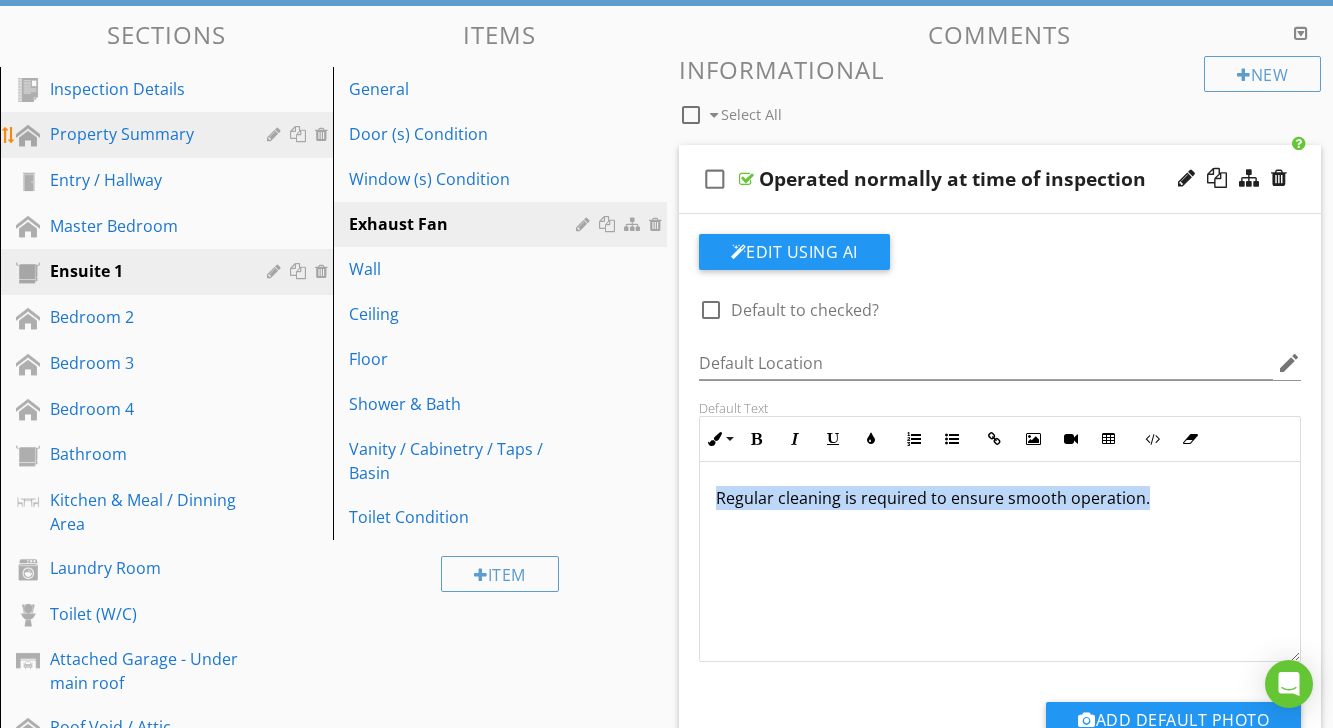 scroll, scrollTop: 212, scrollLeft: 0, axis: vertical 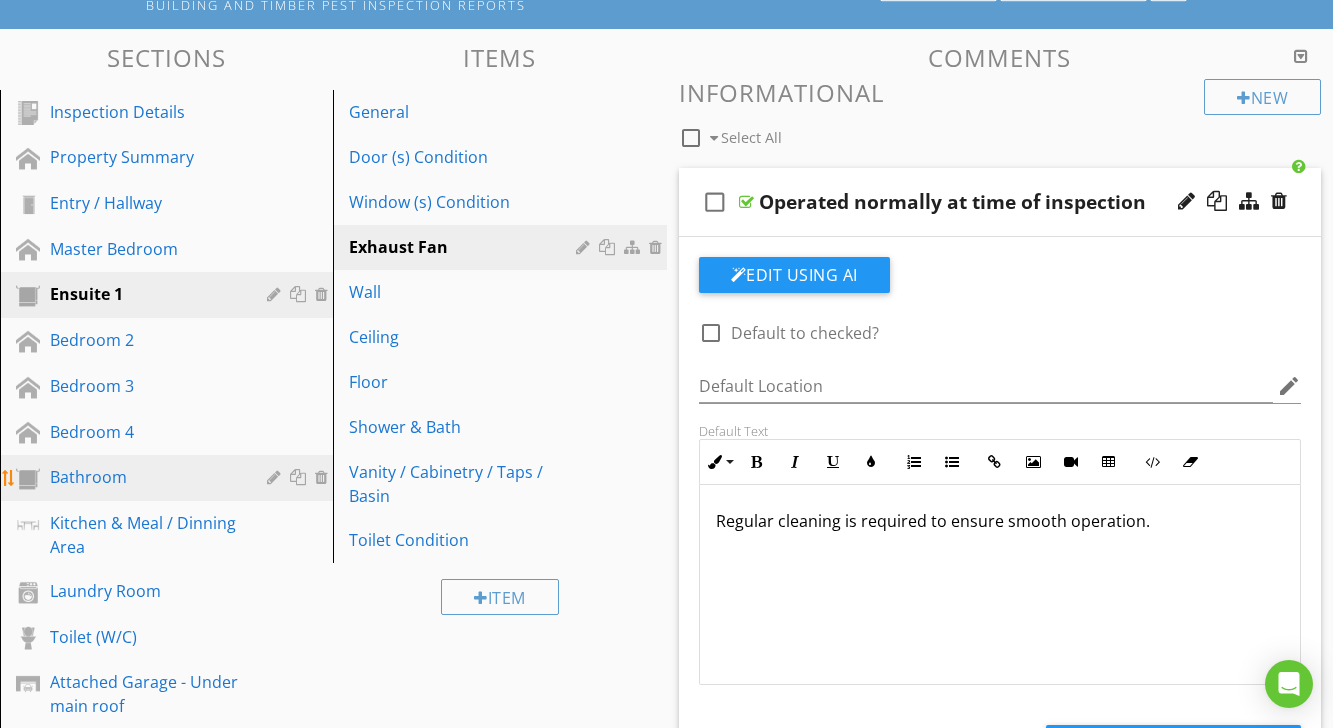 click on "Bathroom" at bounding box center [144, 477] 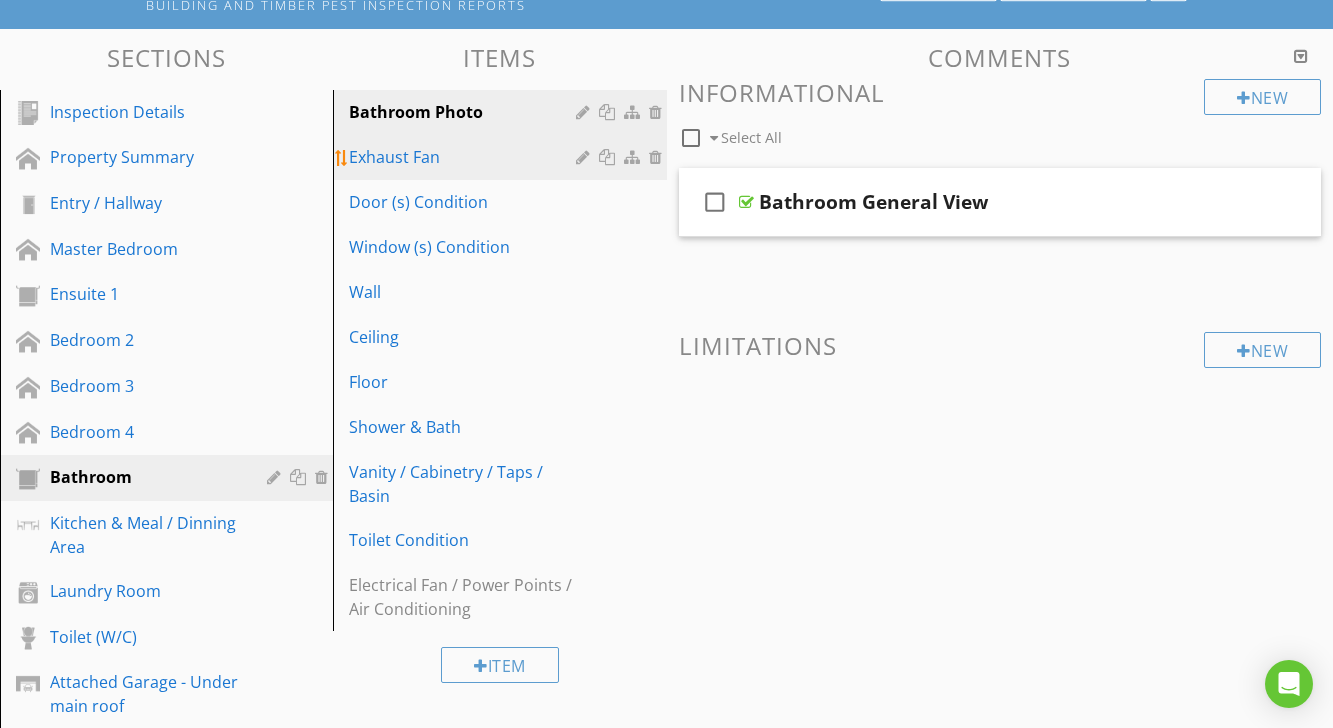 click on "Exhaust Fan" at bounding box center [465, 157] 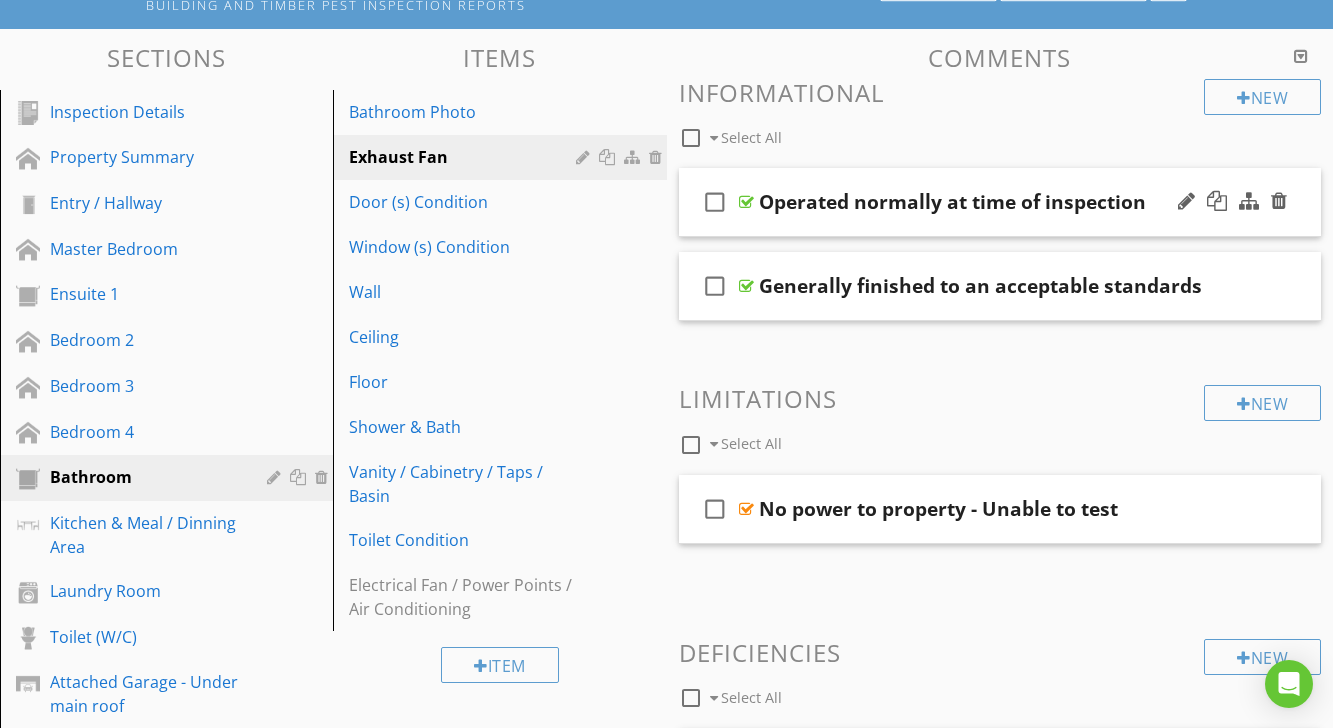 click at bounding box center [746, 202] 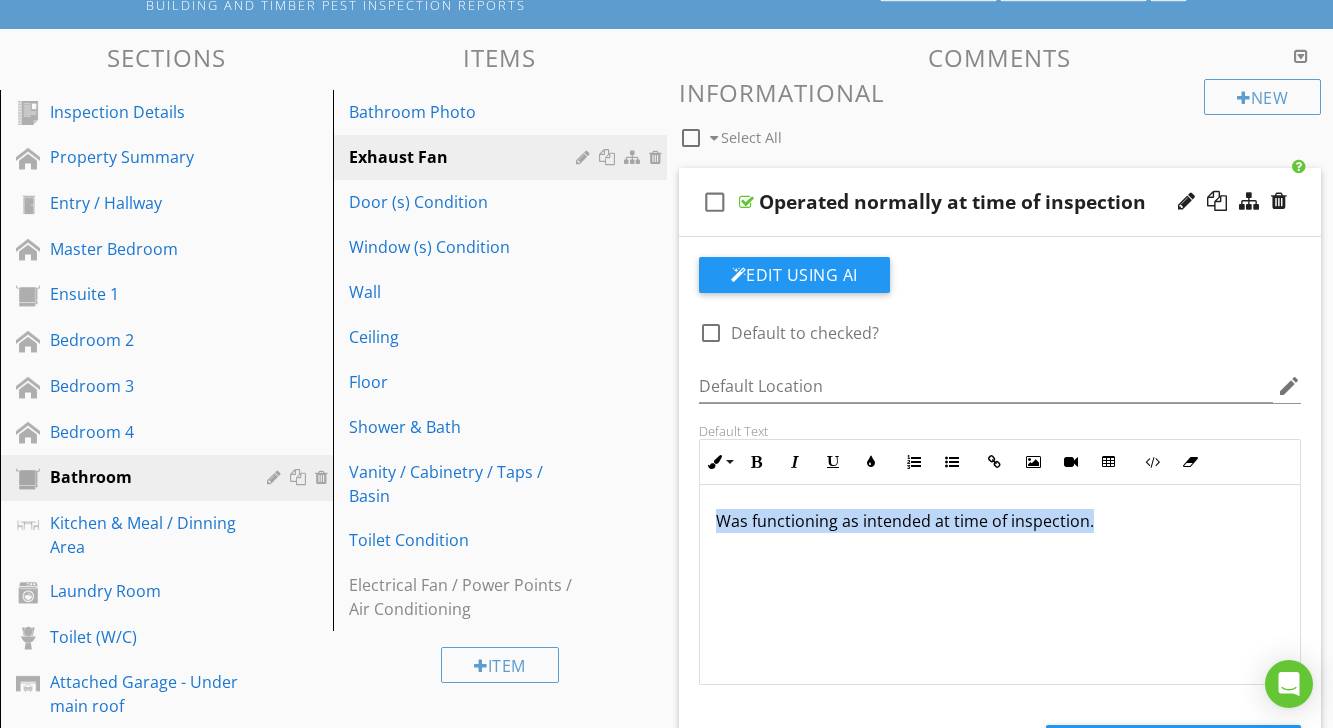 drag, startPoint x: 715, startPoint y: 502, endPoint x: 1086, endPoint y: 542, distance: 373.15012 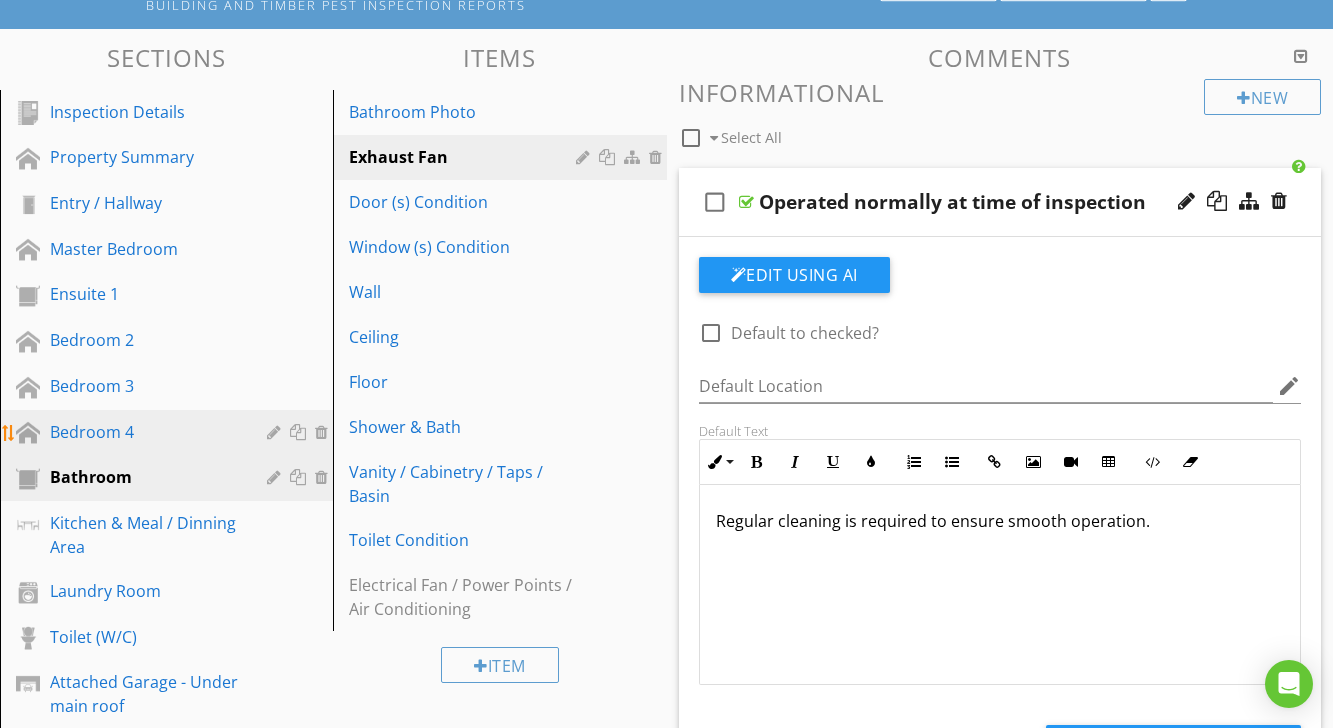 click on "Bedroom 4" at bounding box center (144, 432) 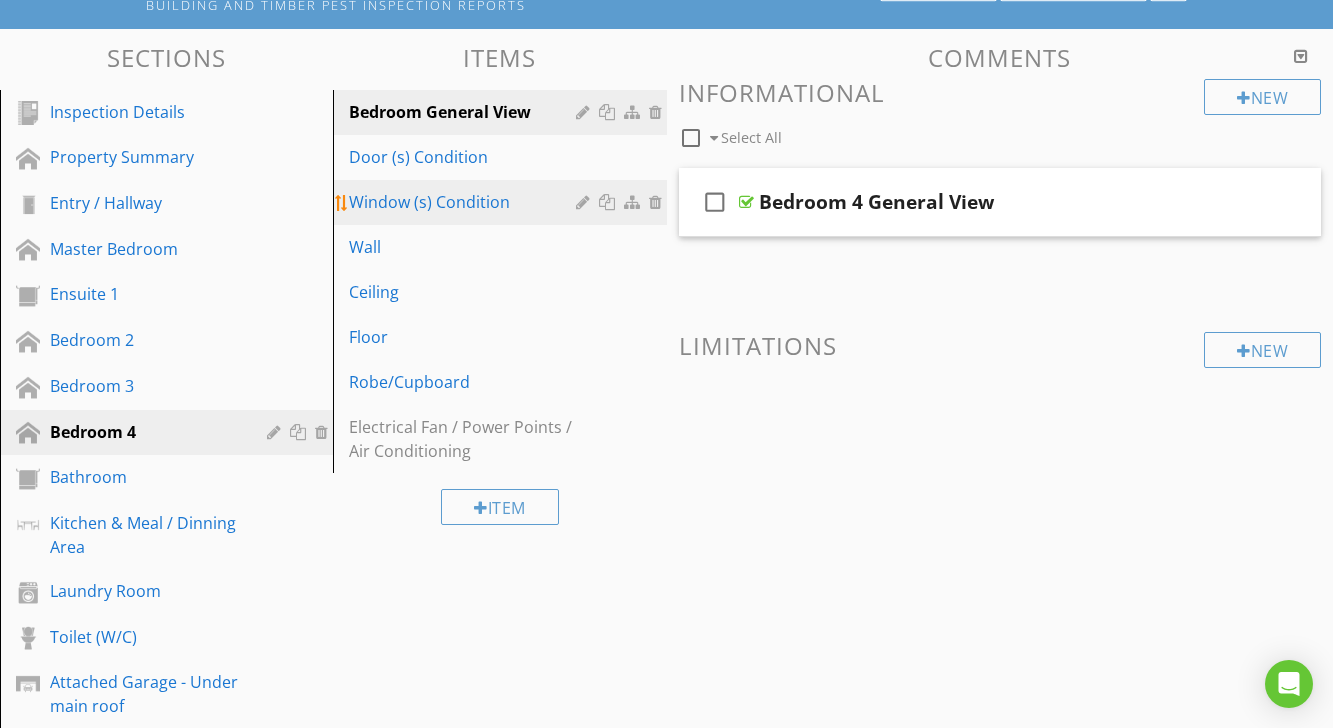 click on "Window (s) Condition" at bounding box center (502, 202) 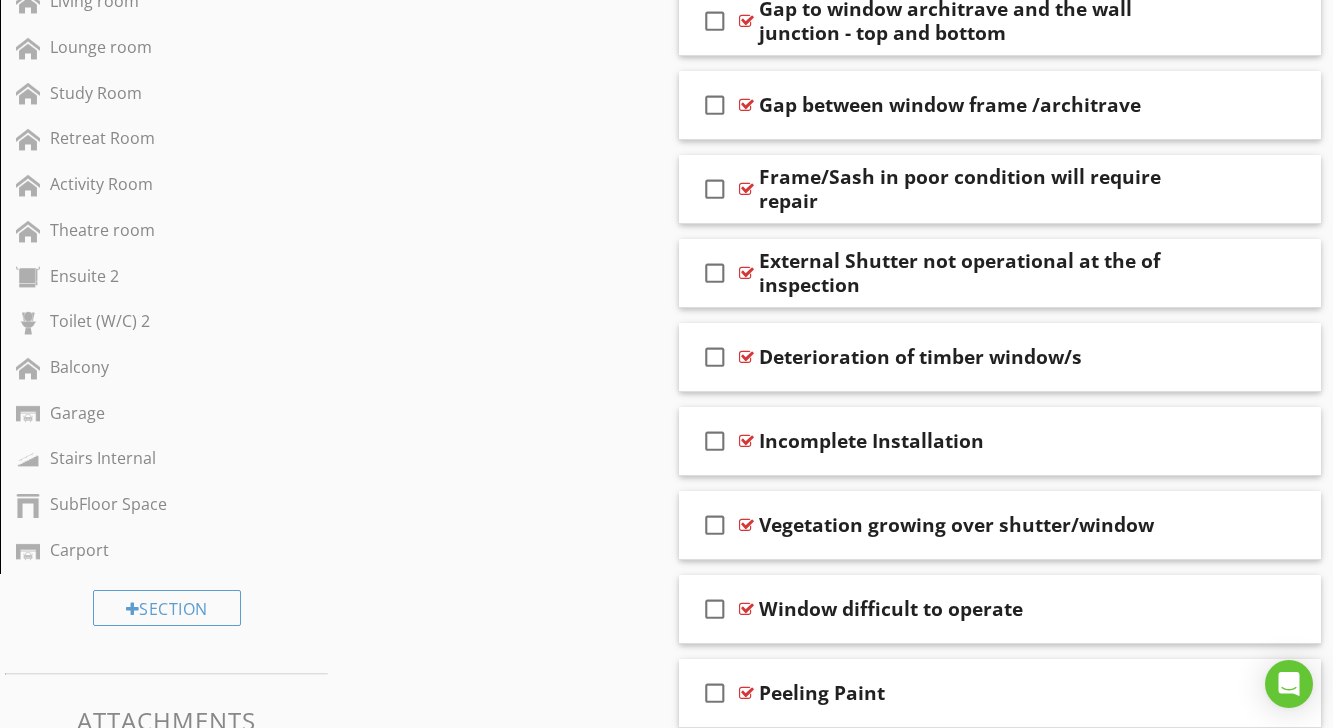 scroll, scrollTop: 1541, scrollLeft: 0, axis: vertical 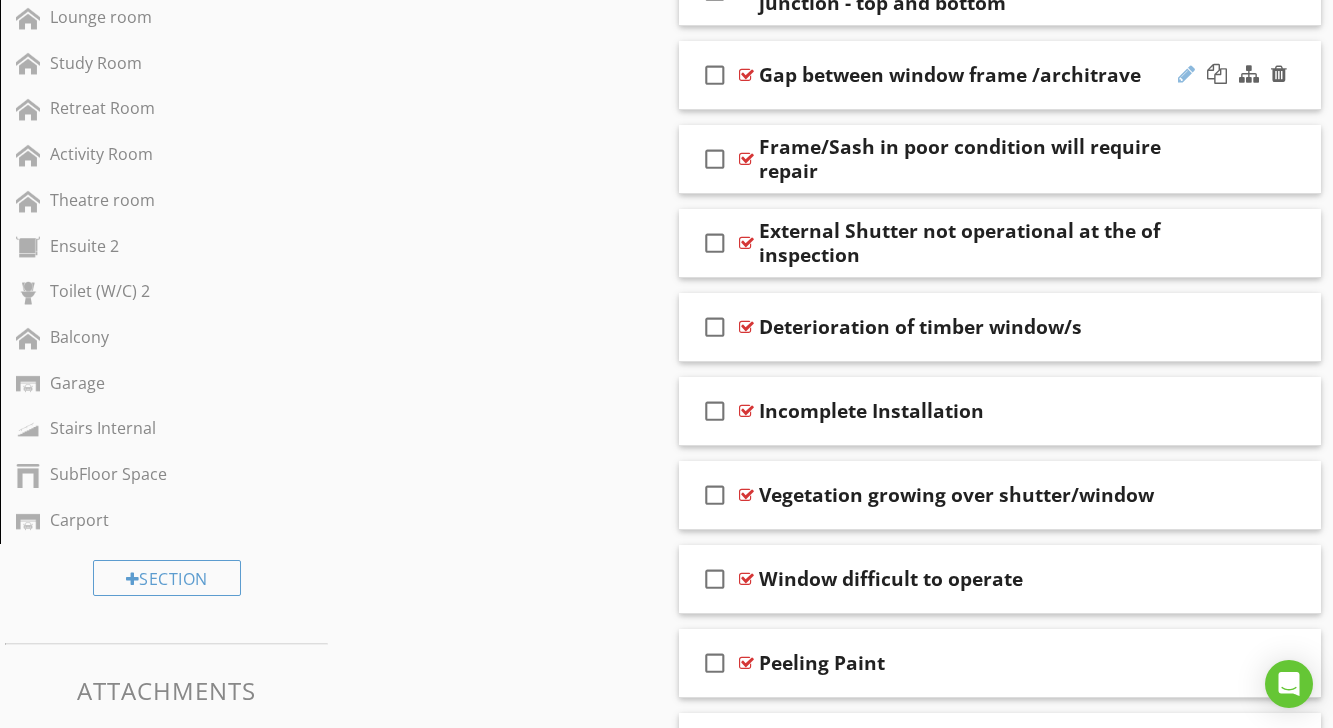 click at bounding box center [1186, 74] 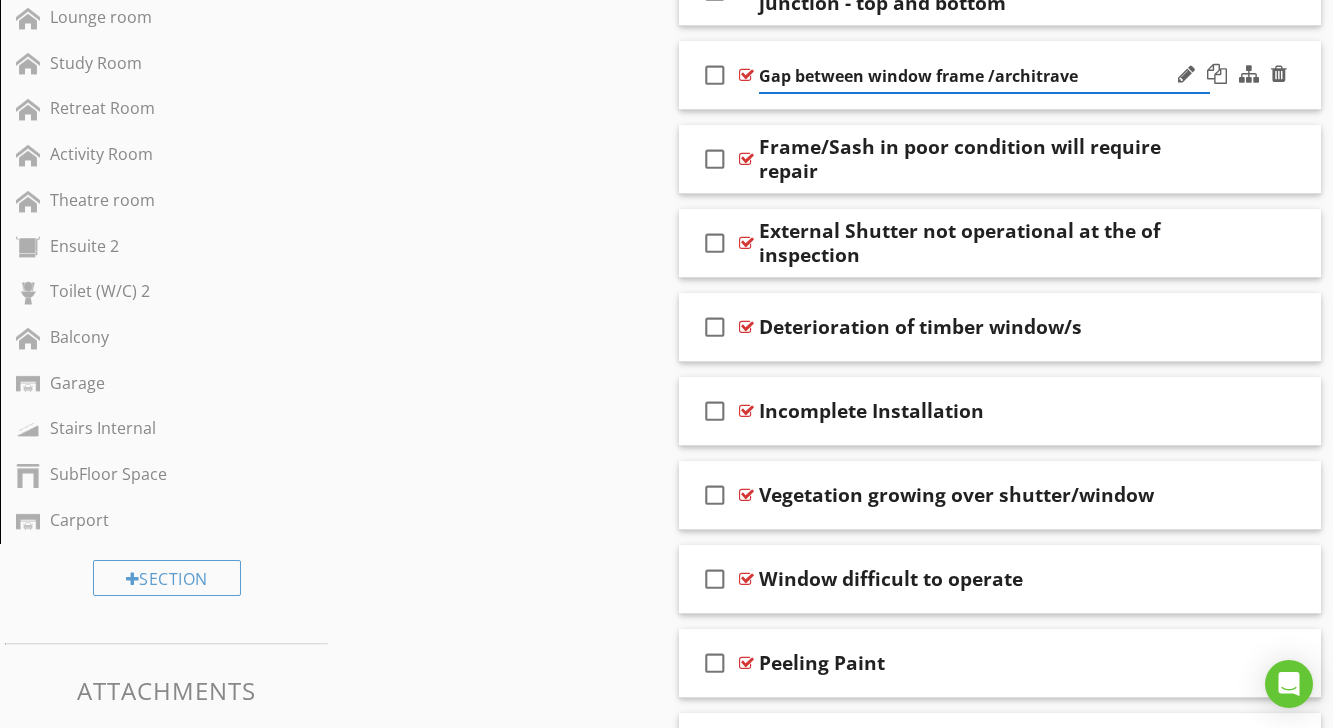 click on "Gap between window frame /architrave" at bounding box center (985, 76) 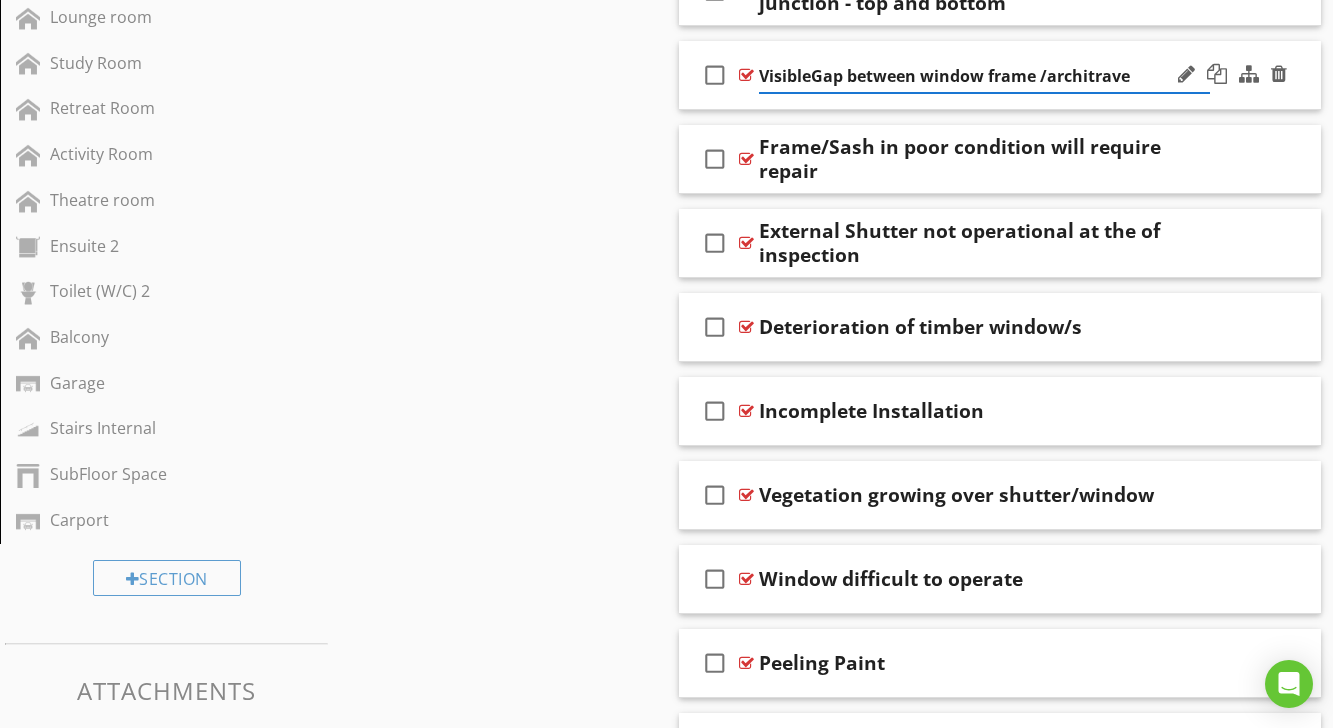 type on "Visible Gap between window frame /architrave" 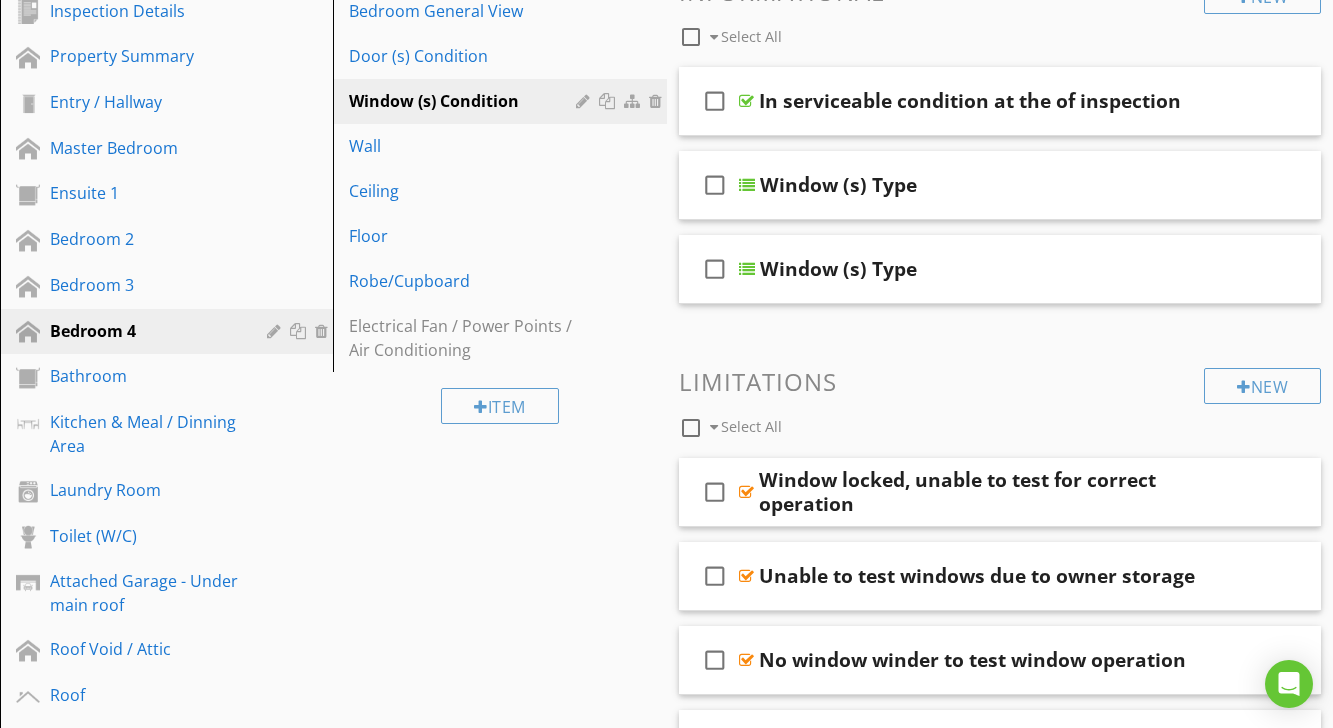 scroll, scrollTop: 305, scrollLeft: 0, axis: vertical 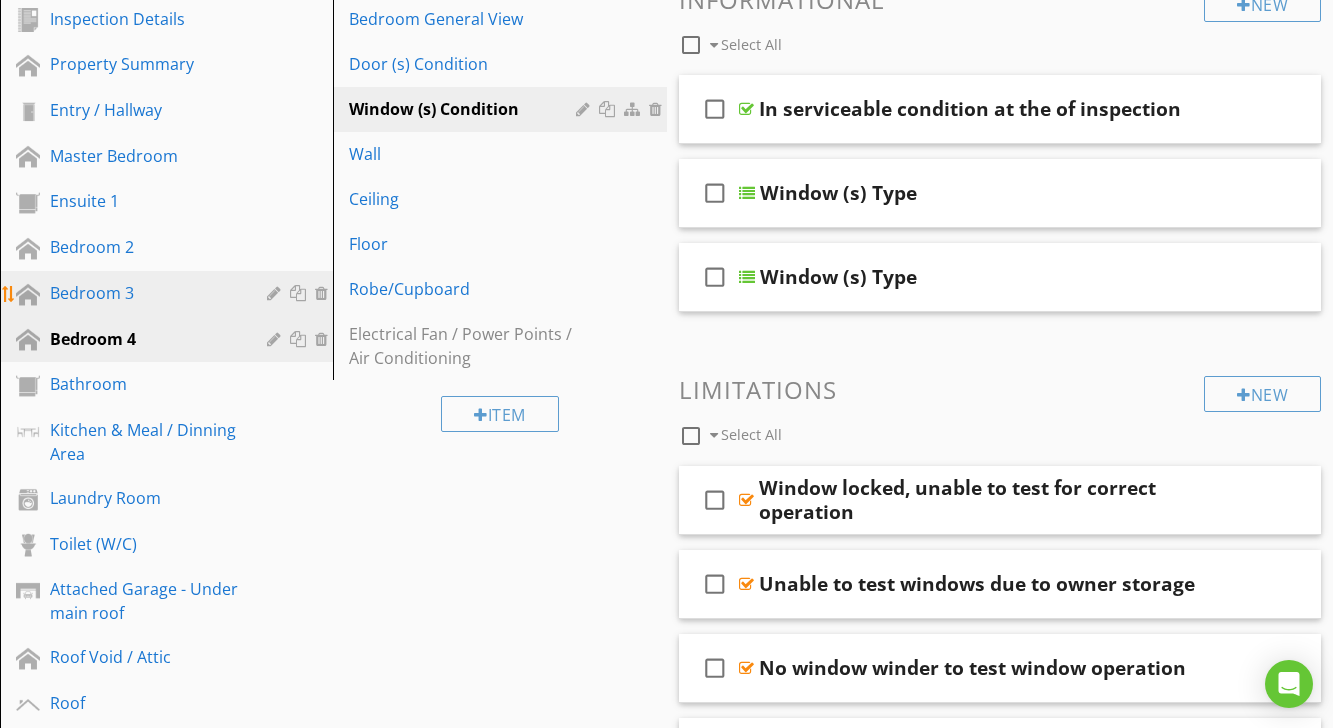 click on "Bedroom 3" at bounding box center [144, 293] 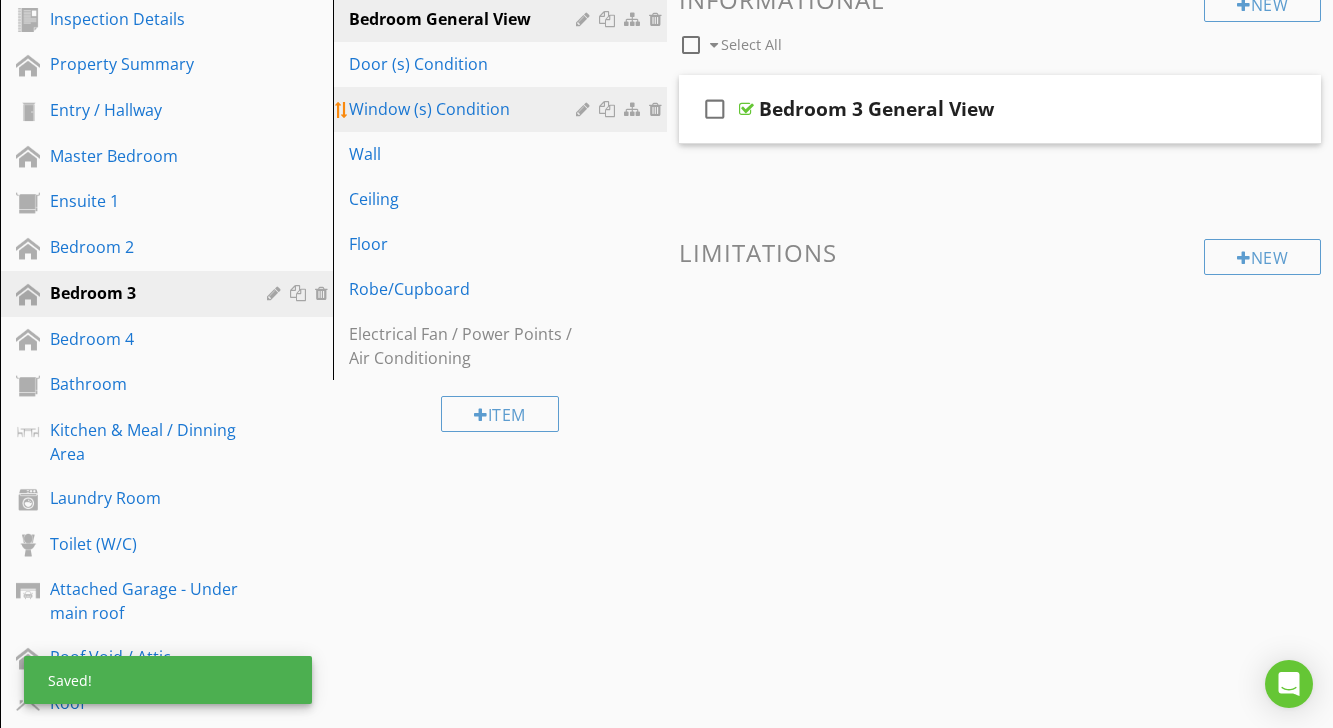 click on "Window (s) Condition" at bounding box center (465, 109) 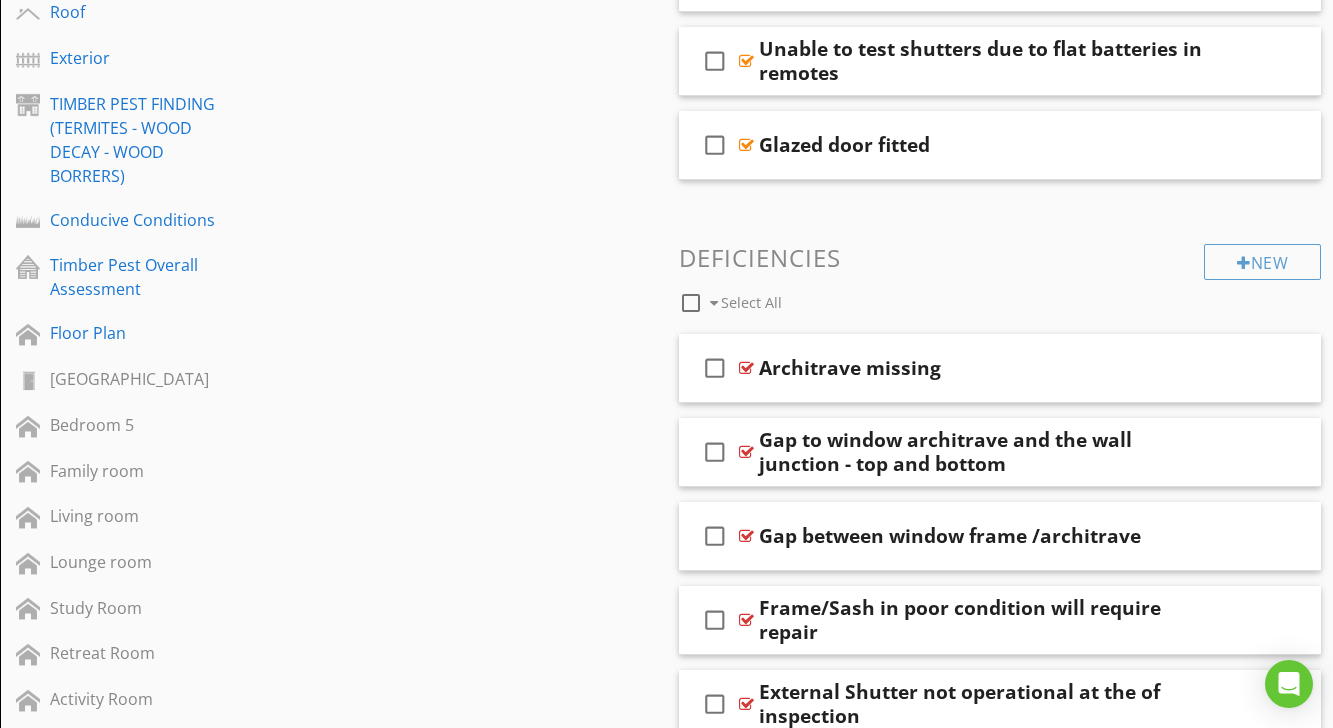 scroll, scrollTop: 1010, scrollLeft: 0, axis: vertical 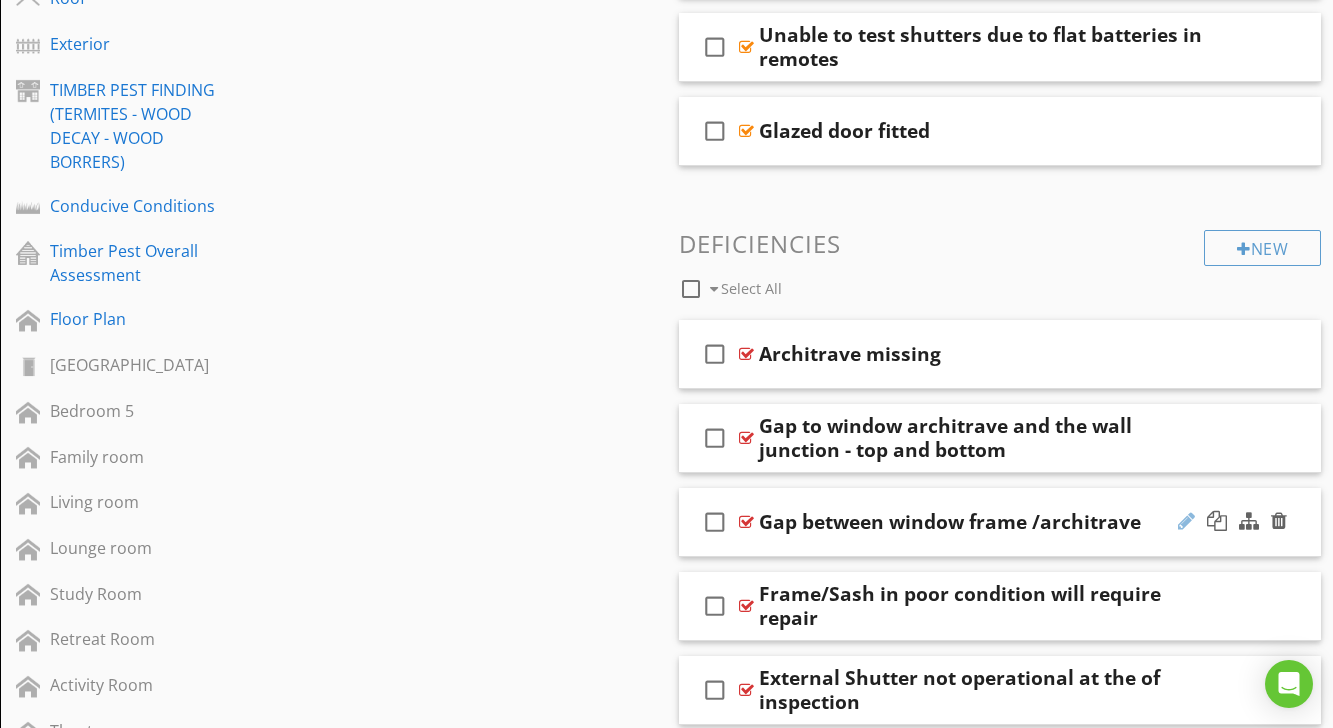 click at bounding box center (1186, 521) 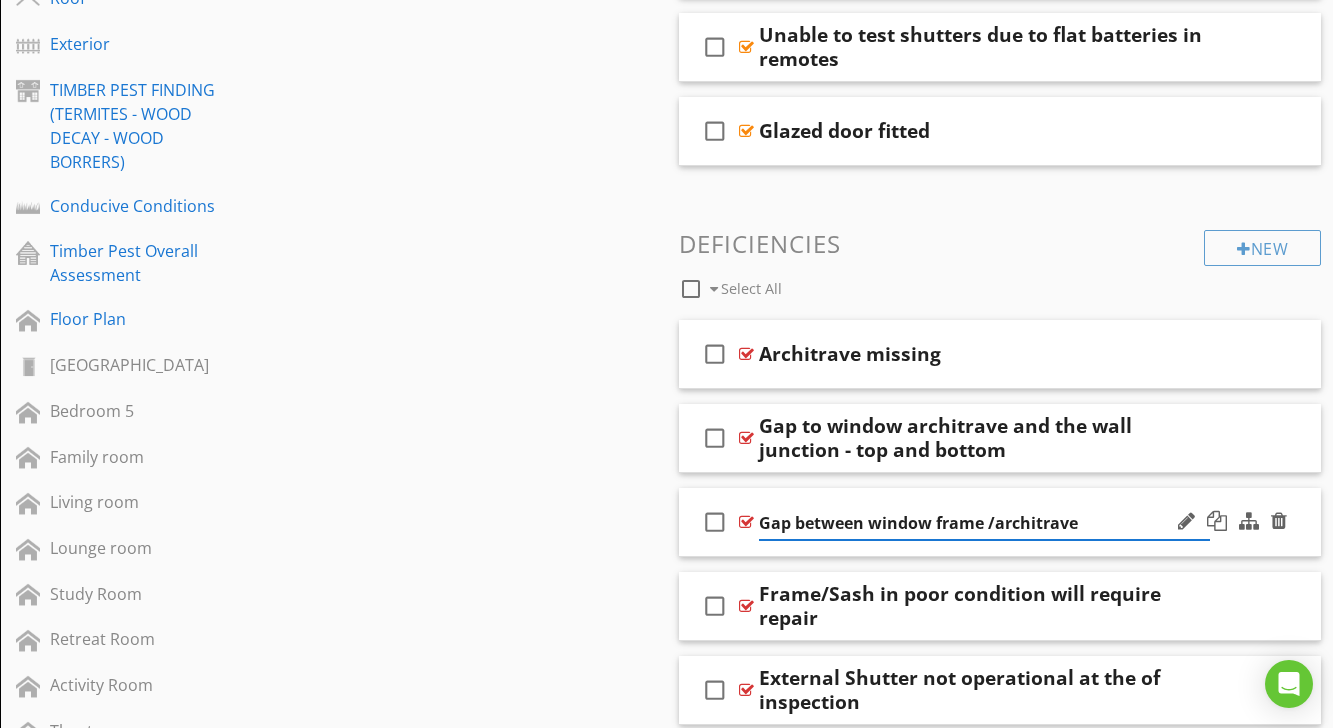 click on "Gap between window frame /architrave" at bounding box center [985, 523] 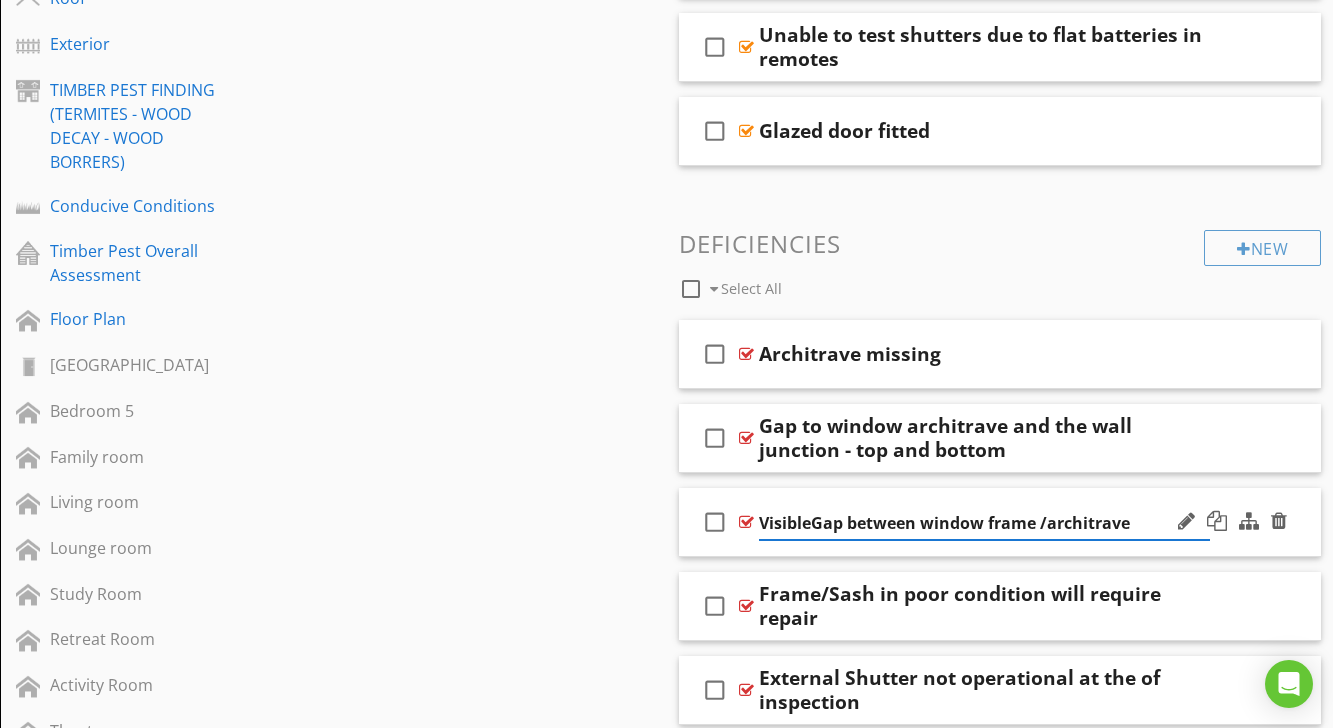 type on "Visible Gap between window frame /architrave" 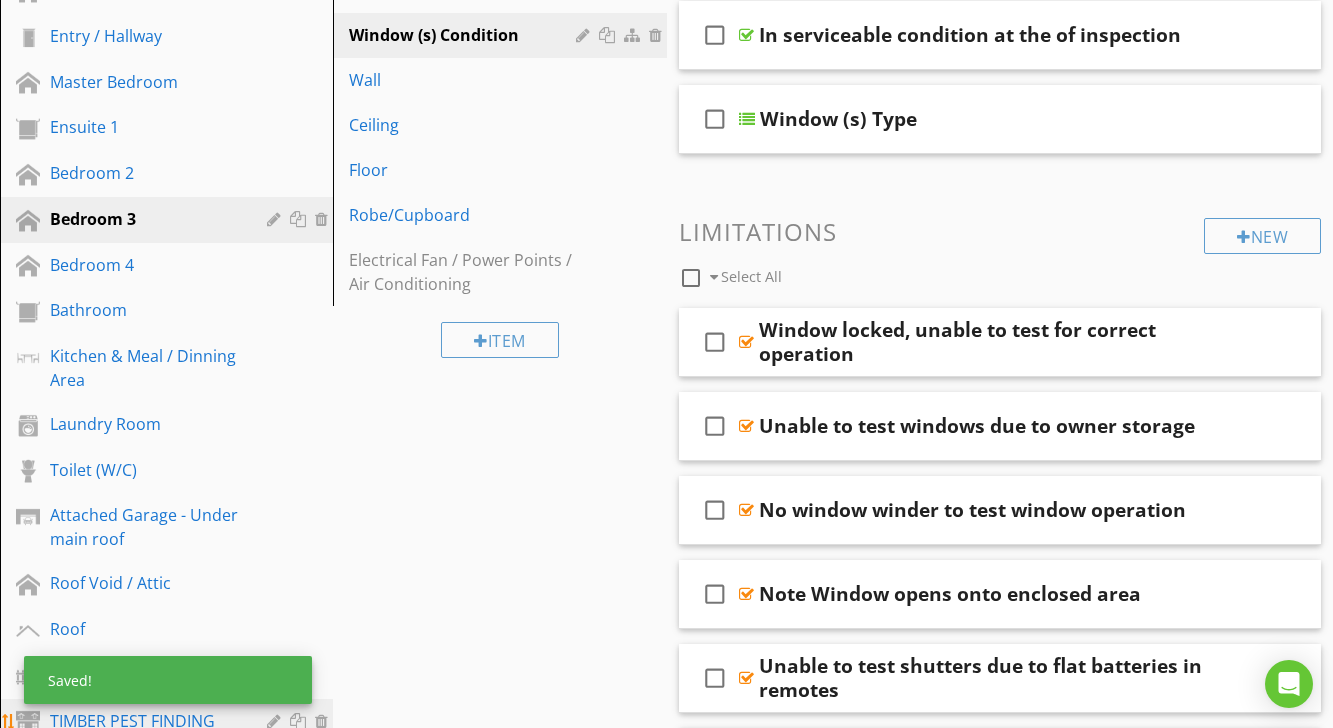 scroll, scrollTop: 0, scrollLeft: 0, axis: both 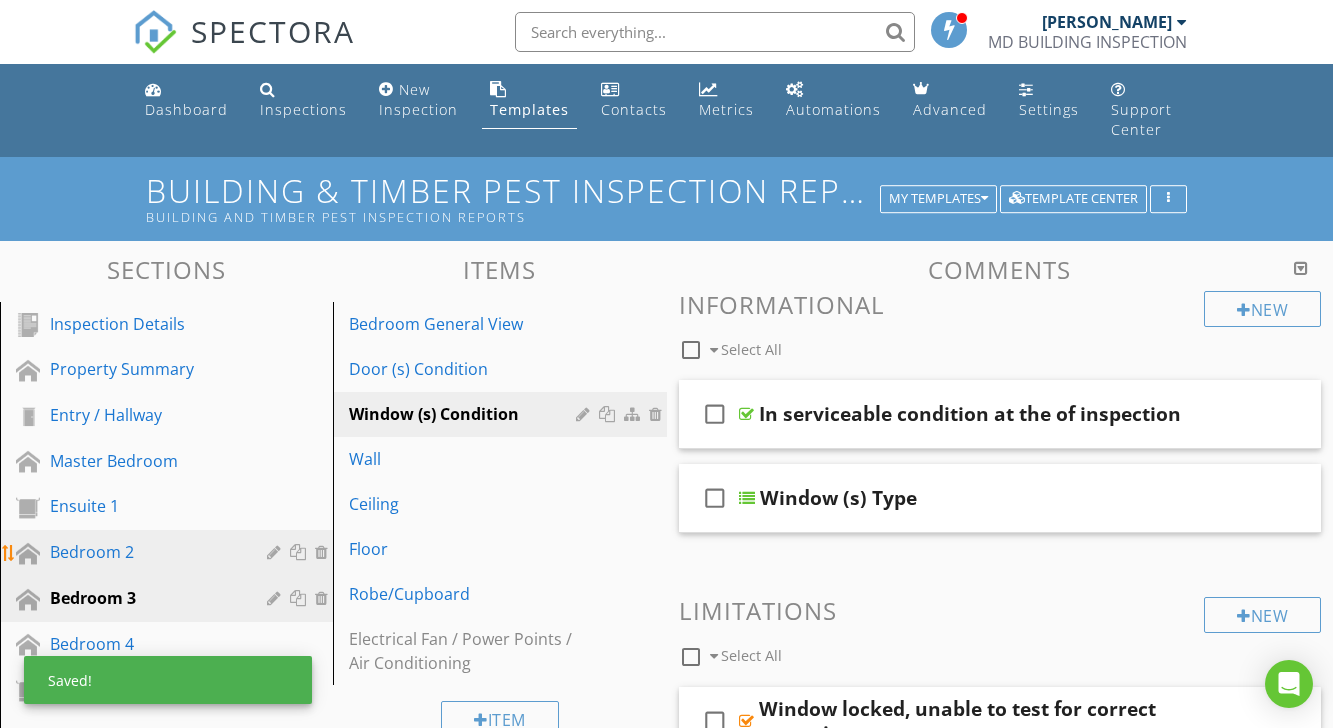 click on "Bedroom 2" at bounding box center [144, 552] 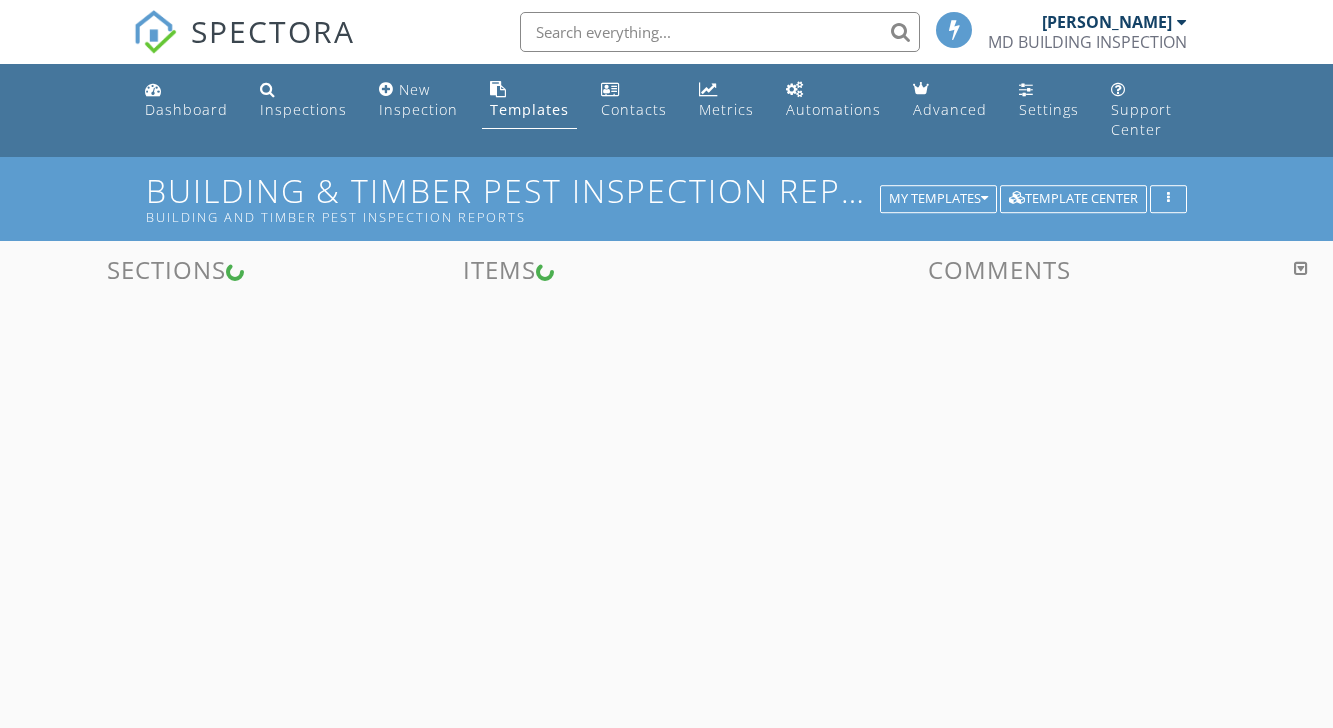 scroll, scrollTop: 0, scrollLeft: 0, axis: both 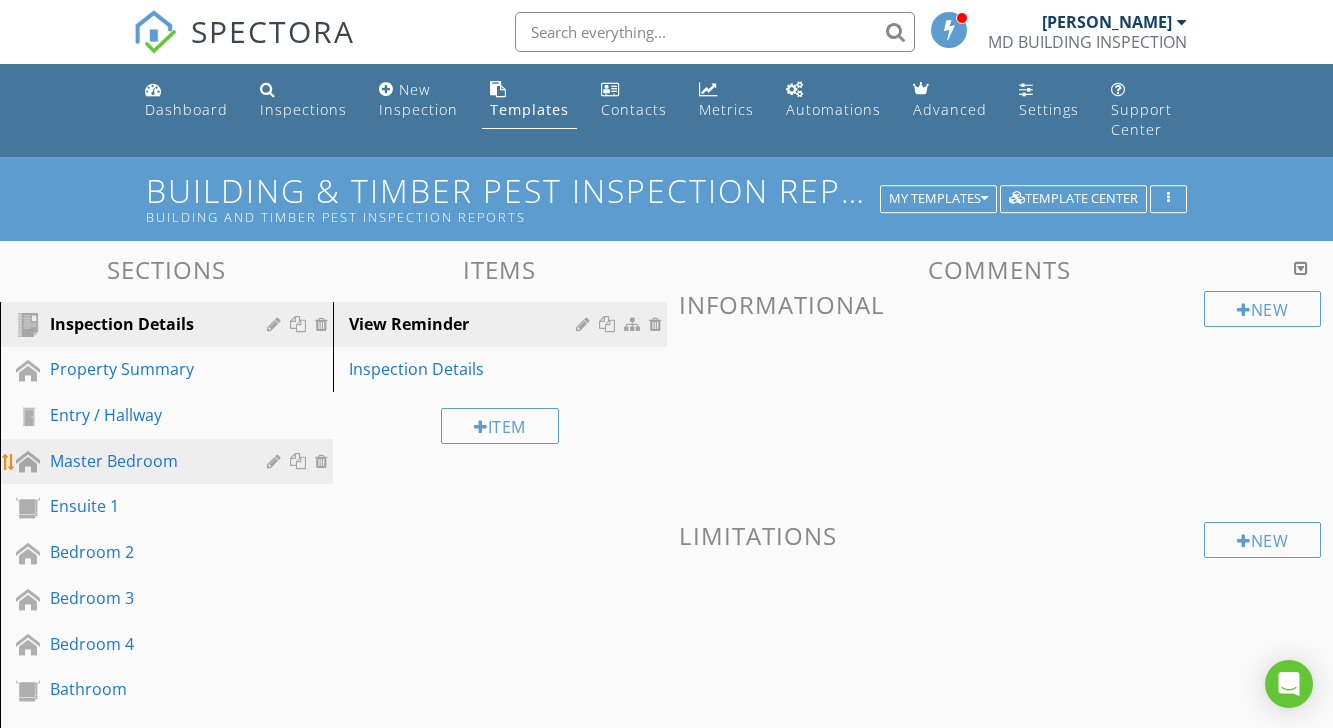 click on "Master Bedroom" at bounding box center [144, 461] 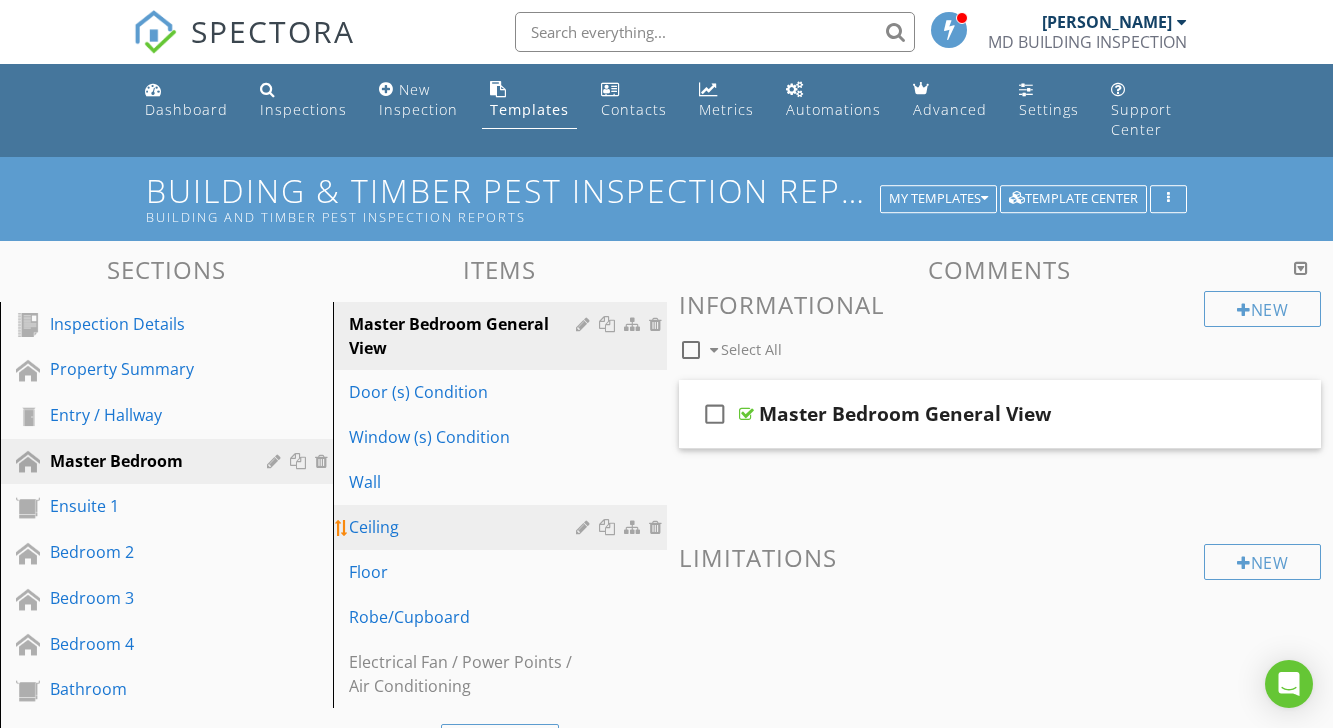 click on "Ceiling" at bounding box center [465, 527] 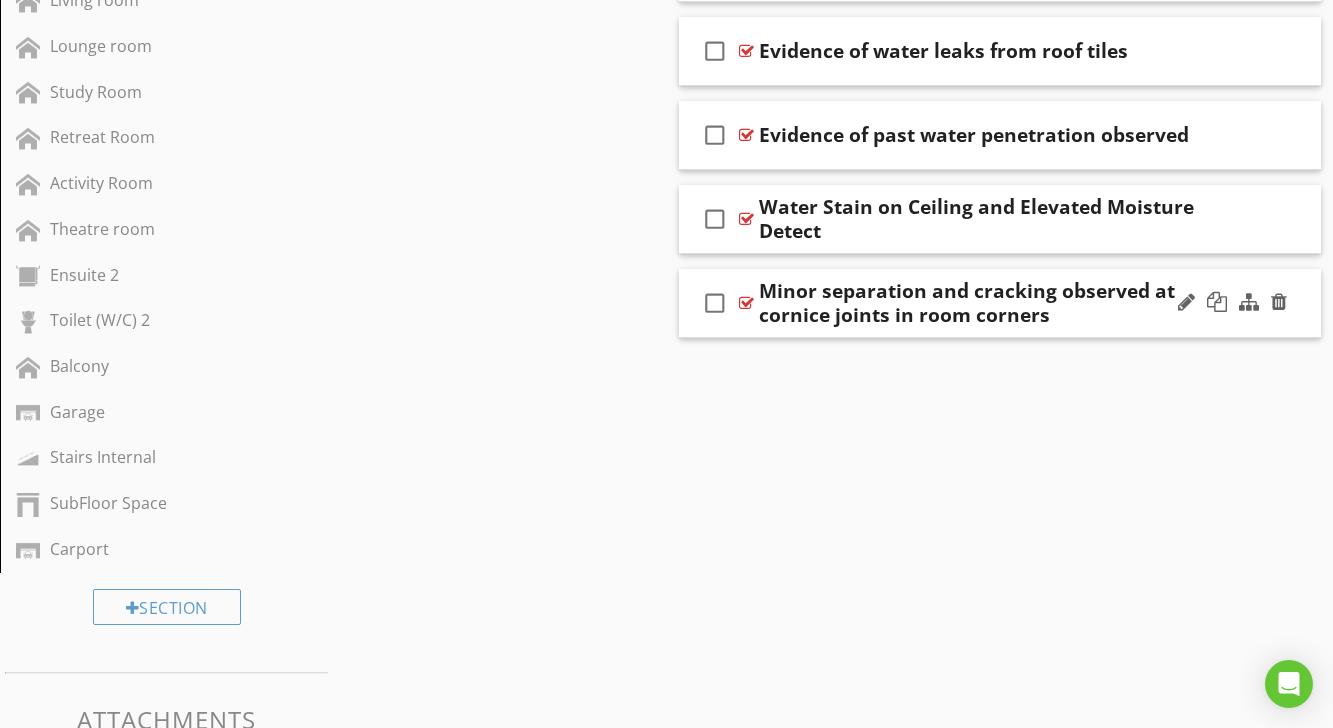 scroll, scrollTop: 1516, scrollLeft: 0, axis: vertical 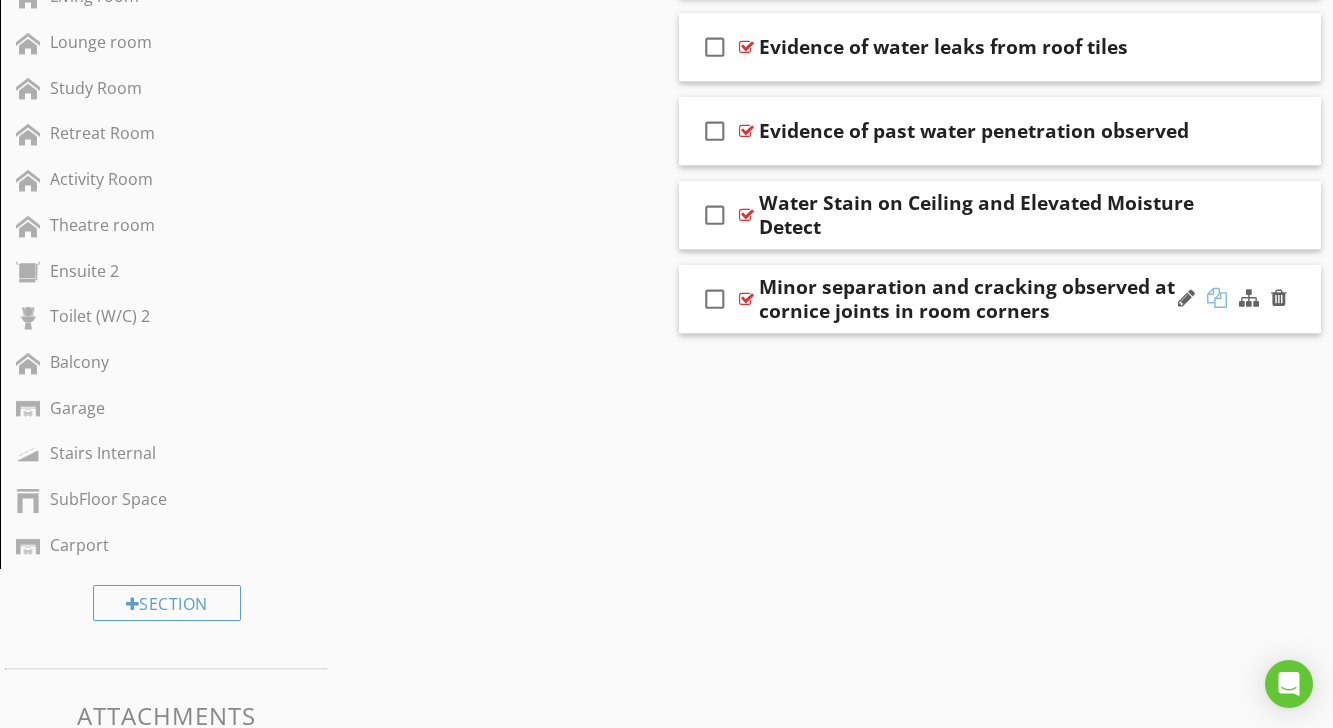 click at bounding box center [1217, 298] 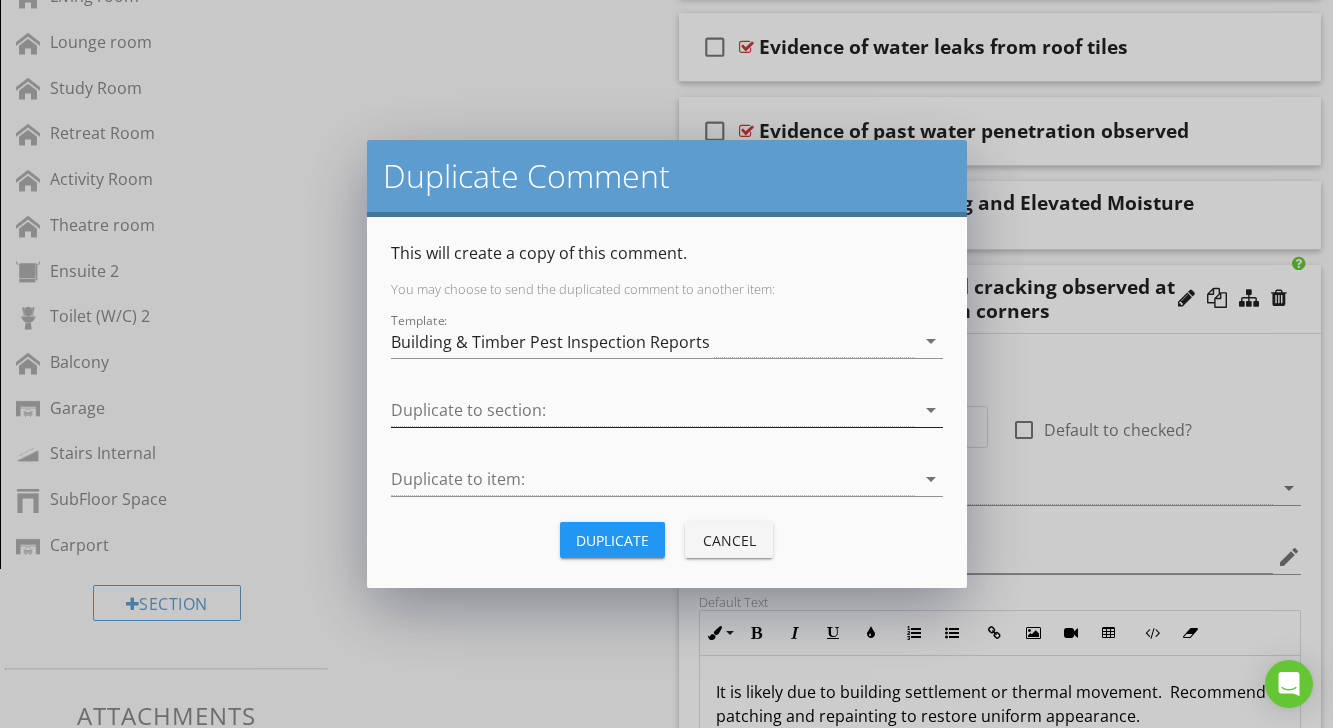 click on "arrow_drop_down" at bounding box center [931, 410] 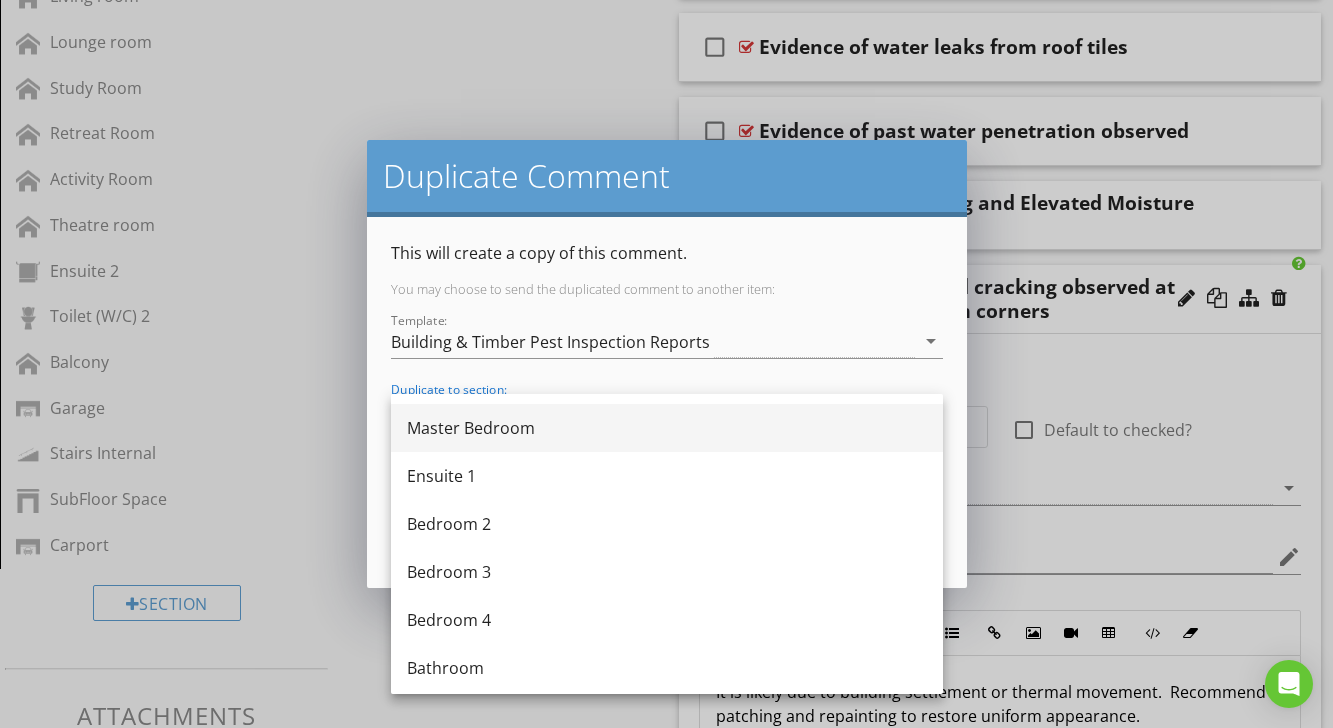 scroll, scrollTop: 138, scrollLeft: 0, axis: vertical 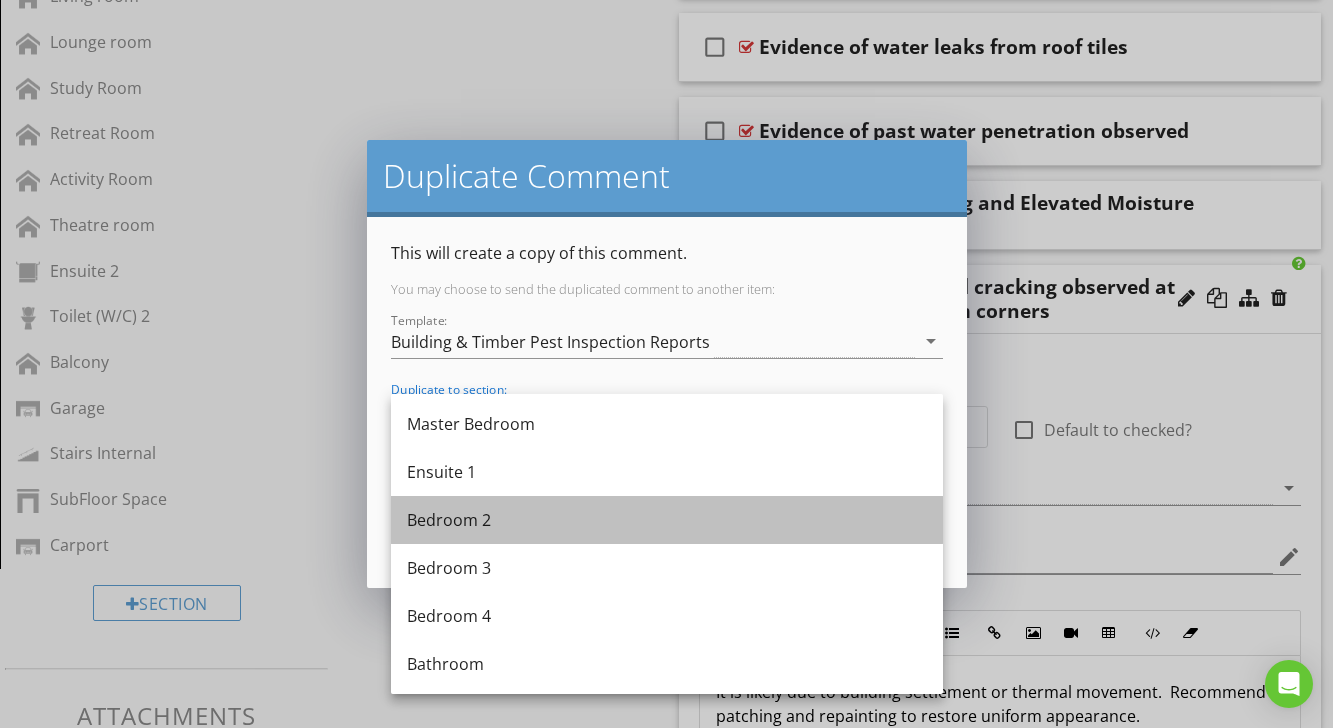 click on "Bedroom 2" at bounding box center (667, 520) 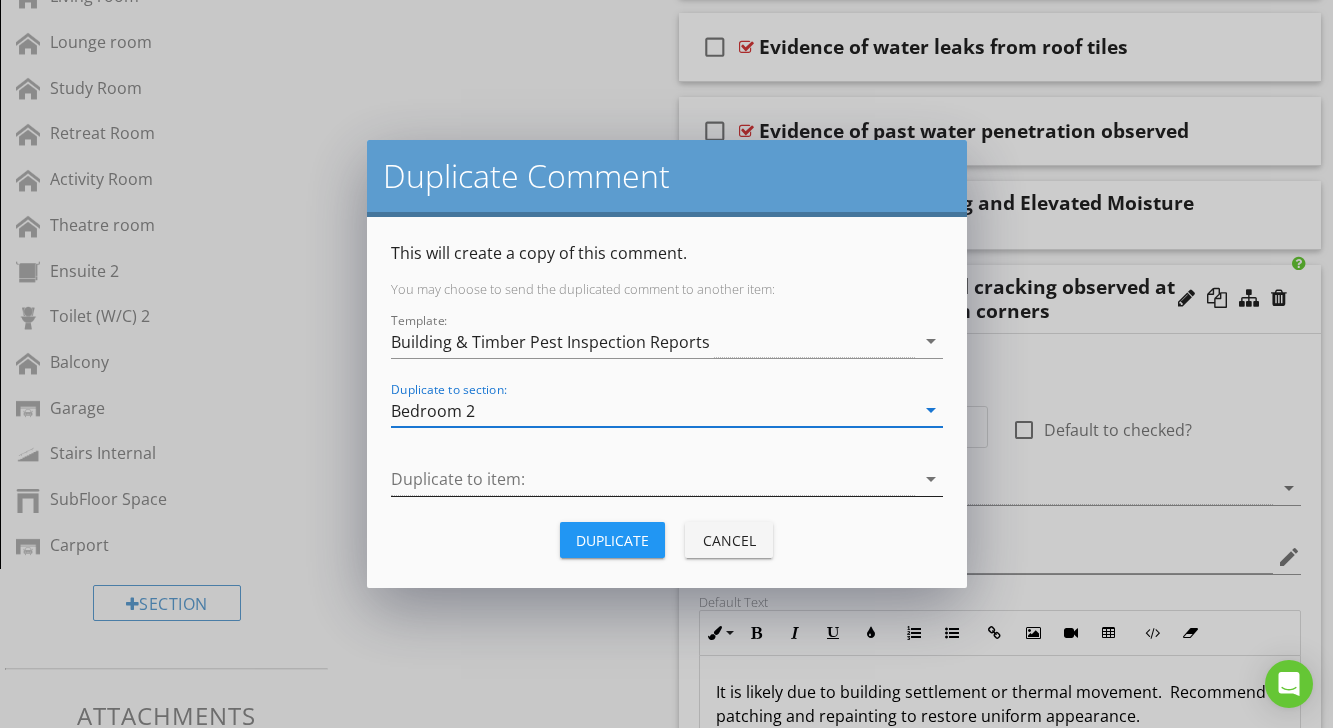 click on "arrow_drop_down" at bounding box center [929, 479] 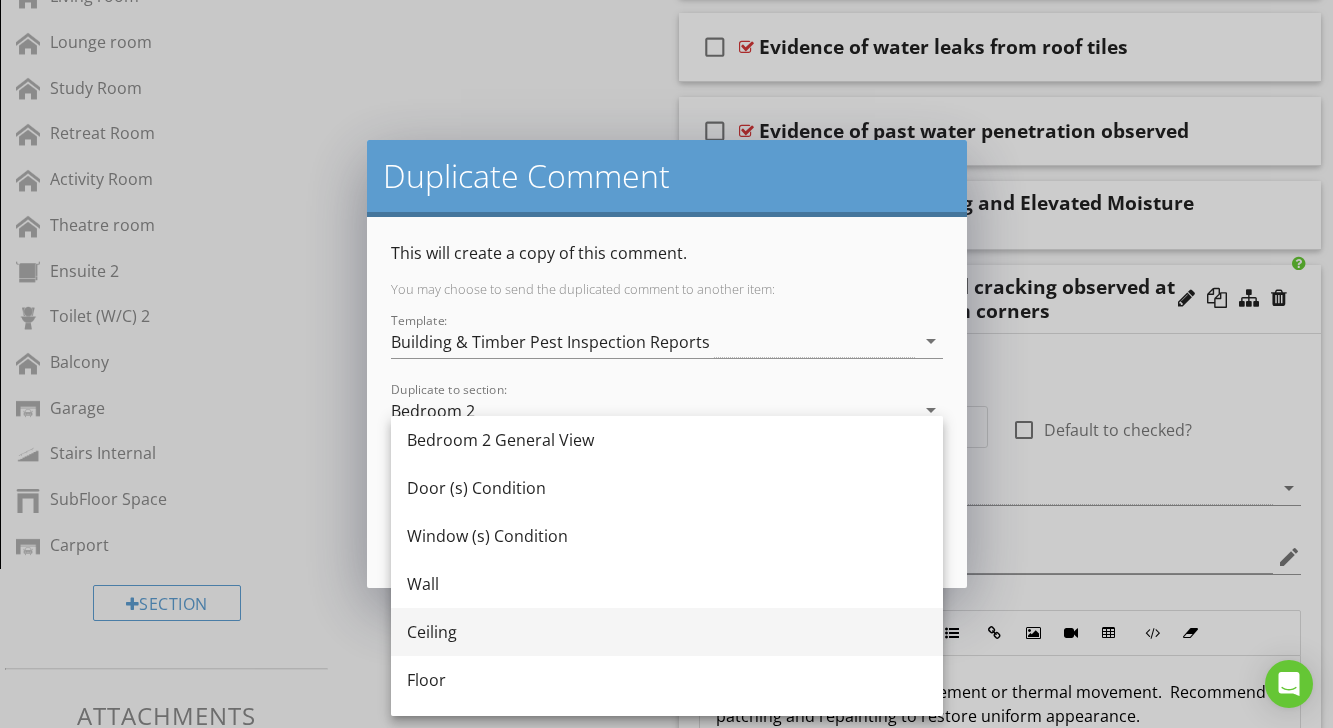 click on "Ceiling" at bounding box center [667, 632] 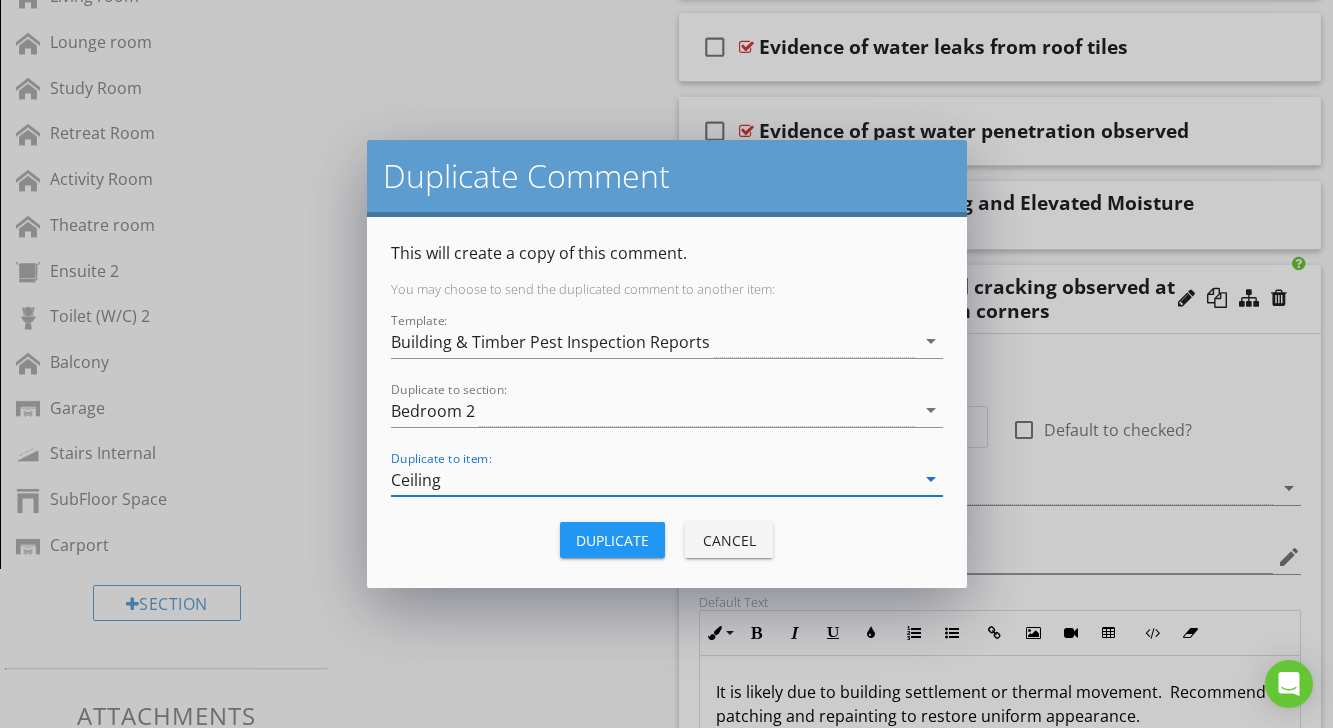 click on "Duplicate" at bounding box center (612, 540) 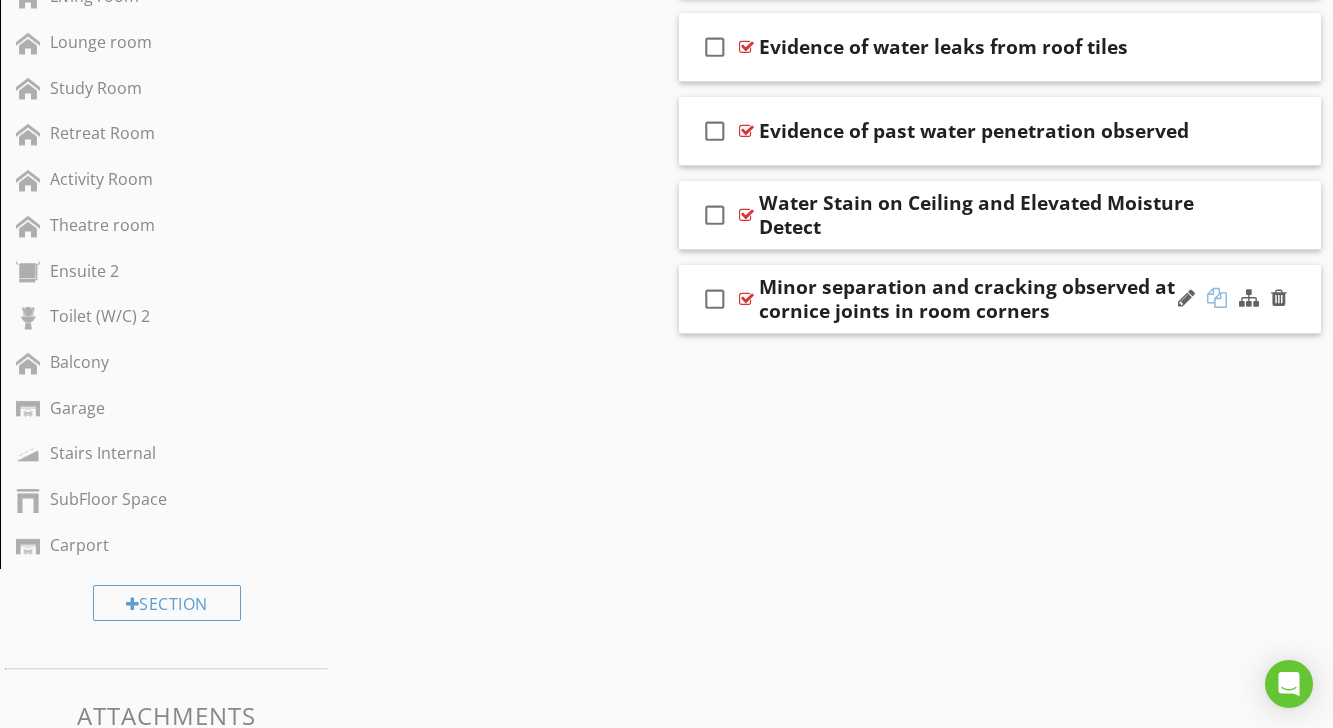 click at bounding box center [1217, 298] 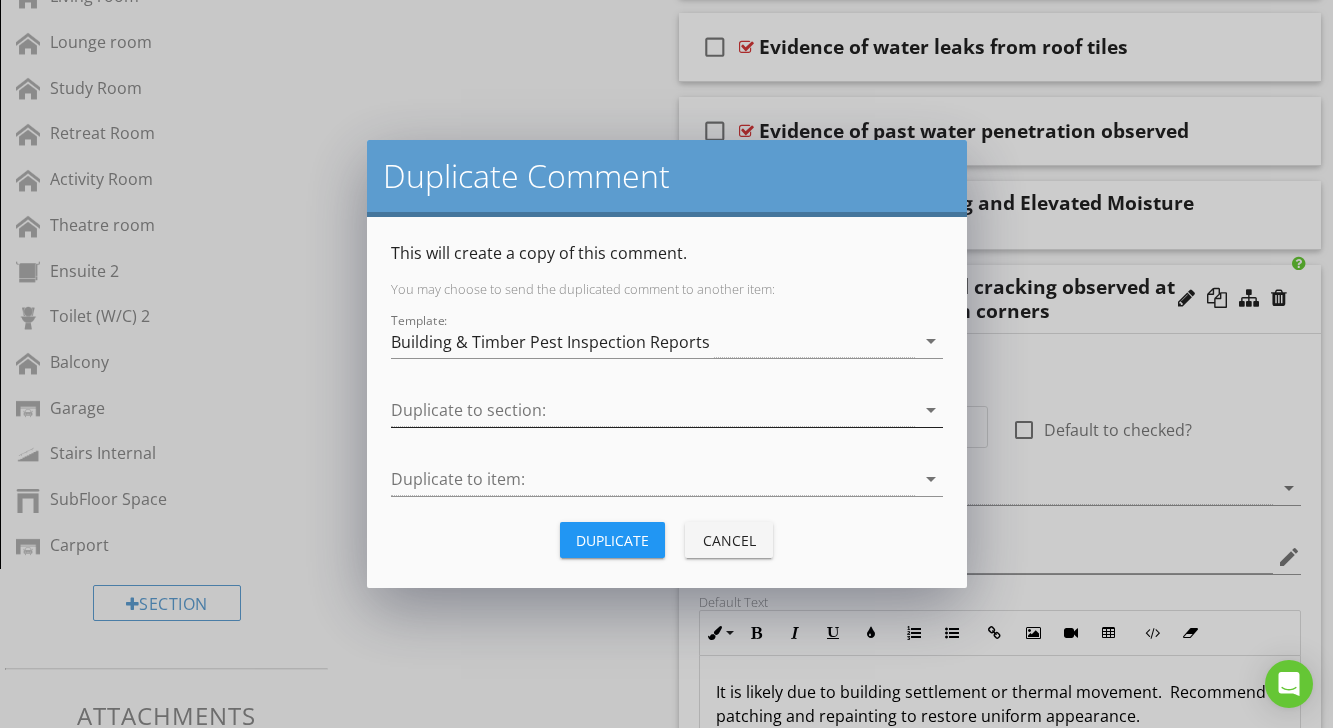click at bounding box center [653, 410] 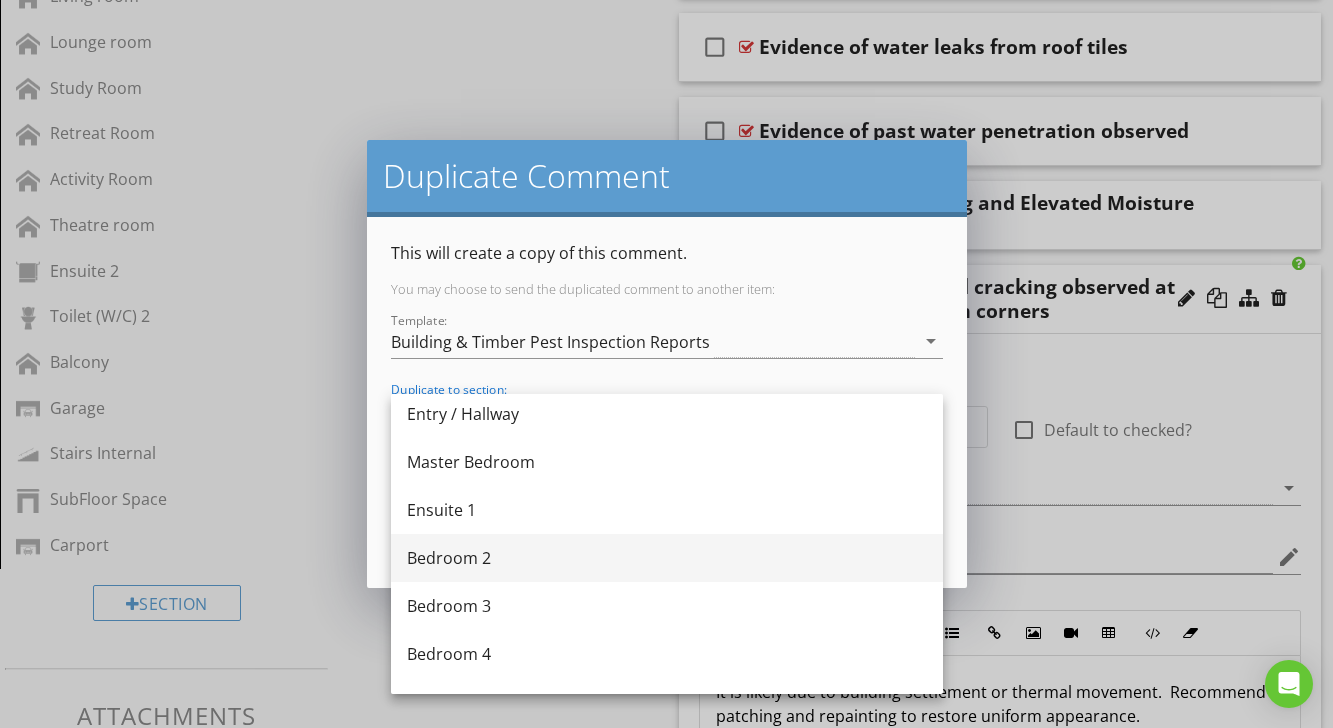 scroll, scrollTop: 106, scrollLeft: 0, axis: vertical 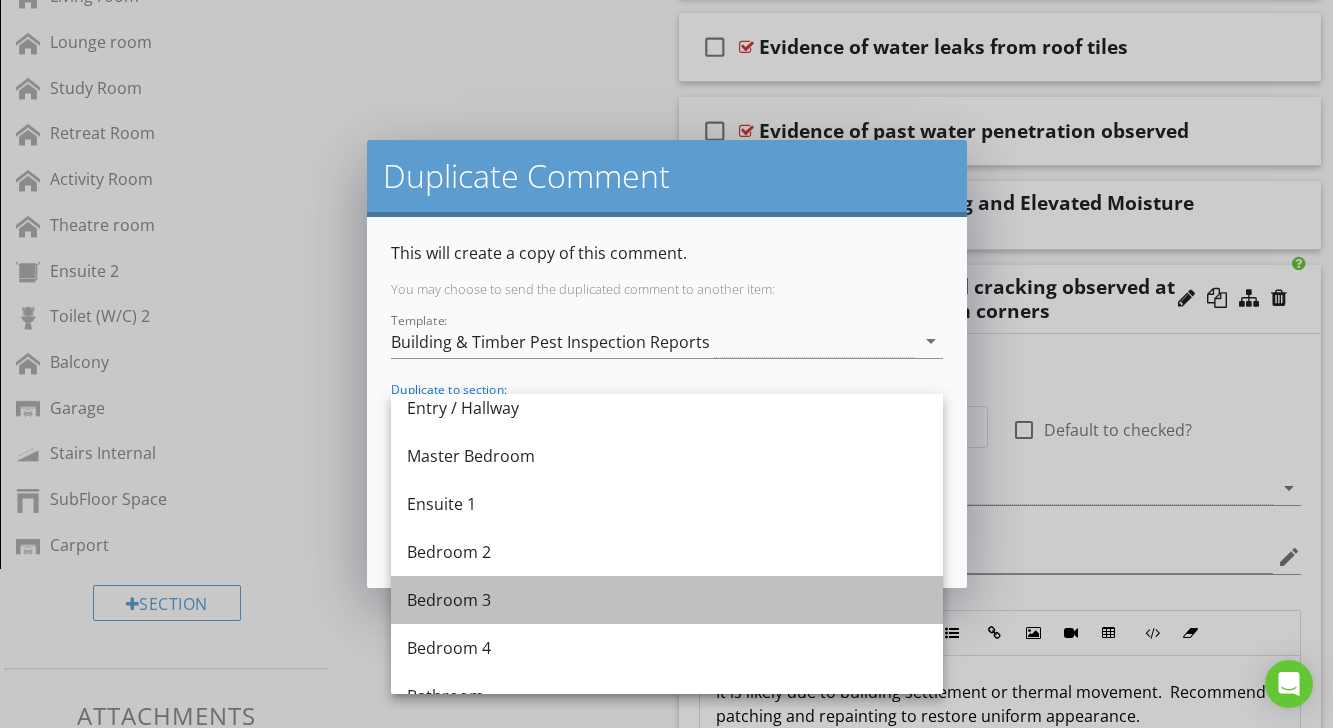 click on "Bedroom 3" at bounding box center (667, 600) 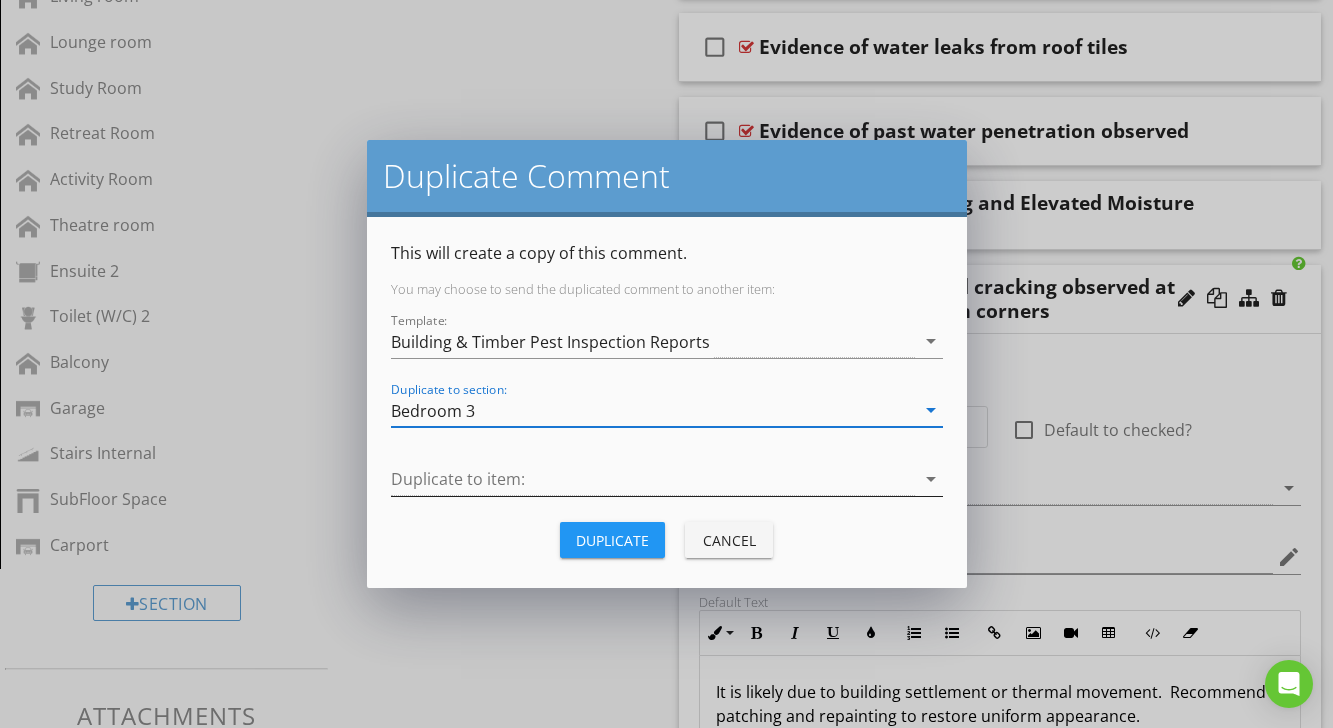 click on "arrow_drop_down" at bounding box center [931, 479] 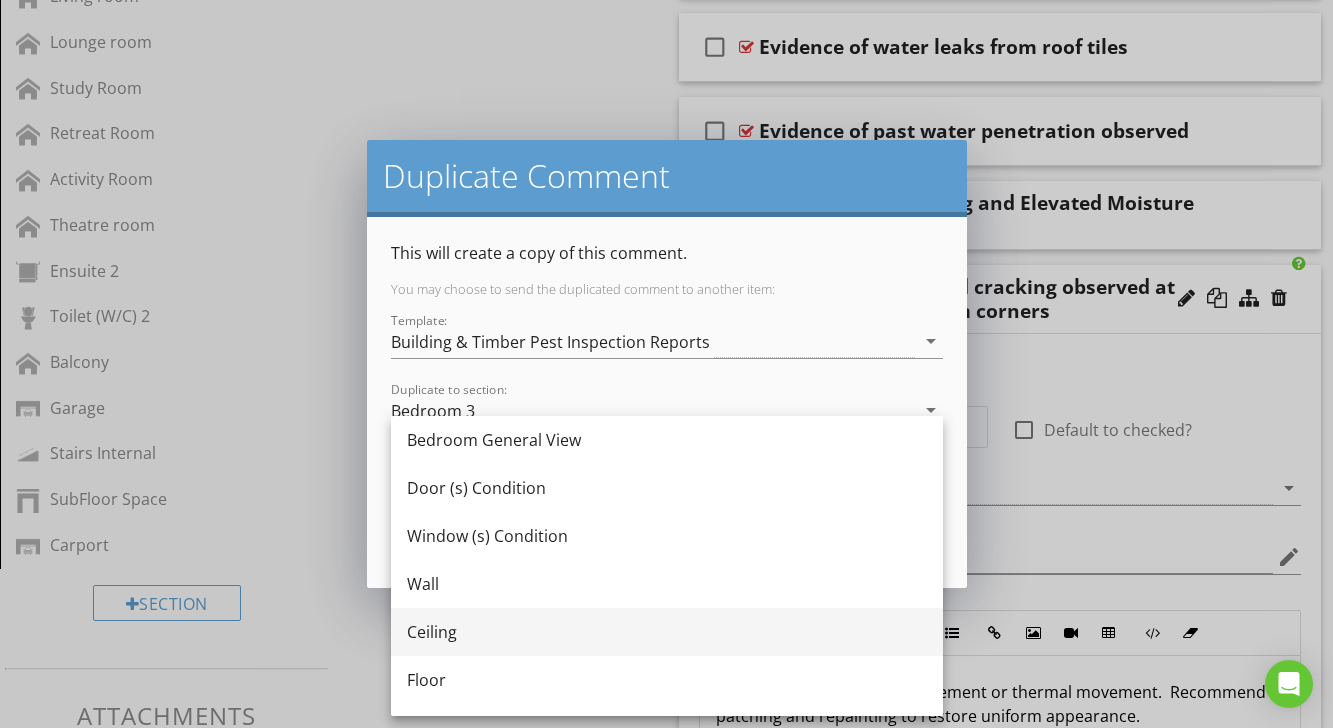 click on "Ceiling" at bounding box center [667, 632] 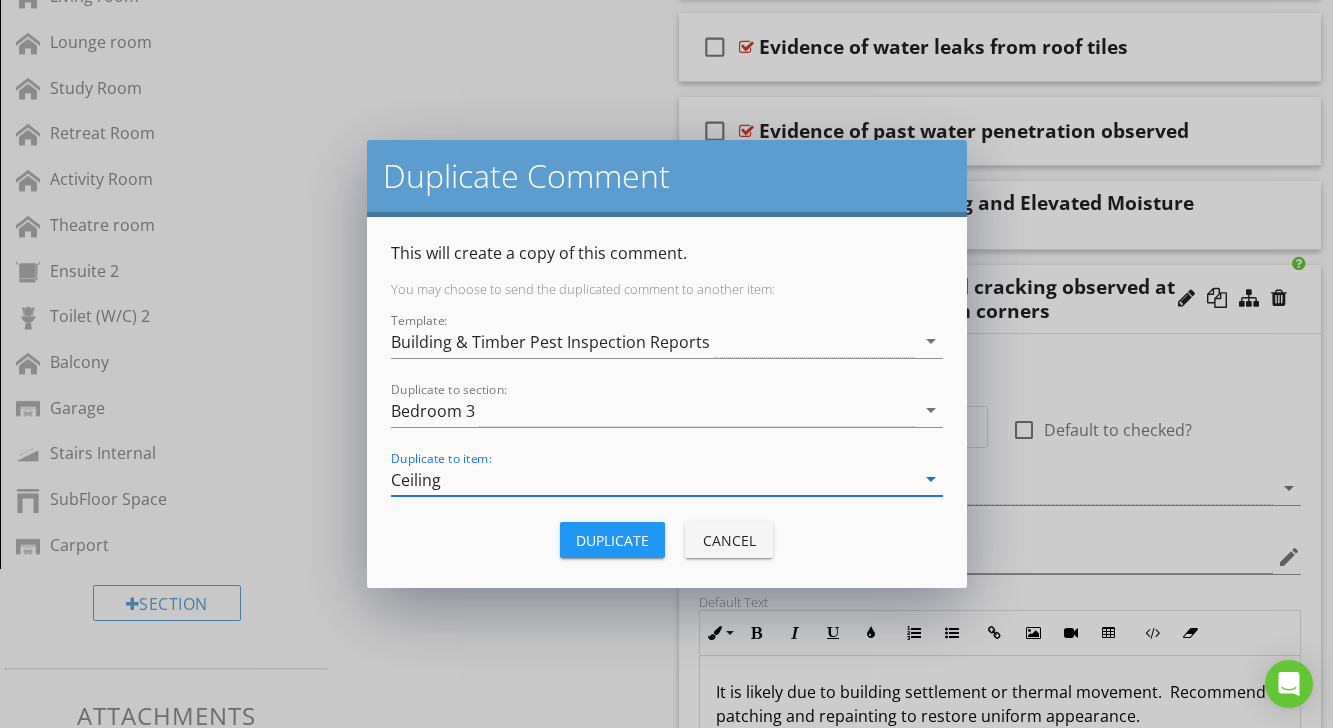 click on "Duplicate" at bounding box center (612, 540) 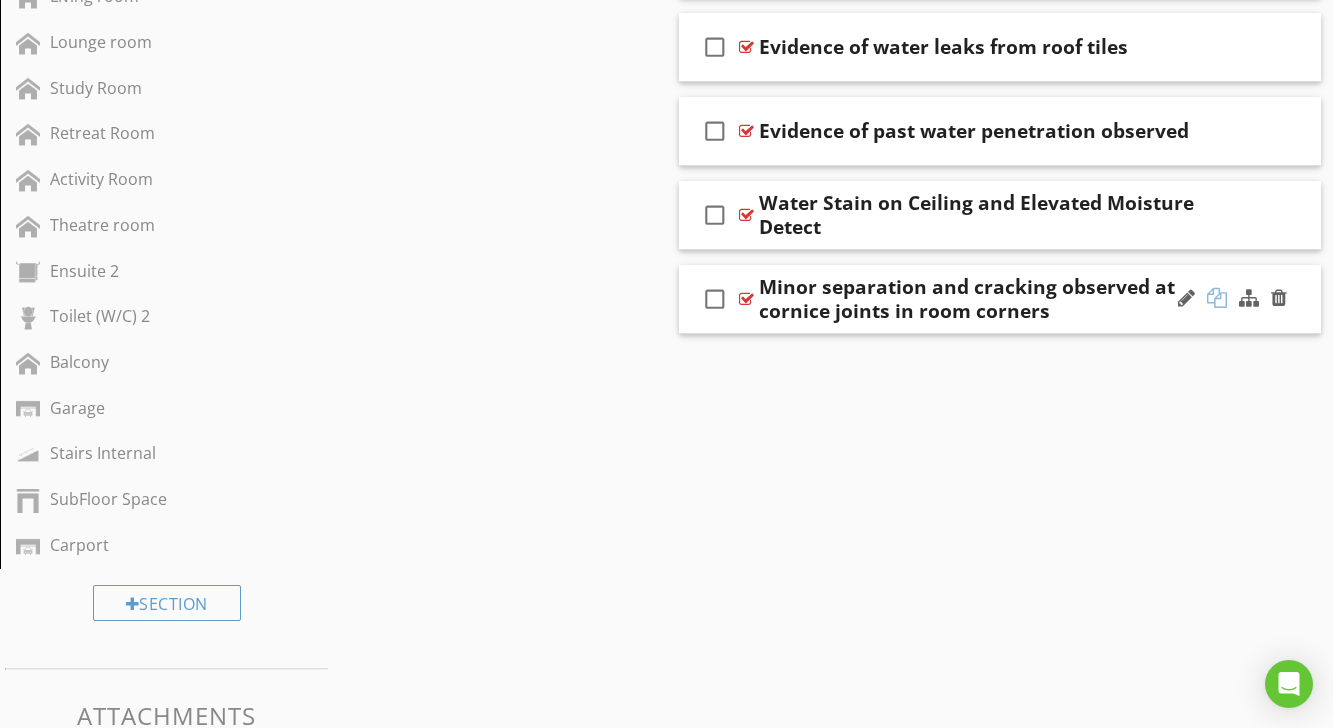 click at bounding box center (1217, 298) 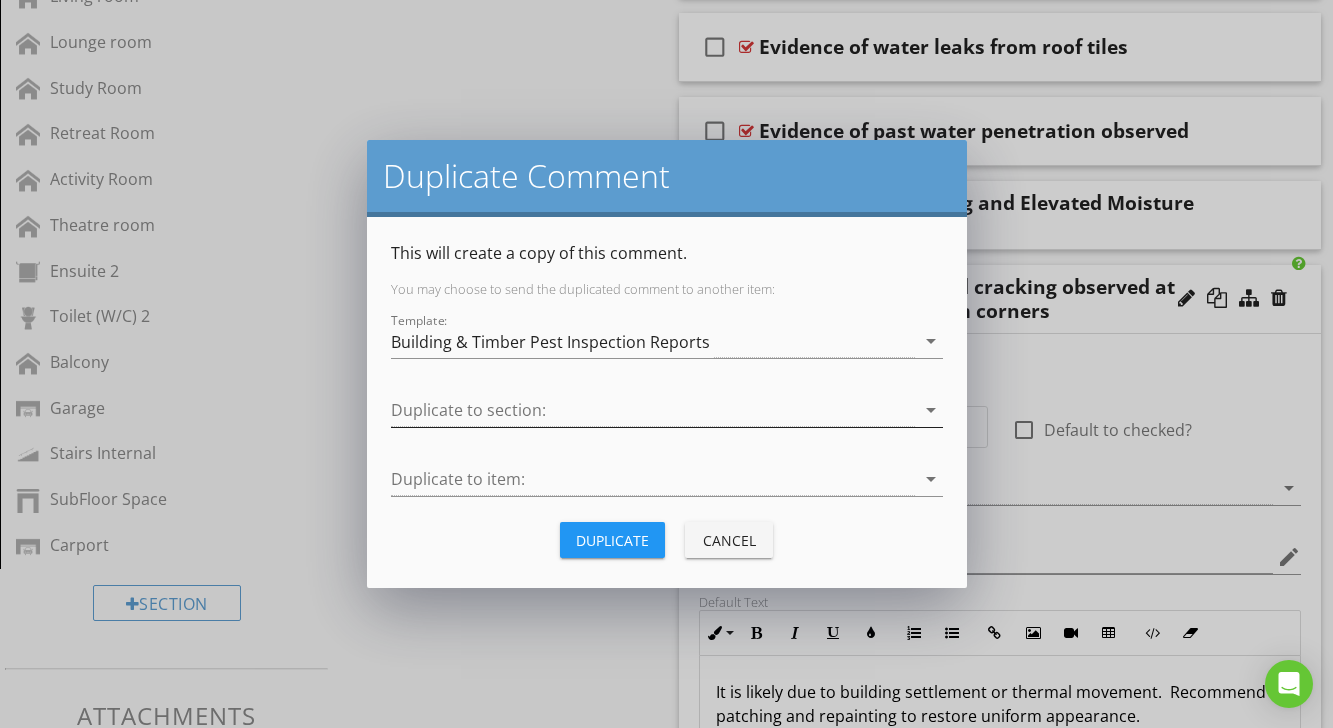 click on "arrow_drop_down" at bounding box center (931, 410) 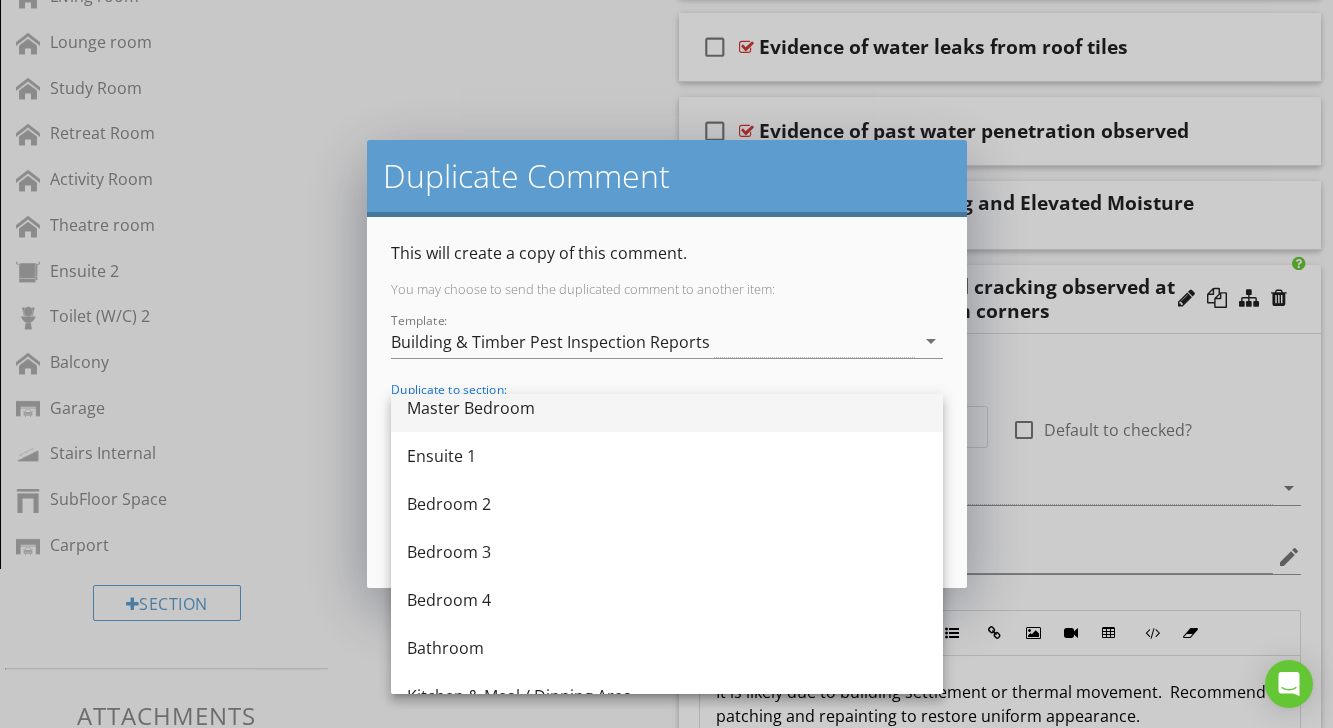 scroll, scrollTop: 183, scrollLeft: 0, axis: vertical 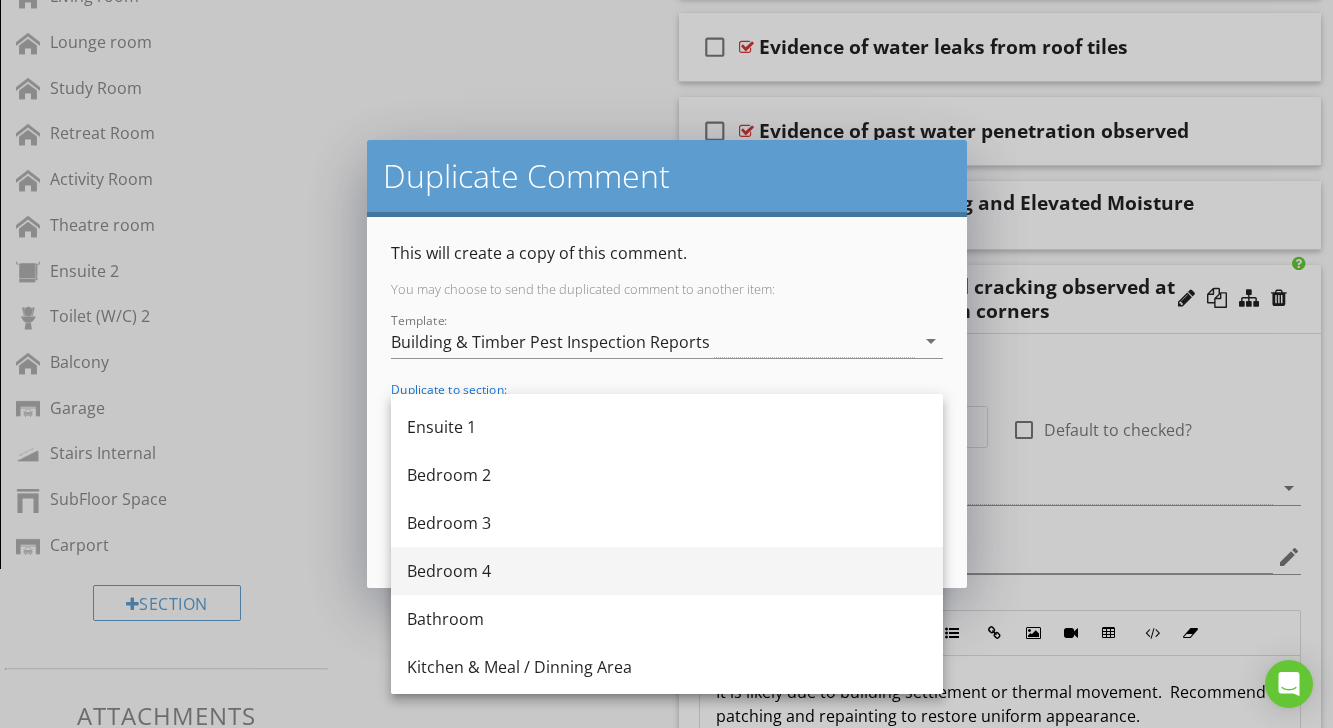 click on "Bedroom 4" at bounding box center (667, 571) 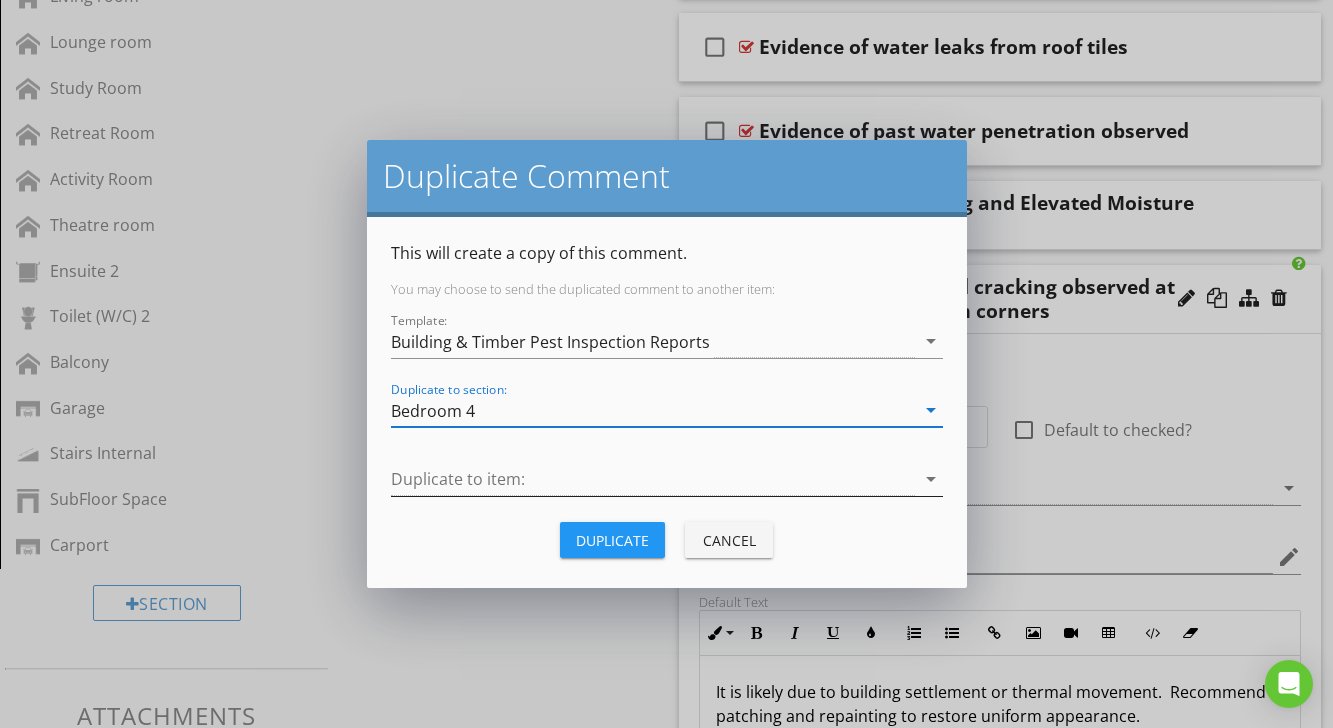 click on "arrow_drop_down" at bounding box center [929, 479] 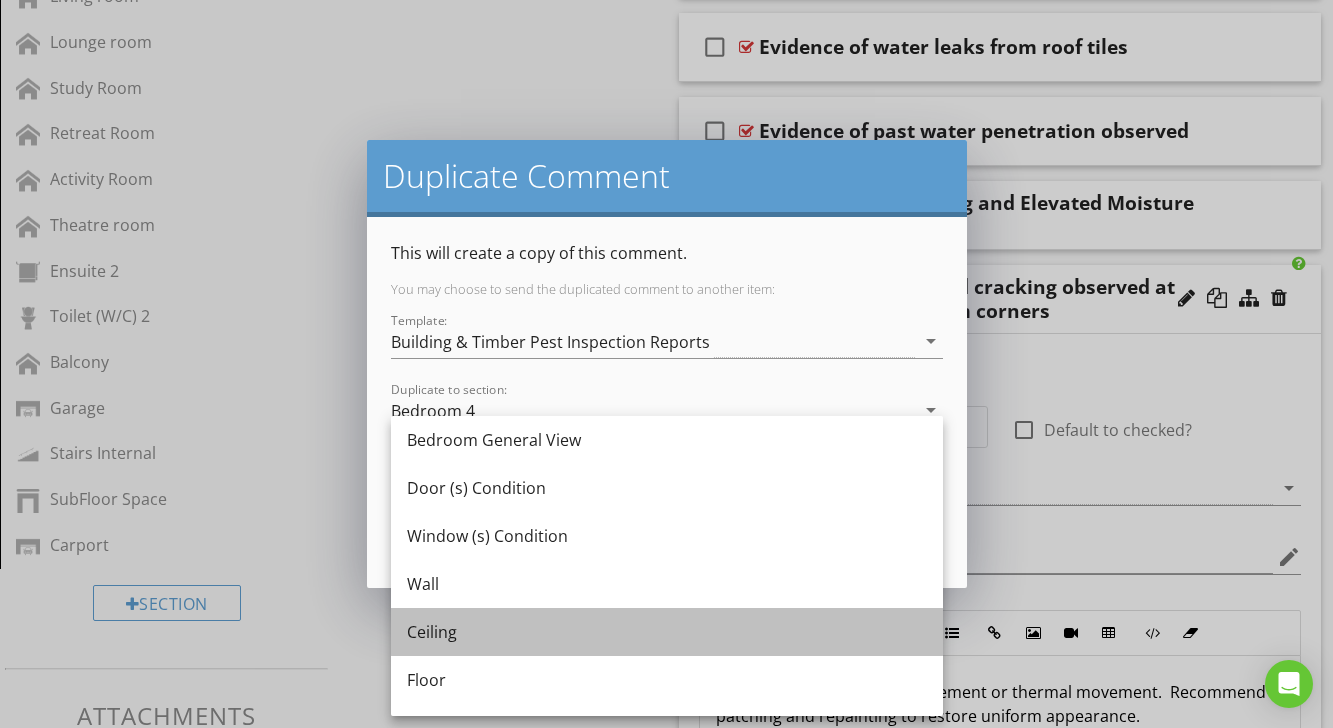 click on "Ceiling" at bounding box center [667, 632] 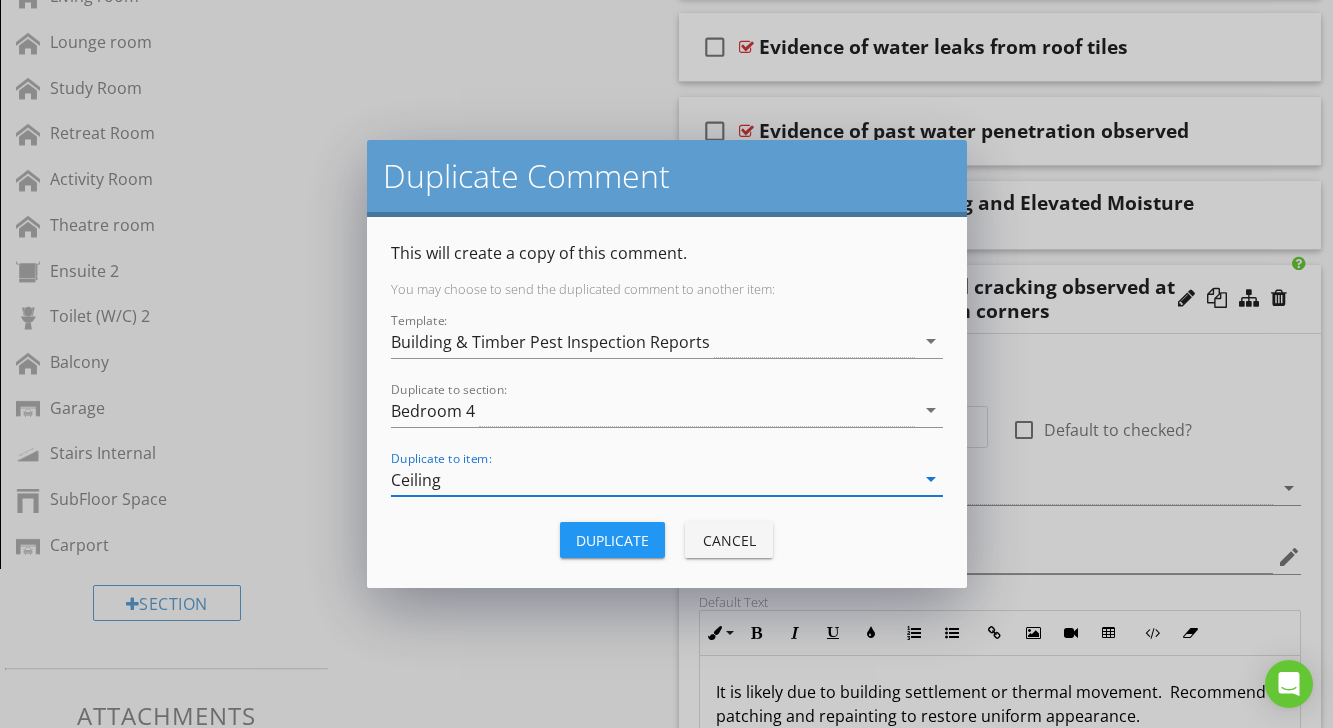 click on "Duplicate" at bounding box center [612, 540] 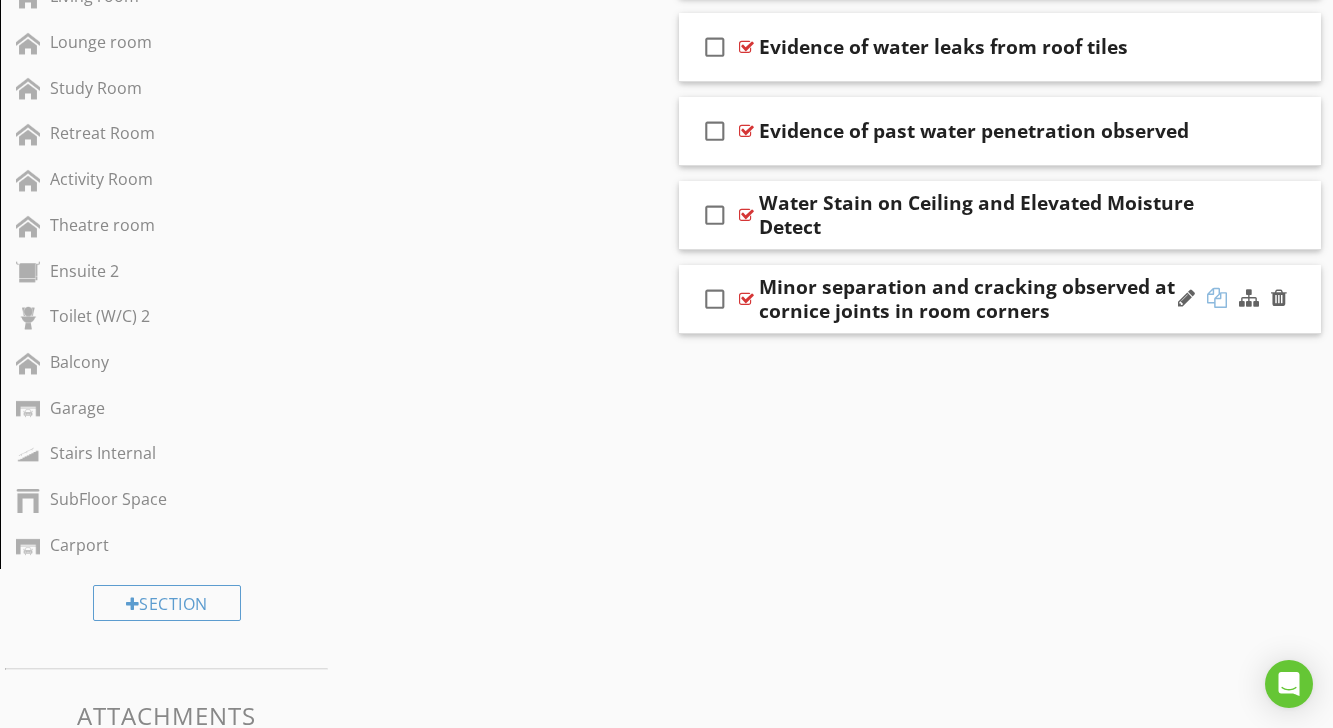 click at bounding box center (1217, 298) 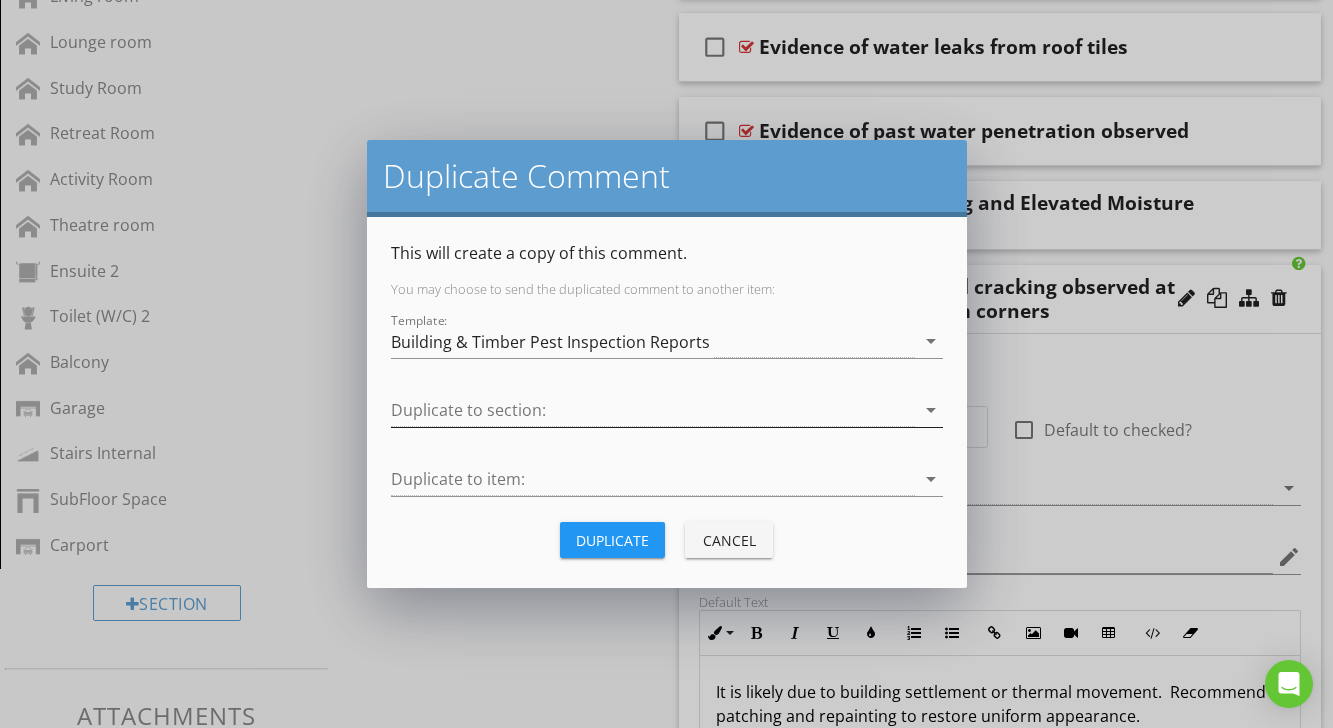 click on "arrow_drop_down" at bounding box center [931, 410] 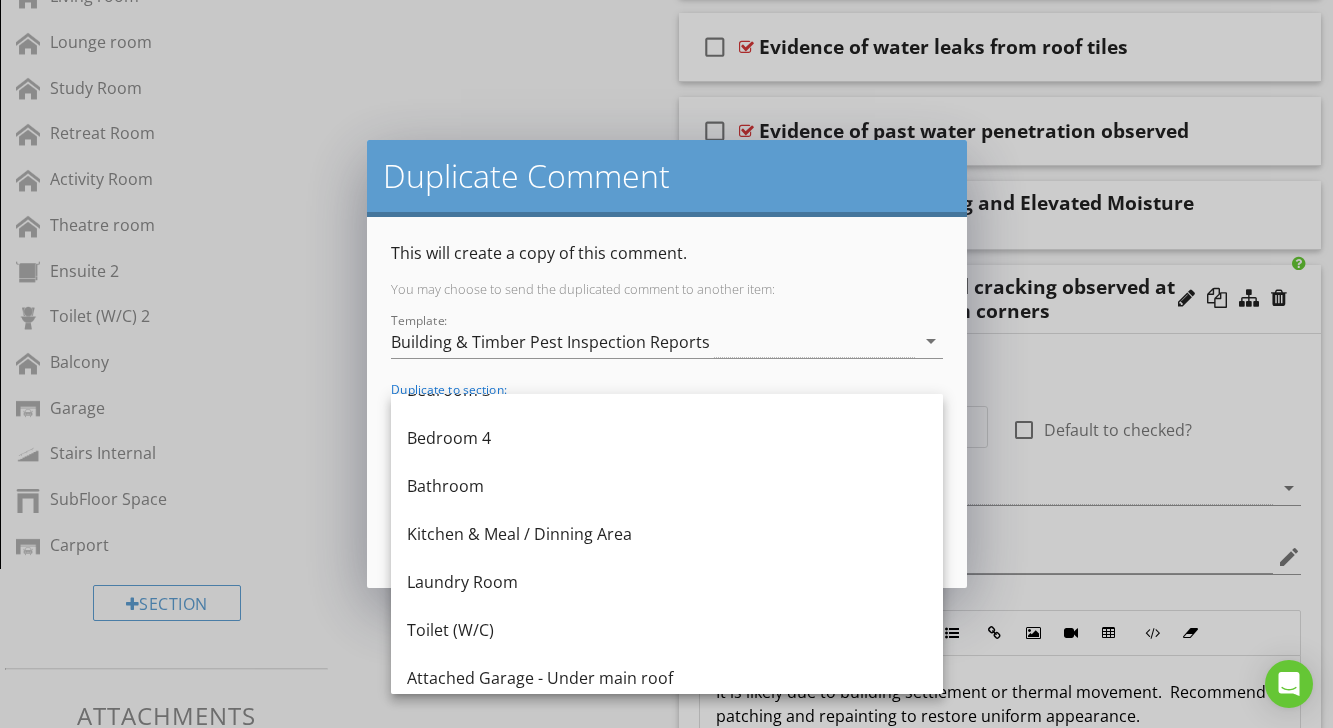 scroll, scrollTop: 321, scrollLeft: 0, axis: vertical 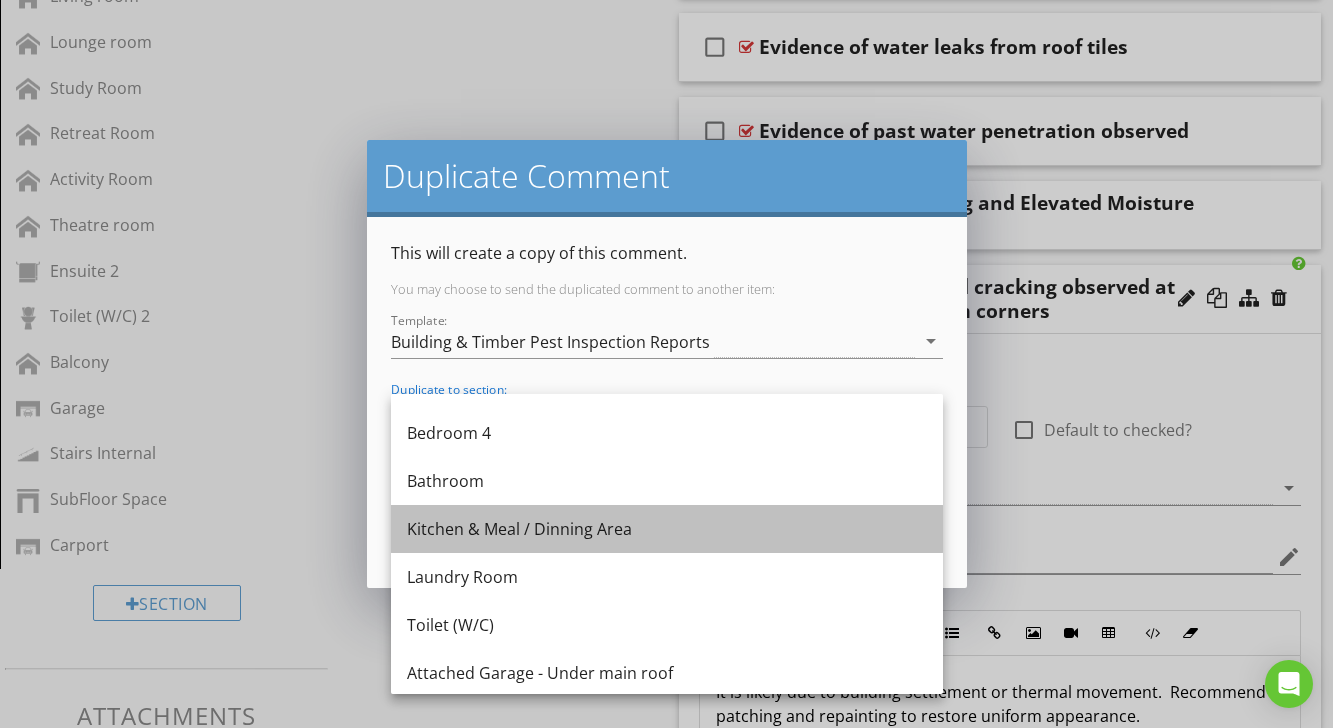 click on "Kitchen & Meal / Dinning Area" at bounding box center [667, 529] 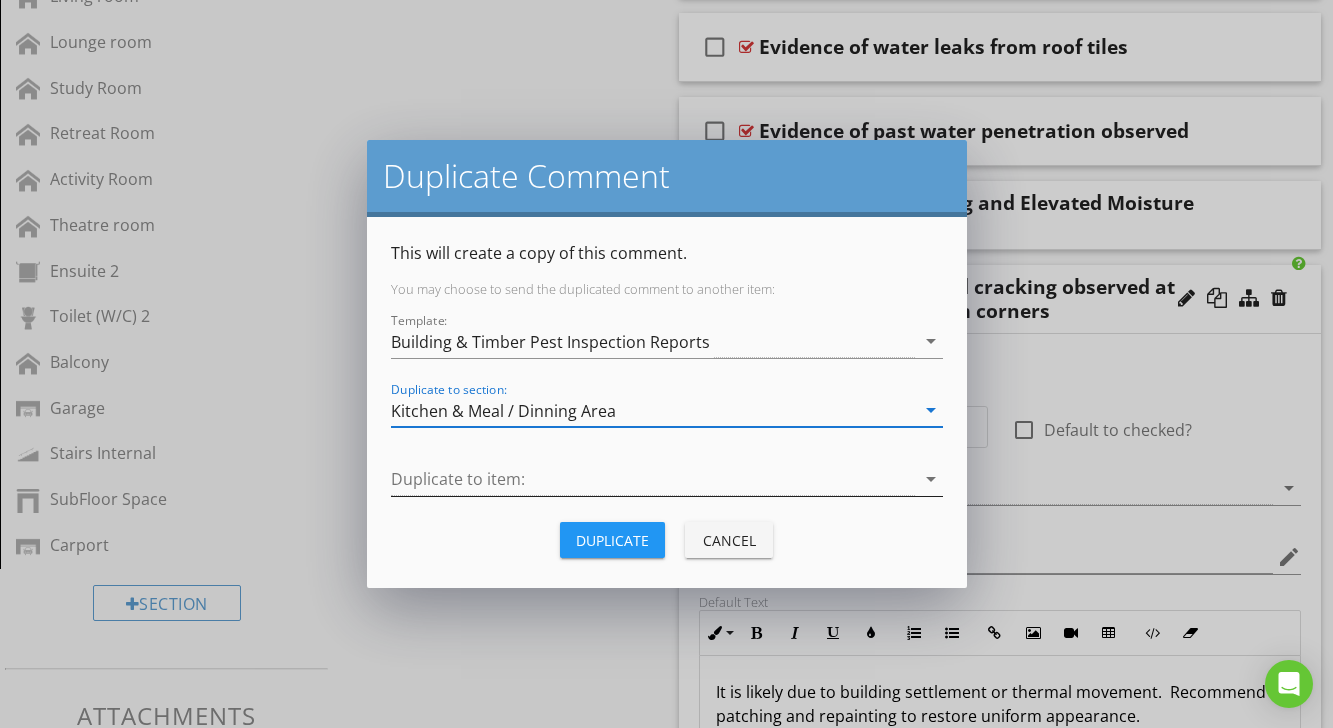 click on "arrow_drop_down" at bounding box center (931, 479) 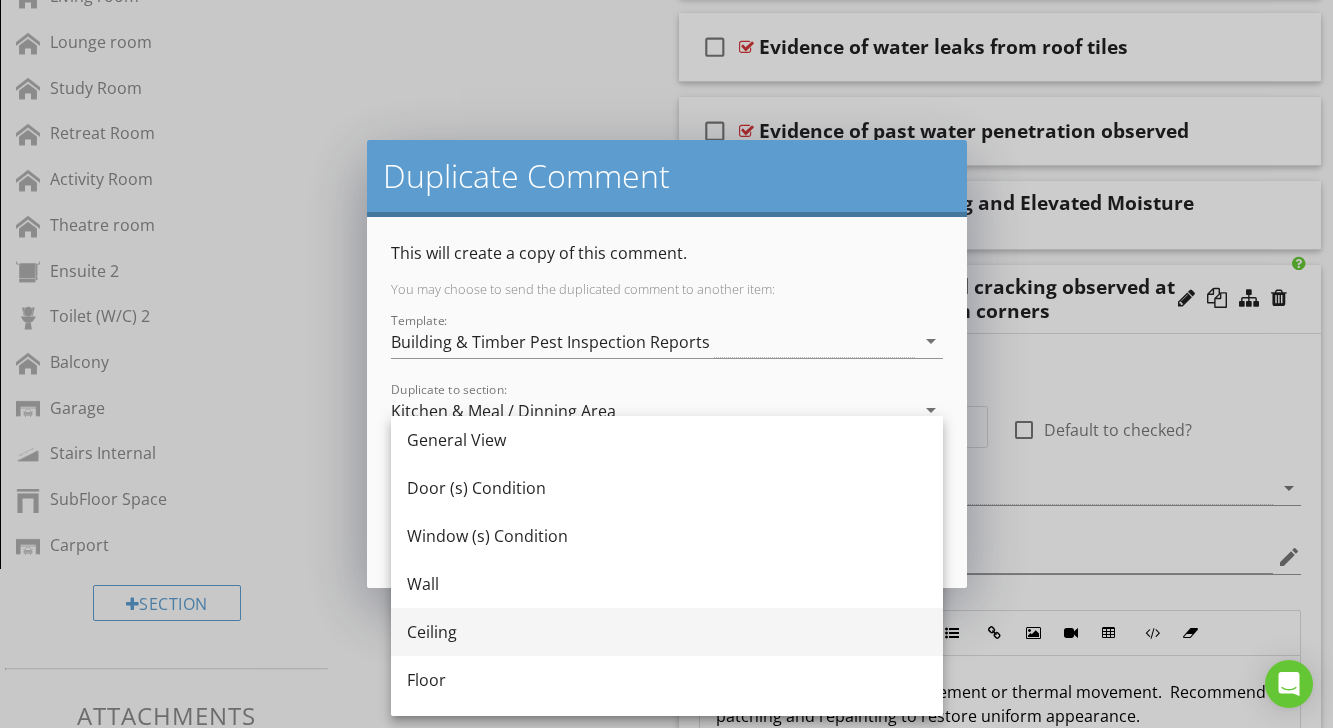 click on "Ceiling" at bounding box center [667, 632] 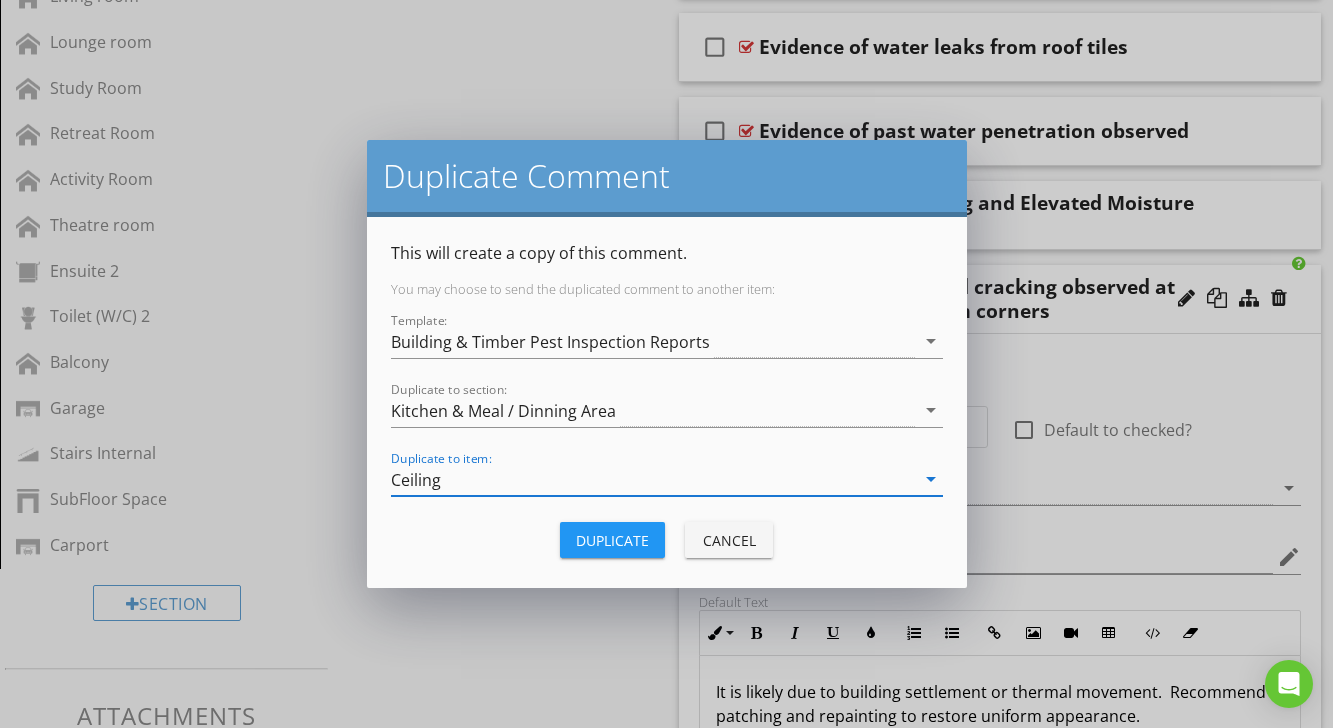click on "Duplicate" at bounding box center [612, 540] 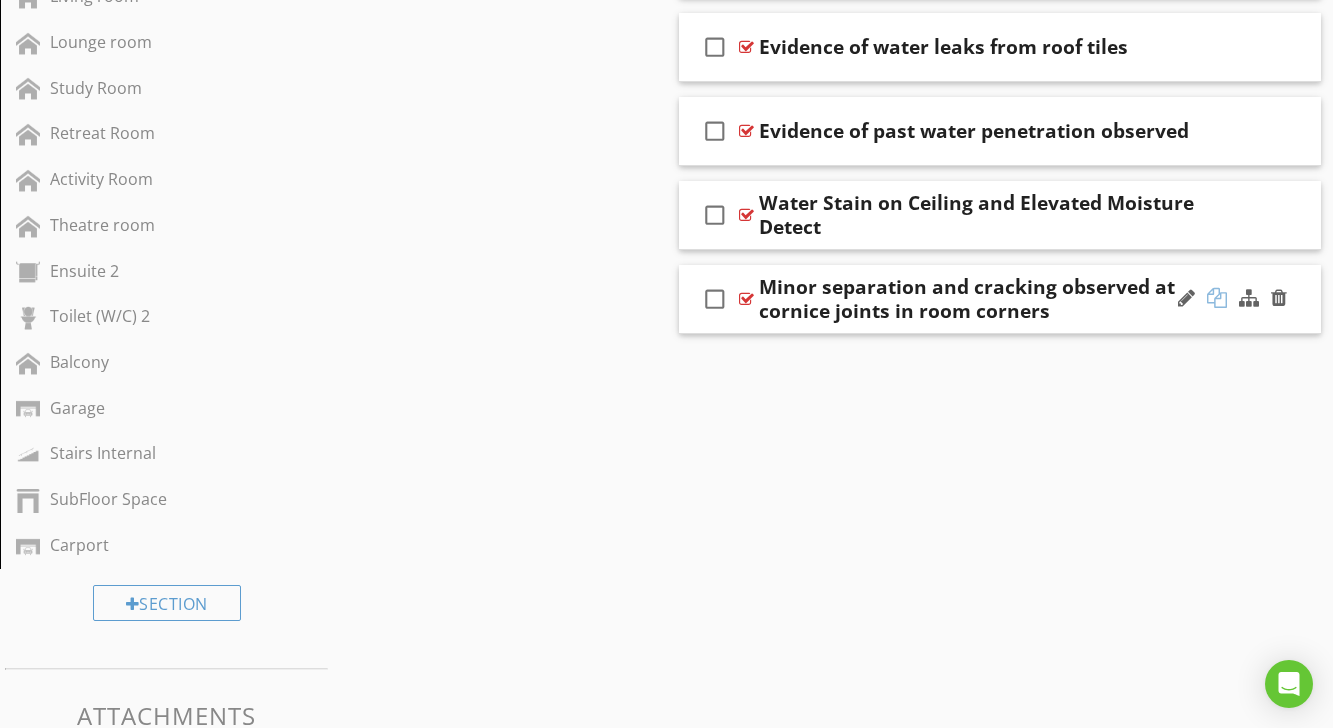 click at bounding box center [1217, 298] 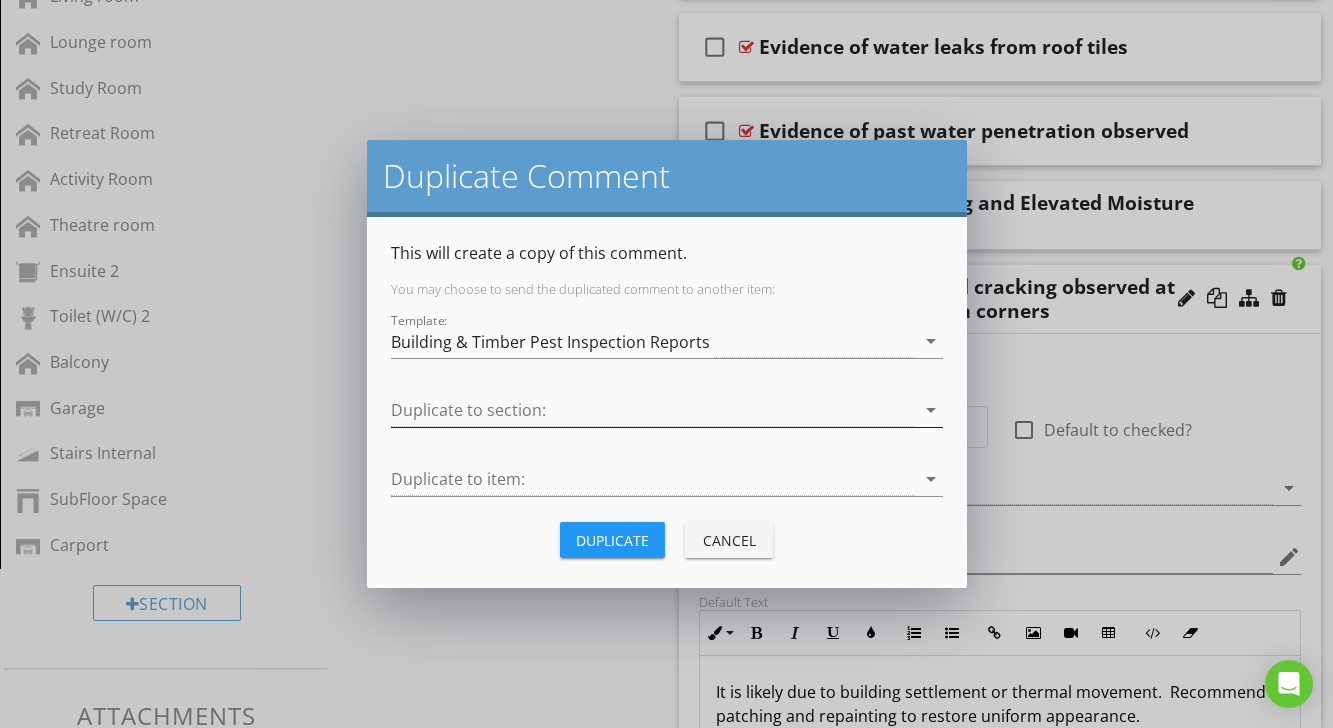 click on "arrow_drop_down" at bounding box center [931, 410] 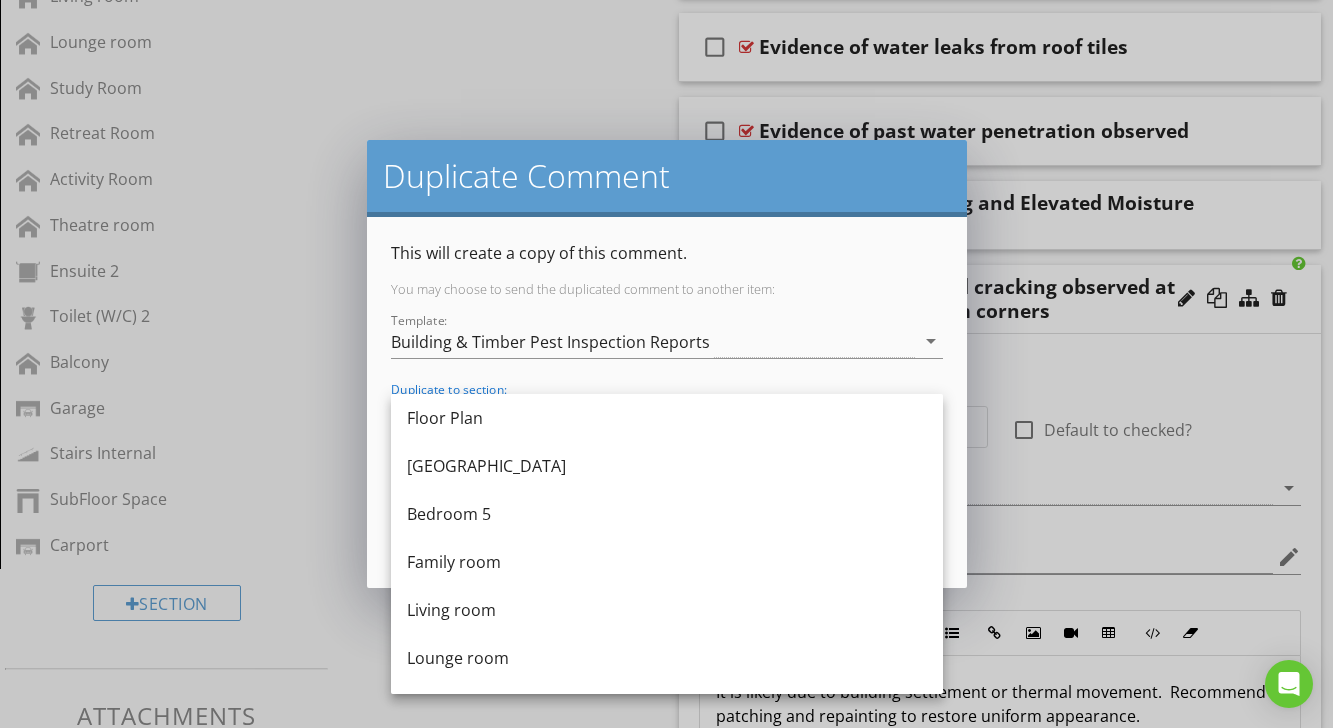 scroll, scrollTop: 939, scrollLeft: 0, axis: vertical 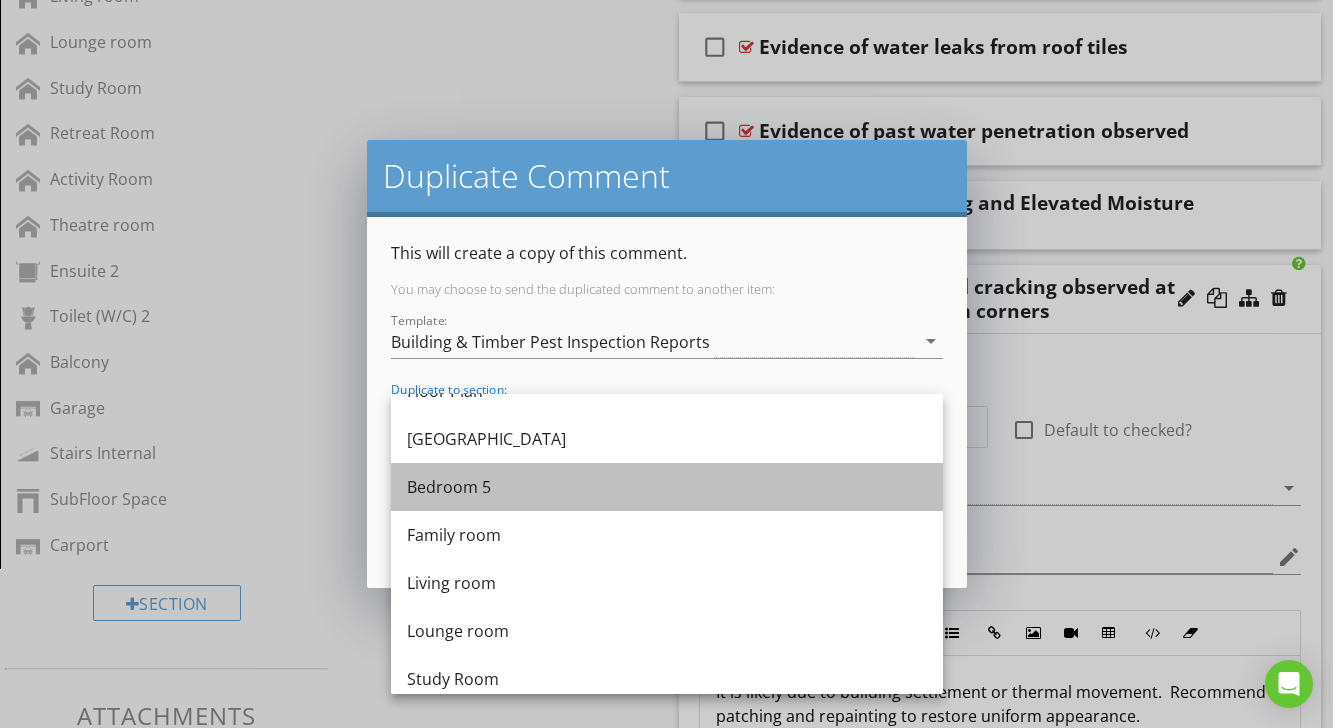 click on "Bedroom 5" at bounding box center (667, 487) 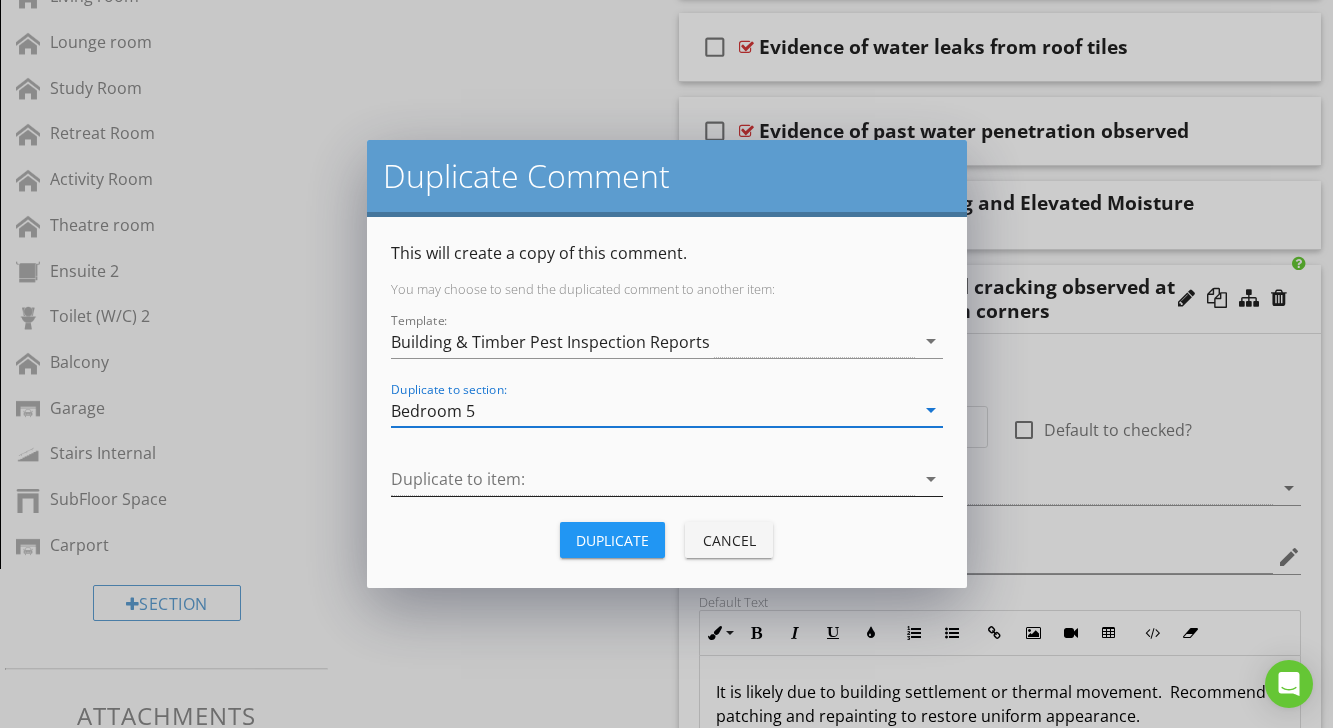 click on "arrow_drop_down" at bounding box center [929, 479] 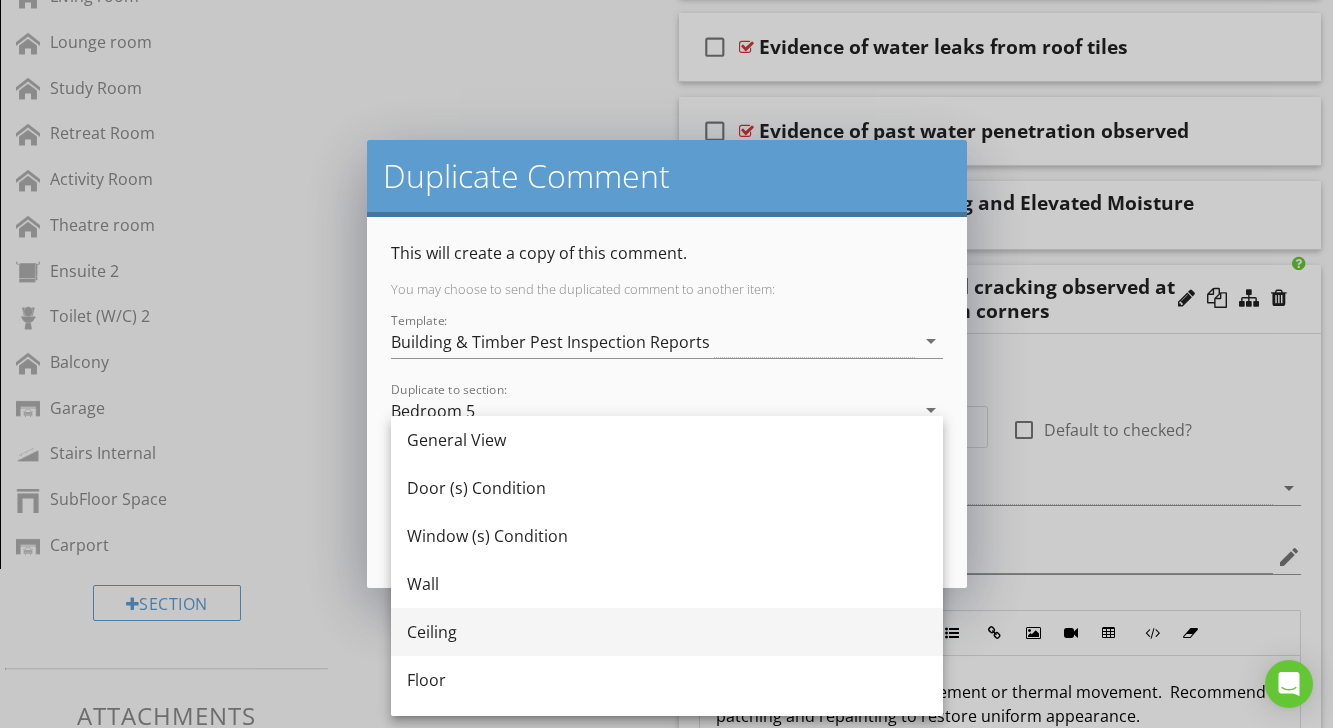 click on "Ceiling" at bounding box center [667, 632] 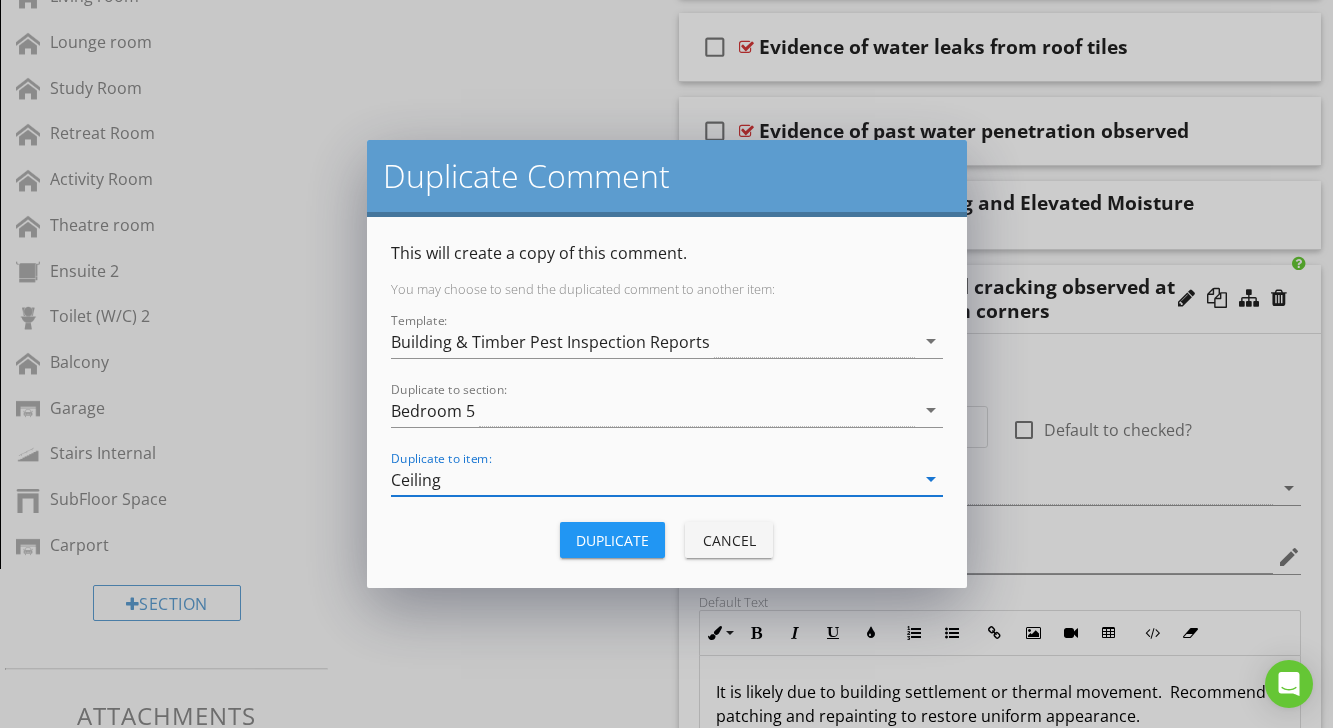 click on "Duplicate" at bounding box center [612, 540] 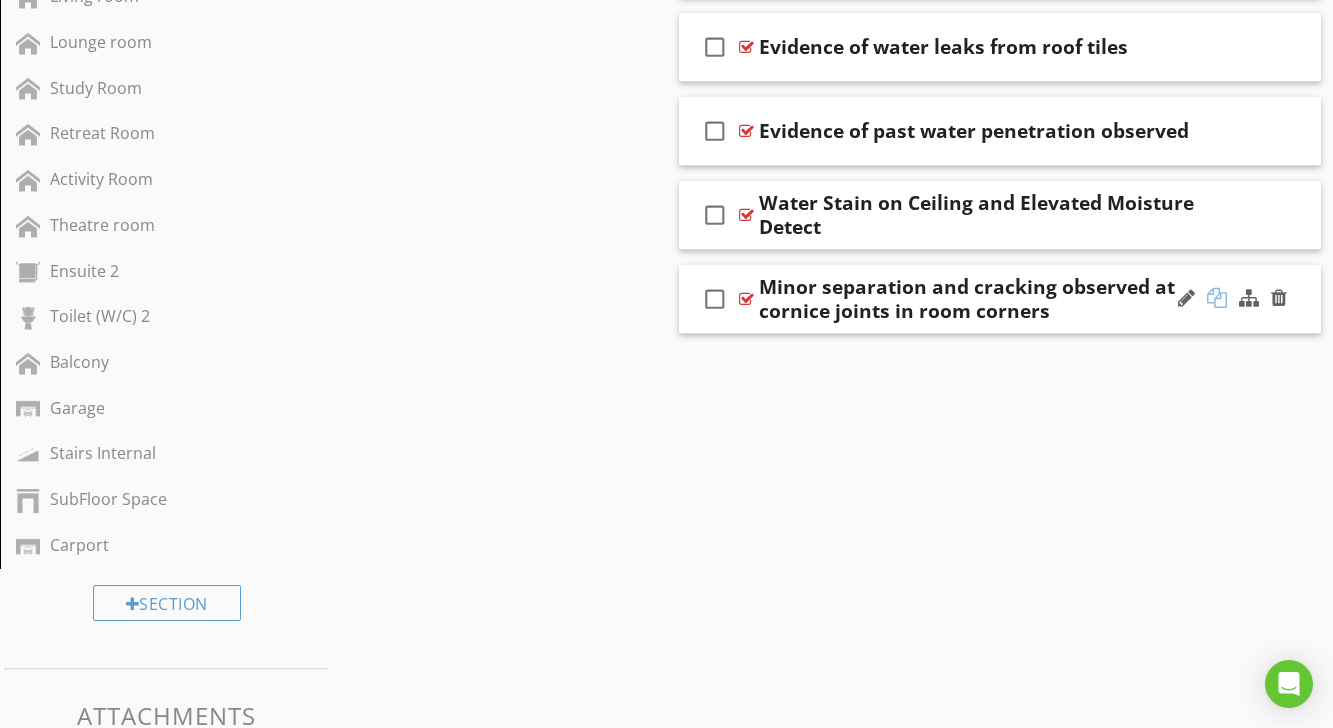 click at bounding box center (1217, 298) 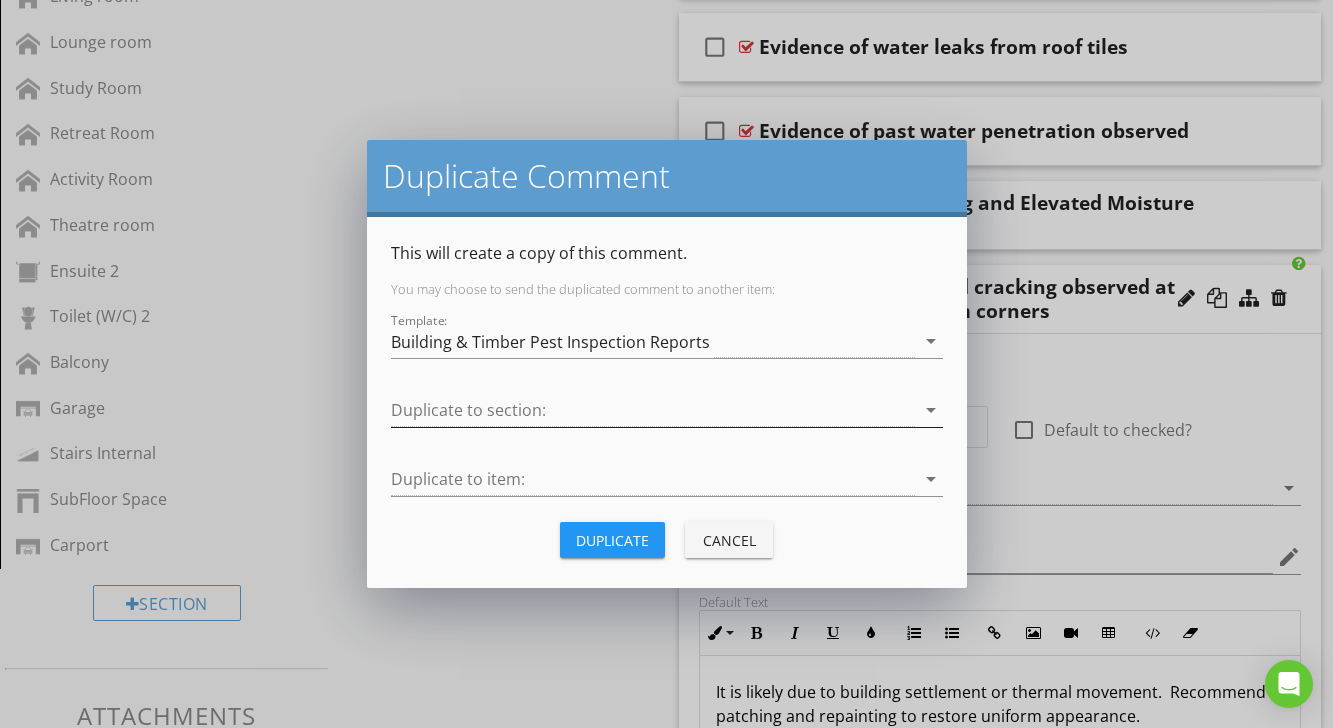 click on "arrow_drop_down" at bounding box center (931, 410) 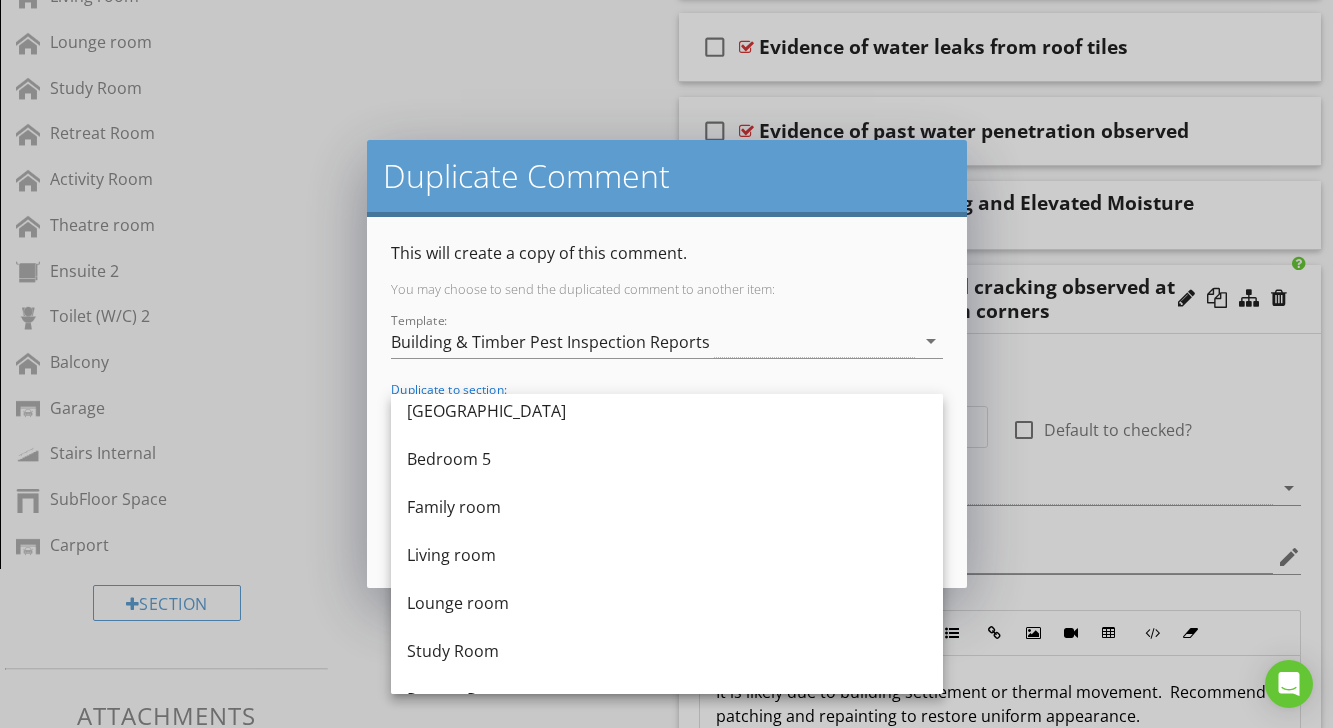 scroll, scrollTop: 977, scrollLeft: 0, axis: vertical 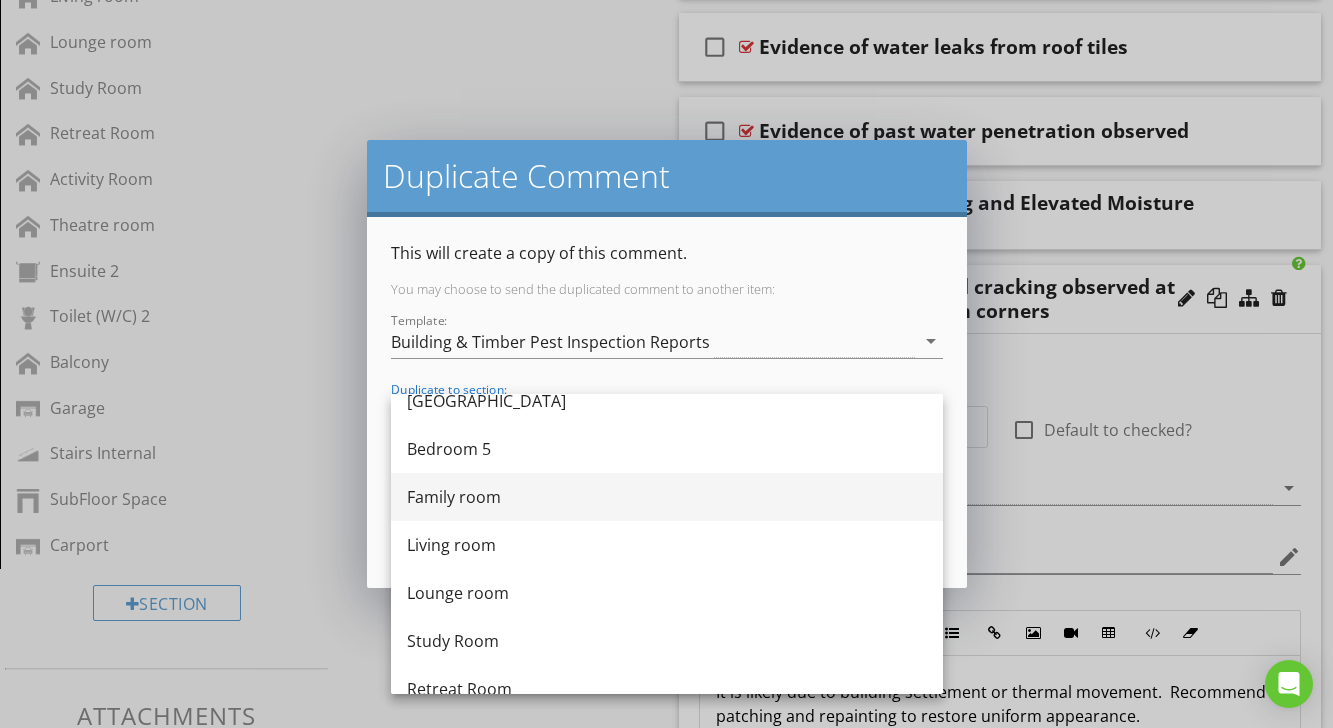 click on "Family room" at bounding box center (667, 497) 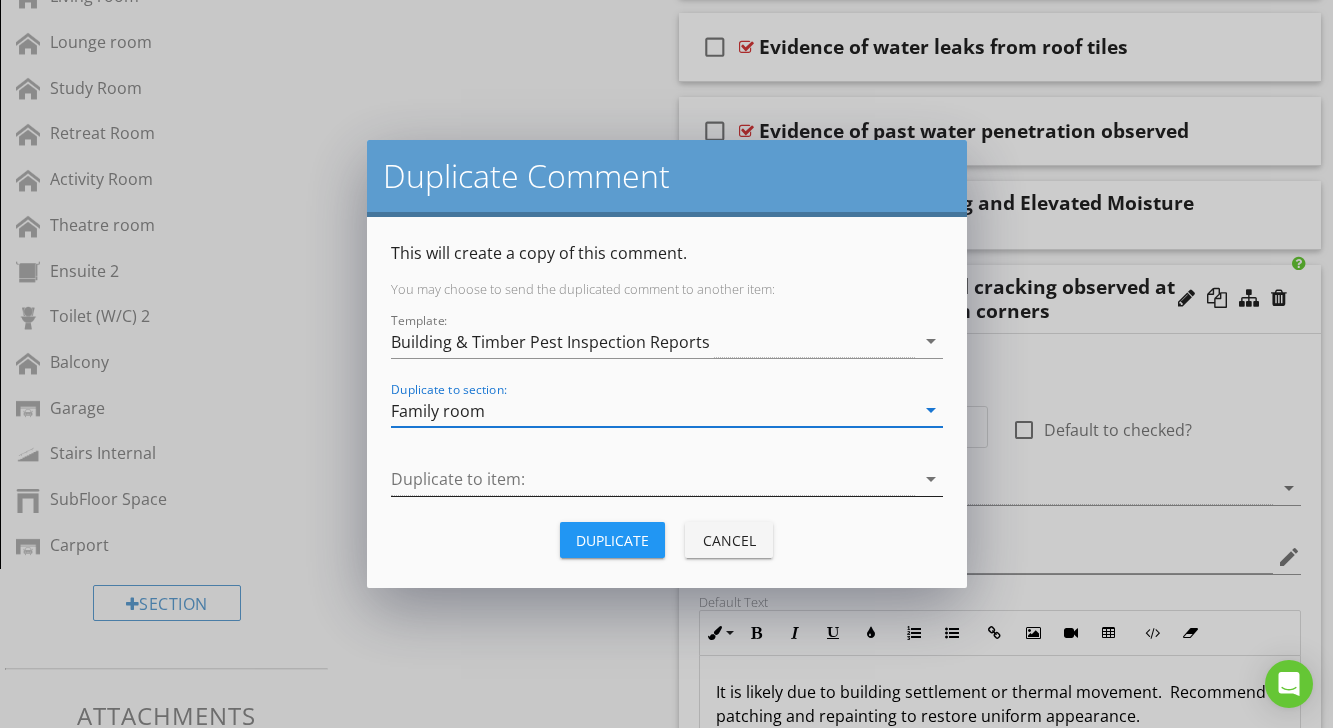 click on "arrow_drop_down" at bounding box center (929, 479) 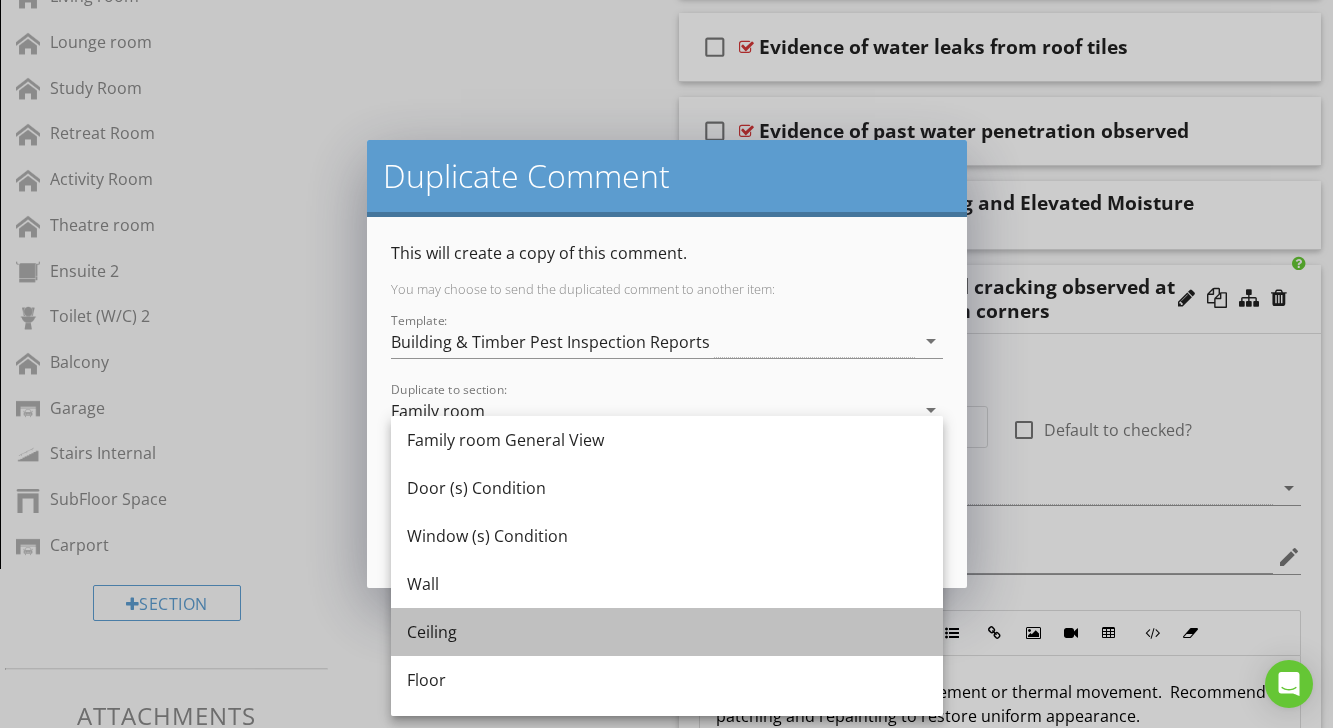 click on "Ceiling" at bounding box center [667, 632] 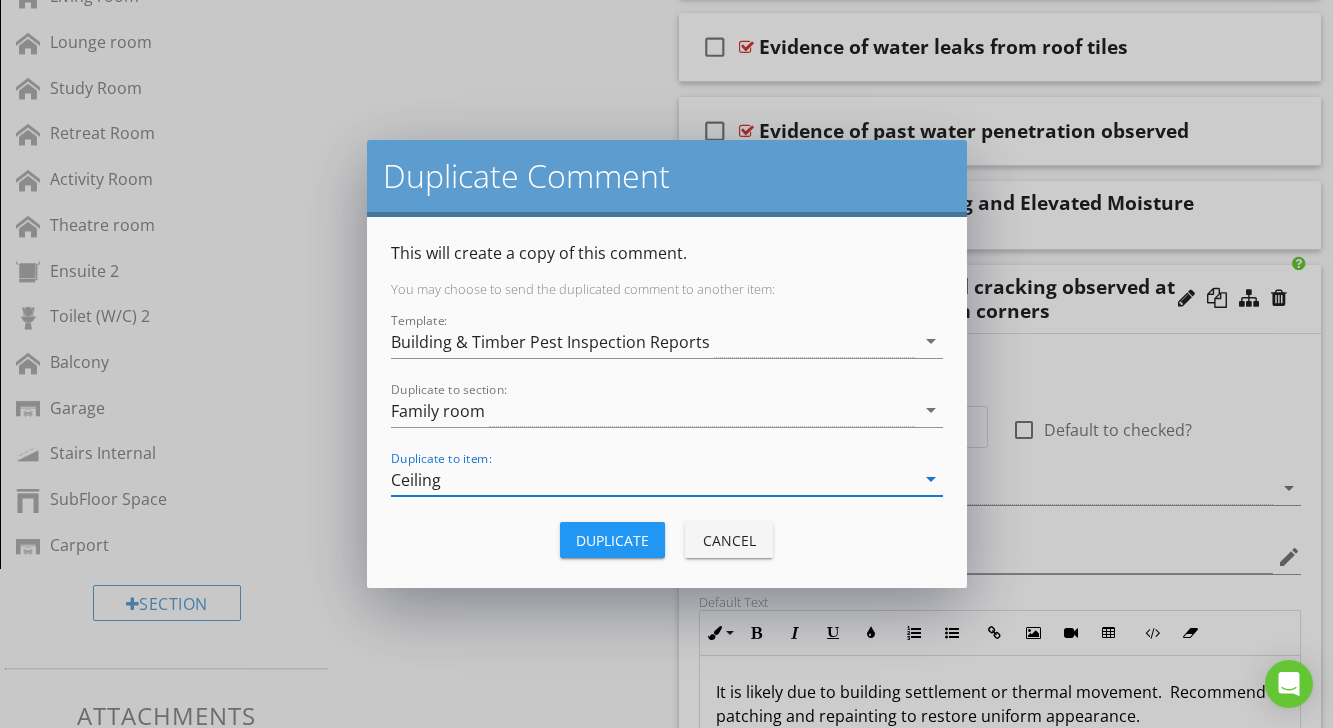 click on "Duplicate" at bounding box center [612, 540] 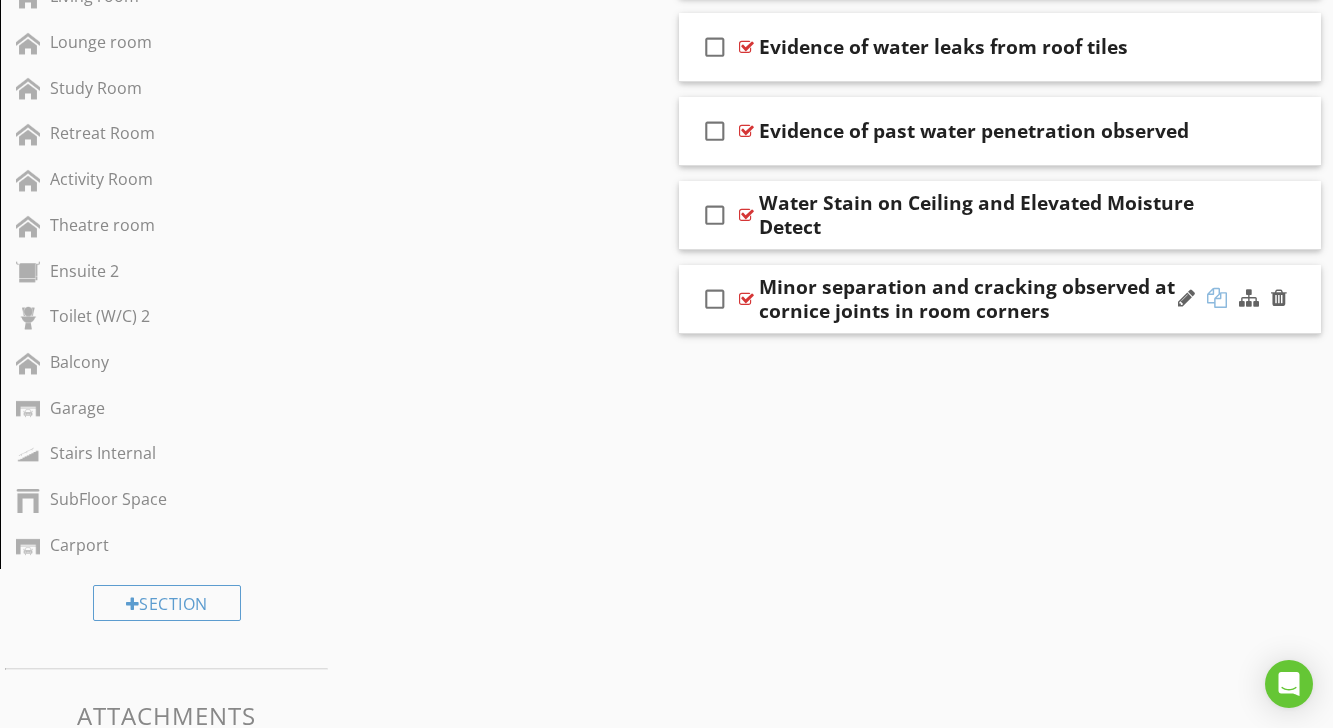 click at bounding box center [1217, 298] 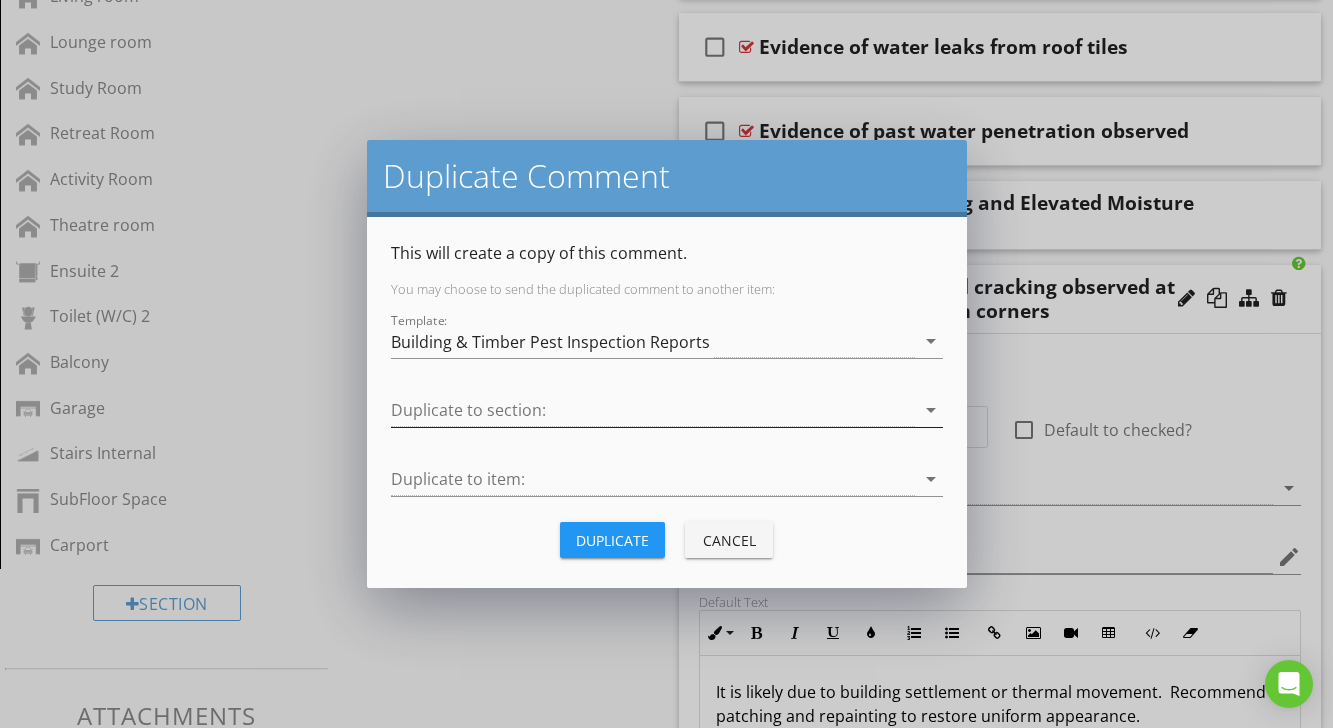 click on "arrow_drop_down" at bounding box center (931, 410) 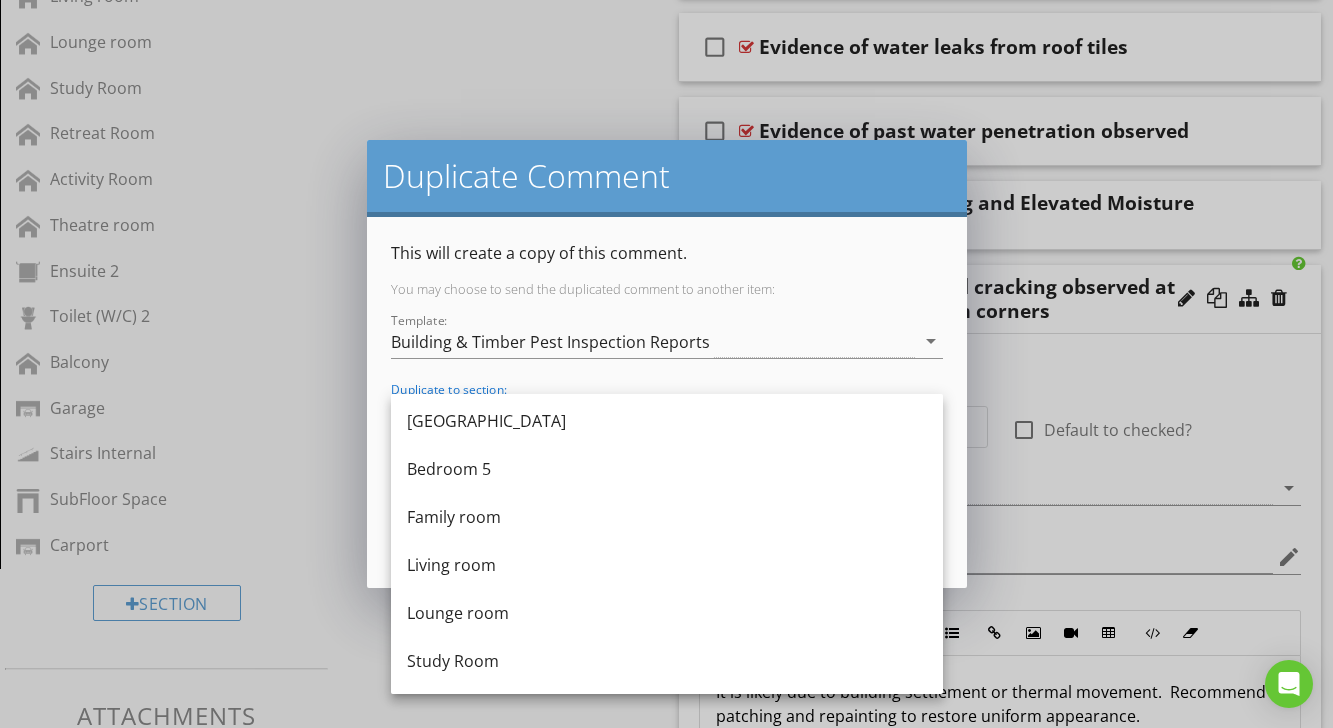 scroll, scrollTop: 980, scrollLeft: 0, axis: vertical 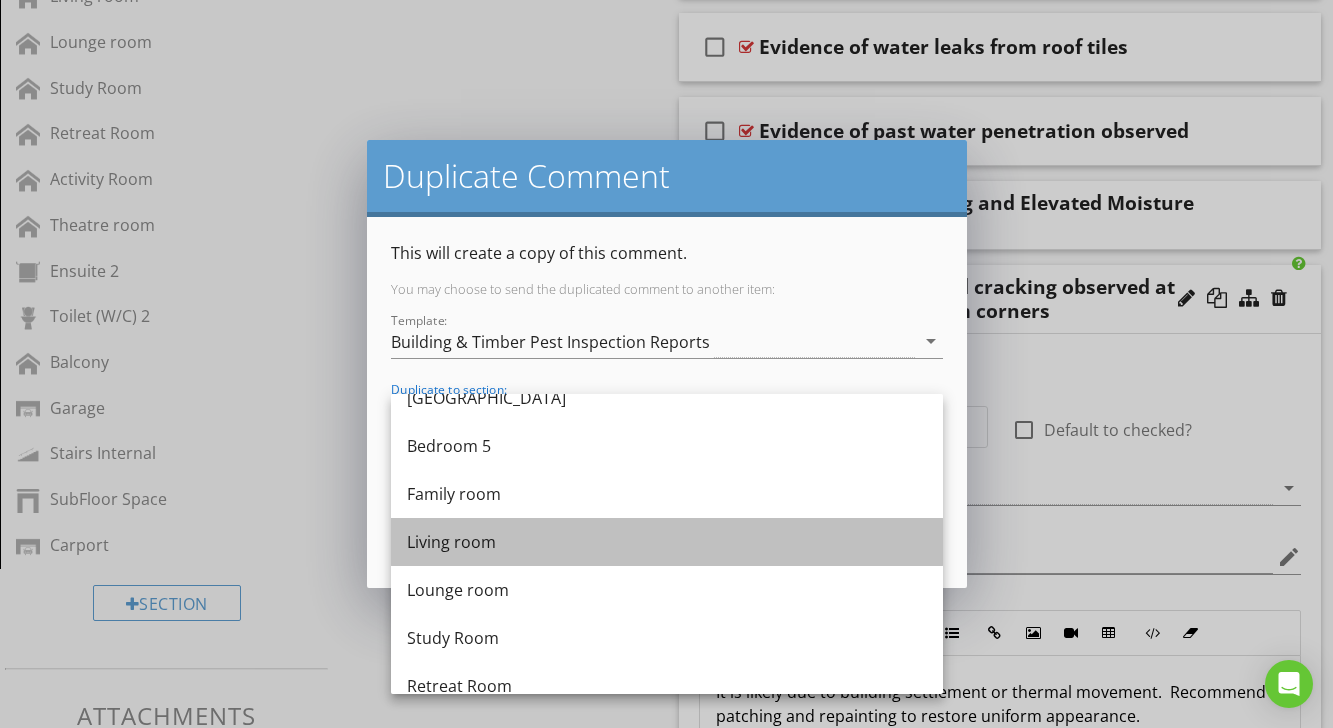 click on "Living room" at bounding box center [667, 542] 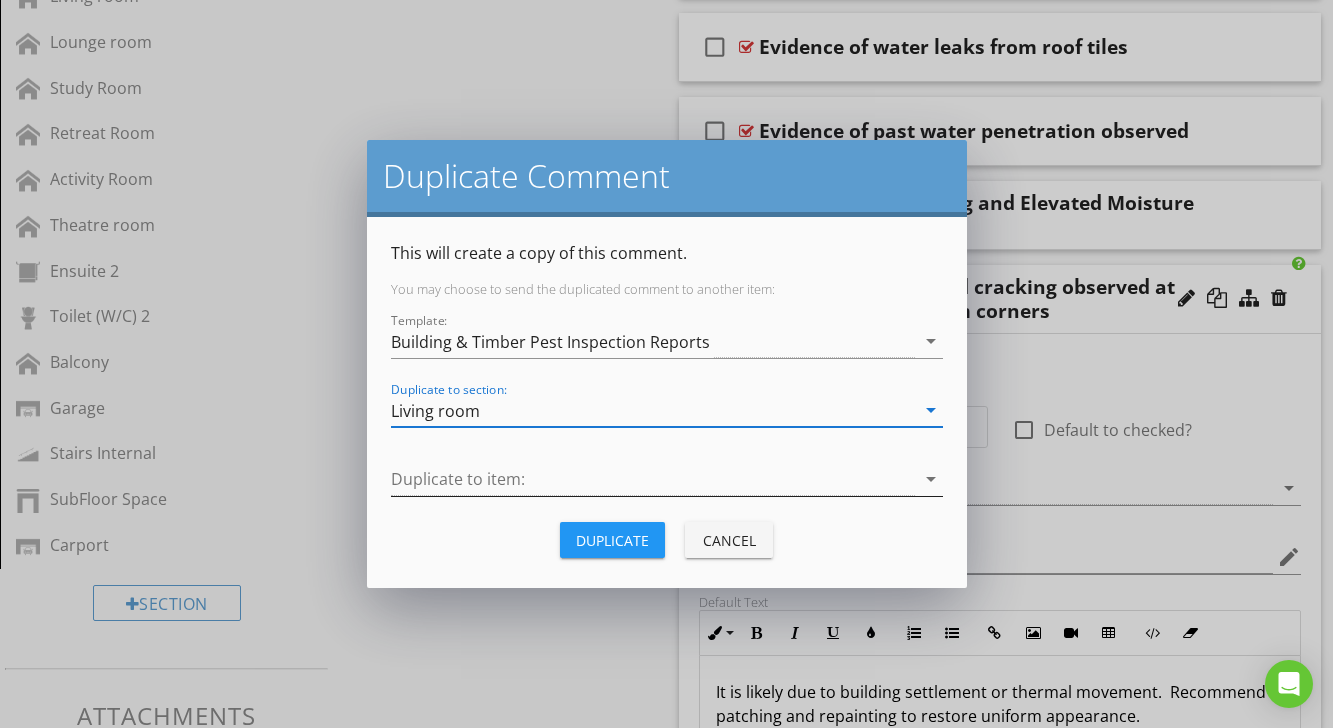 click on "arrow_drop_down" at bounding box center [931, 479] 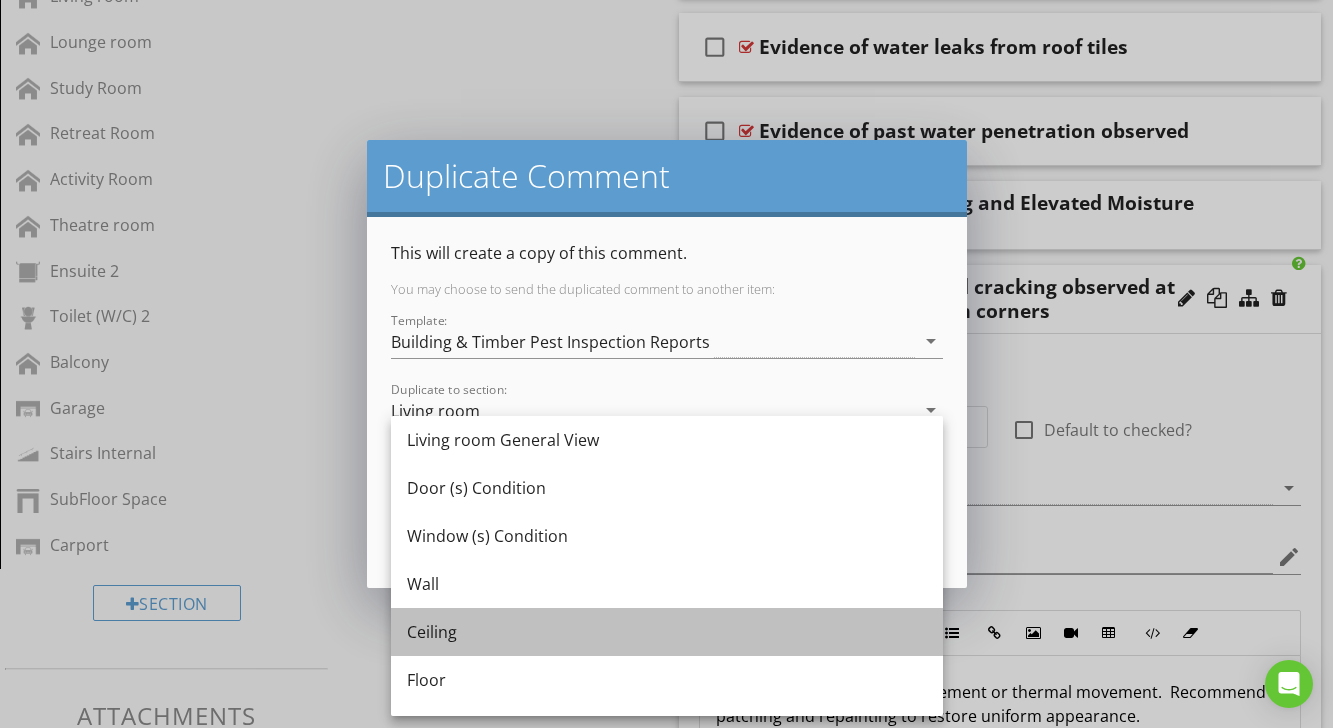 click on "Ceiling" at bounding box center [667, 632] 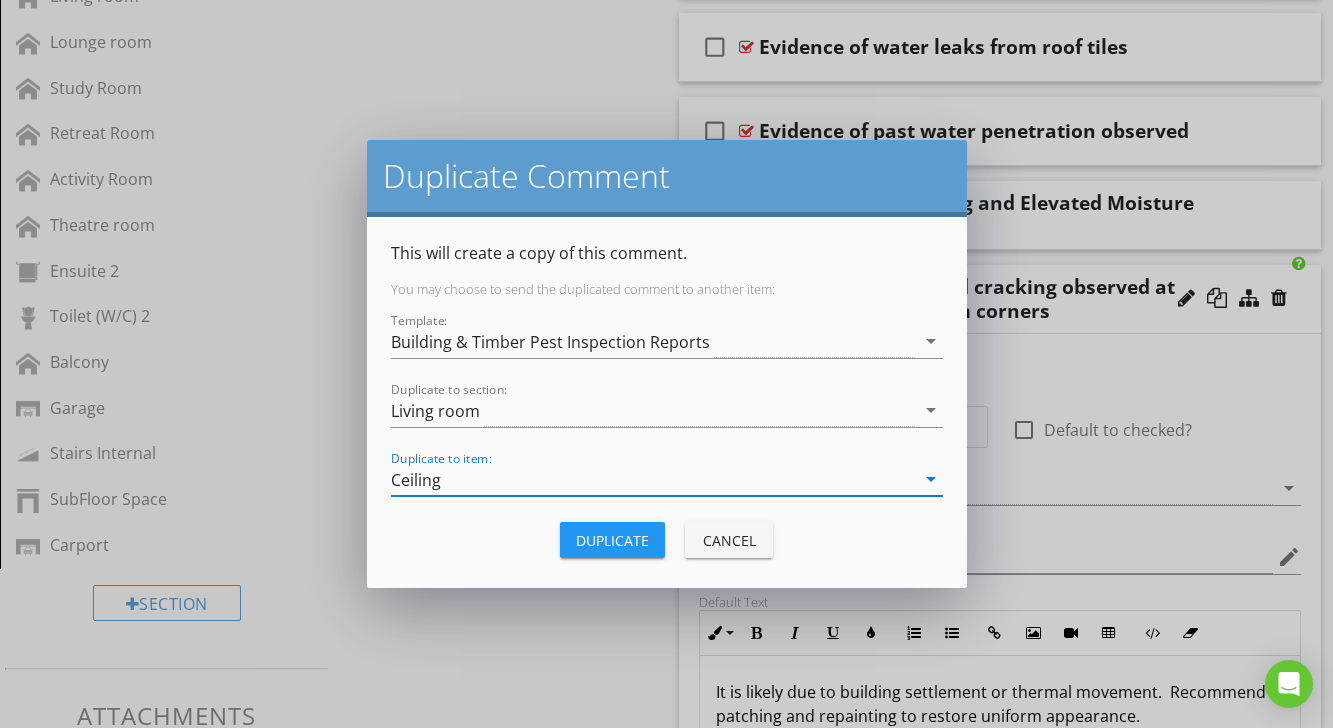 click on "Duplicate" at bounding box center (612, 540) 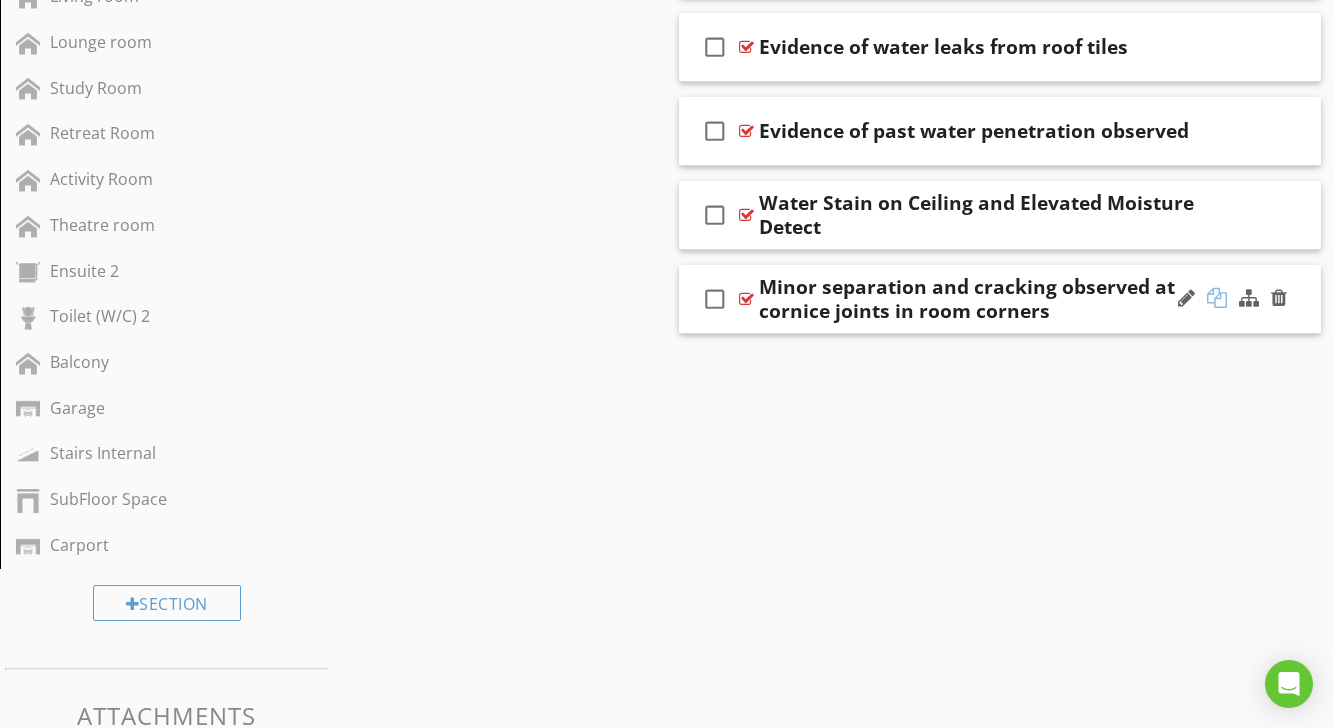 click at bounding box center [1217, 298] 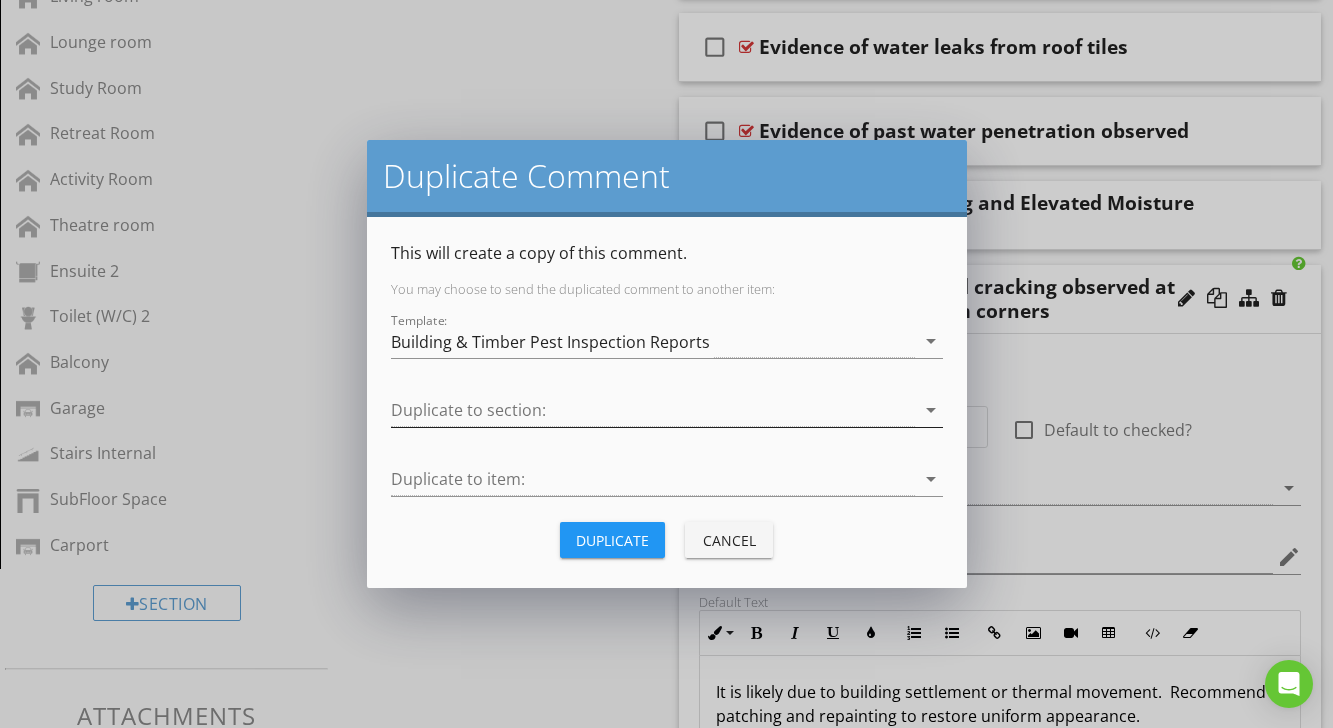 click at bounding box center (653, 410) 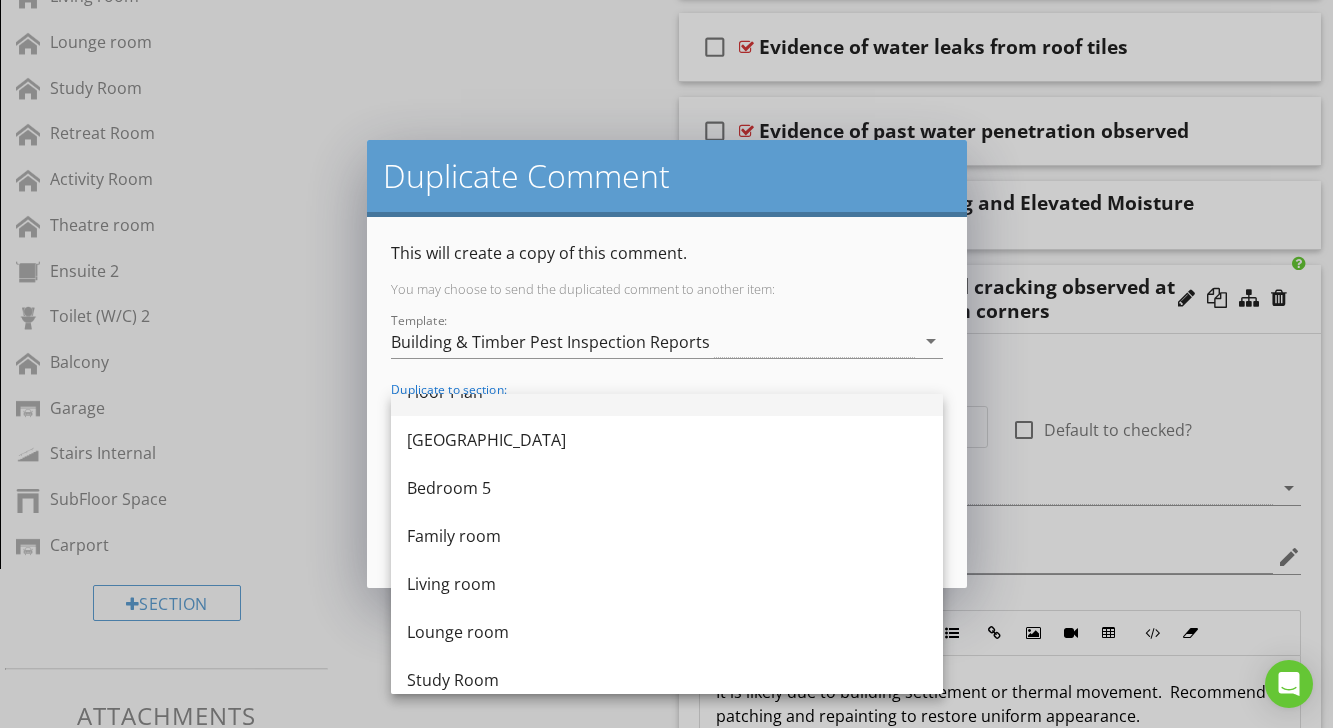 scroll, scrollTop: 947, scrollLeft: 0, axis: vertical 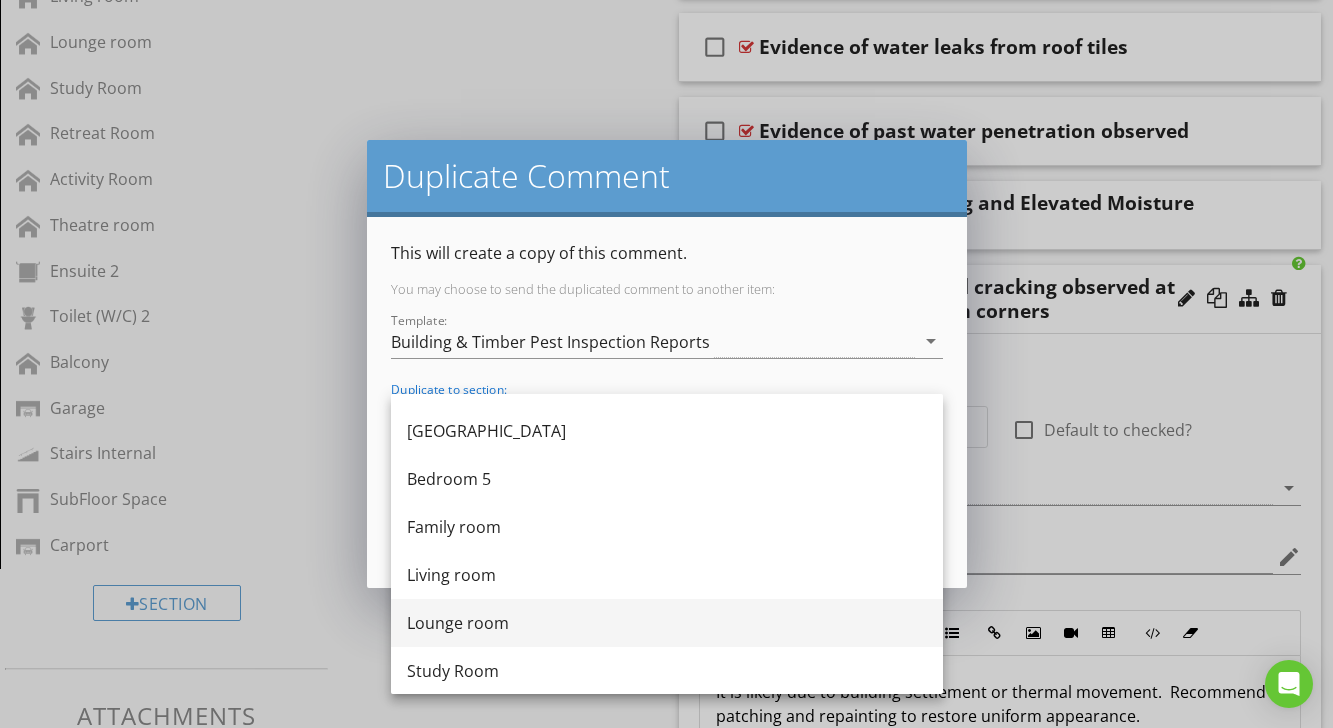 click on "Lounge room" at bounding box center (667, 623) 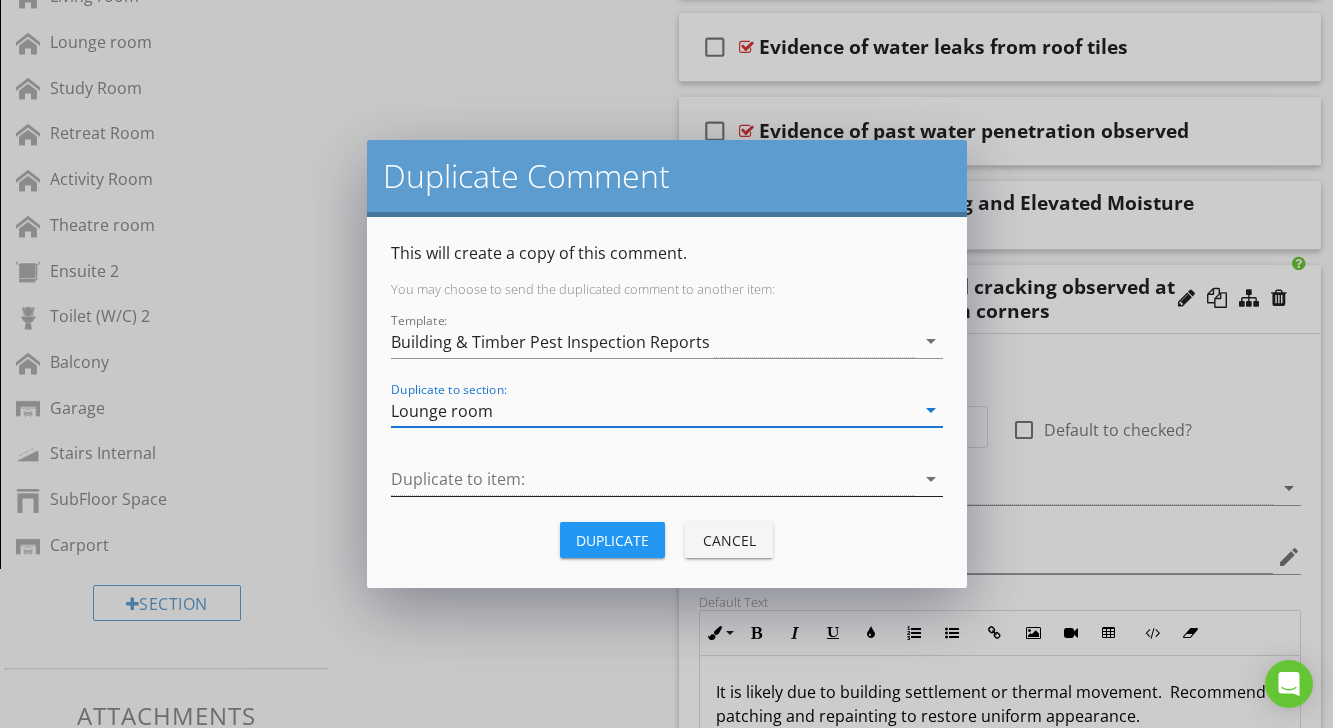 click on "arrow_drop_down" at bounding box center (931, 479) 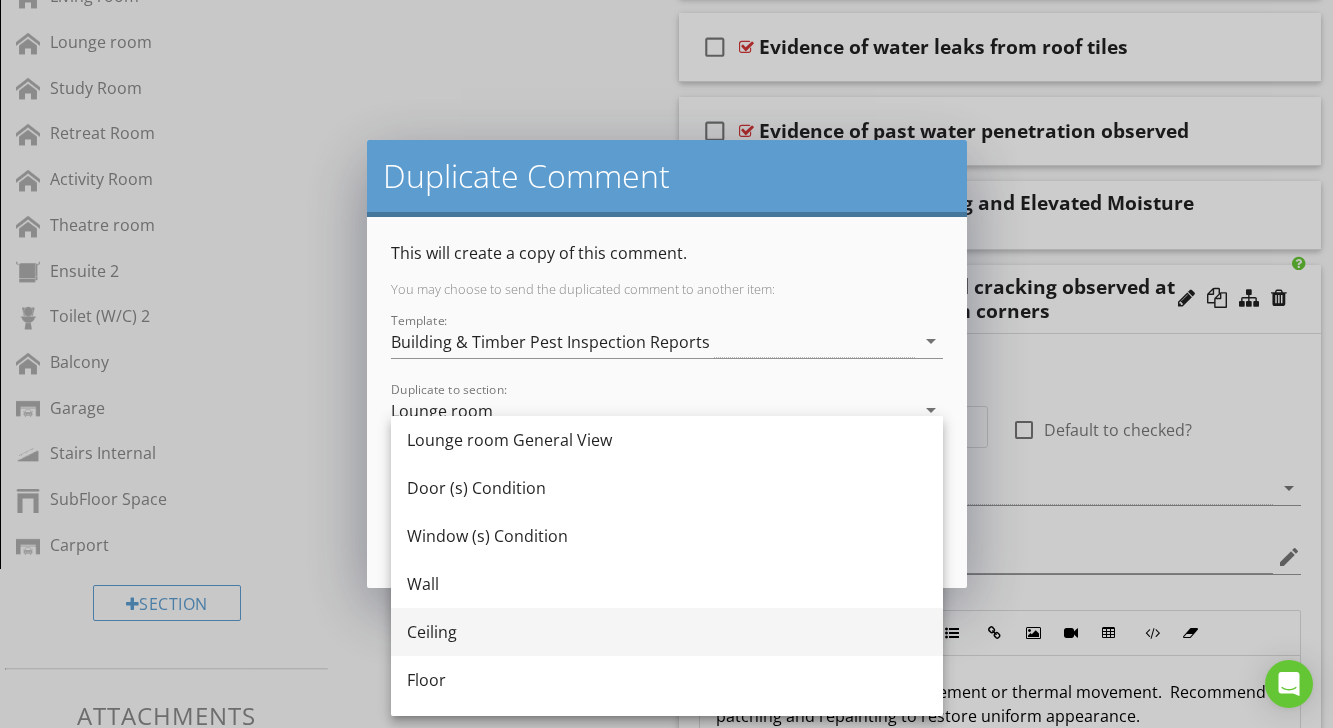 click on "Ceiling" at bounding box center (667, 632) 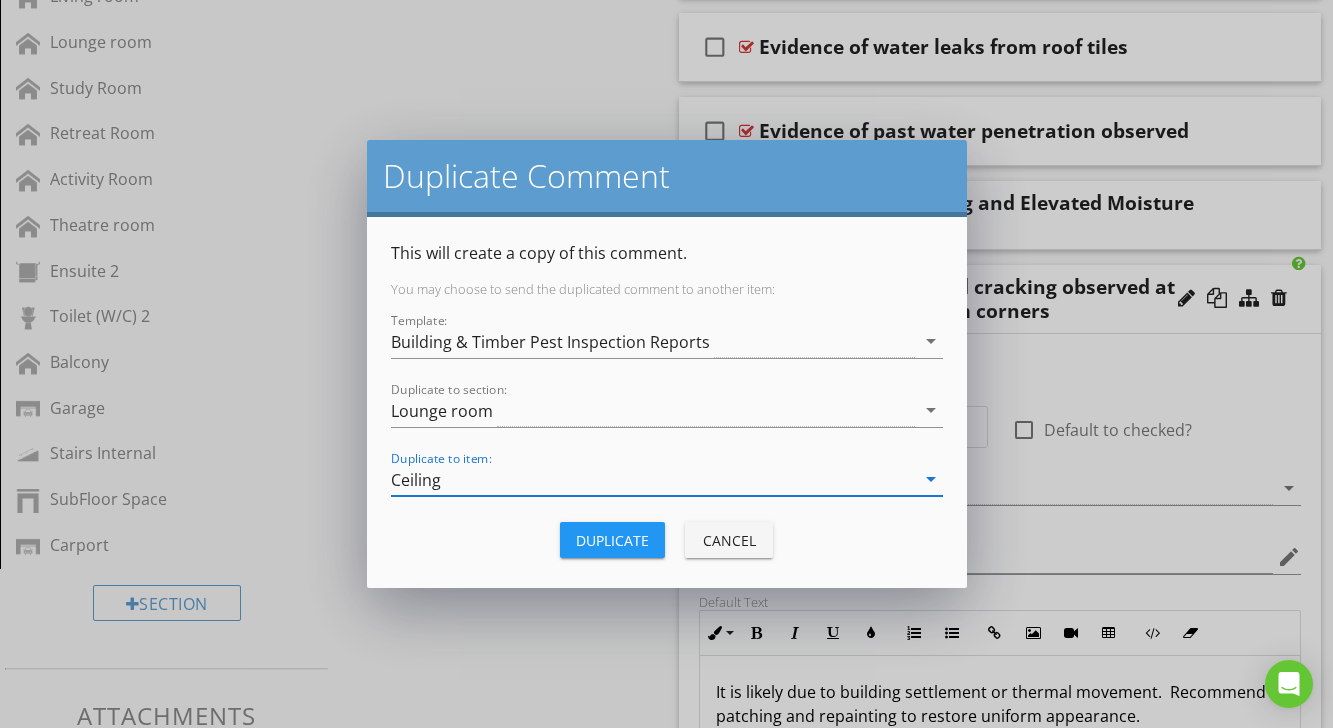 click on "Duplicate" at bounding box center [612, 540] 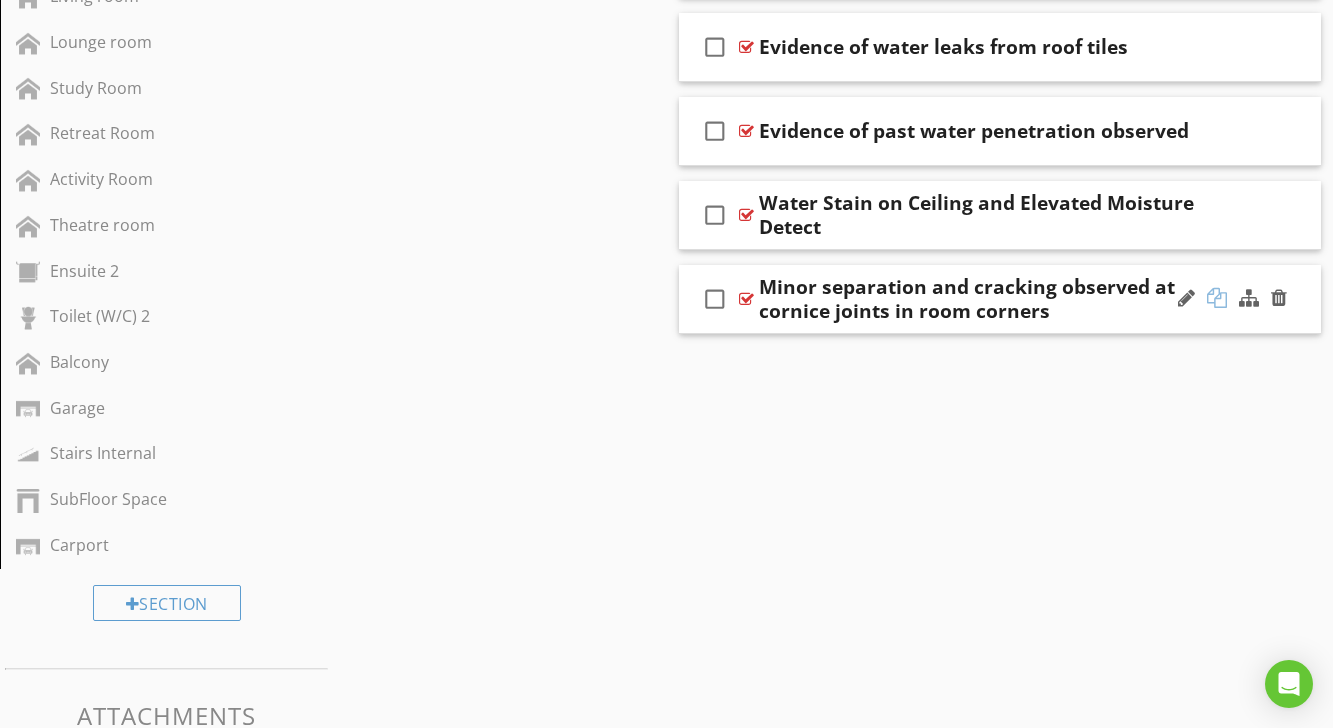 click at bounding box center [1217, 298] 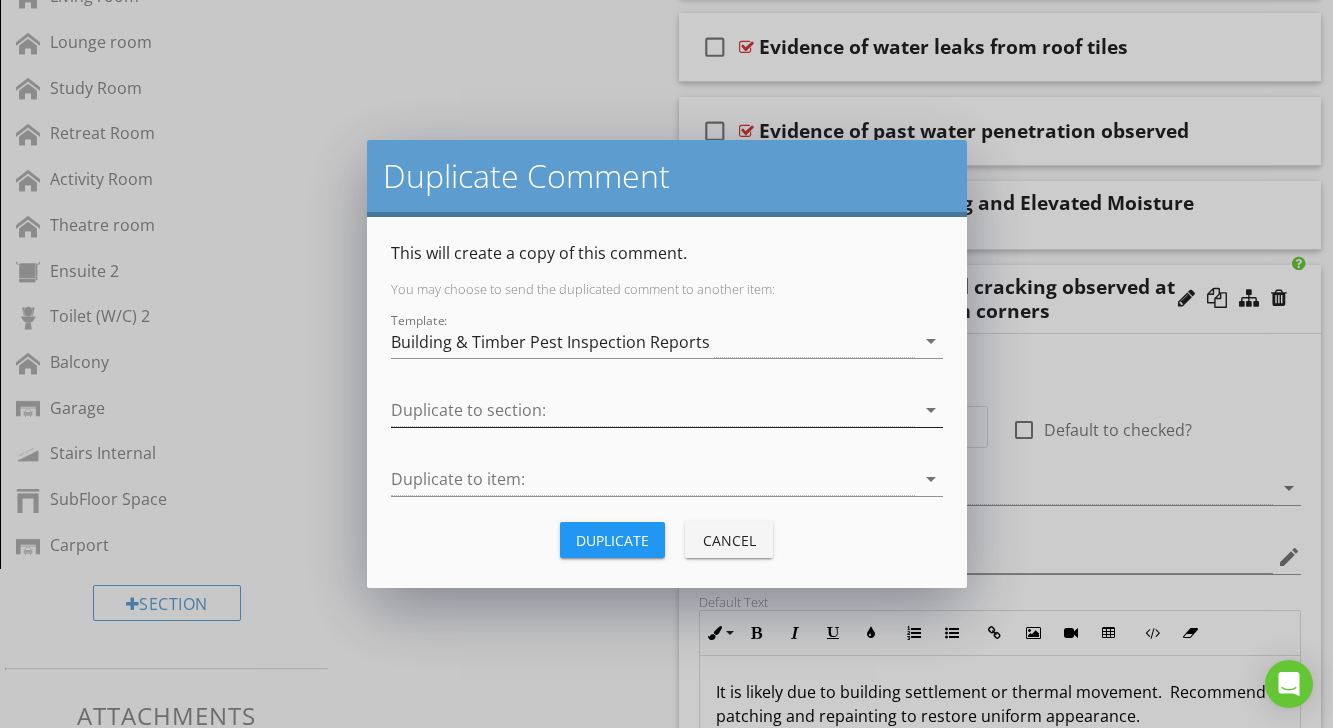 click on "arrow_drop_down" at bounding box center [931, 410] 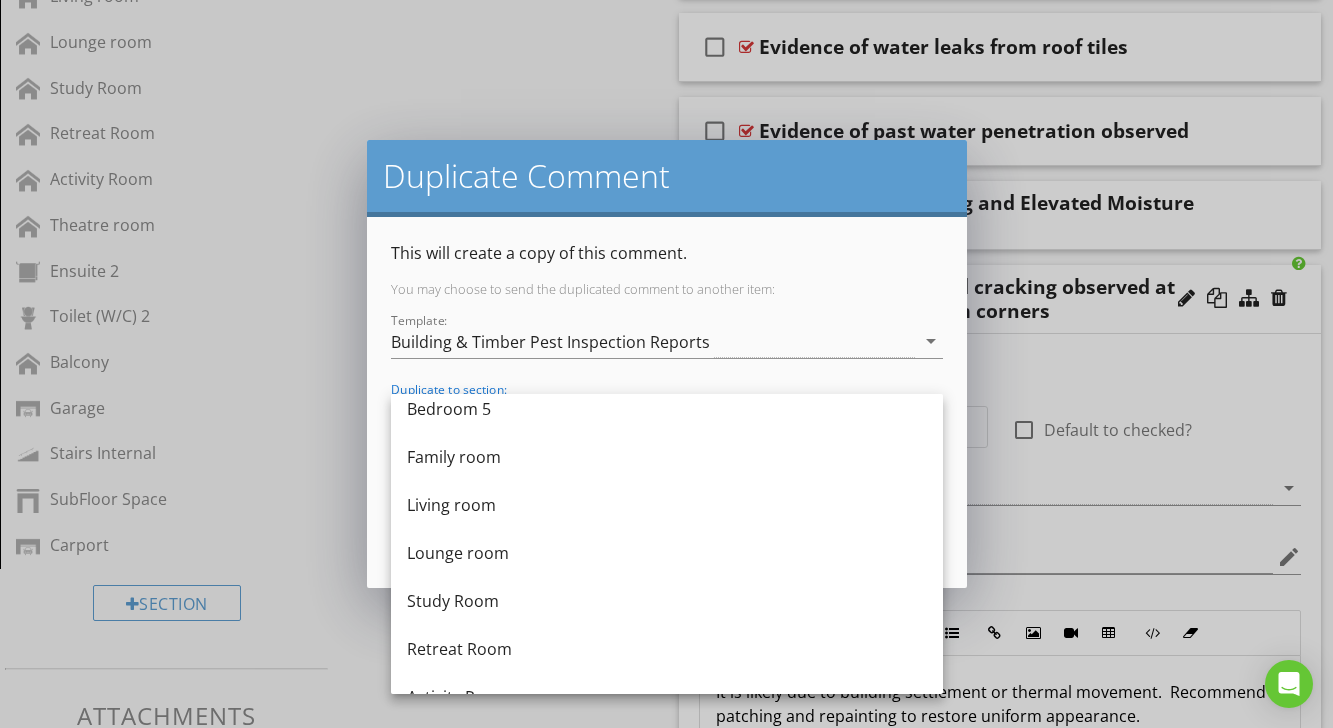 scroll, scrollTop: 1033, scrollLeft: 0, axis: vertical 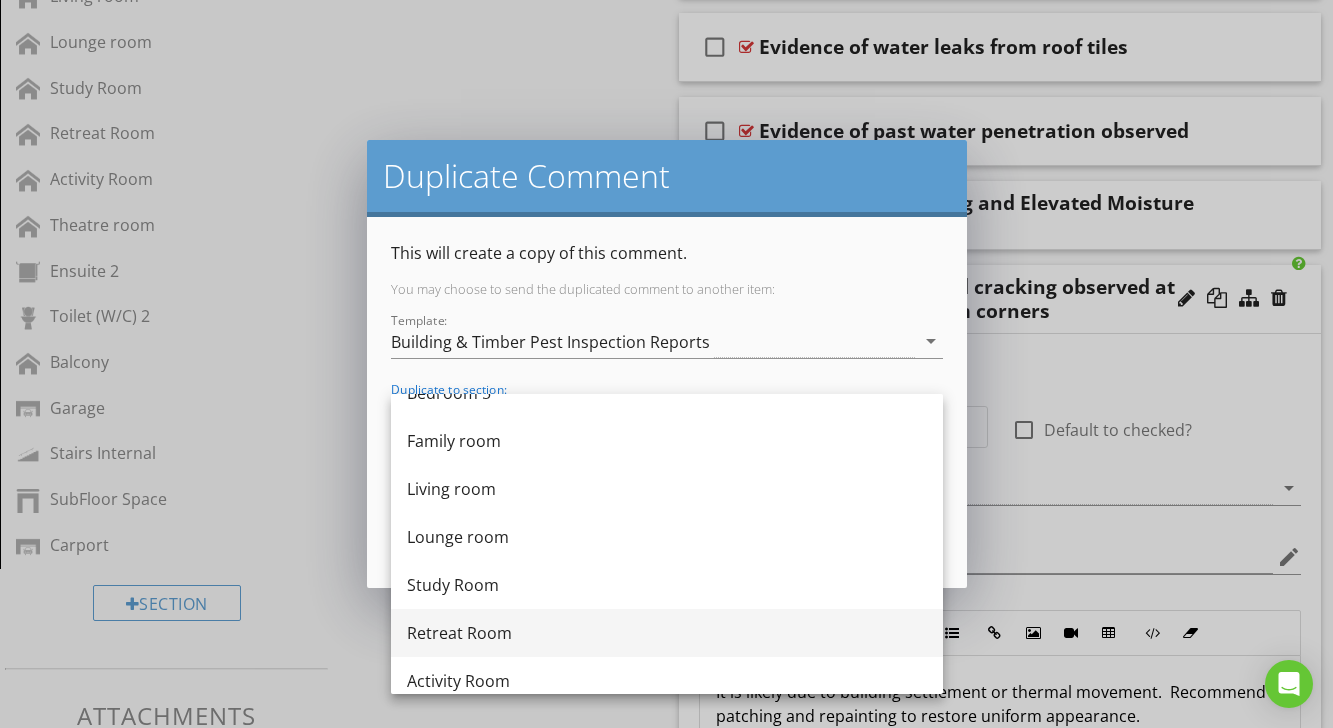 click on "Retreat Room" at bounding box center (667, 633) 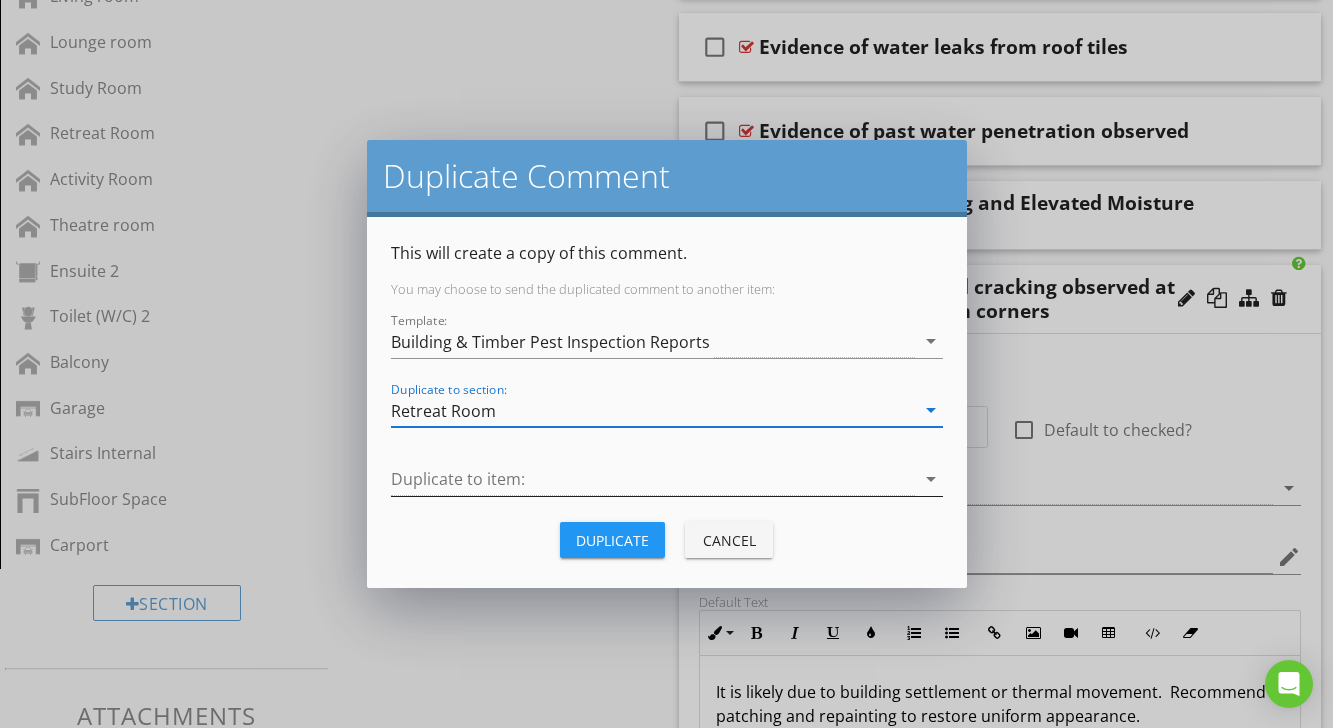 click on "arrow_drop_down" at bounding box center [931, 479] 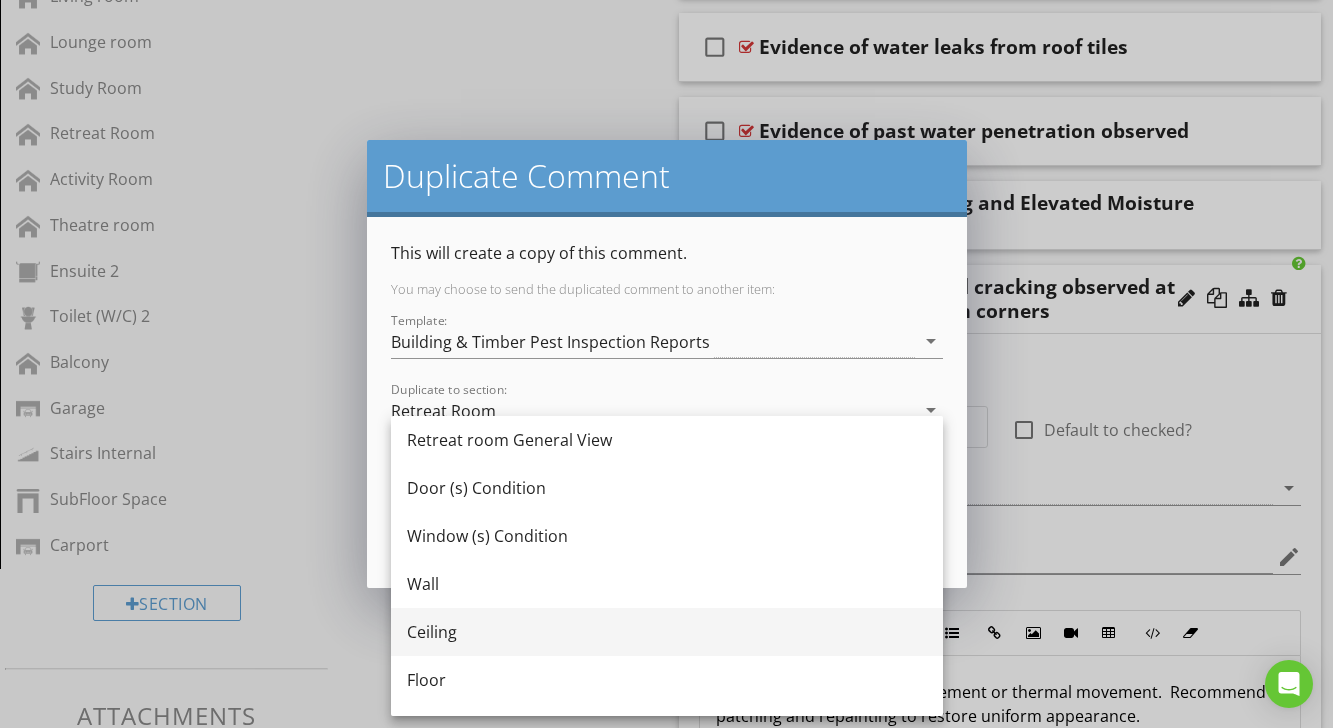 click on "Ceiling" at bounding box center [667, 632] 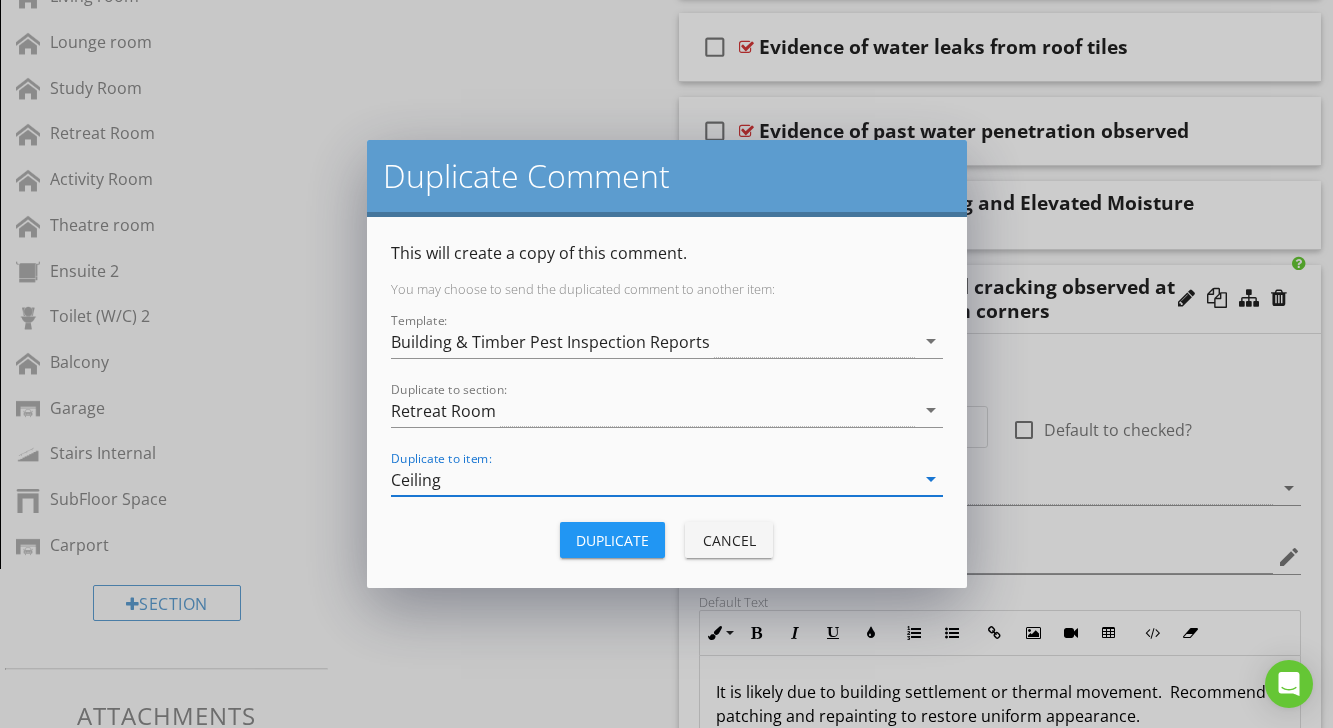 click on "Duplicate" at bounding box center [612, 540] 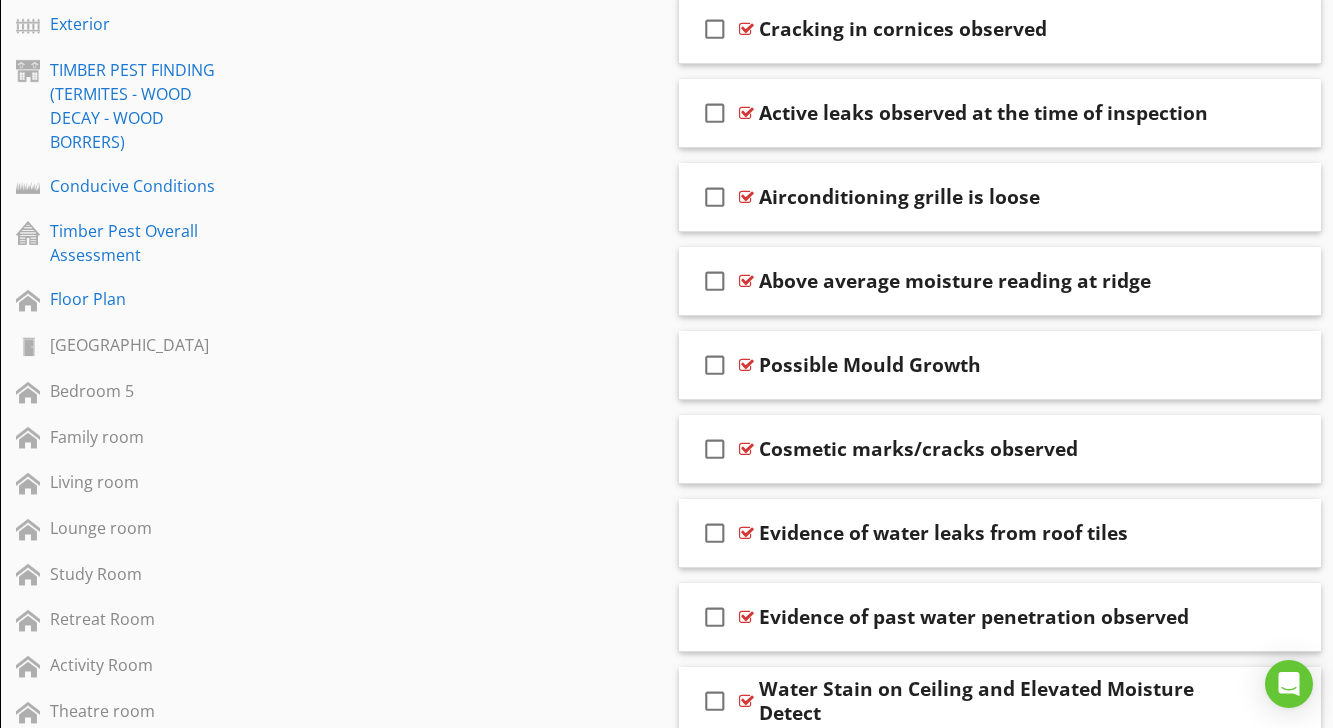 scroll, scrollTop: 1037, scrollLeft: 0, axis: vertical 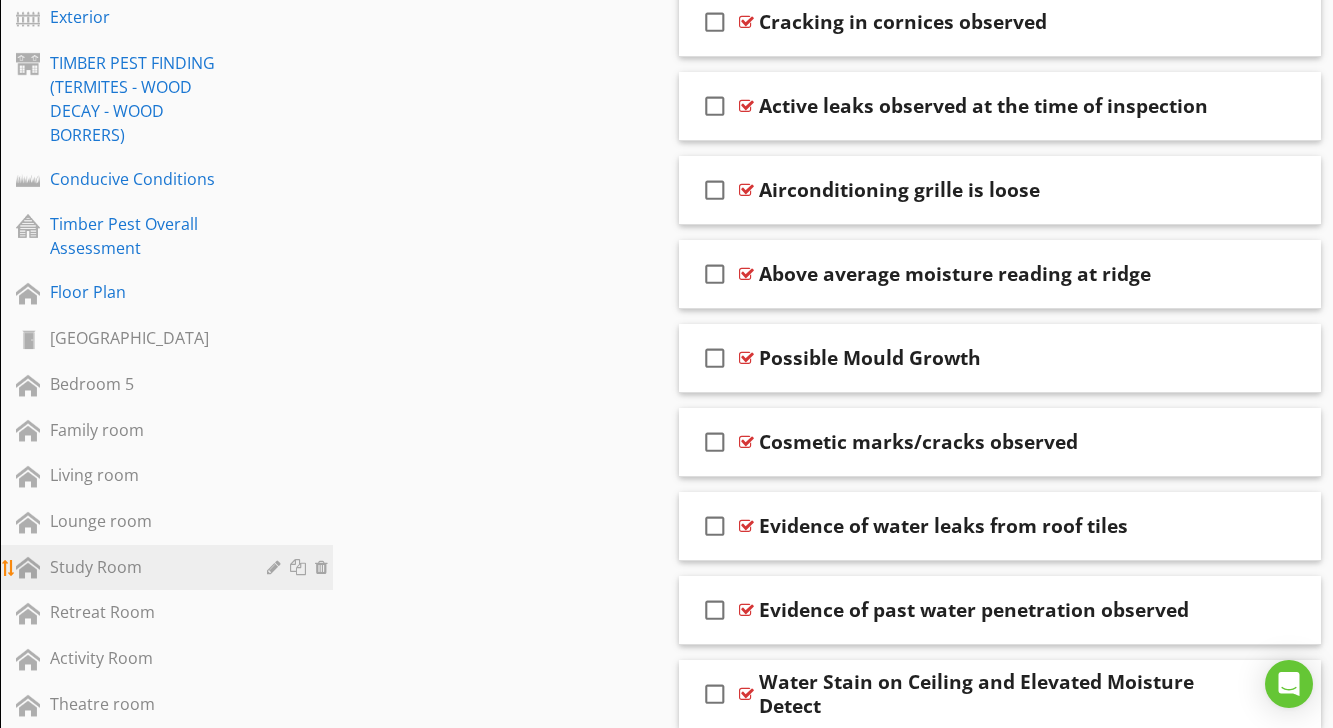 click on "Study Room" at bounding box center [144, 567] 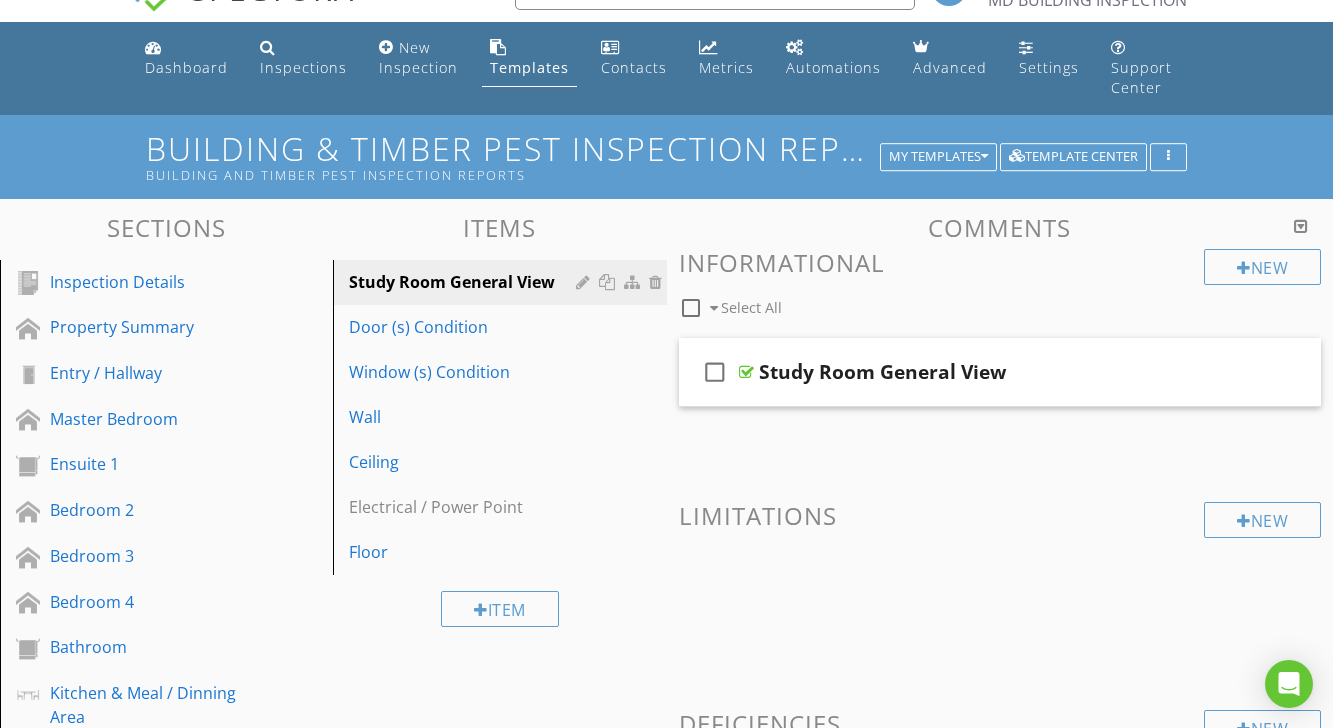 scroll, scrollTop: 39, scrollLeft: 0, axis: vertical 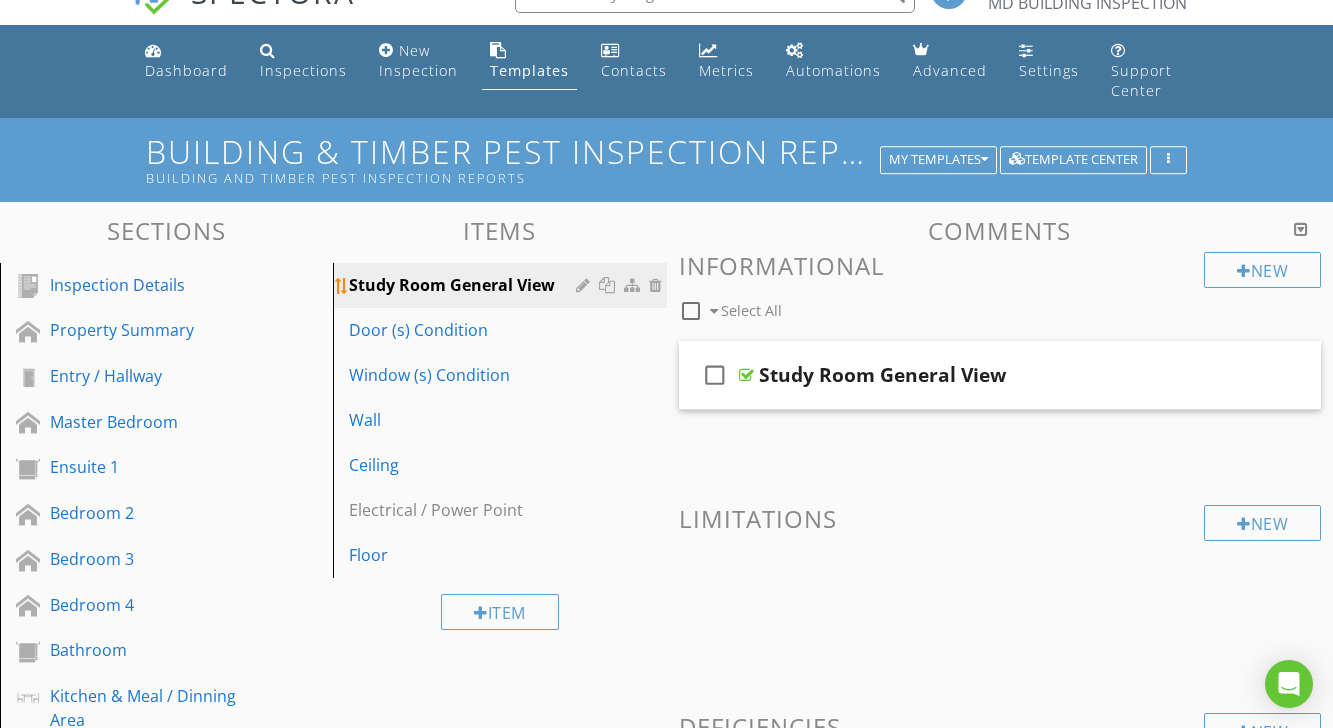 click at bounding box center [585, 285] 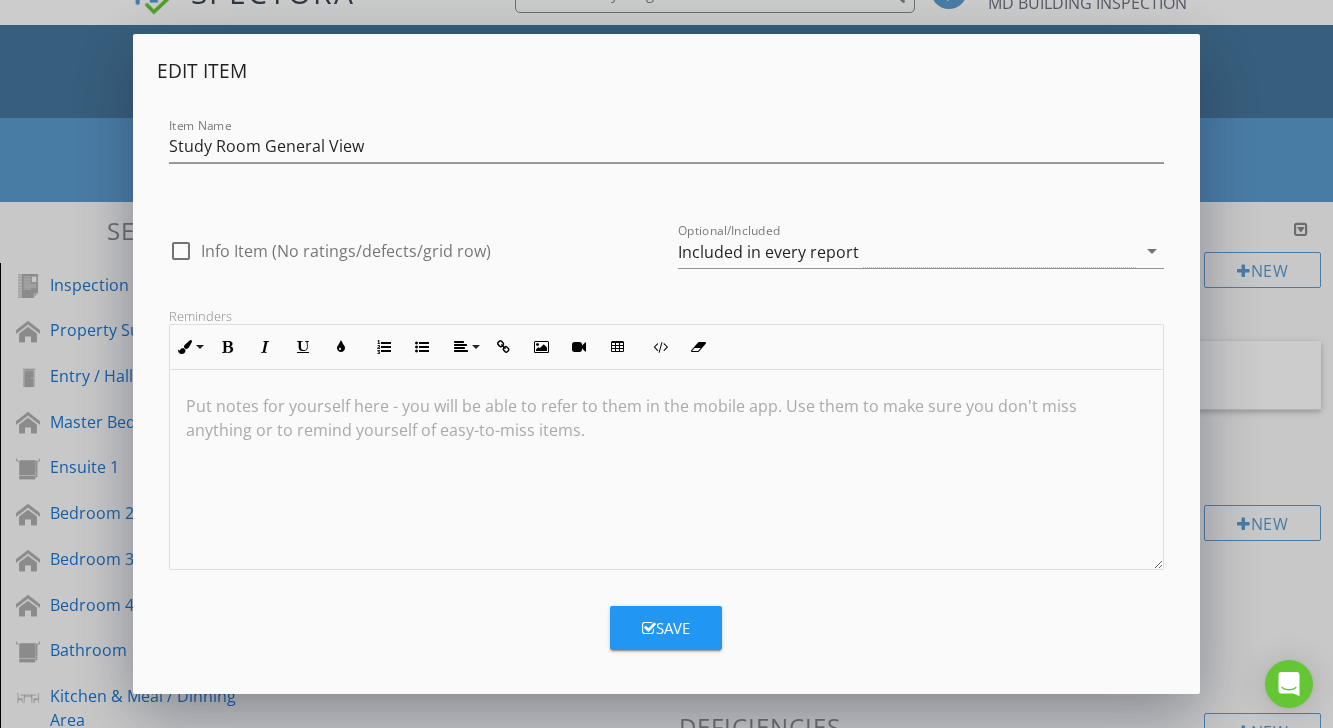 click on "check_box_outline_blank Info Item (No ratings/defects/grid row)   Optional/Included Included in every report arrow_drop_down" at bounding box center [666, 245] 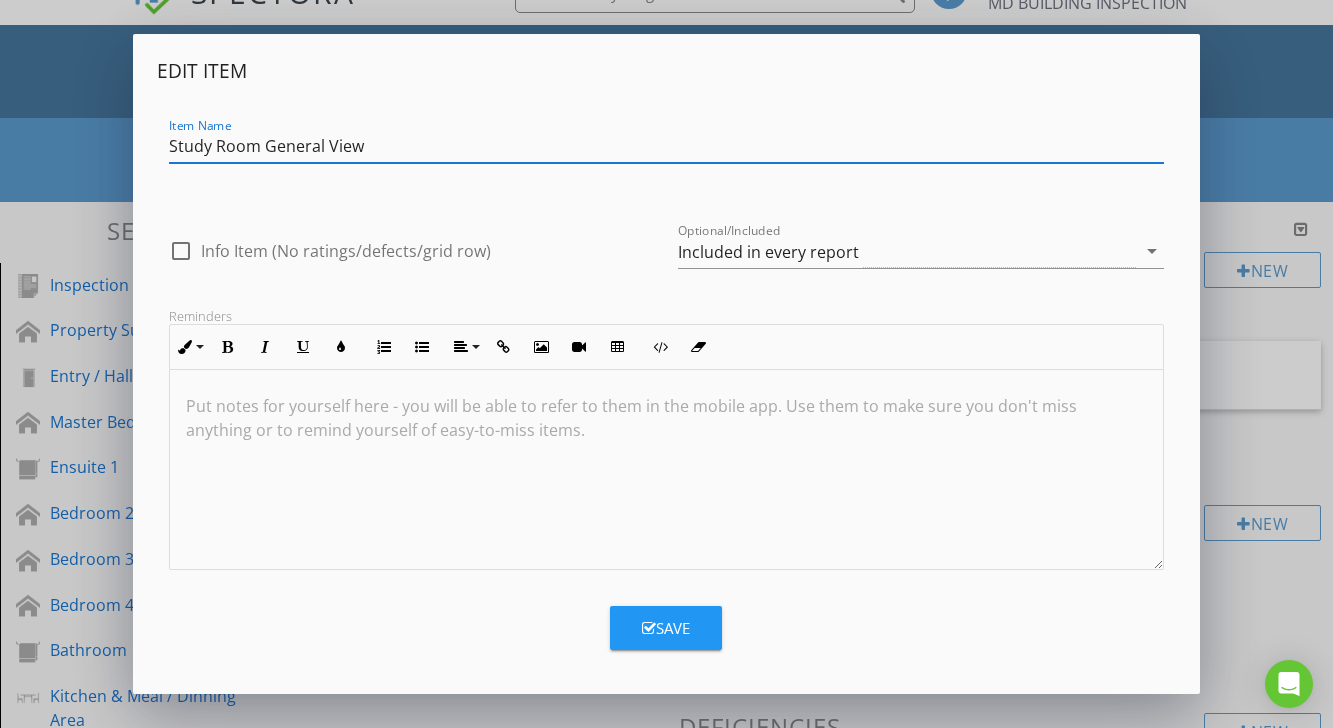 click at bounding box center [181, 251] 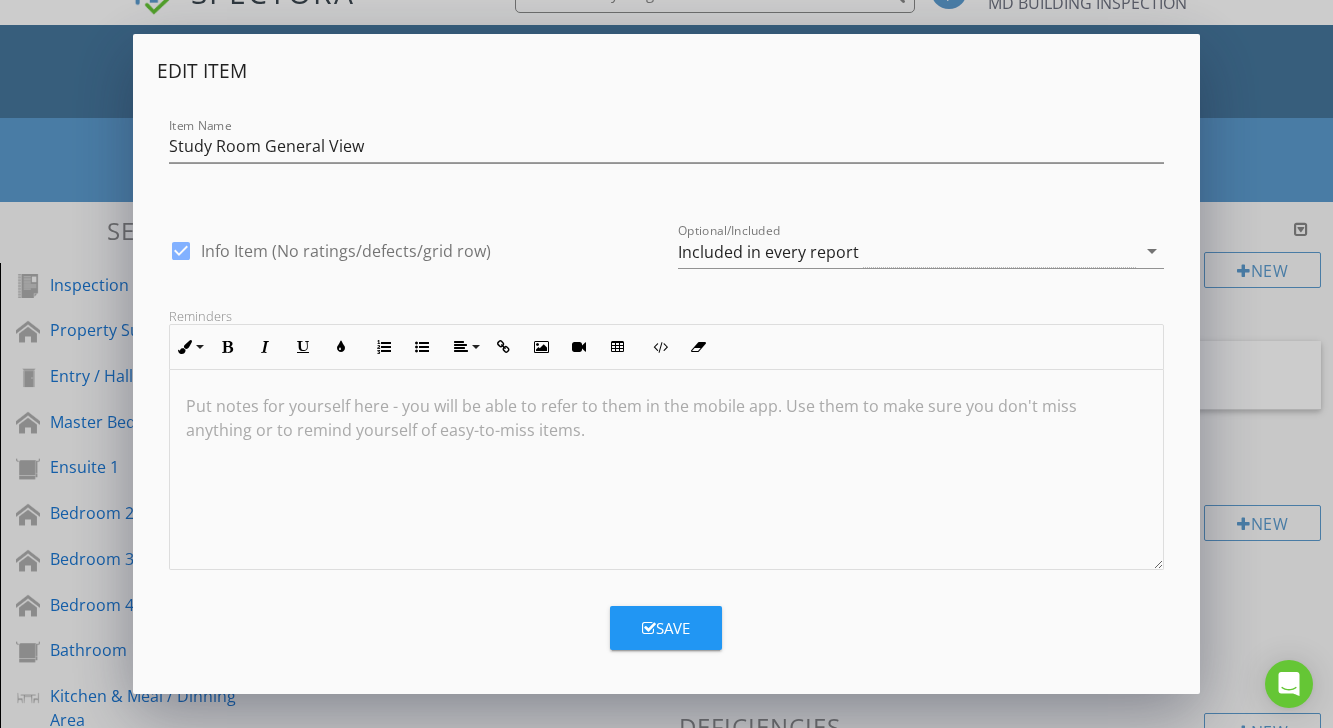 click on "Save" at bounding box center [666, 628] 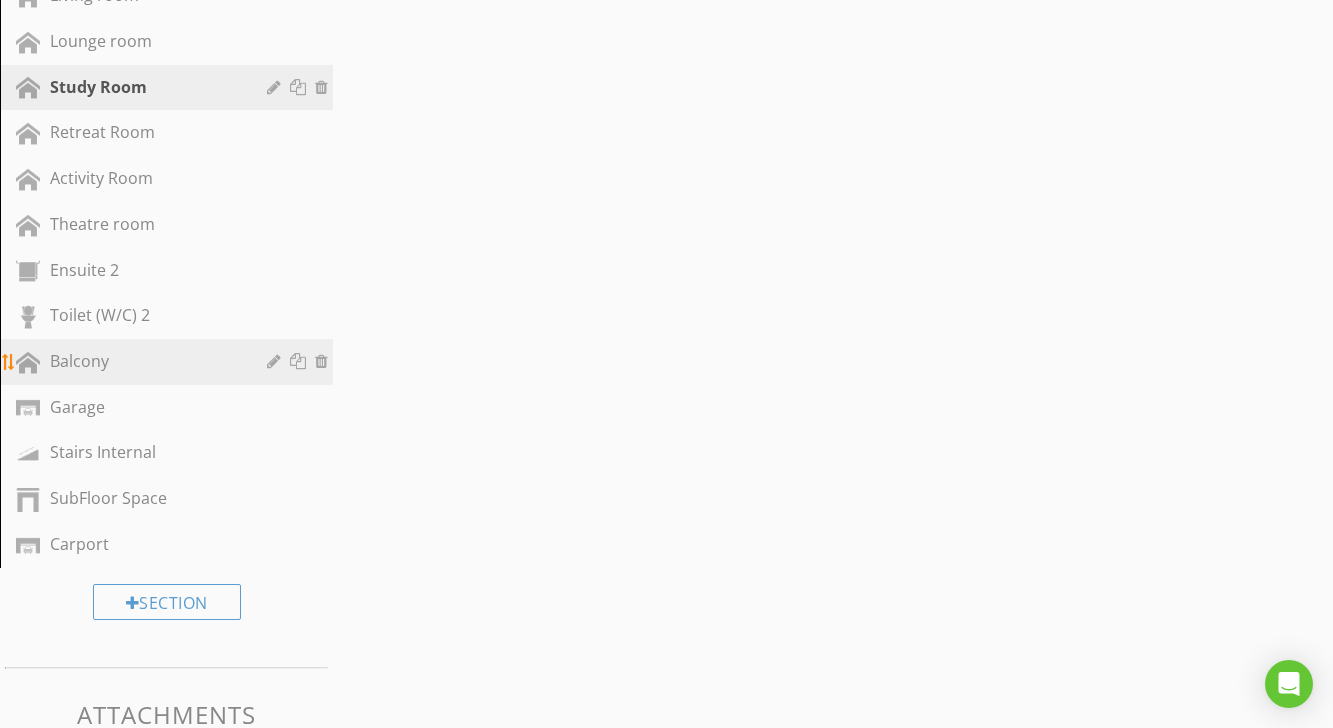scroll, scrollTop: 1520, scrollLeft: 0, axis: vertical 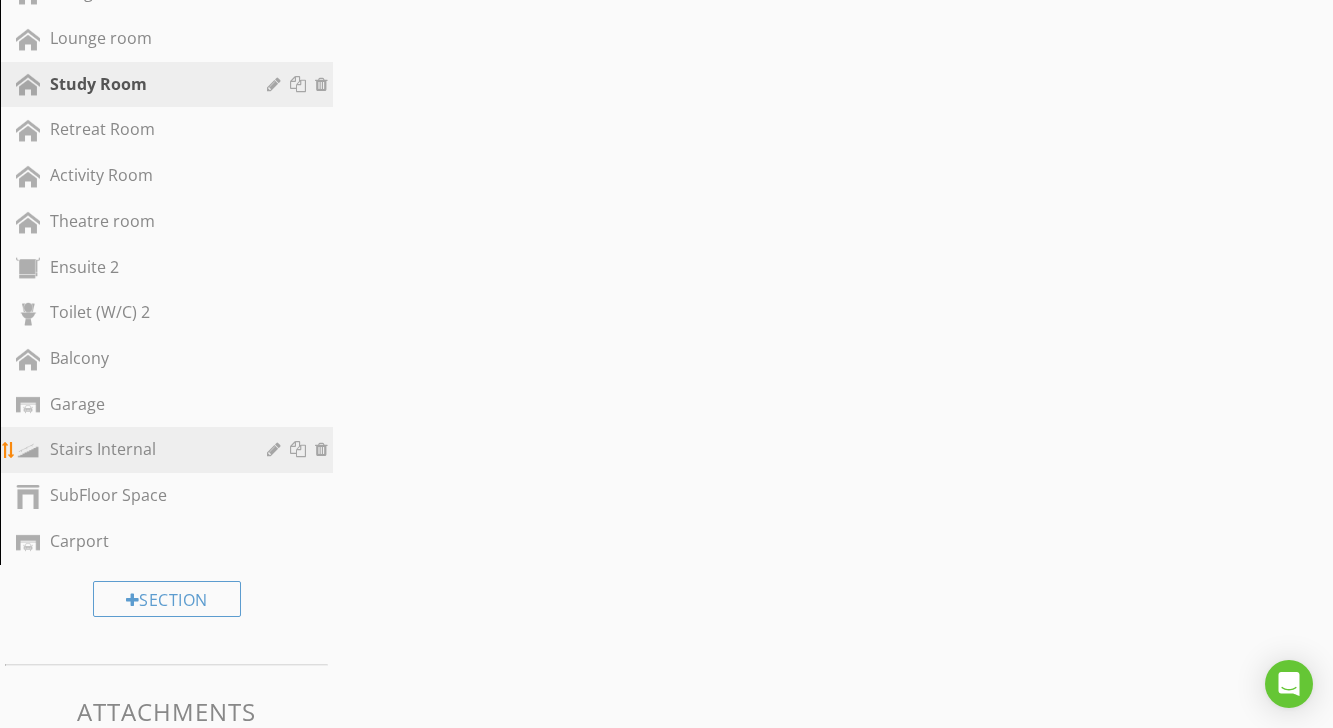 click on "Stairs Internal" at bounding box center [144, 449] 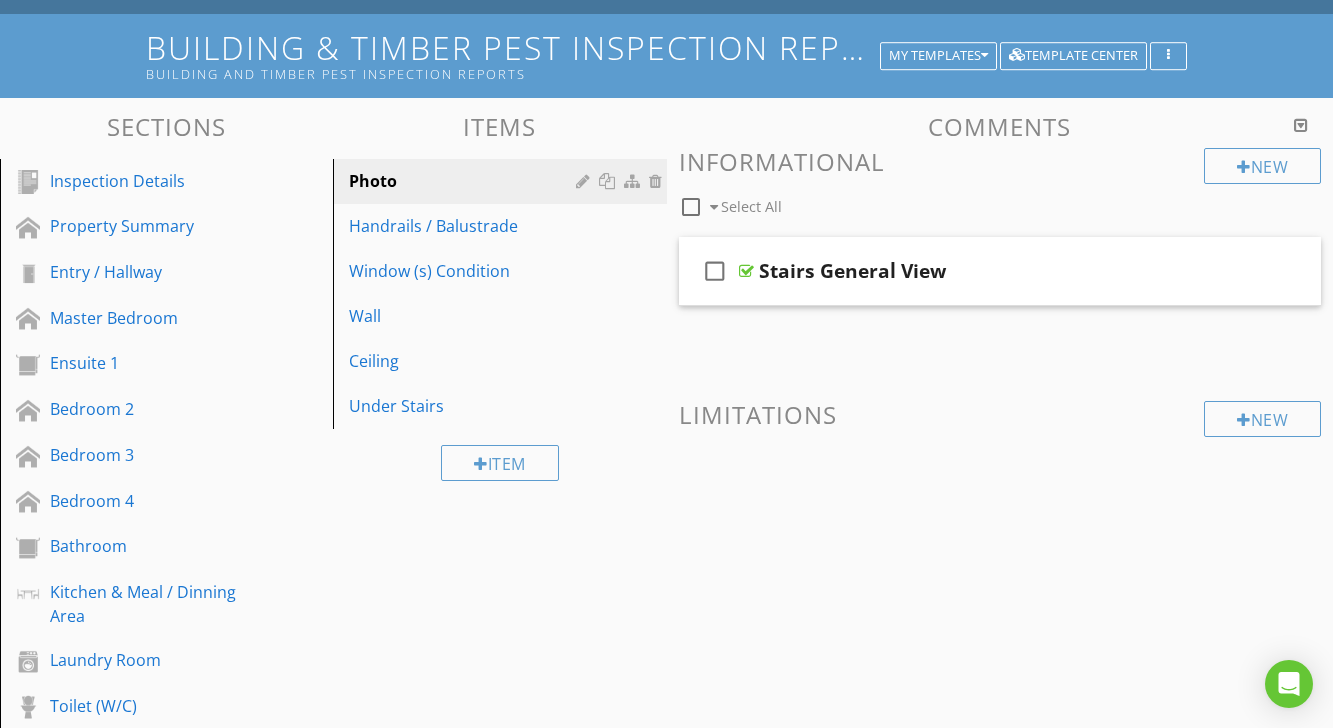 scroll, scrollTop: 0, scrollLeft: 0, axis: both 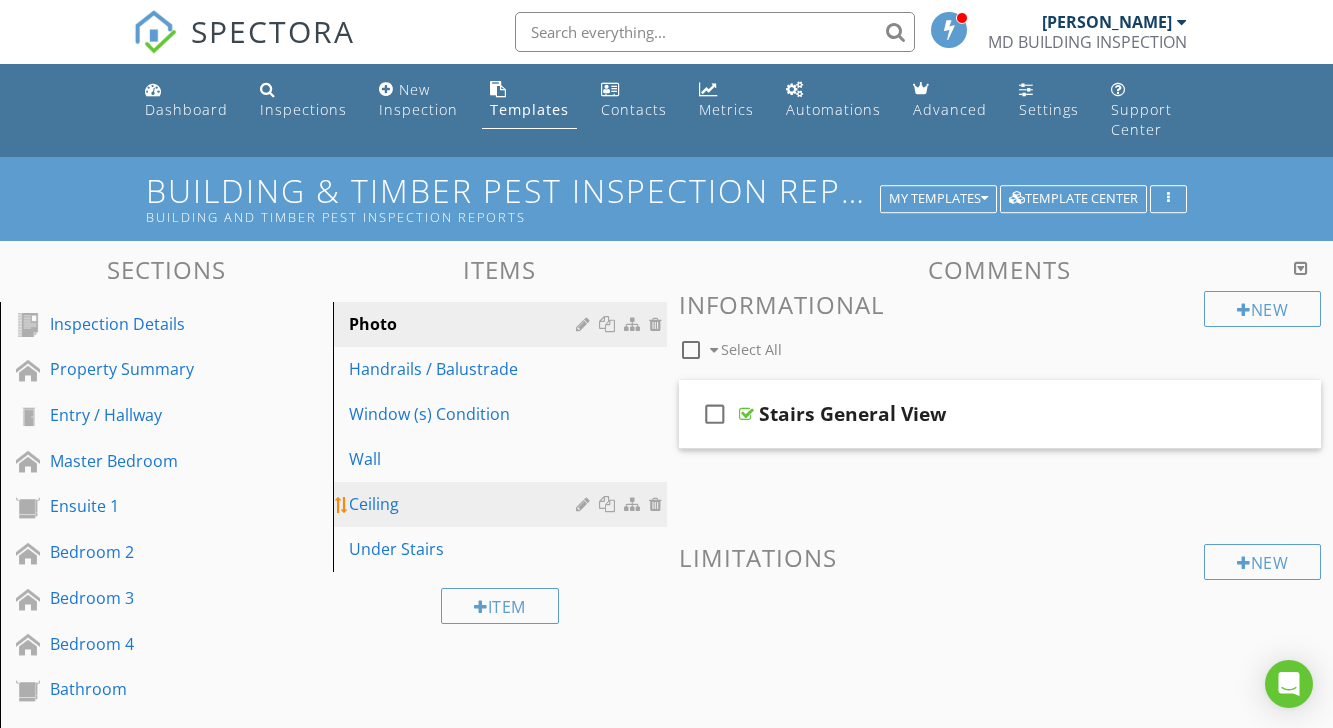 click on "Ceiling" at bounding box center [465, 504] 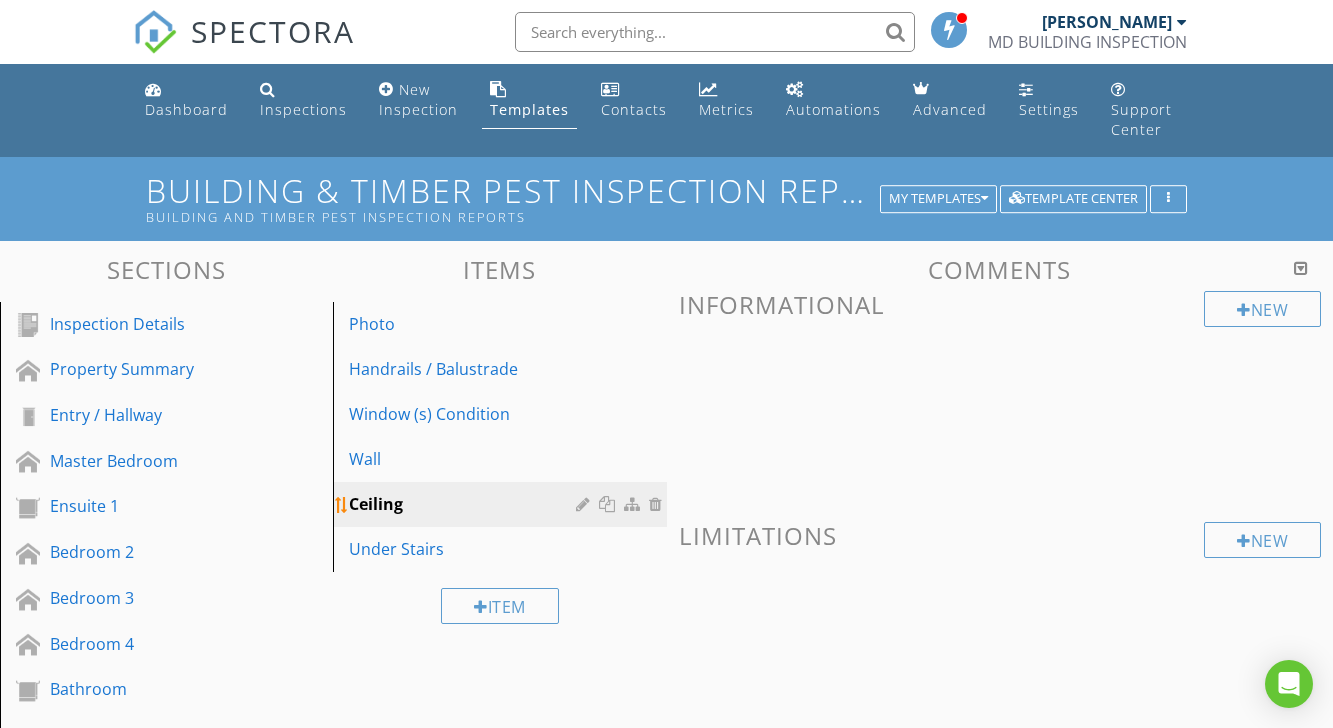 click on "Ceiling" at bounding box center (465, 504) 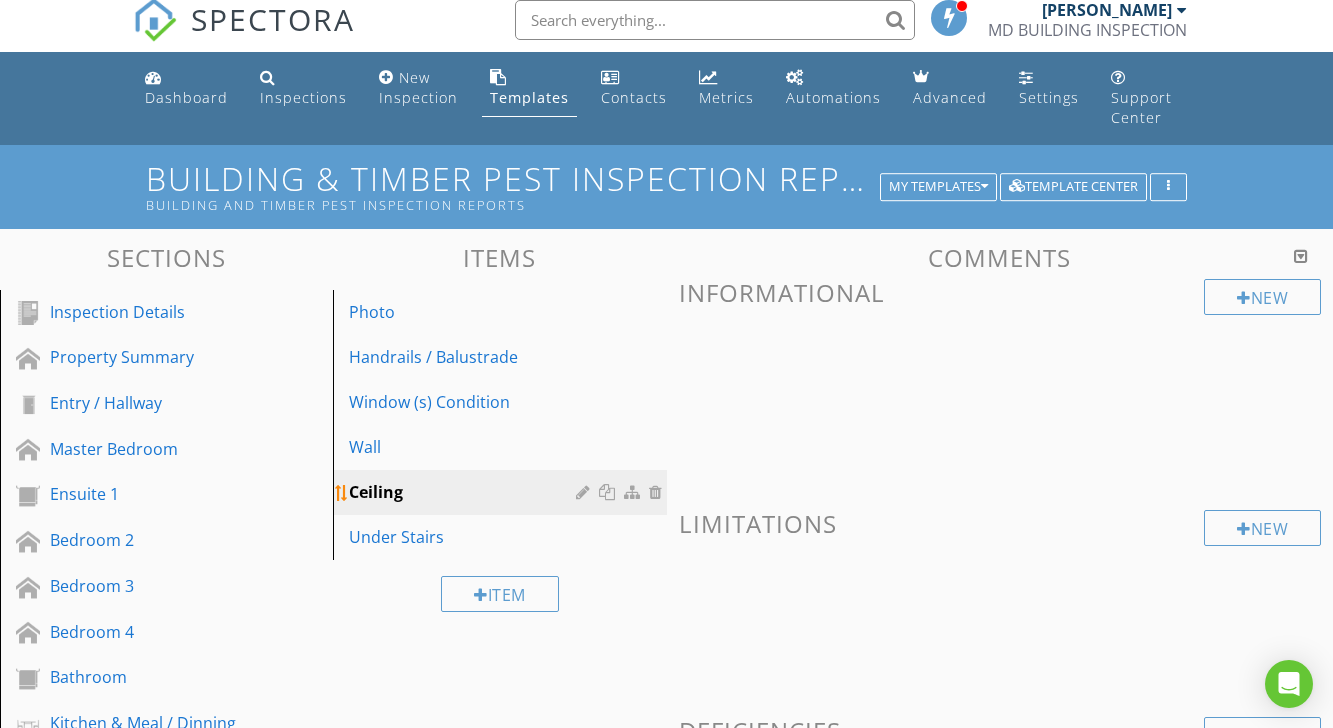 scroll, scrollTop: 0, scrollLeft: 0, axis: both 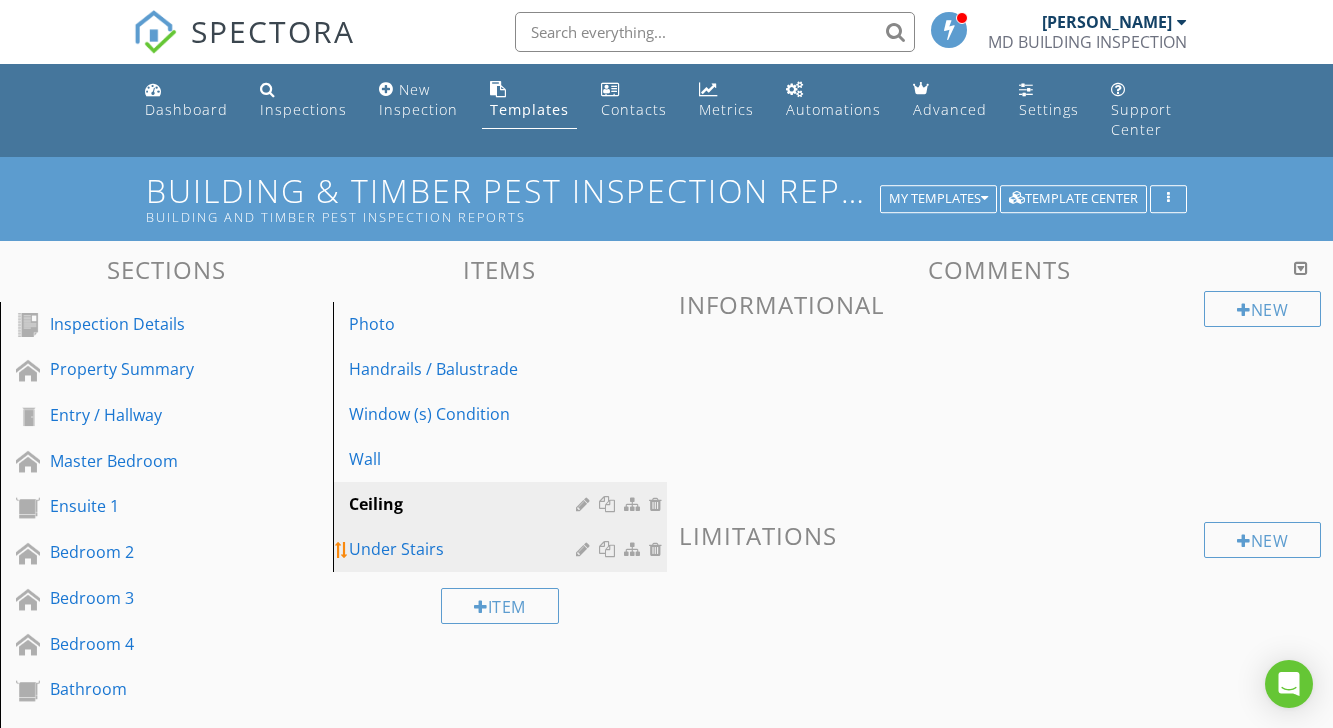 click on "Under Stairs" at bounding box center (465, 549) 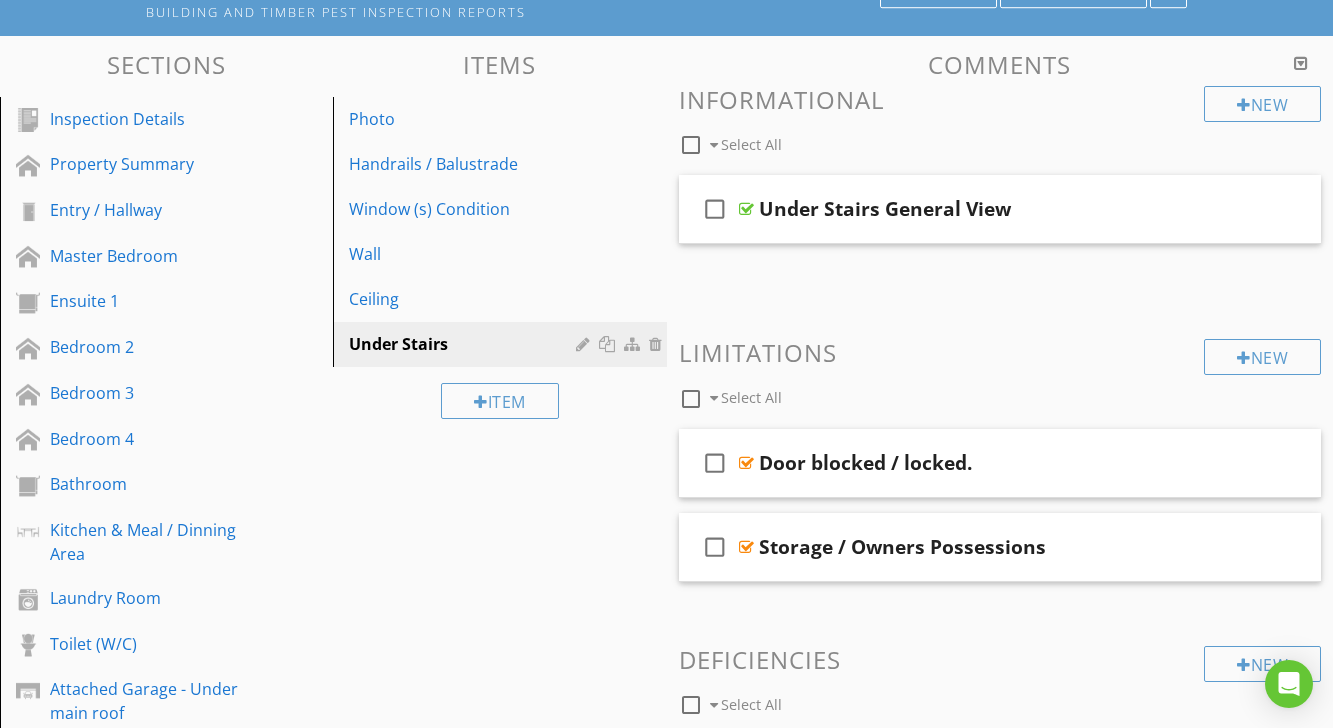 scroll, scrollTop: 207, scrollLeft: 0, axis: vertical 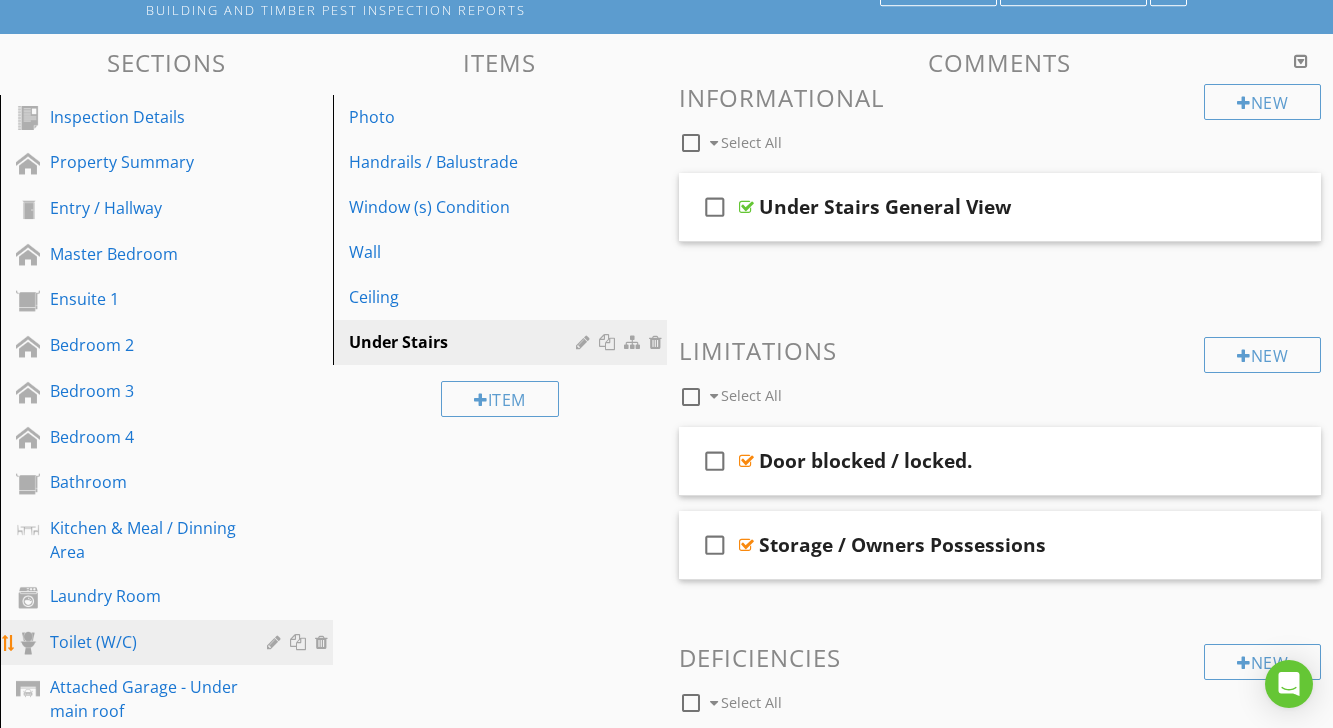 click on "Toilet (W/C)" at bounding box center (144, 642) 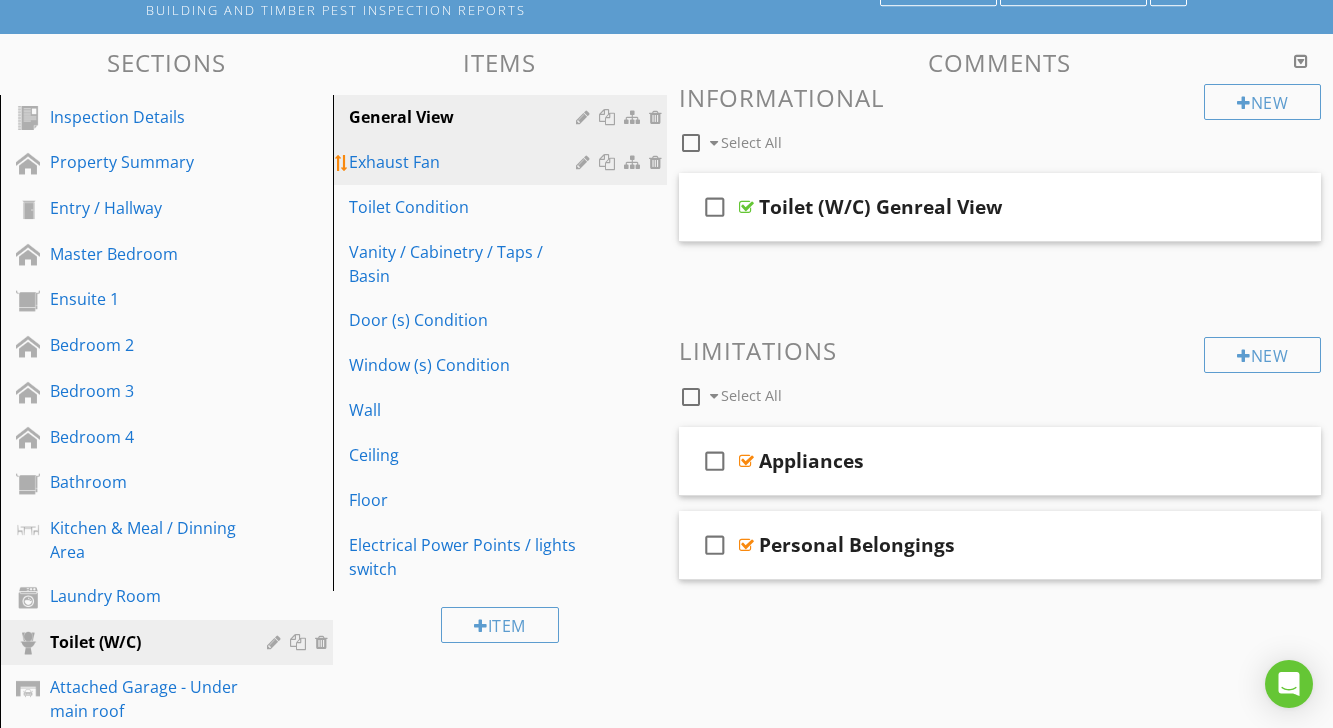 click on "Exhaust Fan" at bounding box center (465, 162) 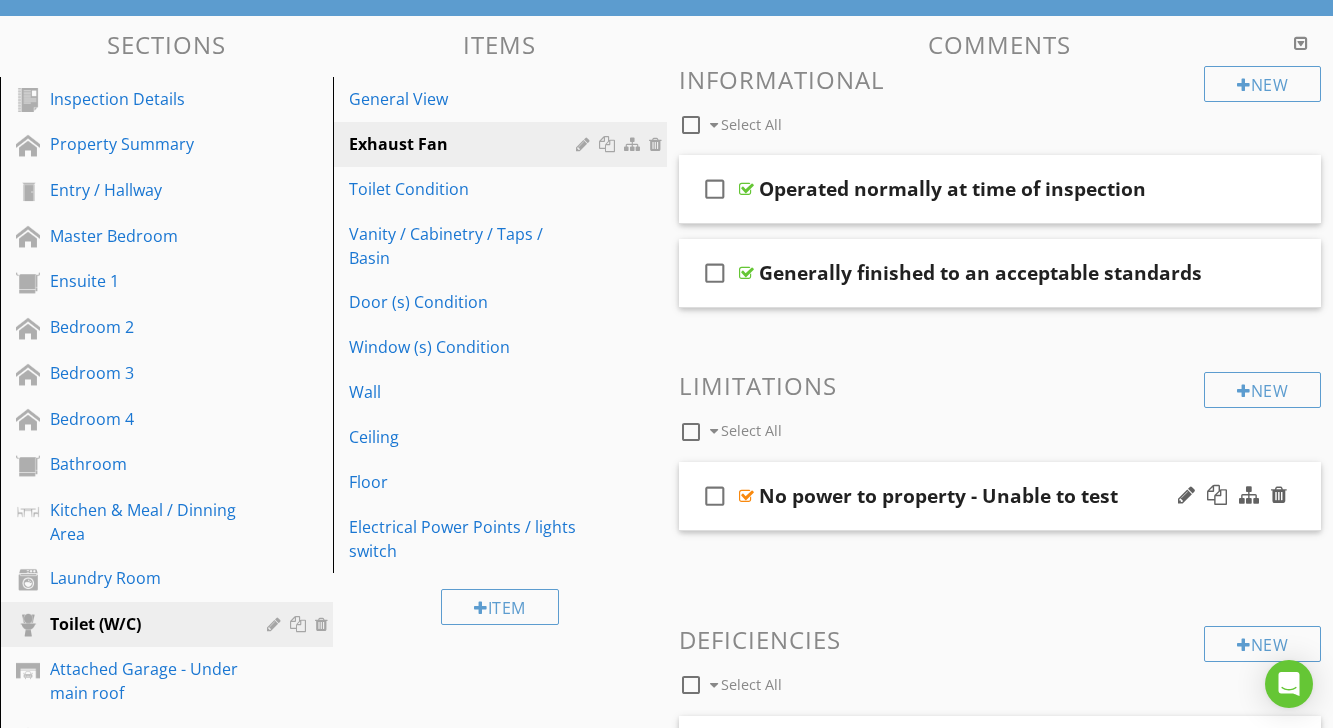 scroll, scrollTop: 222, scrollLeft: 0, axis: vertical 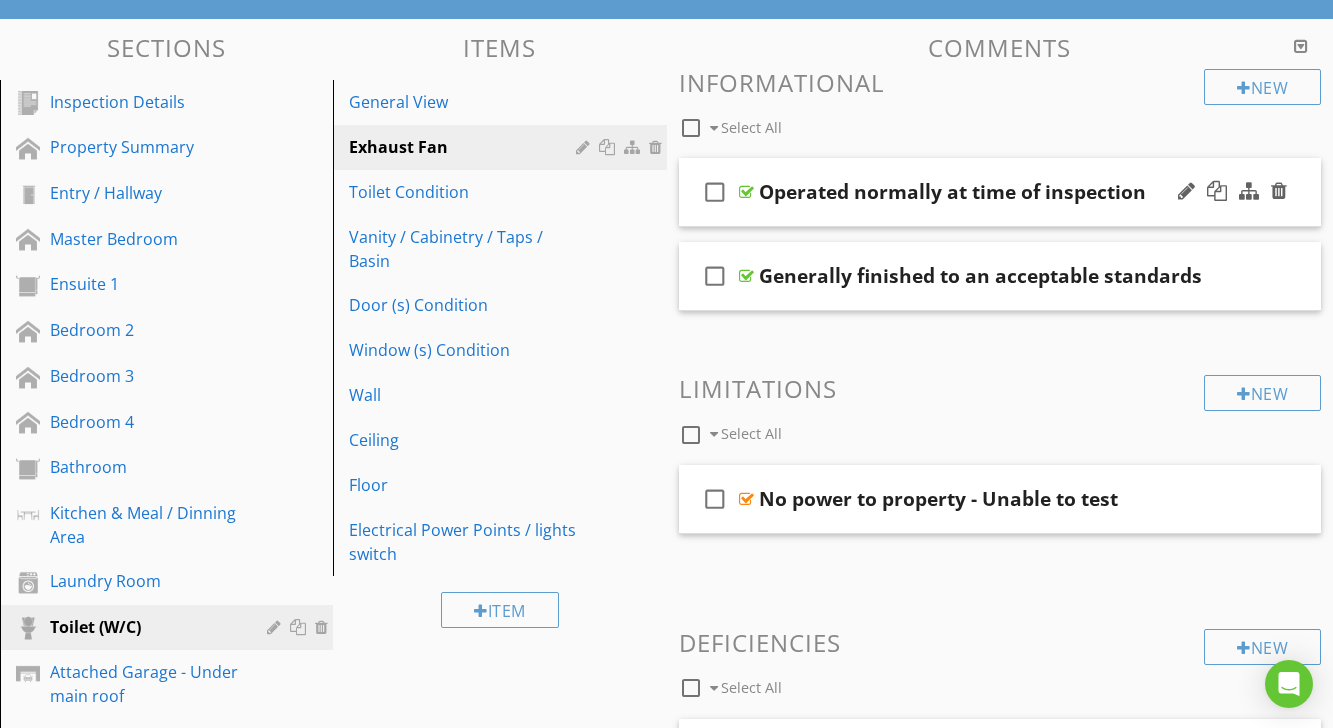 click at bounding box center [746, 192] 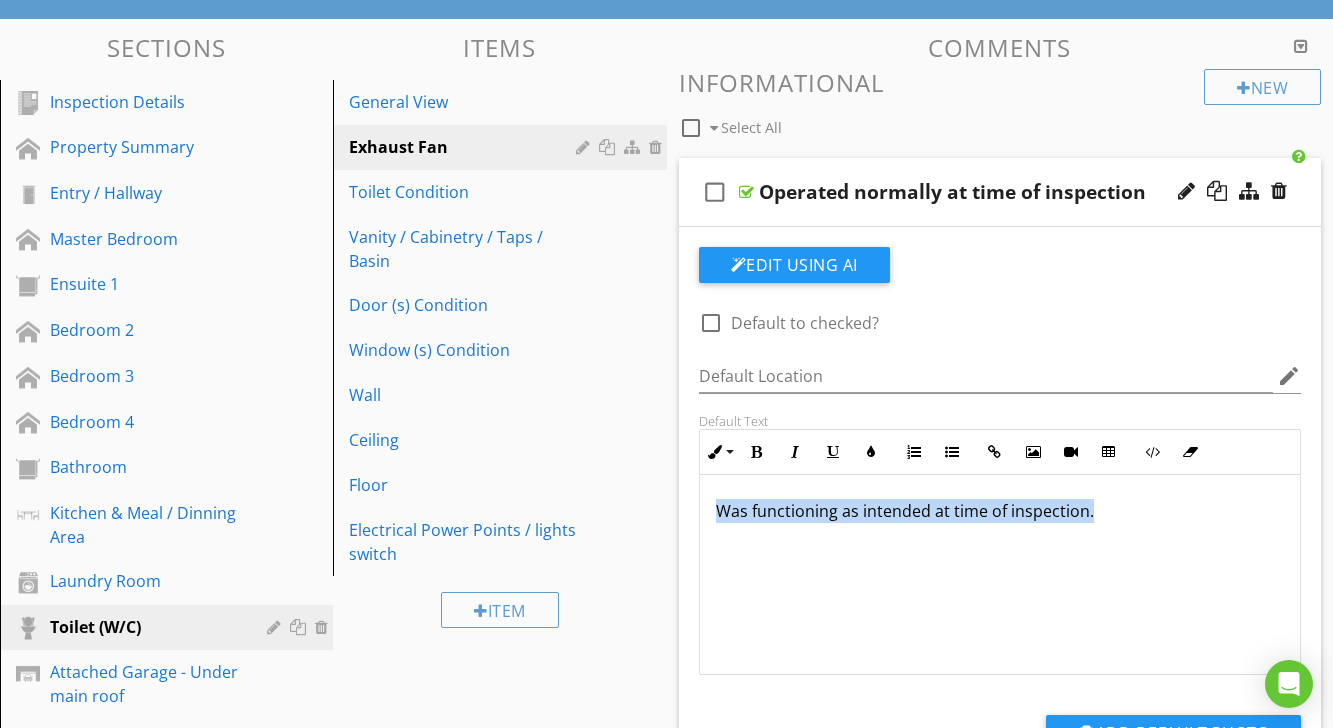 drag, startPoint x: 716, startPoint y: 488, endPoint x: 1115, endPoint y: 485, distance: 399.0113 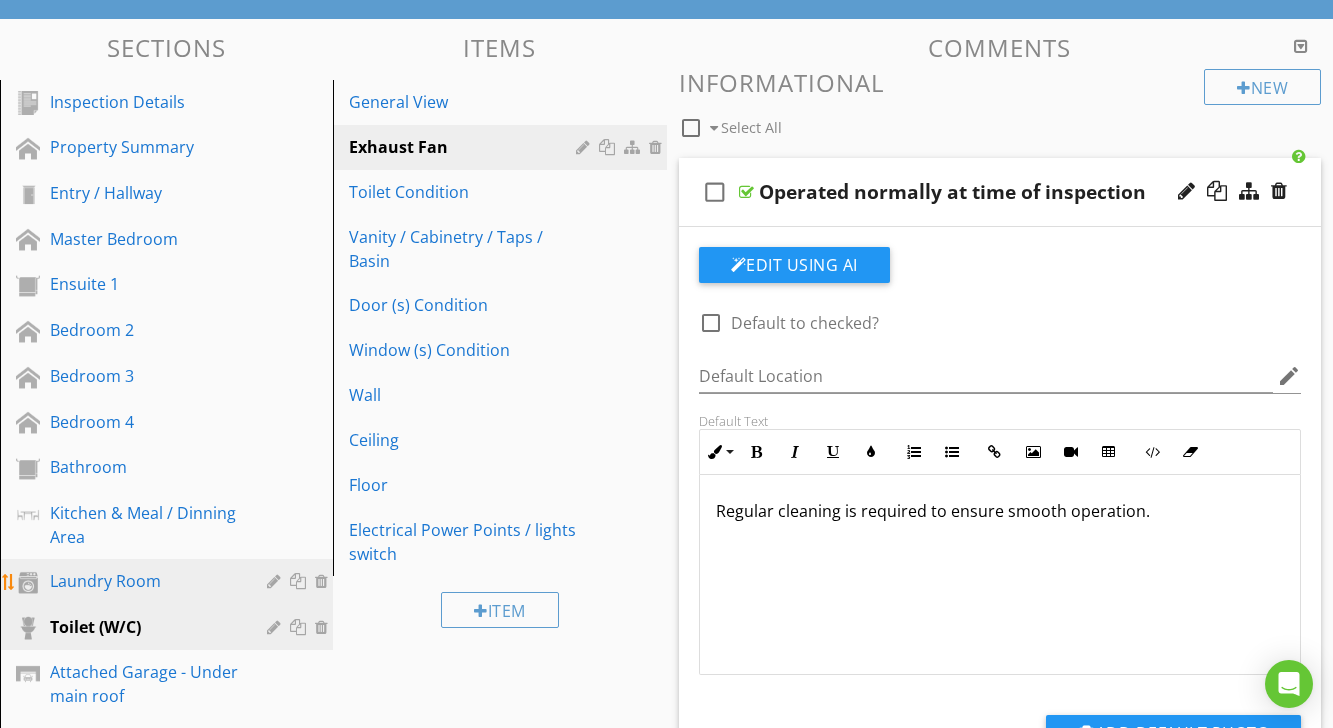 click on "Laundry Room" at bounding box center (144, 581) 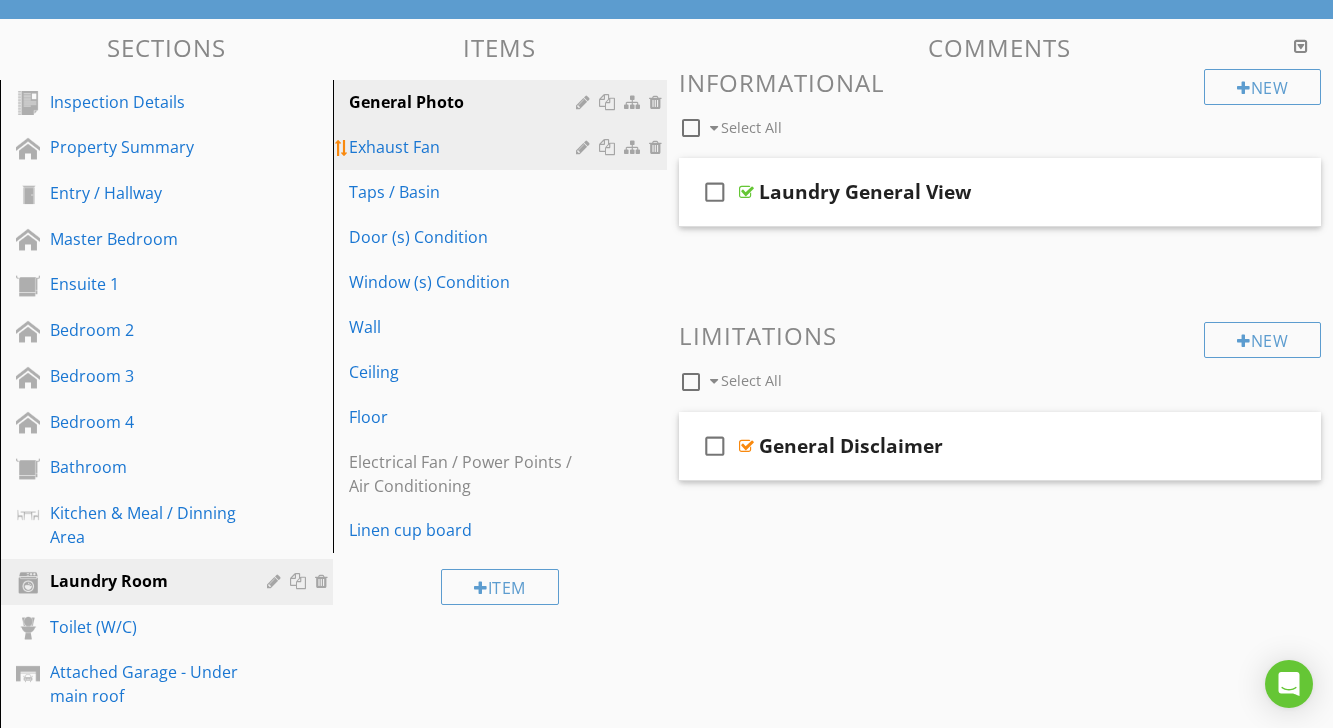 click on "Exhaust Fan" at bounding box center [465, 147] 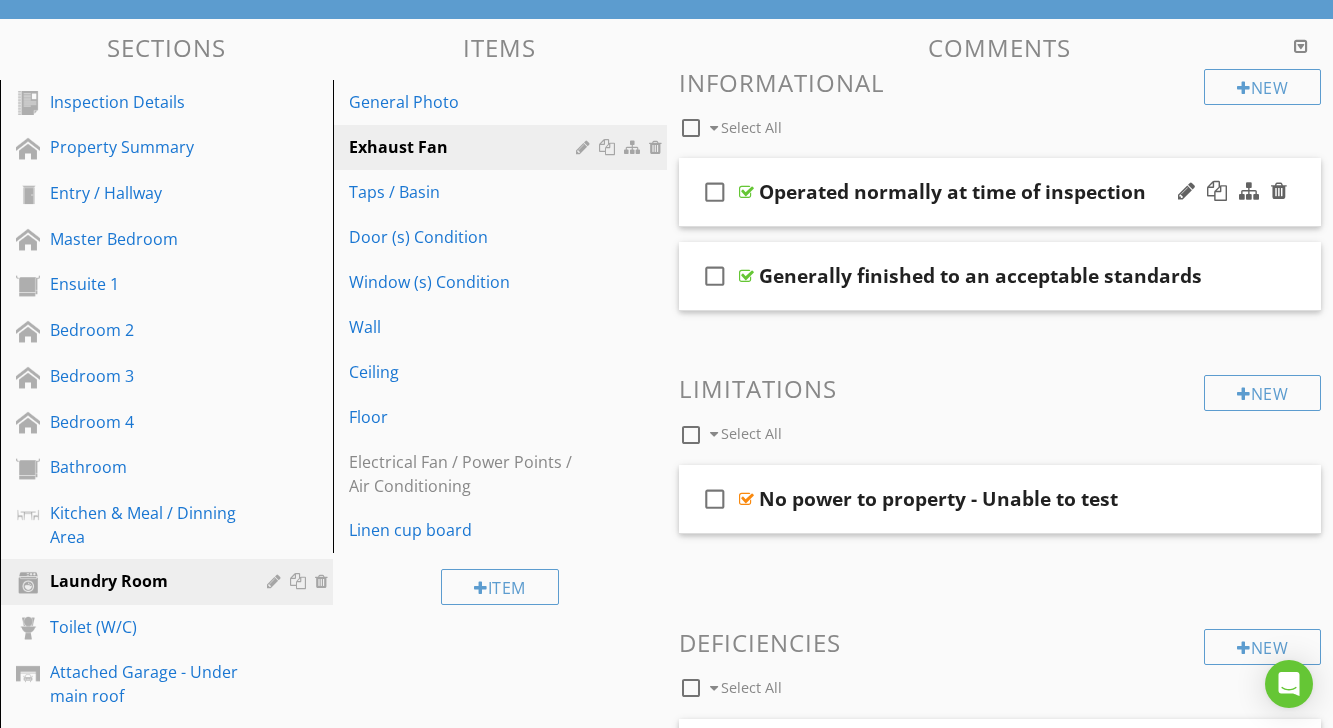 click at bounding box center (746, 192) 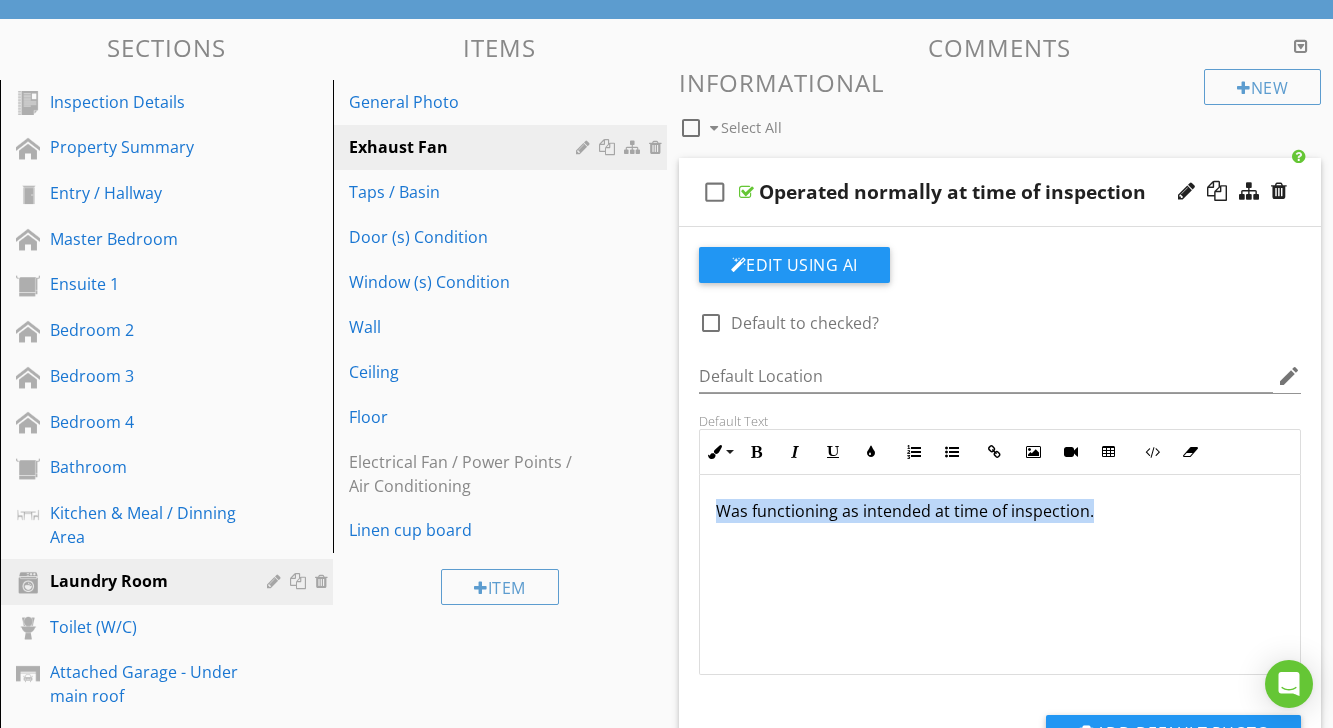drag, startPoint x: 713, startPoint y: 488, endPoint x: 1124, endPoint y: 515, distance: 411.8859 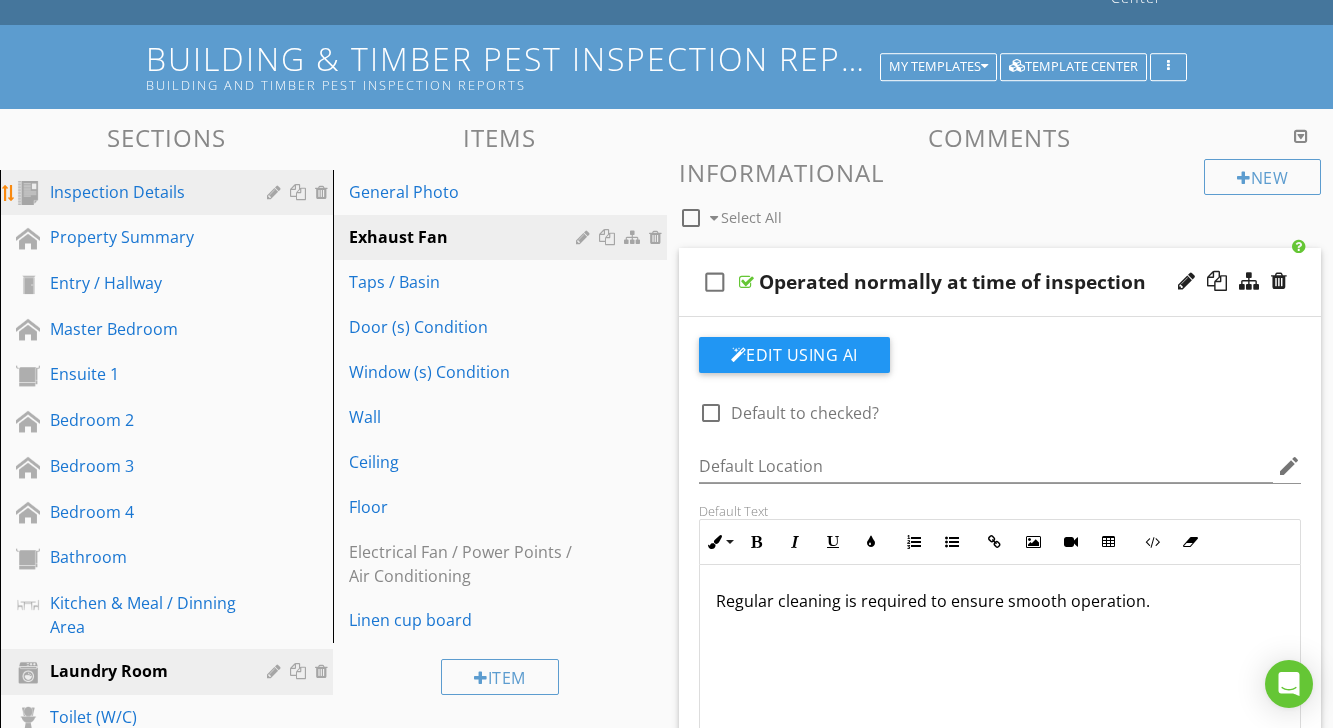 scroll, scrollTop: 133, scrollLeft: 0, axis: vertical 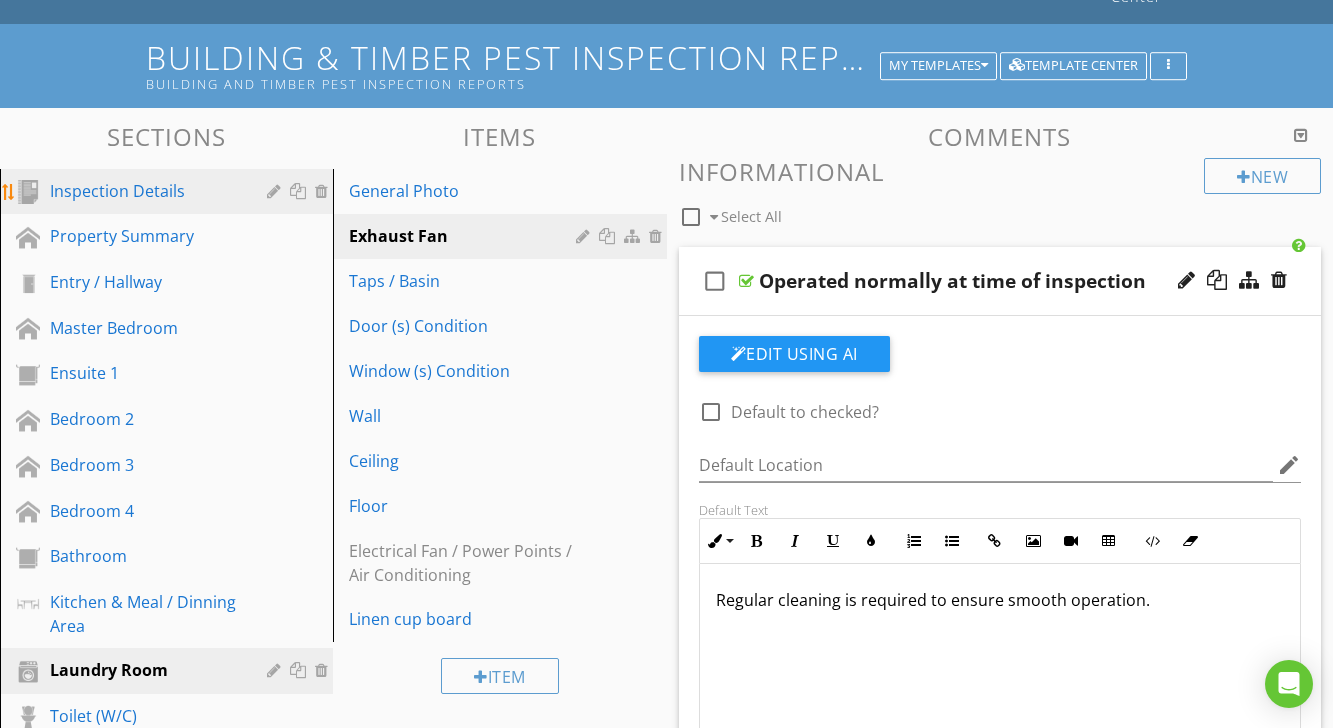 click on "Inspection Details" at bounding box center [144, 191] 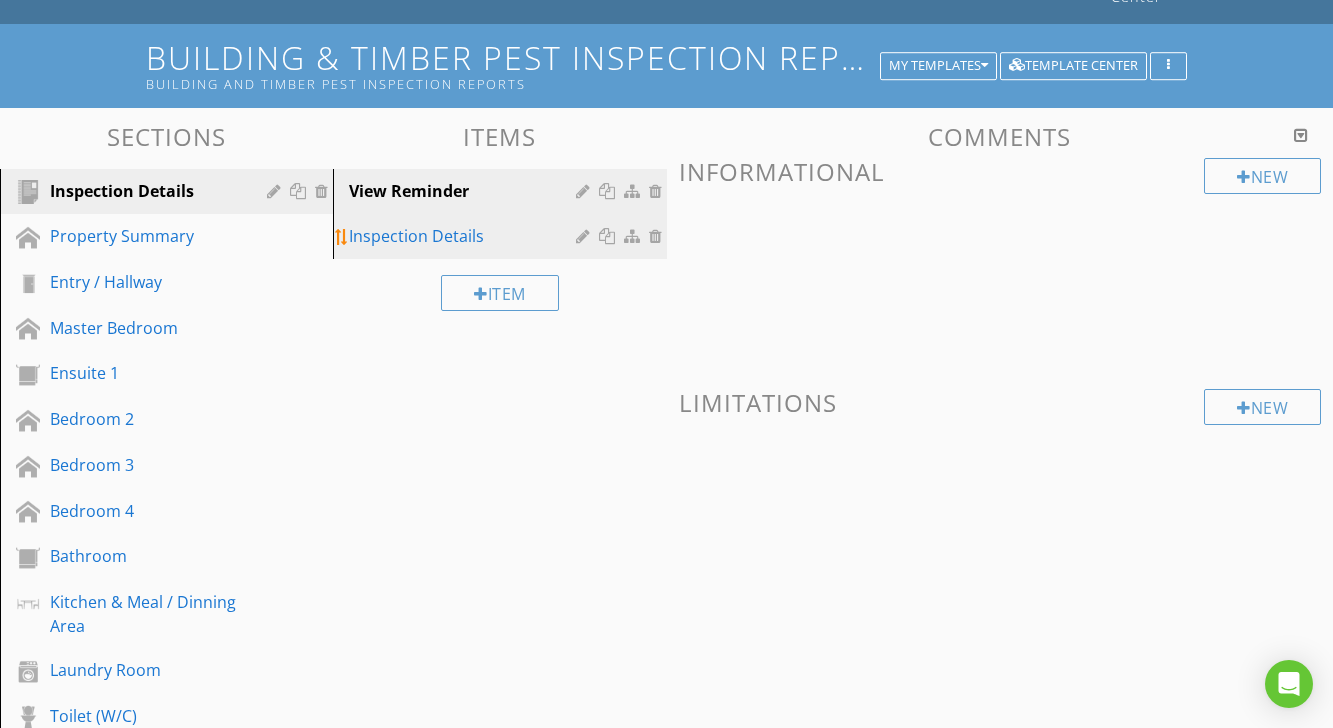 click on "Inspection Details" at bounding box center (502, 236) 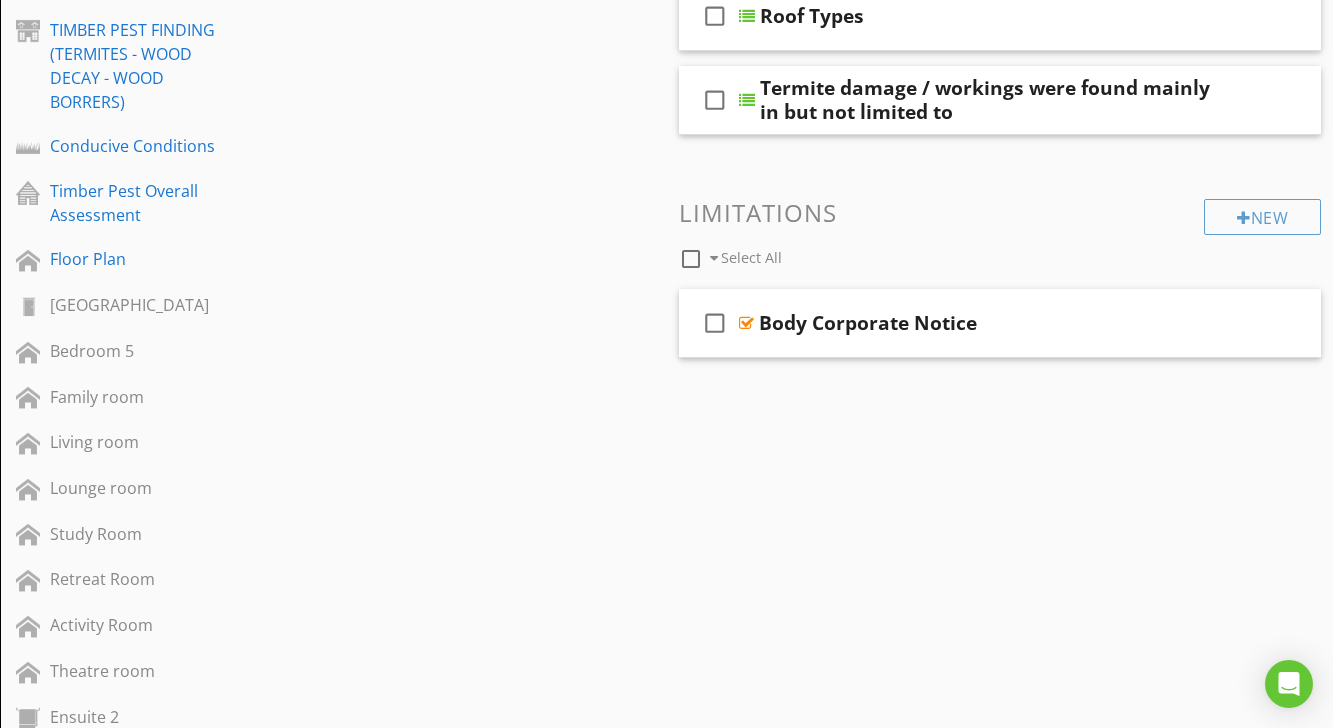 scroll, scrollTop: 1163, scrollLeft: 0, axis: vertical 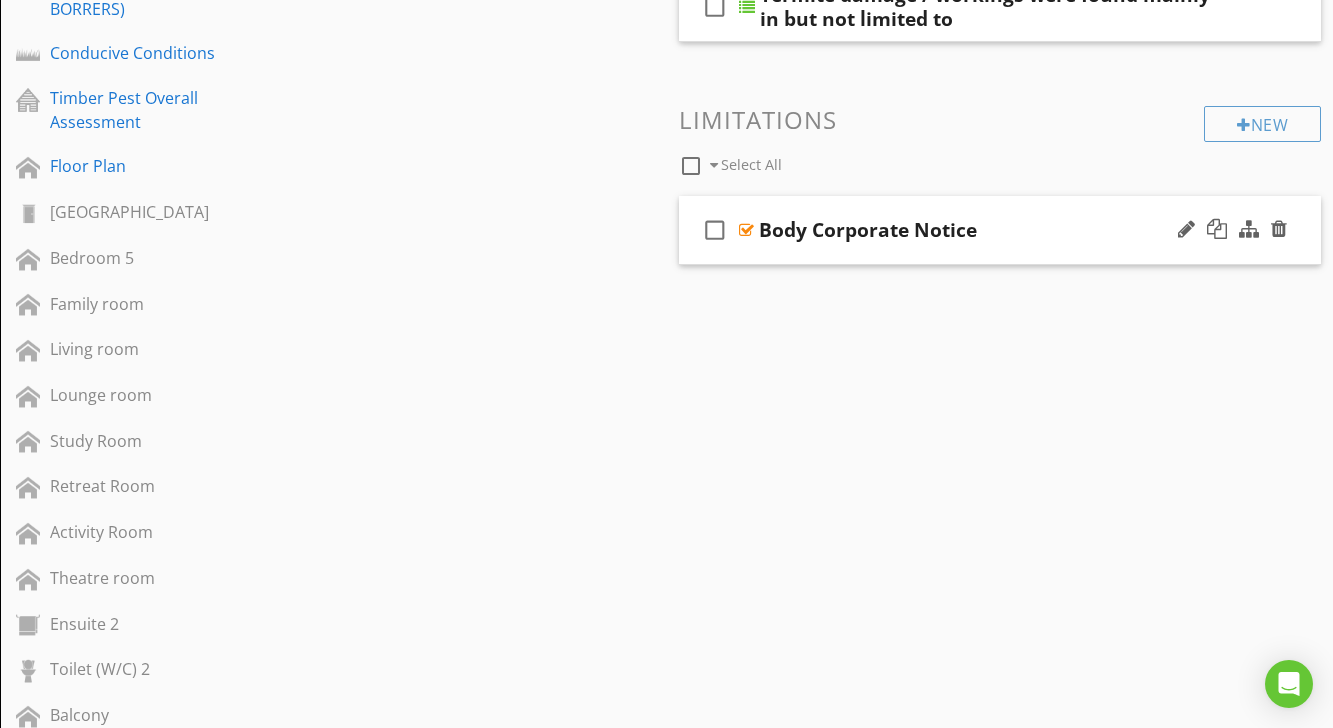 click at bounding box center [746, 230] 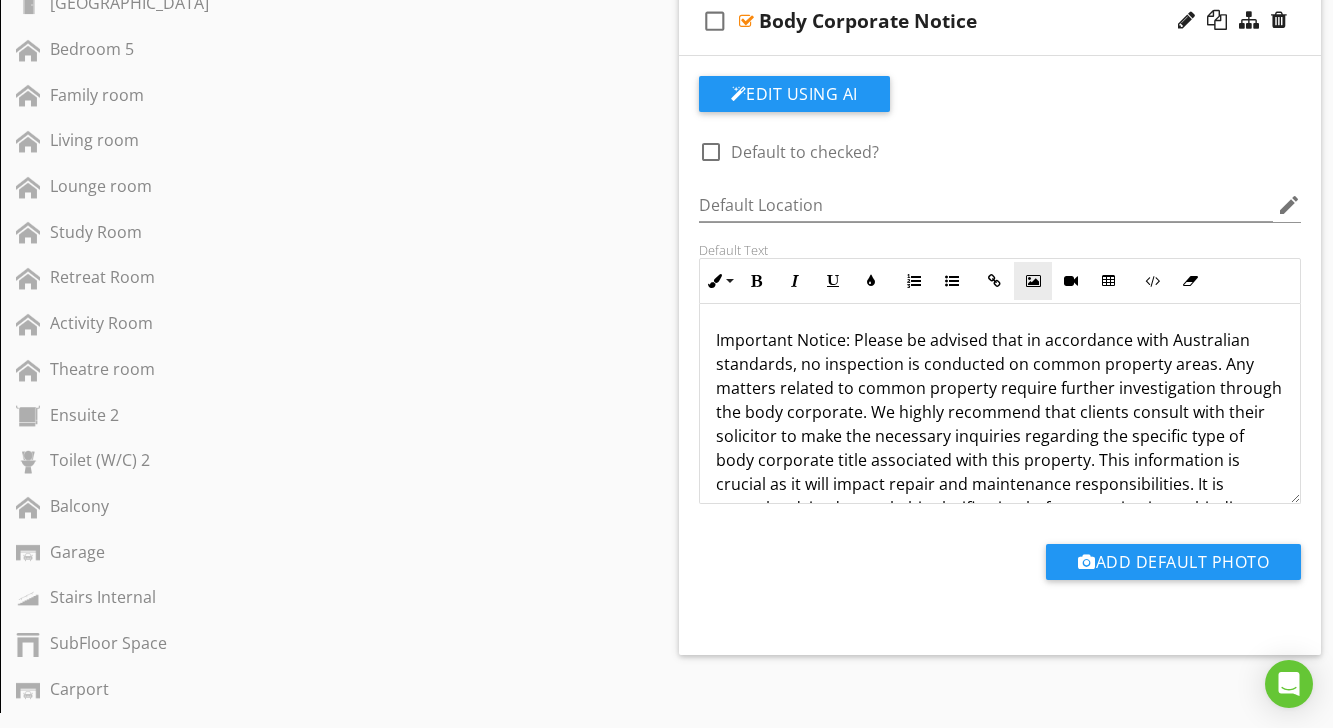 scroll, scrollTop: 1432, scrollLeft: 0, axis: vertical 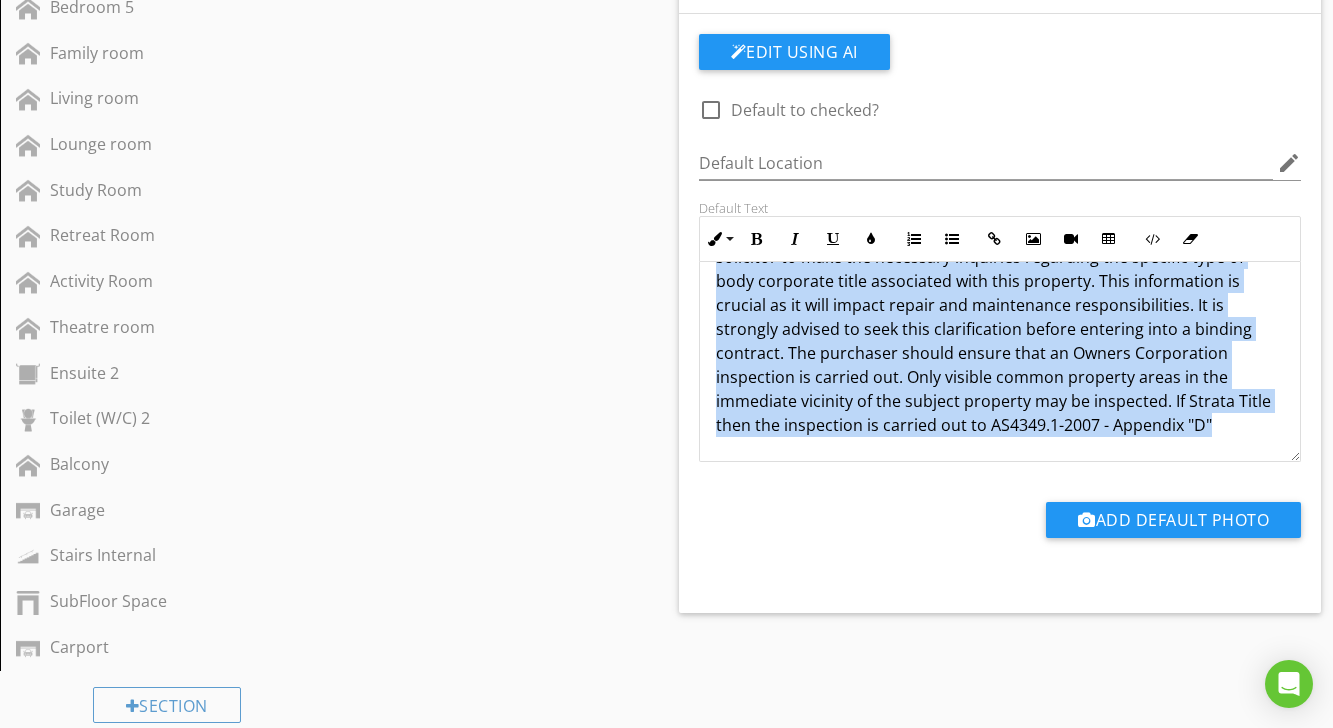 drag, startPoint x: 716, startPoint y: 274, endPoint x: 1002, endPoint y: 470, distance: 346.71603 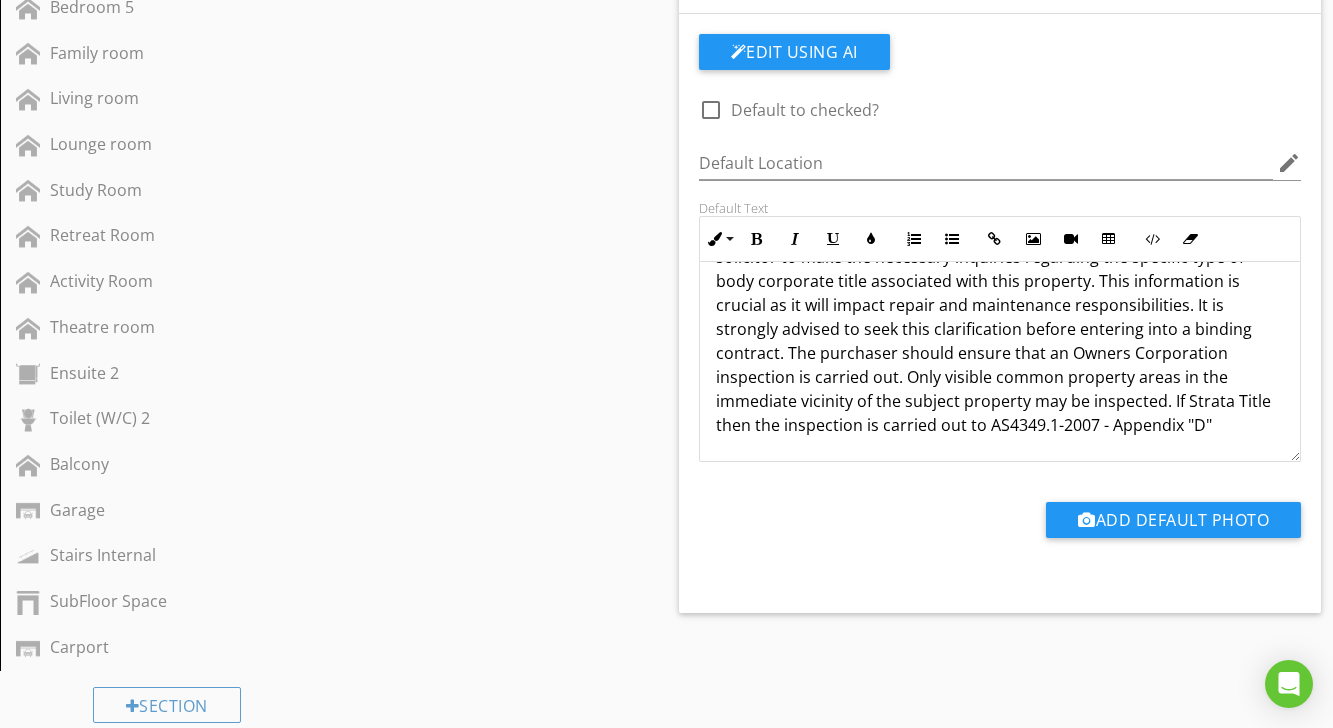 scroll, scrollTop: 1, scrollLeft: 0, axis: vertical 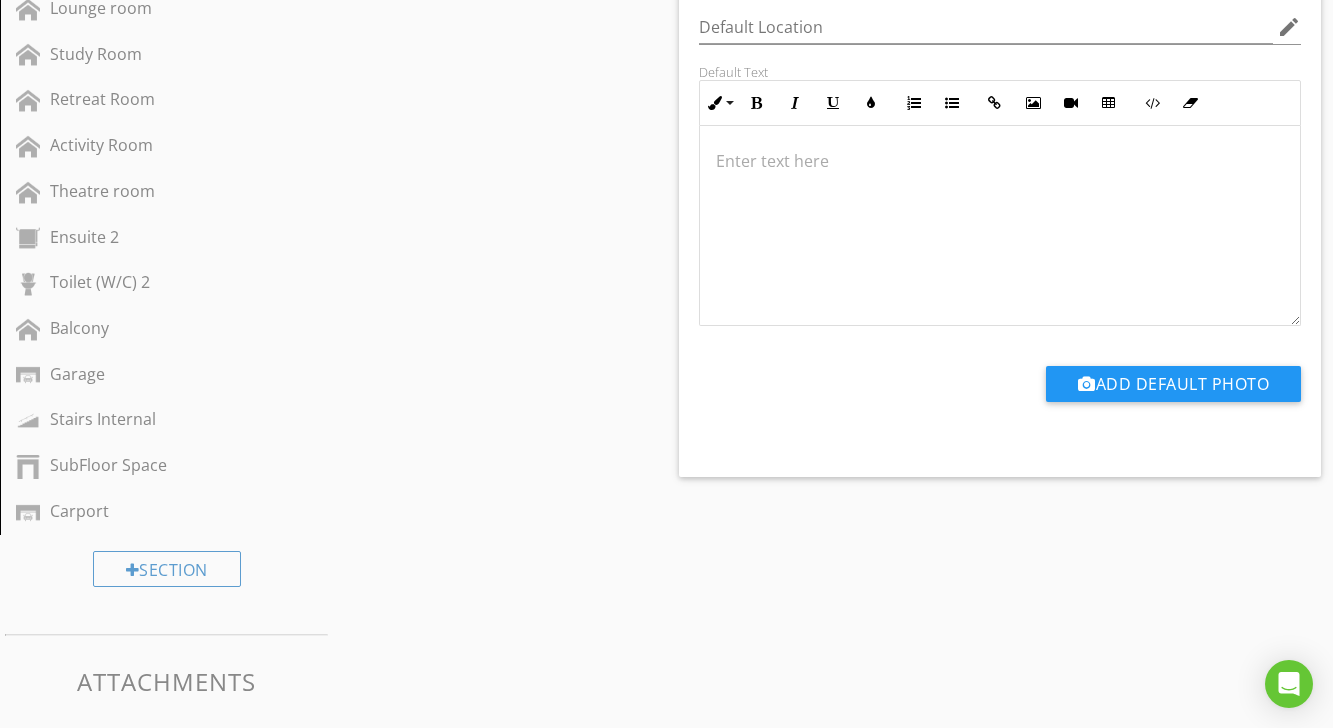 click at bounding box center [1000, 161] 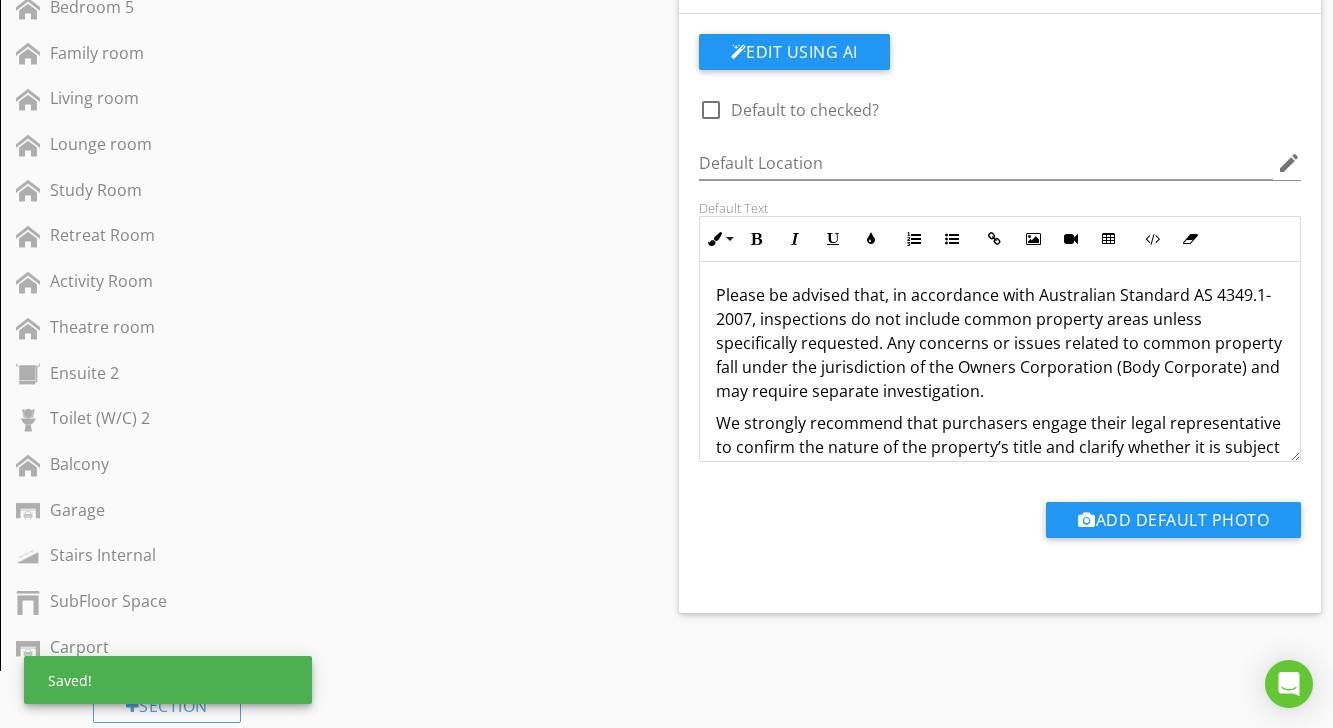 scroll, scrollTop: 0, scrollLeft: 0, axis: both 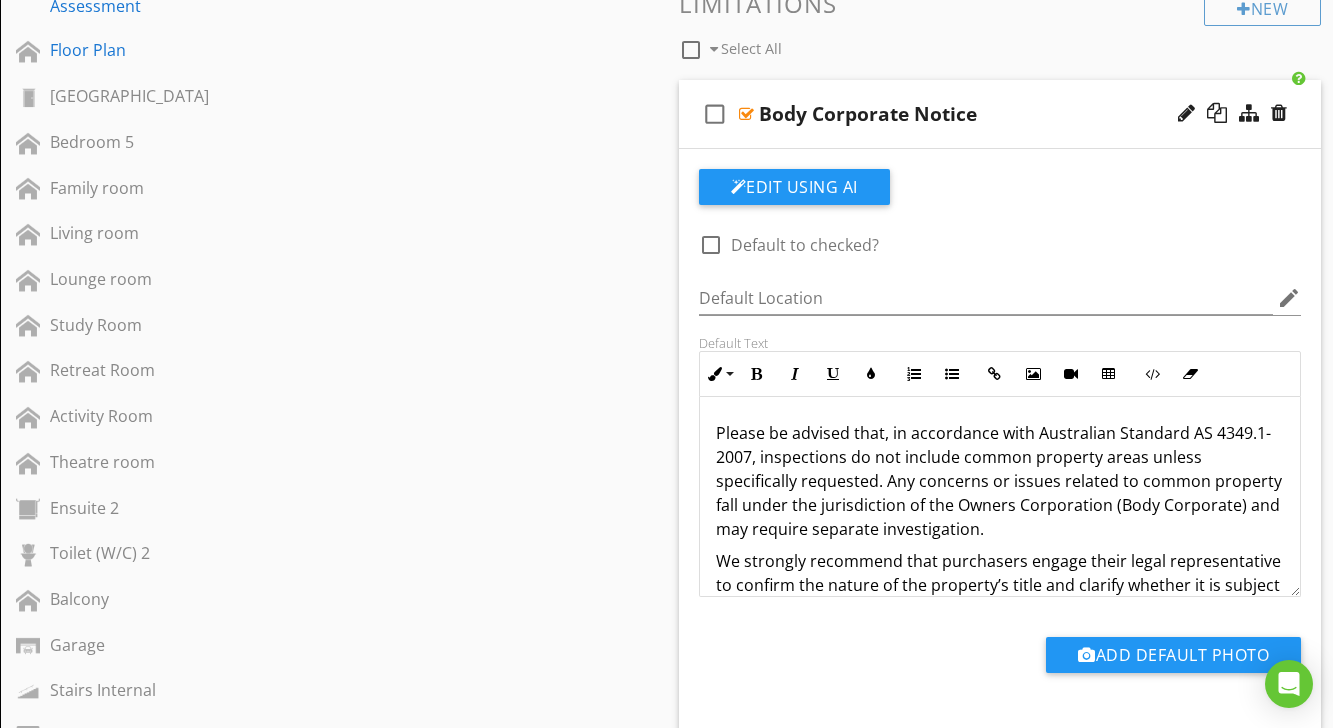click on "Please be advised that, in accordance with Australian Standard AS 4349.1-2007, inspections do not include common property areas unless specifically requested. Any concerns or issues related to common property fall under the jurisdiction of the Owners Corporation (Body Corporate) and may require separate investigation. We strongly recommend that purchasers engage their legal representative to confirm the nature of the property’s title and clarify whether it is subject to a Strata or other form of community title. This is essential, as the type of title will determine the responsibilities for repair, maintenance, and access to common areas. It is advised that an Owners Corporation (Body Corporate) inspection be carried out to identify any potential issues affecting the common property. Only the visible common areas immediately adjacent to the subject property may be inspected during a standard pre-purchase inspection." at bounding box center (1000, 625) 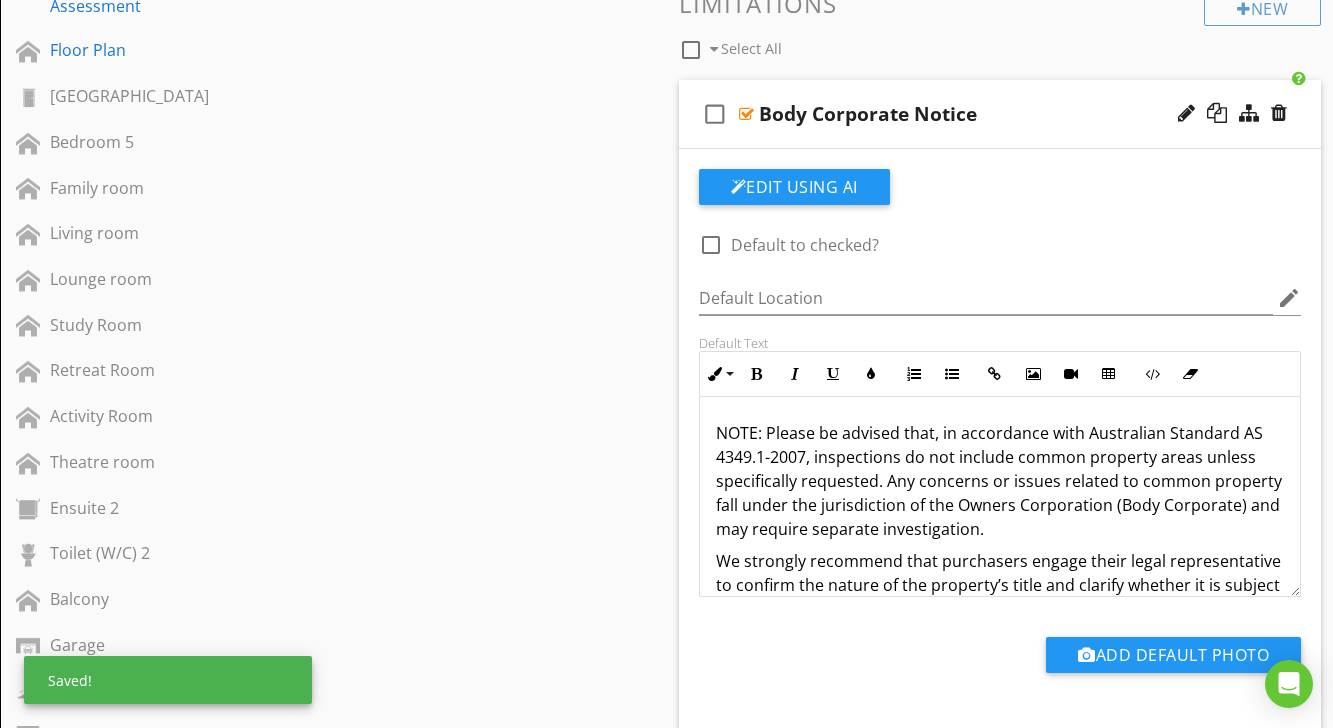 click on "Add Default Photo" at bounding box center (1000, 662) 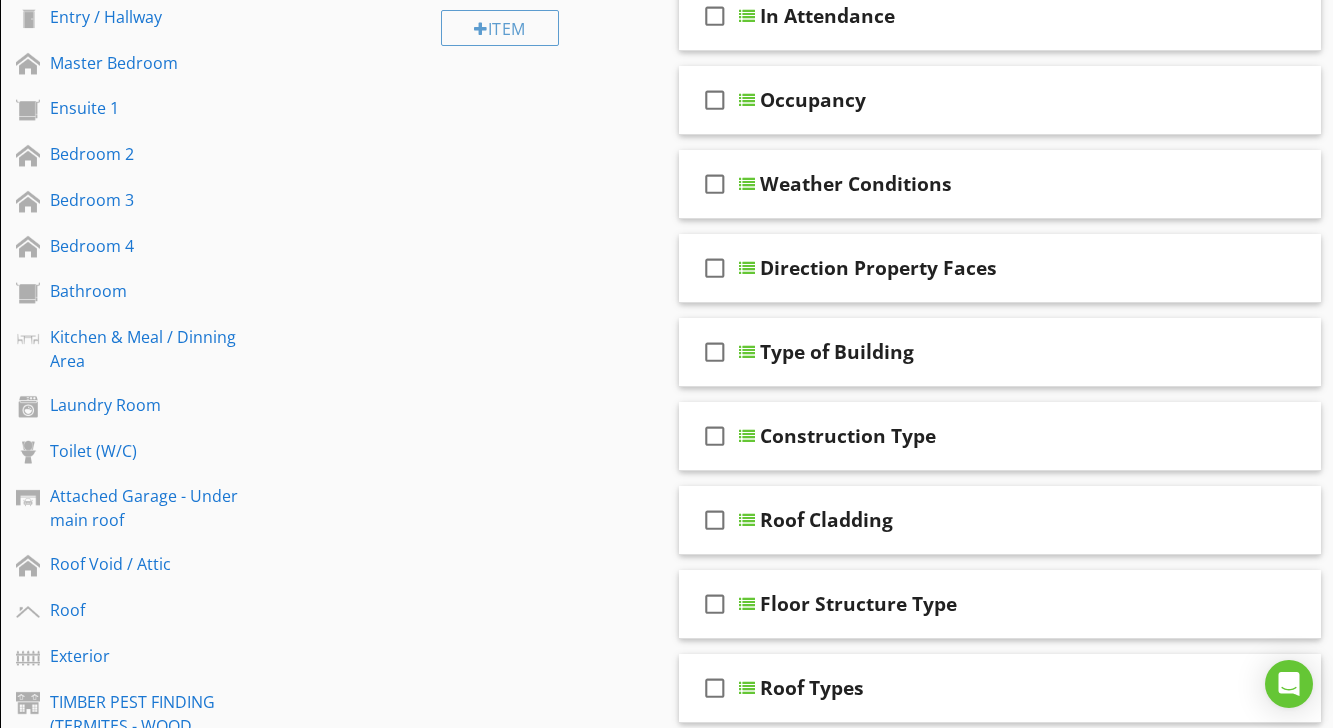 scroll, scrollTop: 0, scrollLeft: 0, axis: both 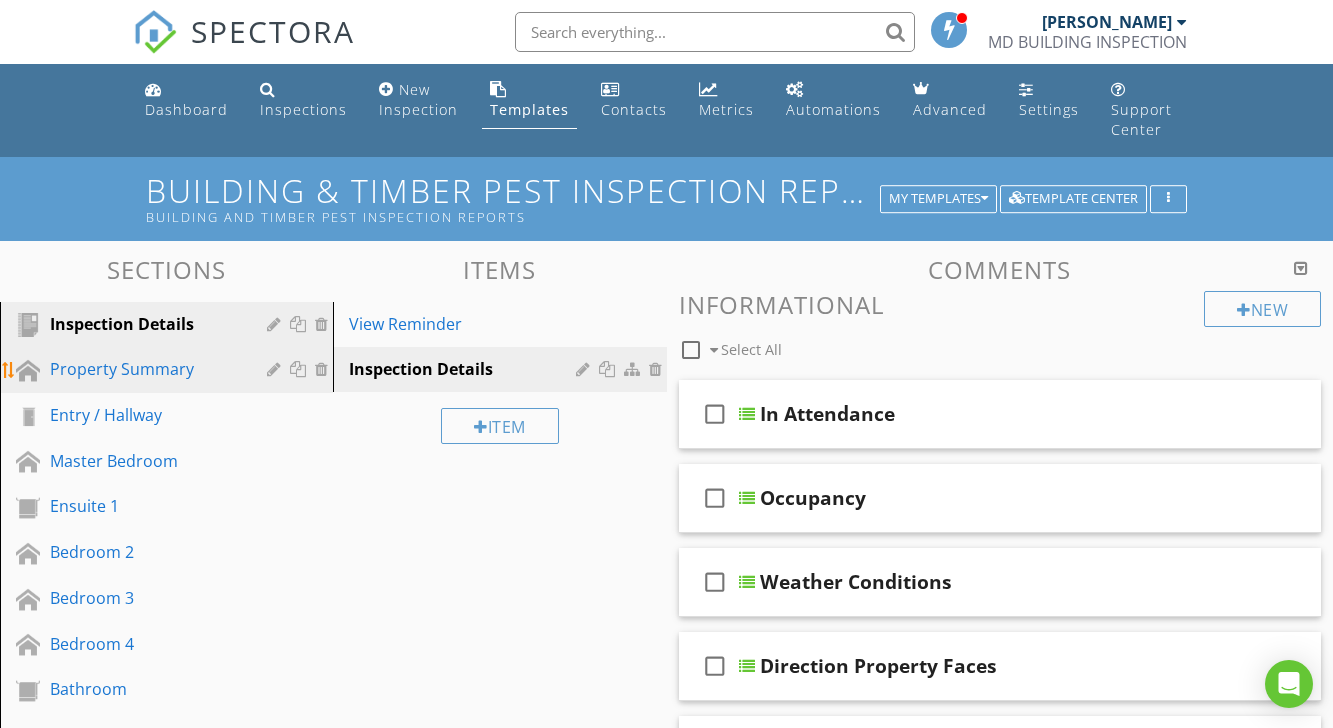 click on "Property Summary" at bounding box center (144, 369) 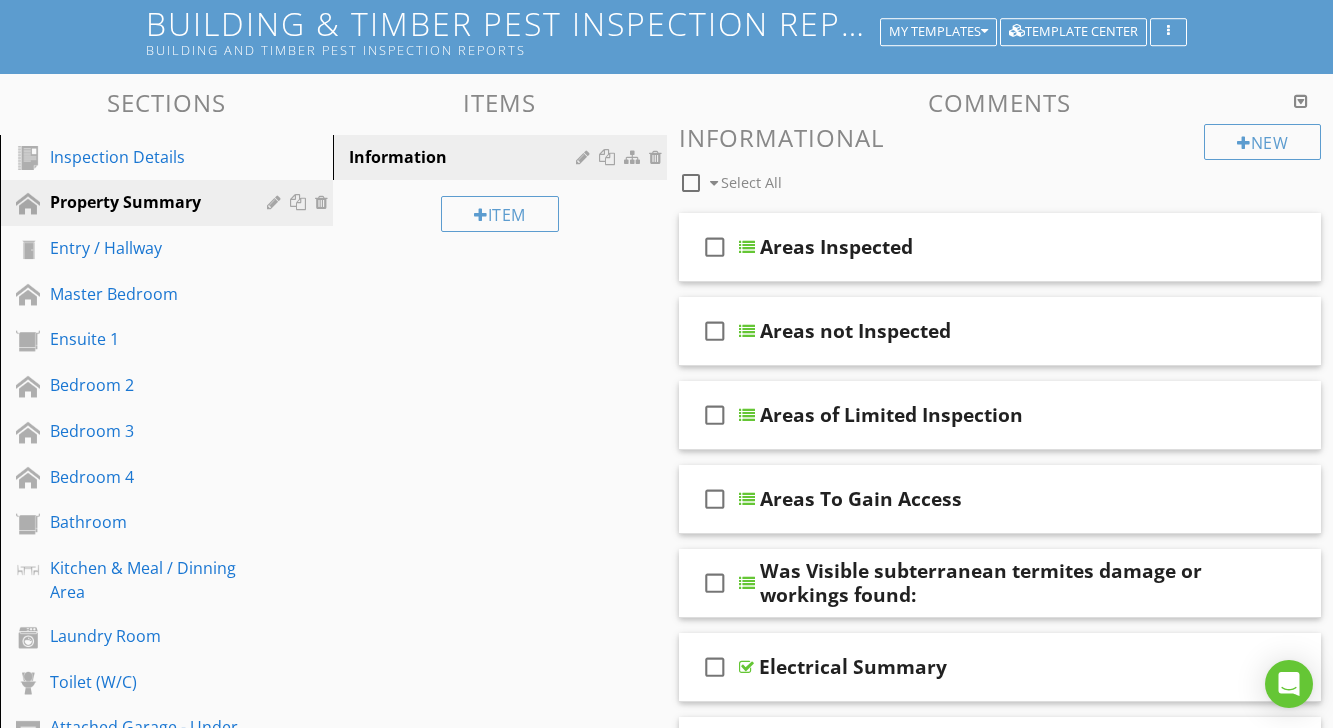 scroll, scrollTop: 170, scrollLeft: 0, axis: vertical 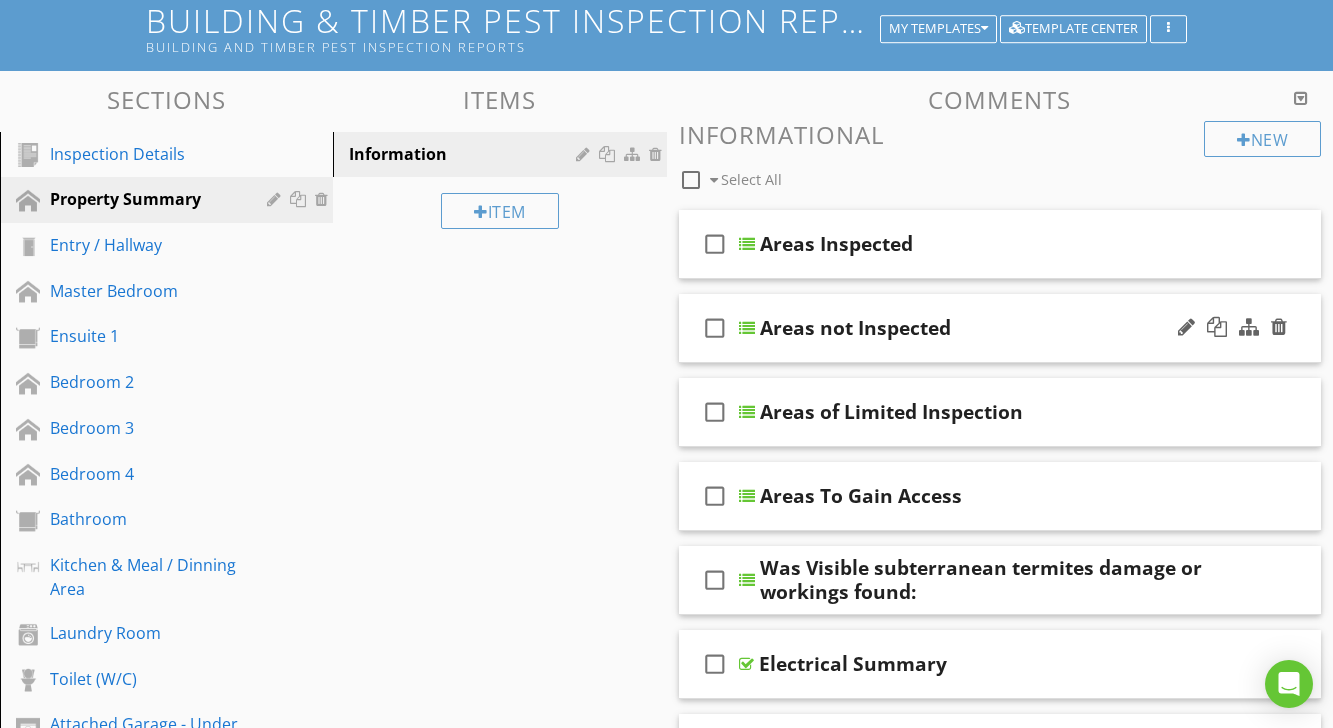 click at bounding box center [747, 328] 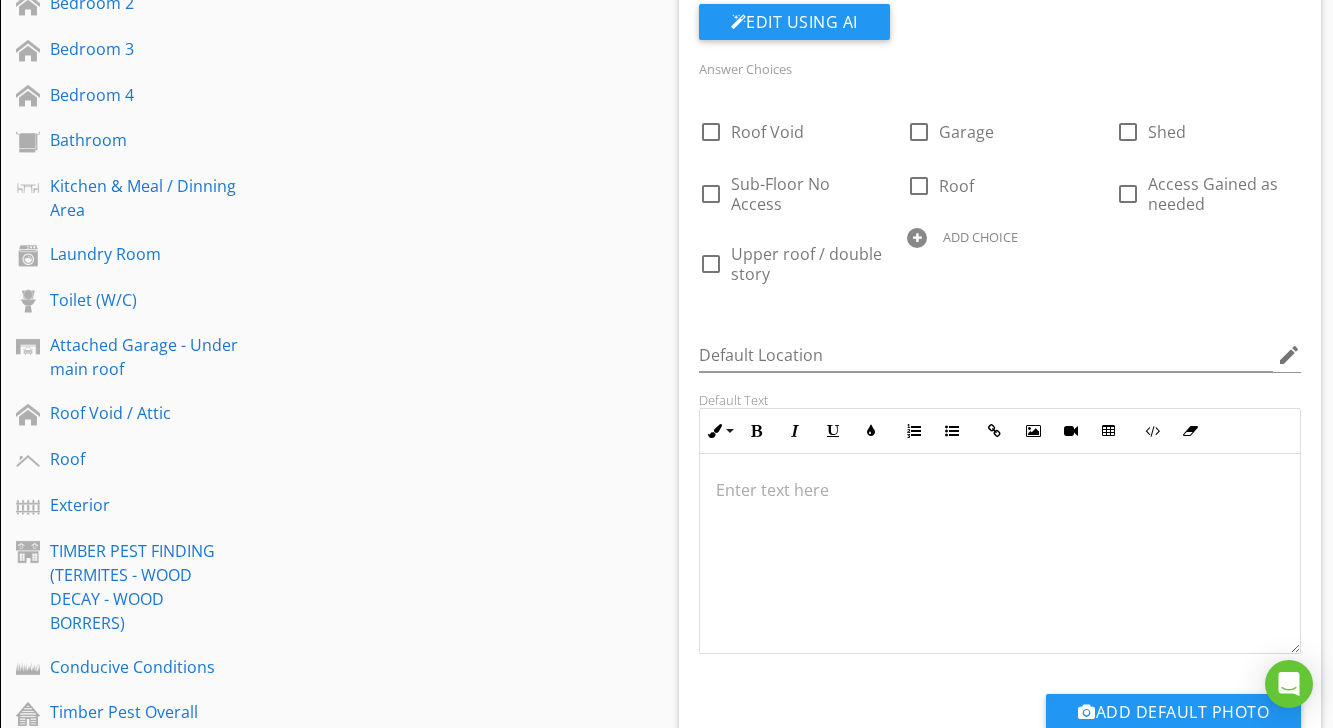 scroll, scrollTop: 572, scrollLeft: 0, axis: vertical 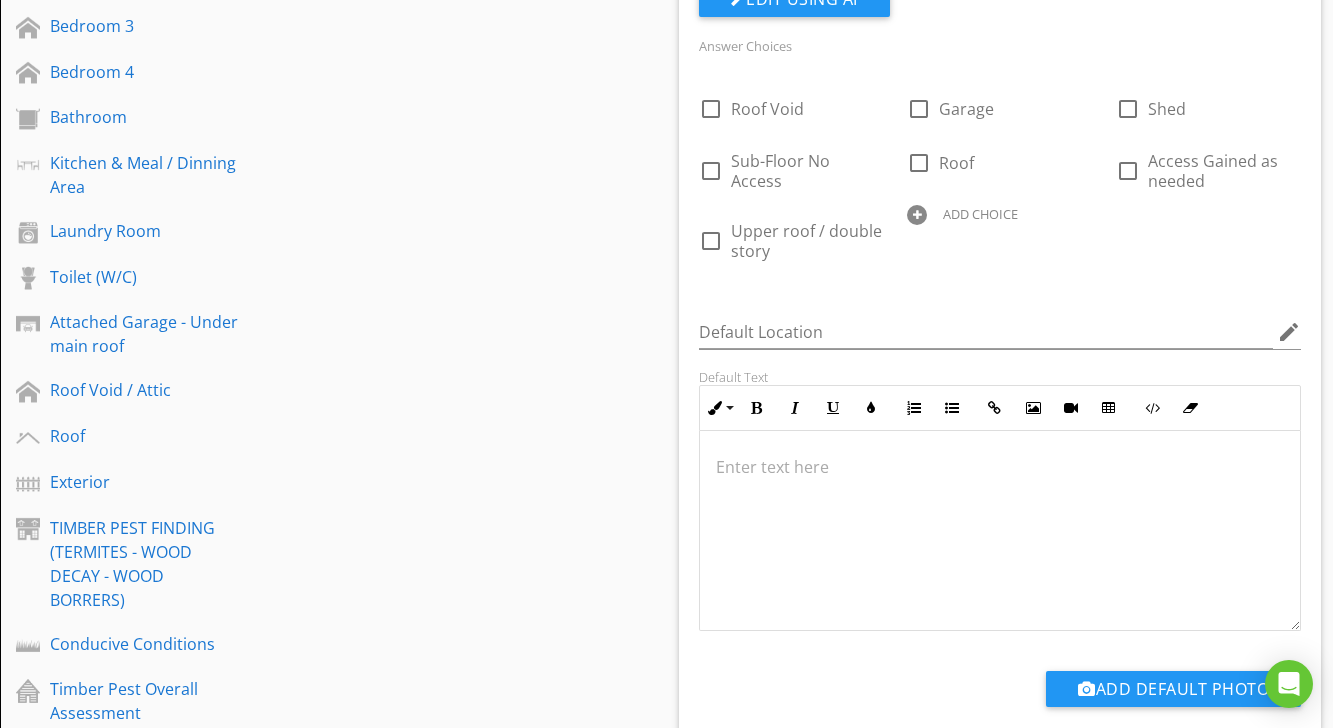 click at bounding box center [1000, 467] 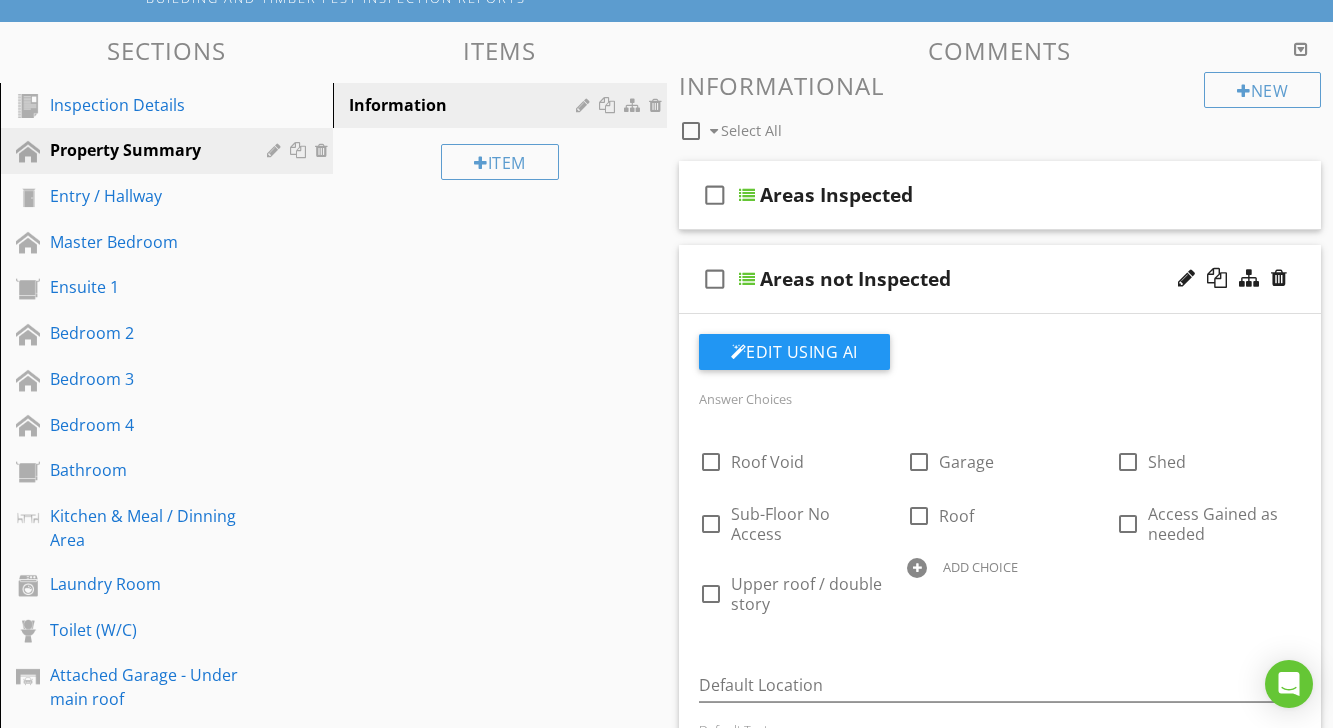 scroll, scrollTop: 215, scrollLeft: 0, axis: vertical 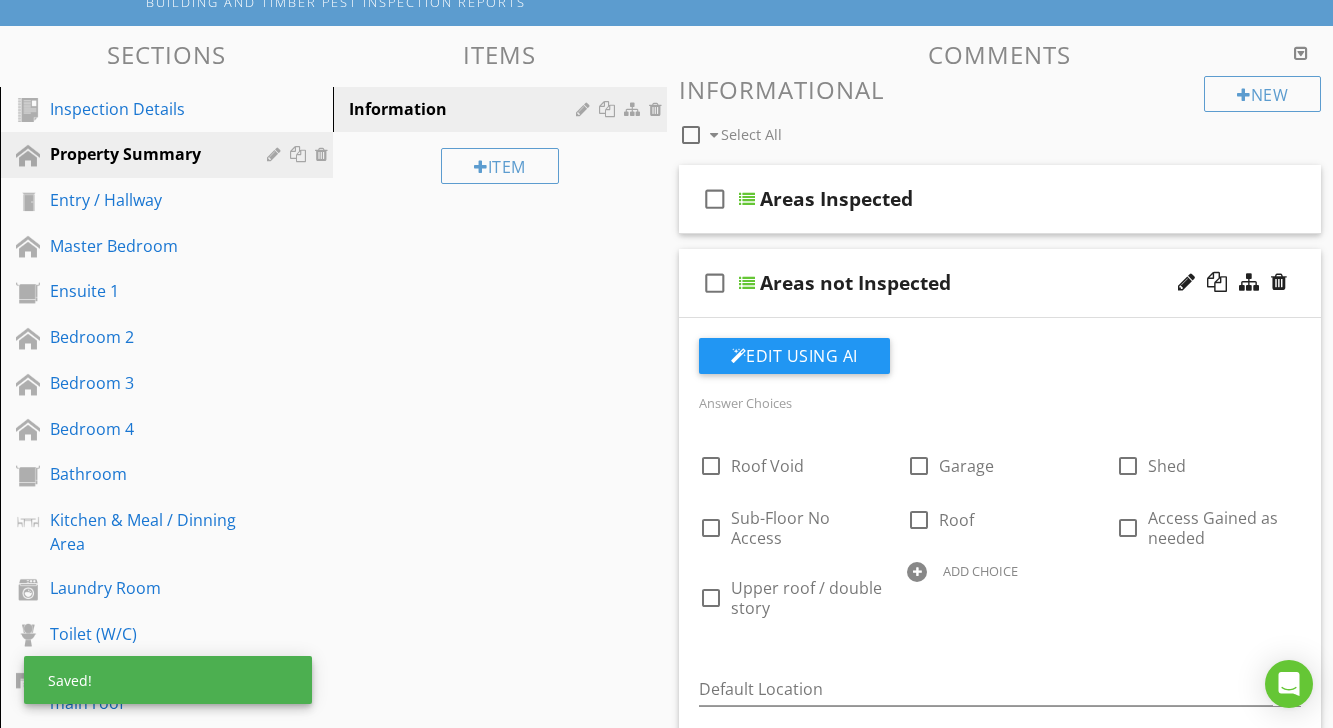 click on "Sections
Inspection Details           Property Summary           Entry / Hallway           Master Bedroom            Ensuite 1           Bedroom 2           Bedroom 3           Bedroom 4           Bathroom           Kitchen & Meal / Dinning Area           Laundry Room           Toilet (W/C)           Attached Garage - Under main roof           Roof Void / Attic           Roof           Exterior           TIMBER PEST FINDING (TERMITES - WOOD DECAY - WOOD BORRERS)           Conducive Conditions           Timber Pest Overall Assessment           Floor Plan           First Floor Hallway           Bedroom 5           Family room           Living room           Lounge room            Study Room           Retreat Room           Activity Room           Theatre room           Ensuite 2           Toilet (W/C) 2           Balcony           Garage           Stairs Internal           SubFloor Space           Carport
Section
Attachments" at bounding box center [666, 1180] 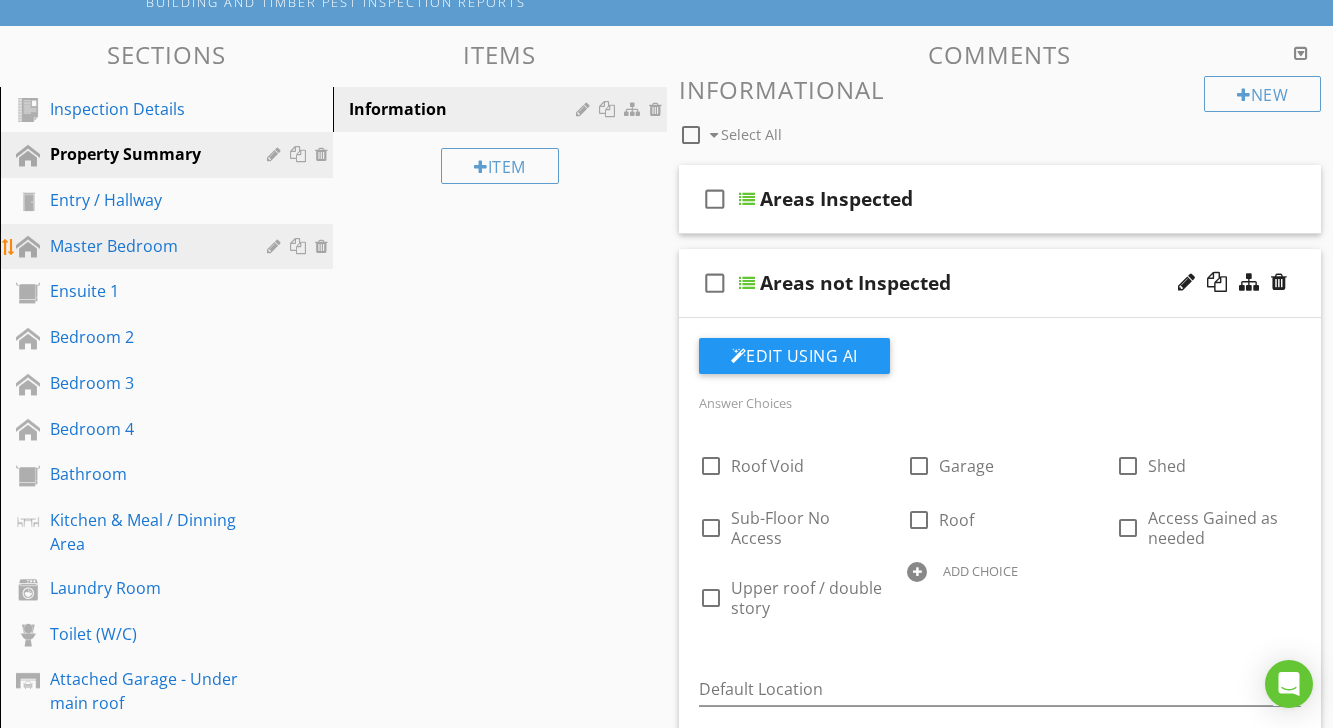 click on "Master Bedroom" at bounding box center (144, 246) 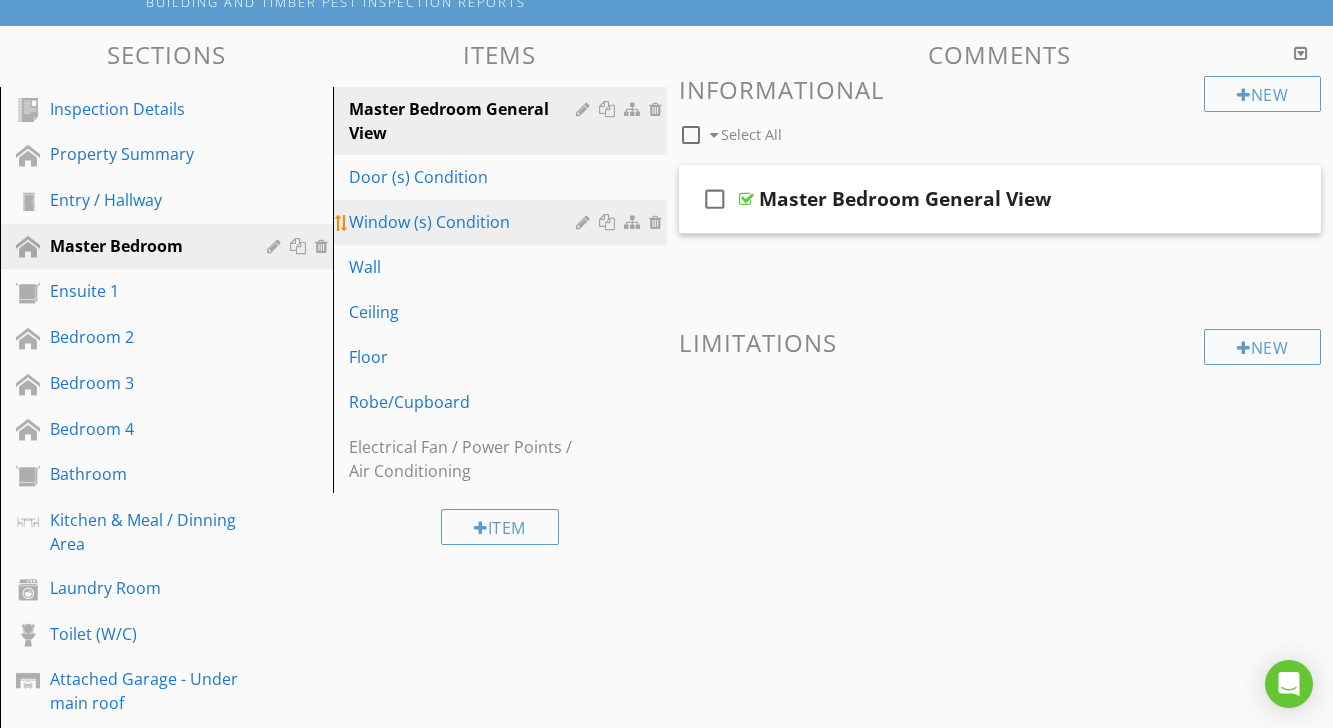 click on "Window (s) Condition" at bounding box center (465, 222) 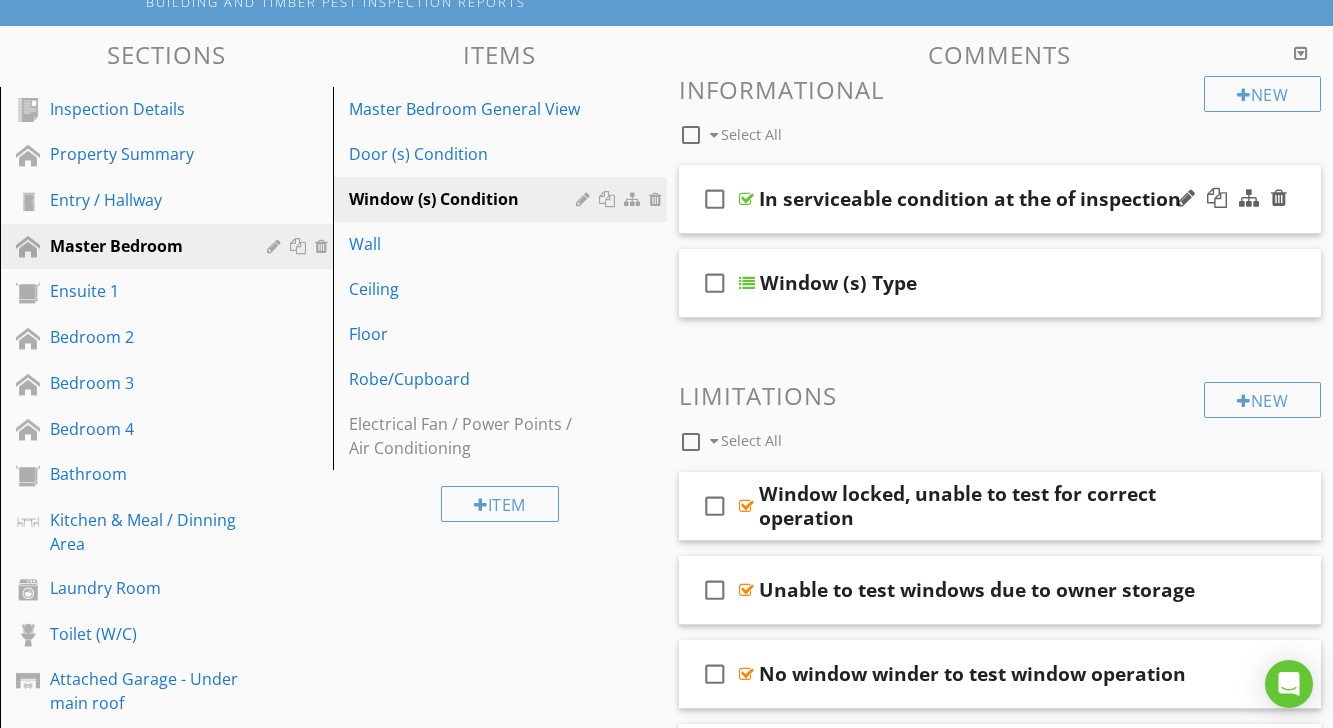 click at bounding box center [746, 199] 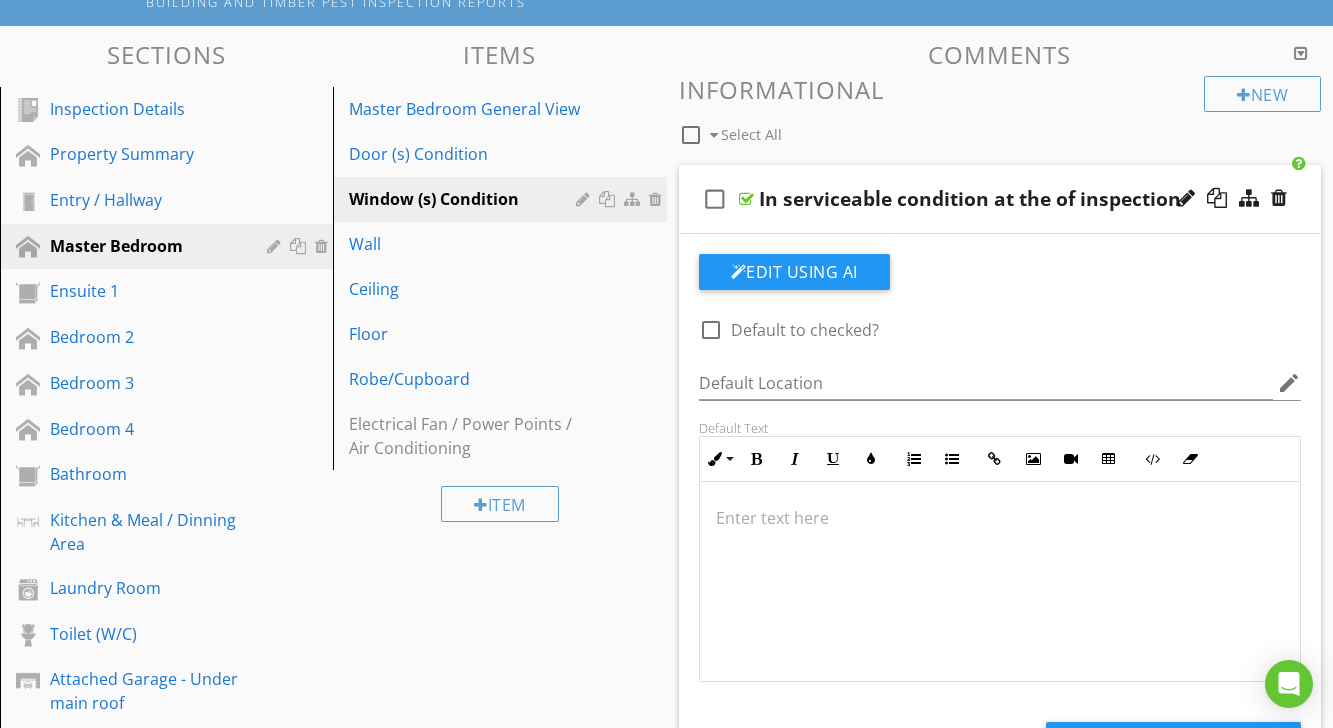 click at bounding box center (746, 199) 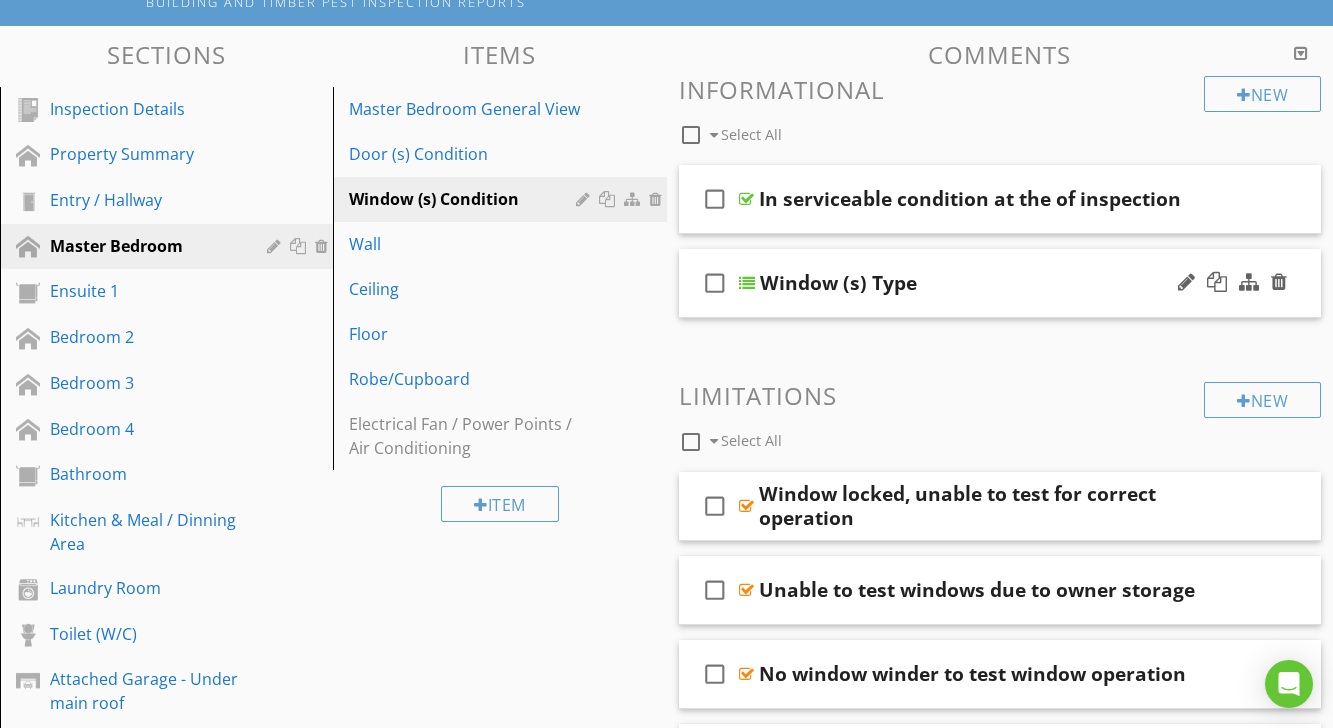 click at bounding box center [747, 283] 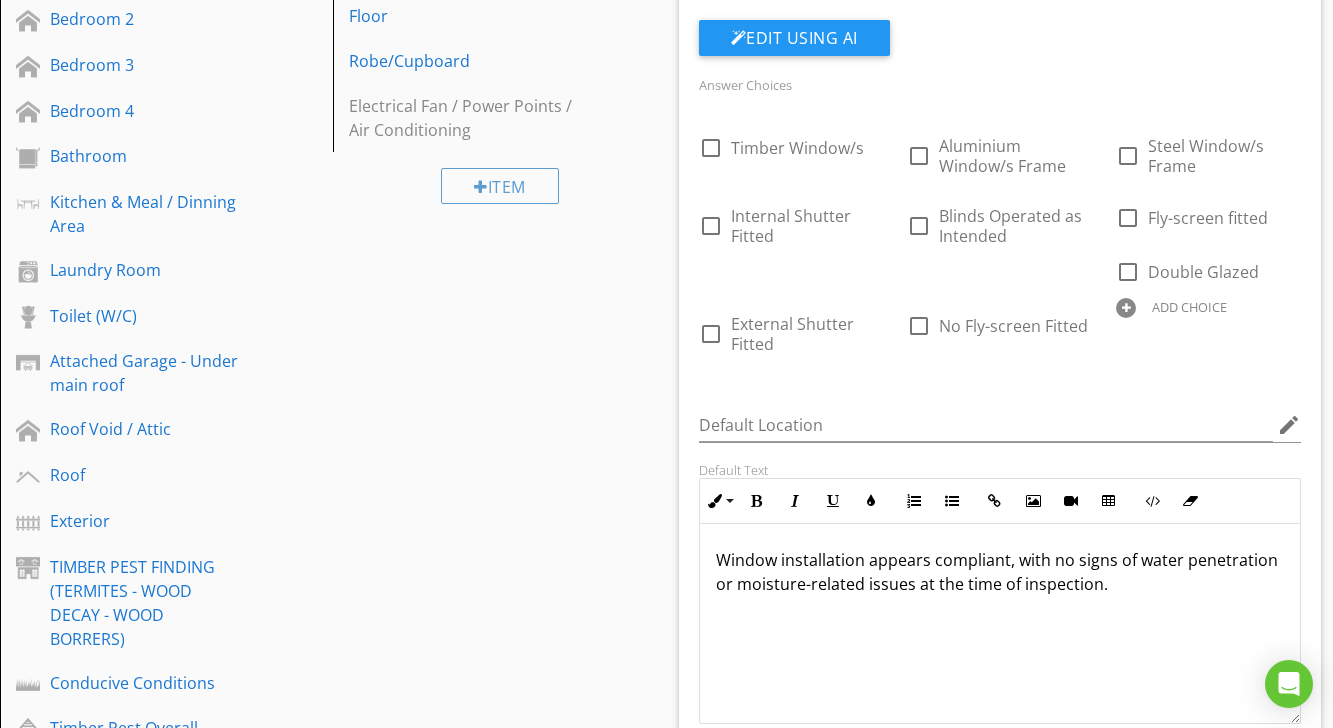 scroll, scrollTop: 540, scrollLeft: 0, axis: vertical 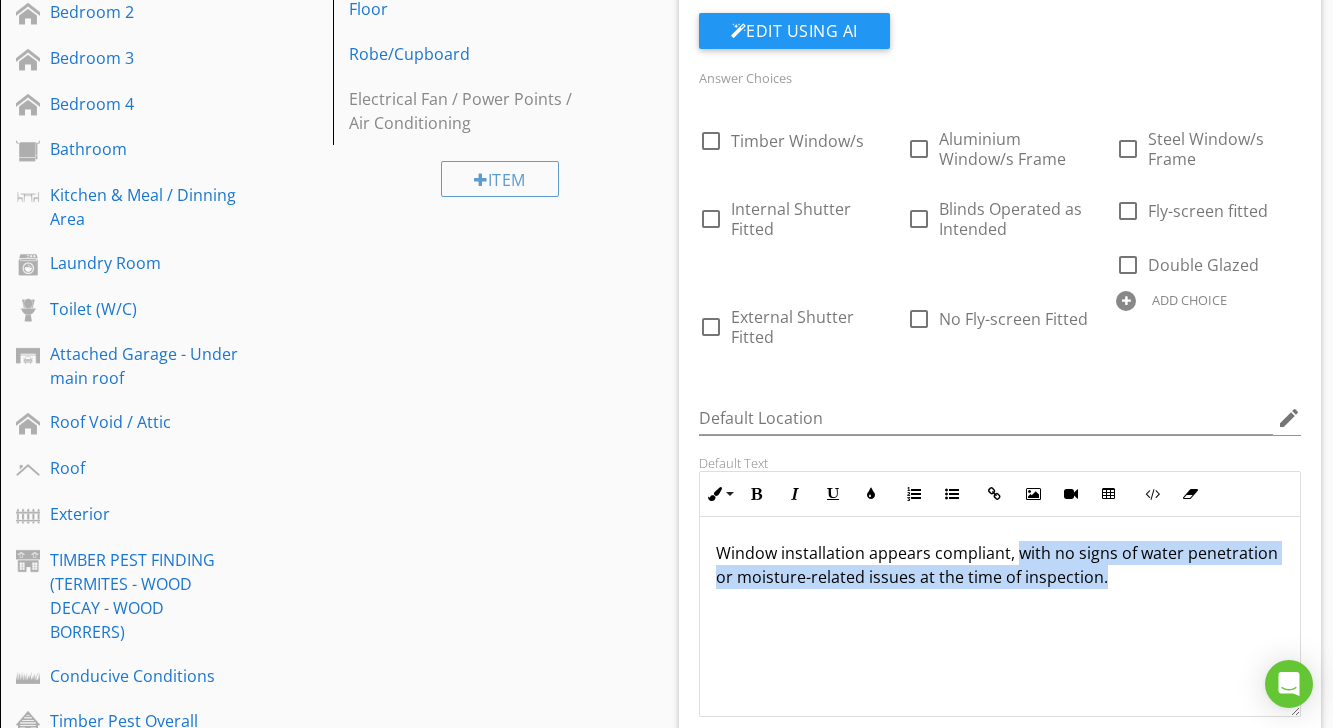 drag, startPoint x: 1015, startPoint y: 535, endPoint x: 1109, endPoint y: 577, distance: 102.9563 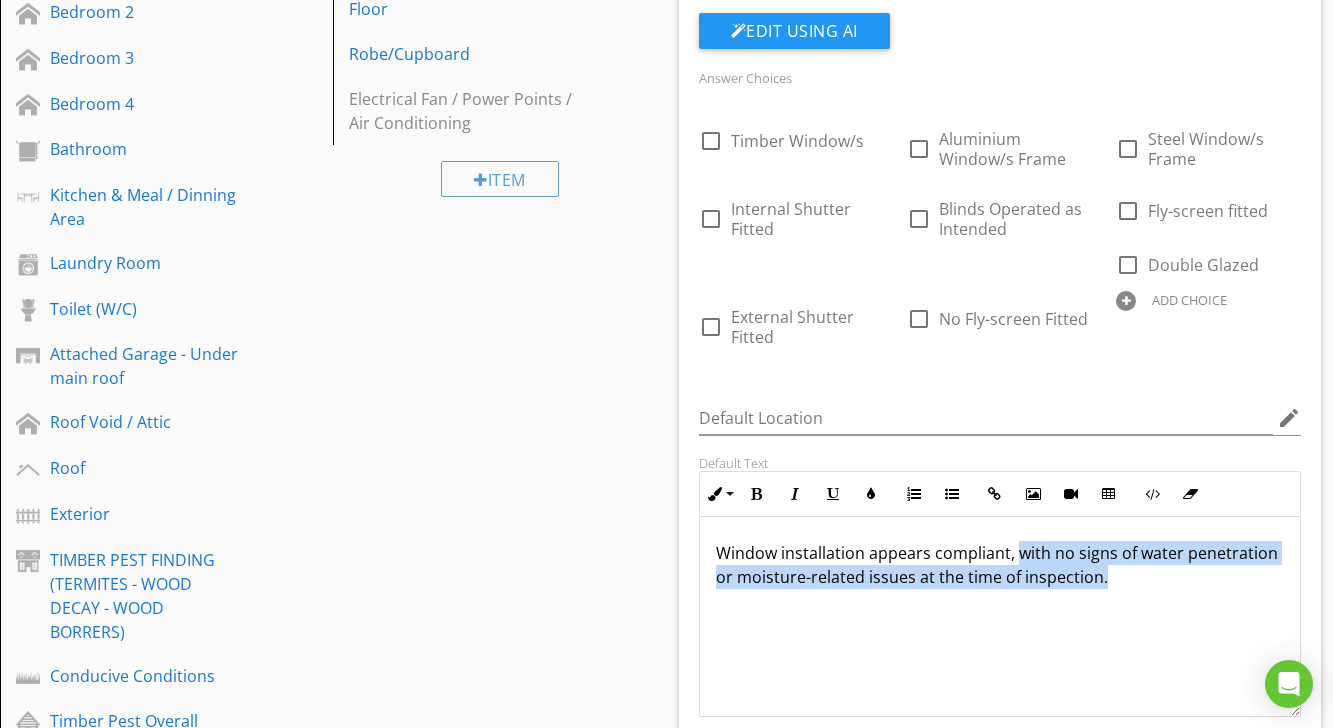 copy on "with no signs of water penetration or moisture-related issues at the time of inspection." 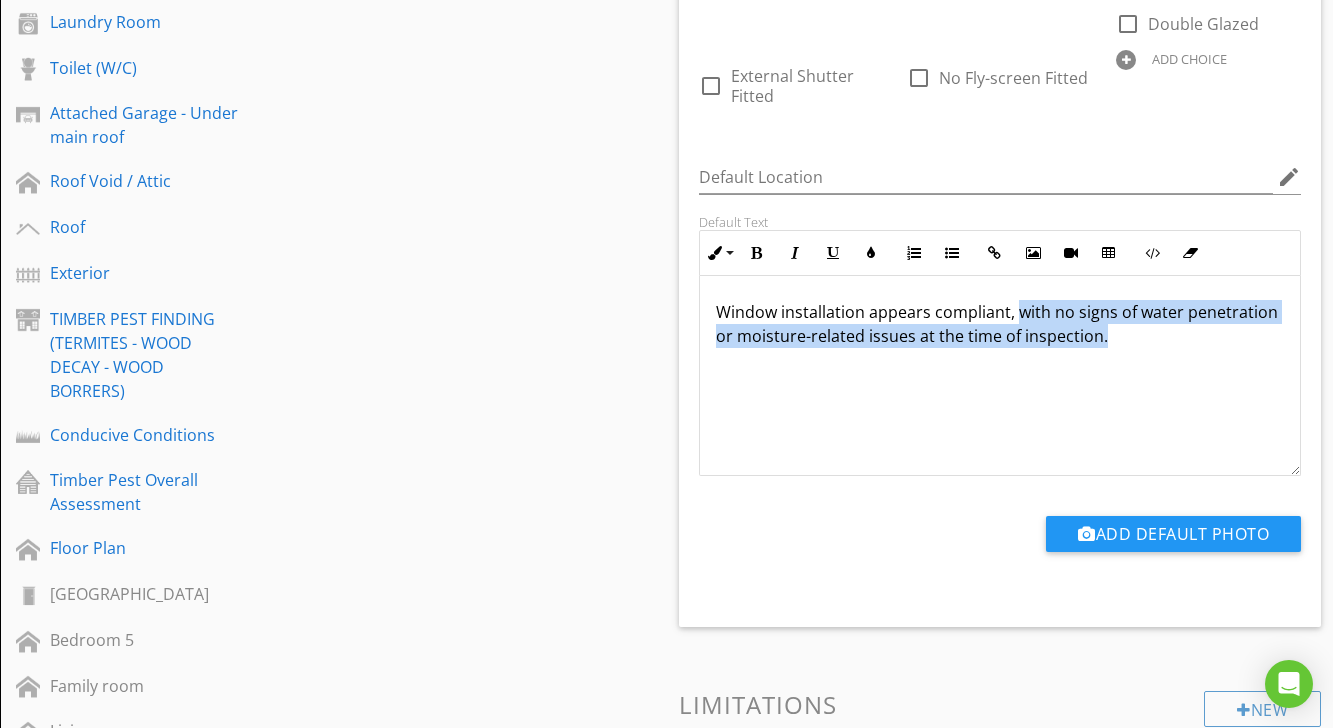 scroll, scrollTop: 777, scrollLeft: 0, axis: vertical 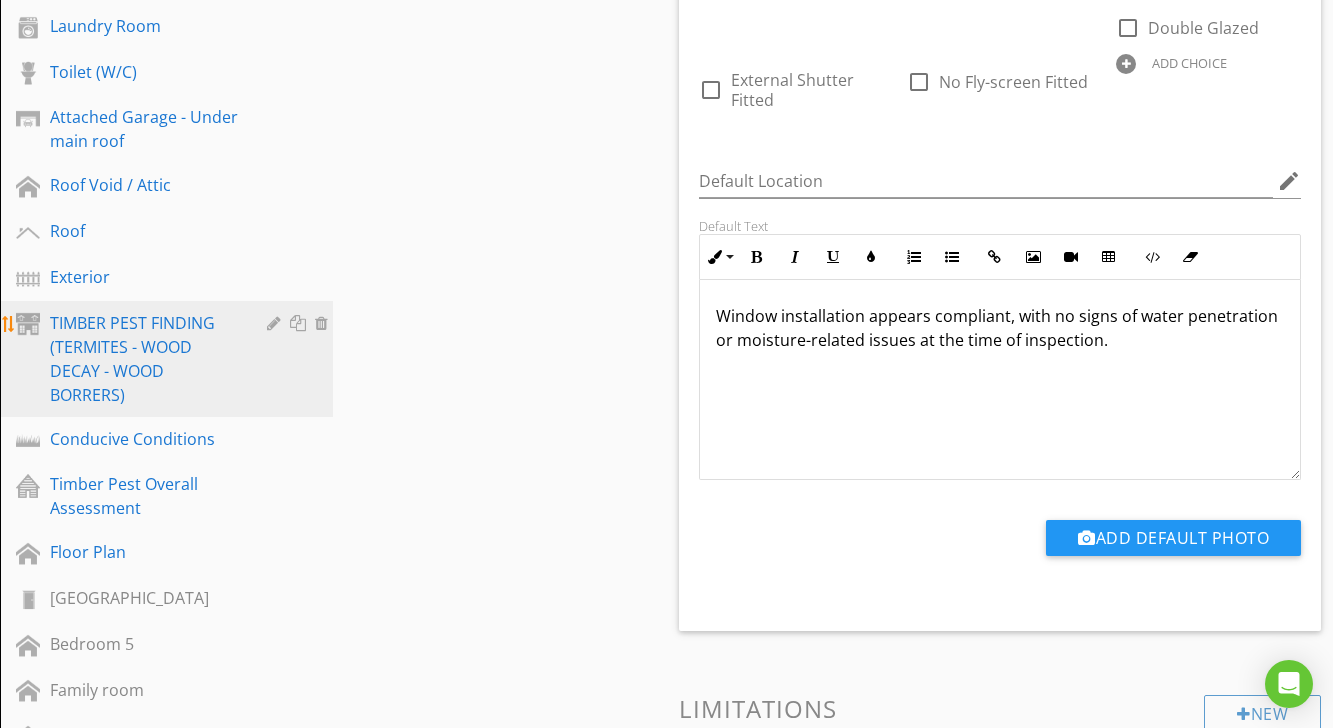 click on "TIMBER PEST FINDING (TERMITES - WOOD DECAY - WOOD BORRERS)" at bounding box center (144, 359) 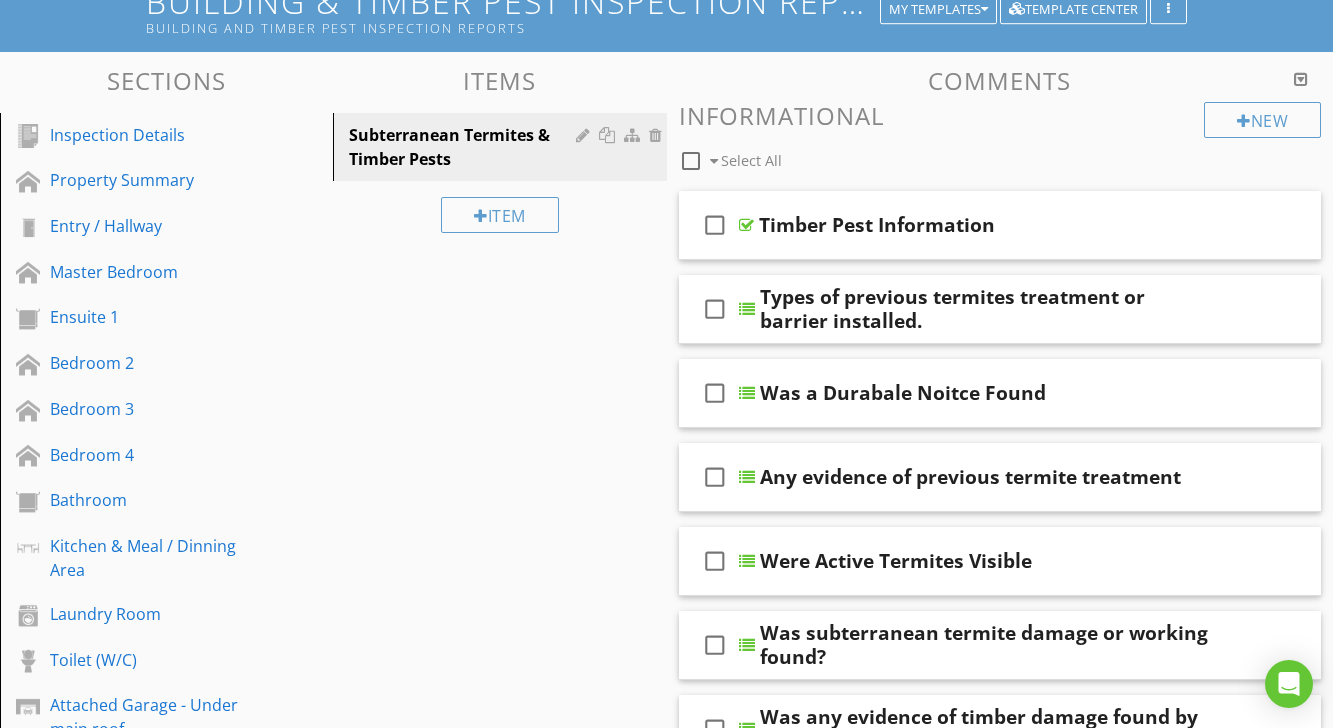 scroll, scrollTop: 188, scrollLeft: 0, axis: vertical 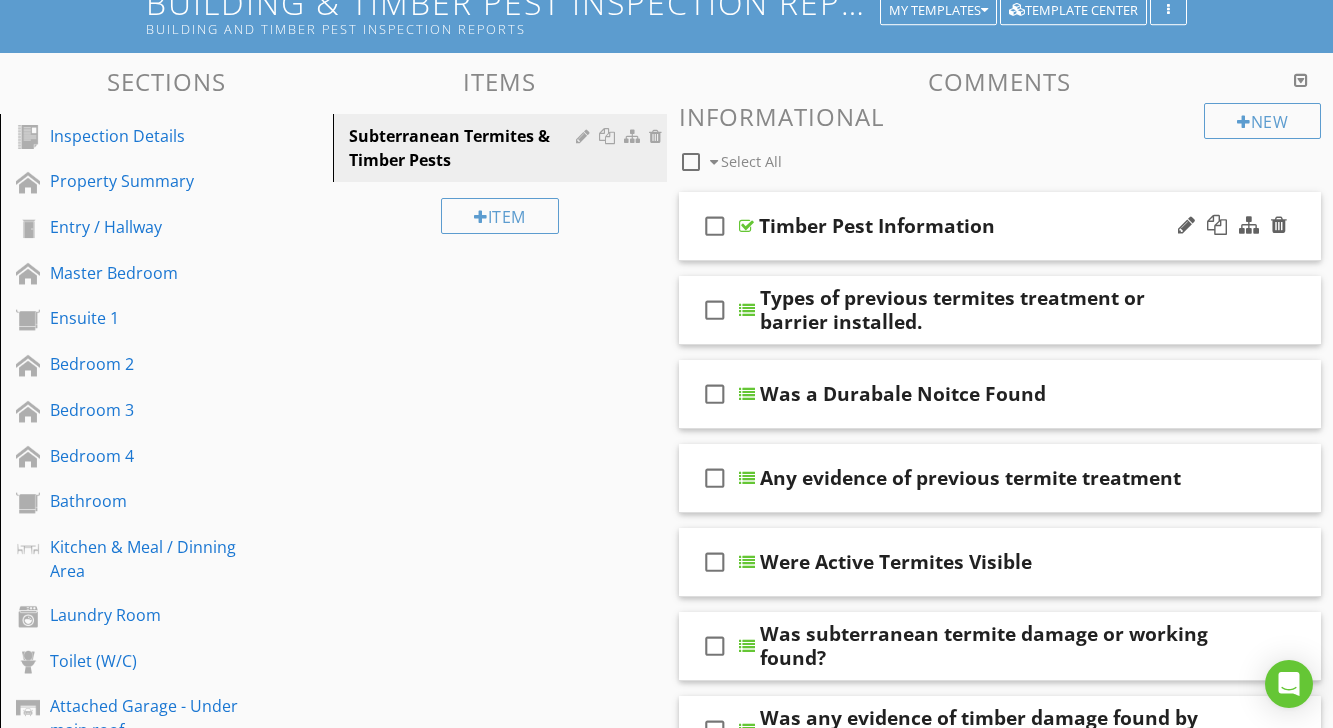 click at bounding box center (746, 226) 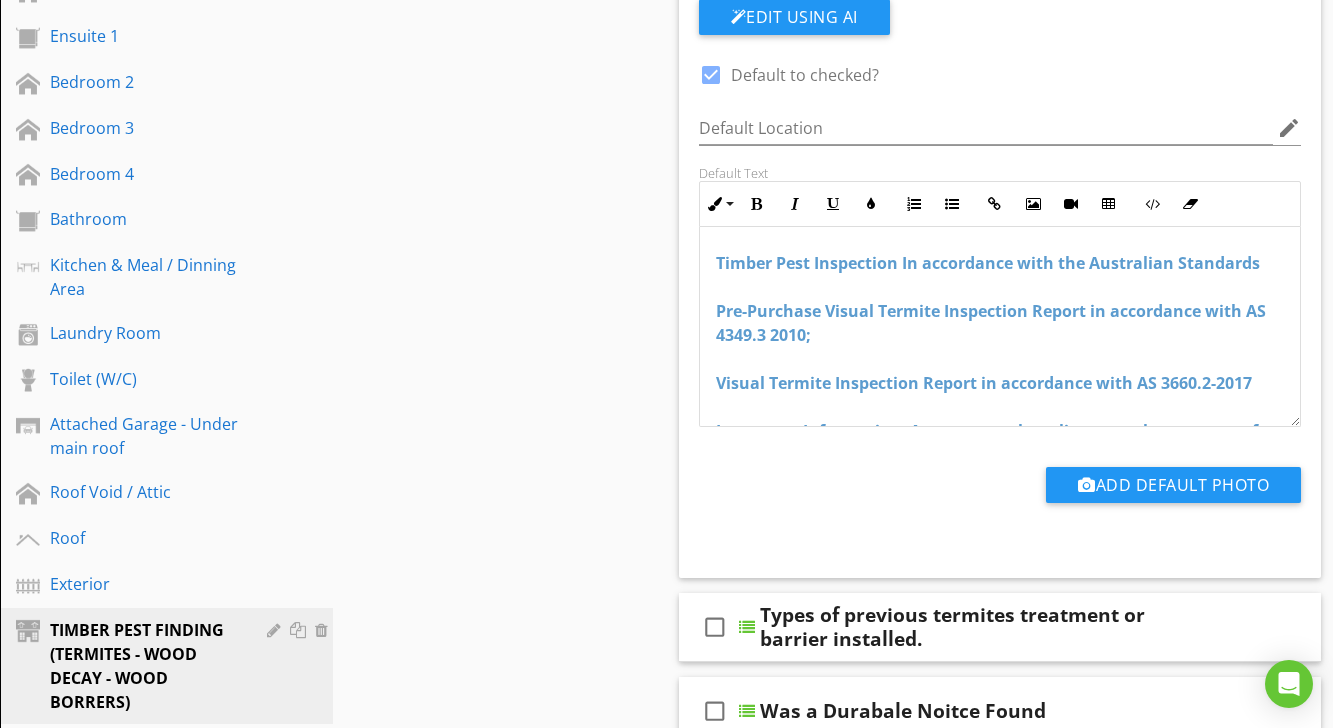 scroll, scrollTop: 477, scrollLeft: 0, axis: vertical 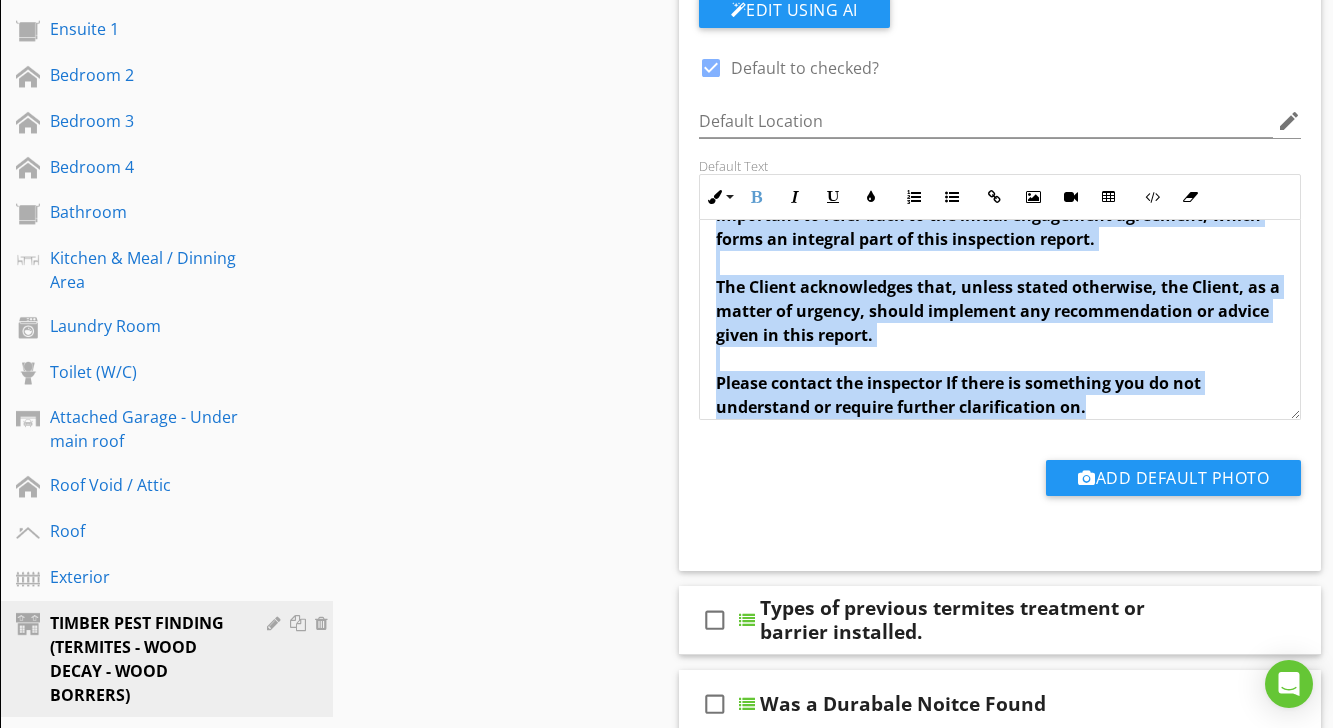 drag, startPoint x: 716, startPoint y: 230, endPoint x: 988, endPoint y: 479, distance: 368.76144 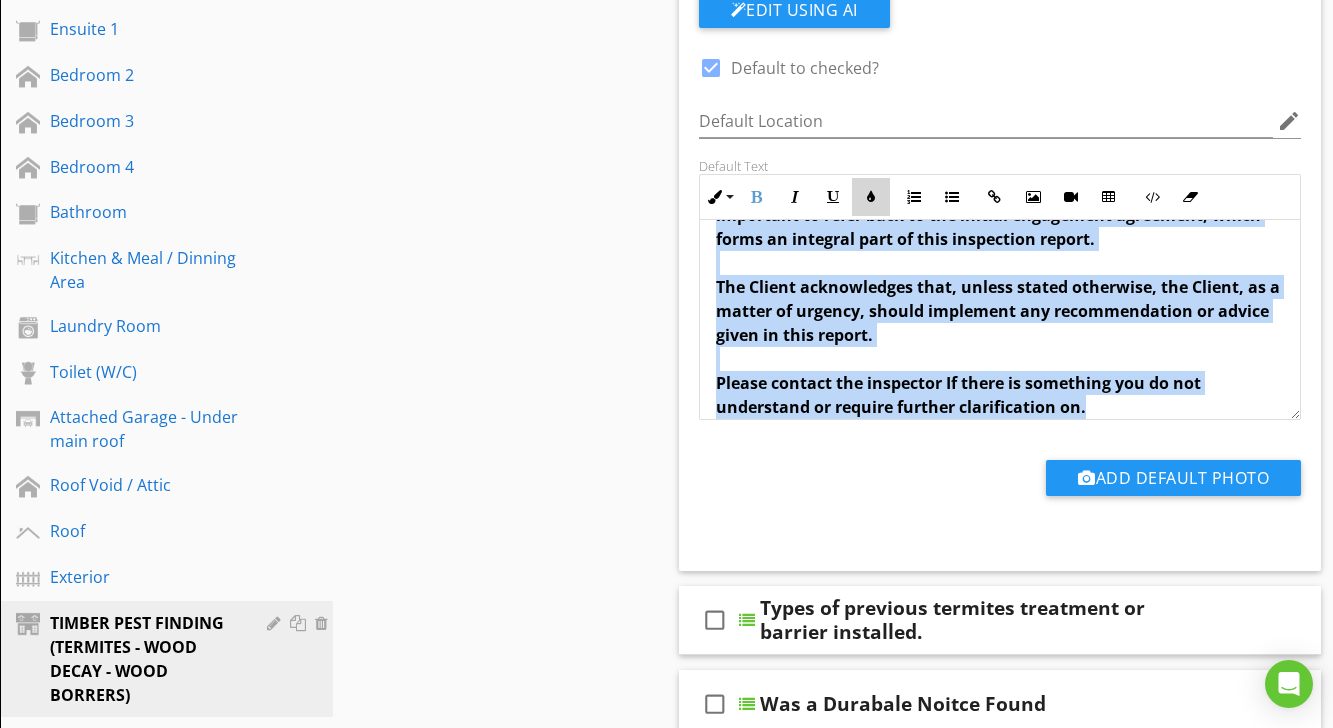 click at bounding box center [871, 197] 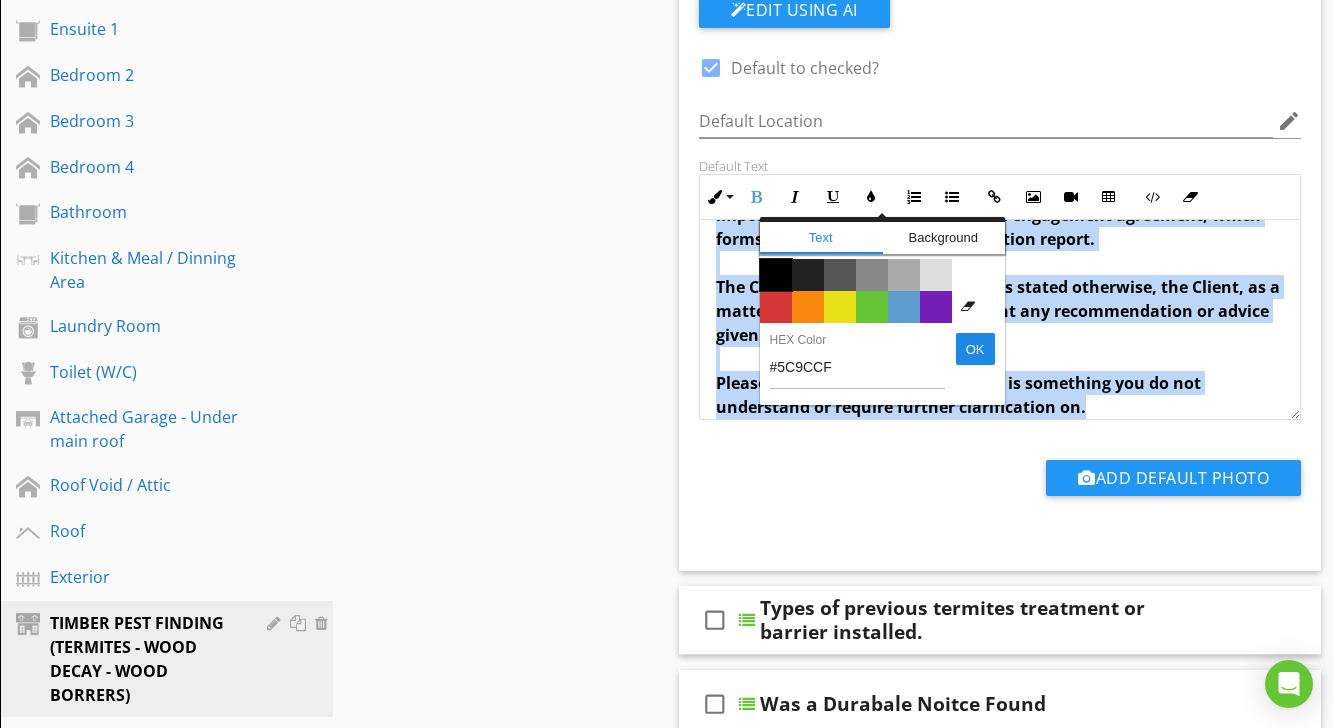 click on "Color #000000" at bounding box center (776, 275) 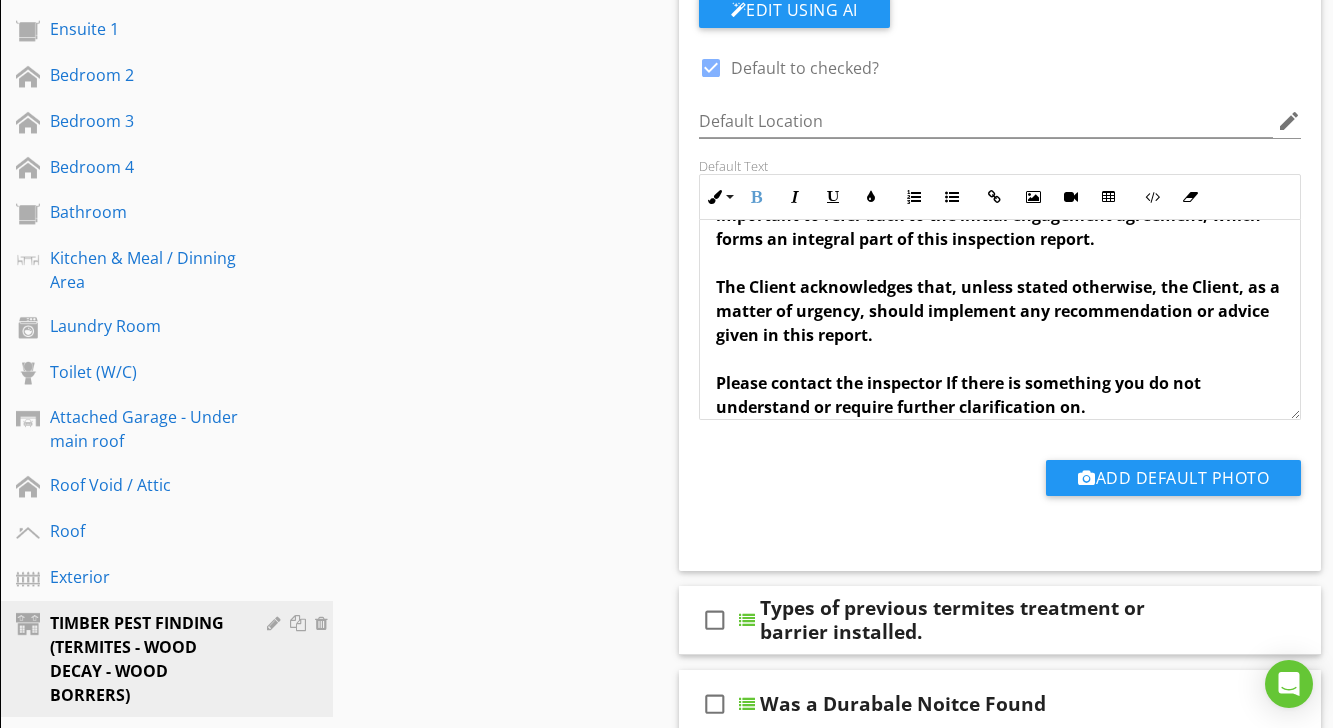 click on "Add Default Photo" at bounding box center [1000, 485] 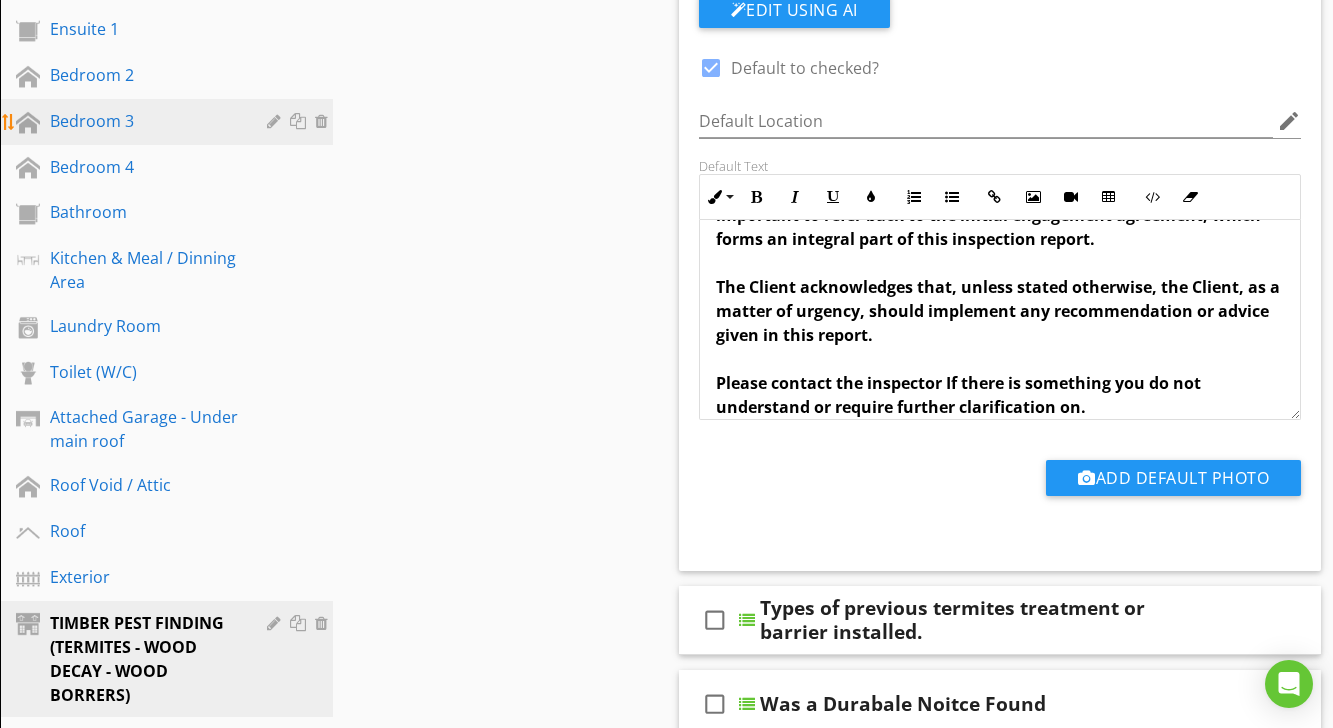 scroll, scrollTop: 0, scrollLeft: 0, axis: both 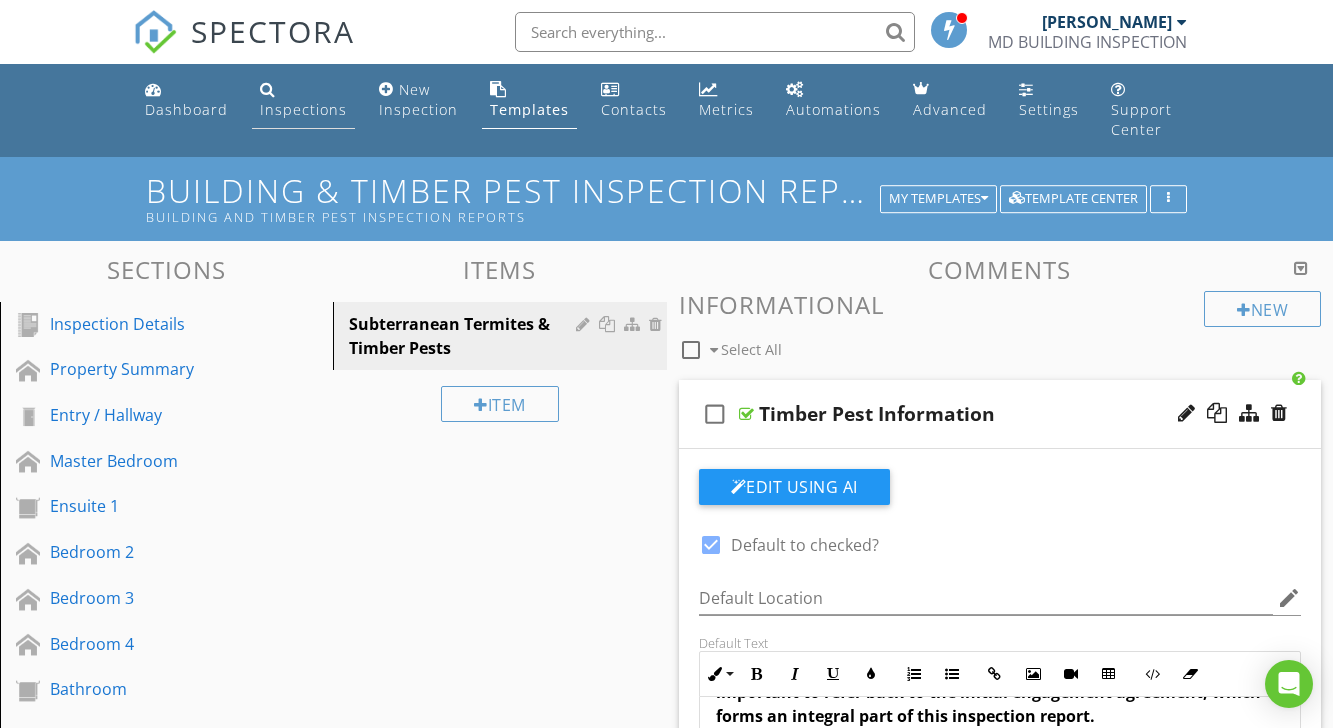 click on "Inspections" at bounding box center (303, 109) 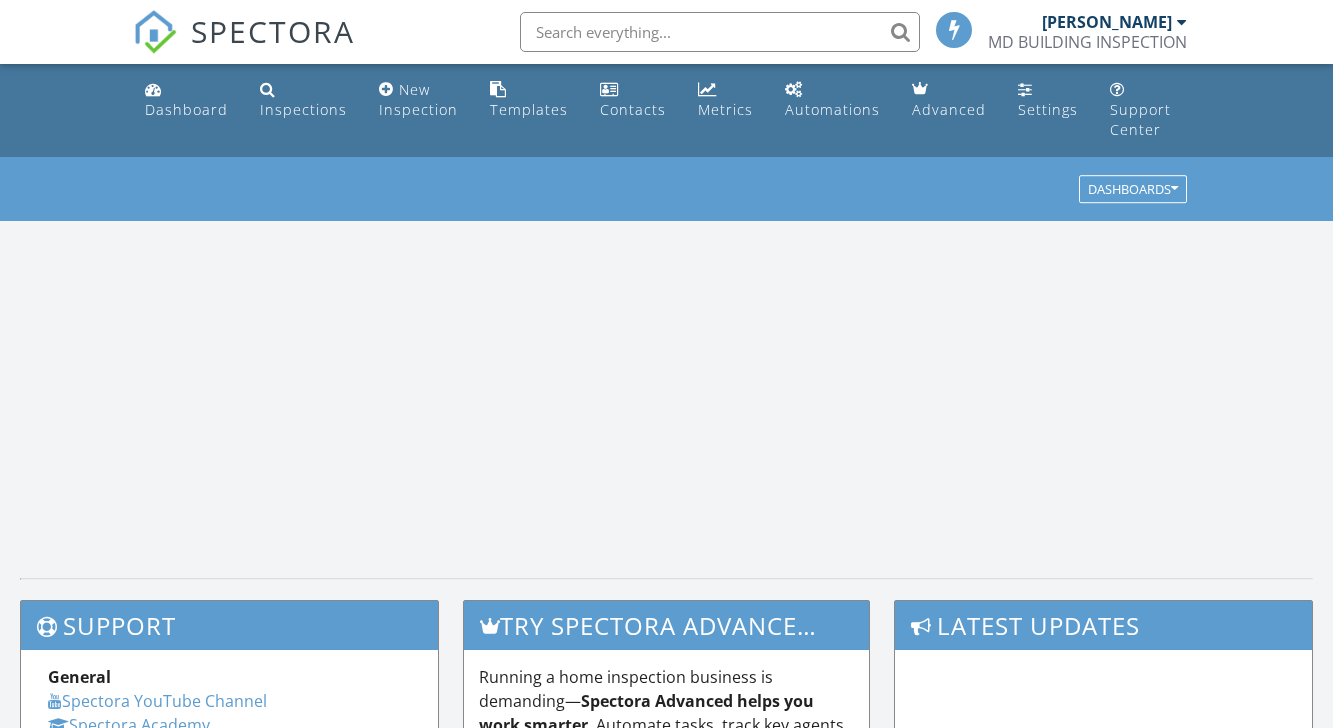 scroll, scrollTop: 0, scrollLeft: 0, axis: both 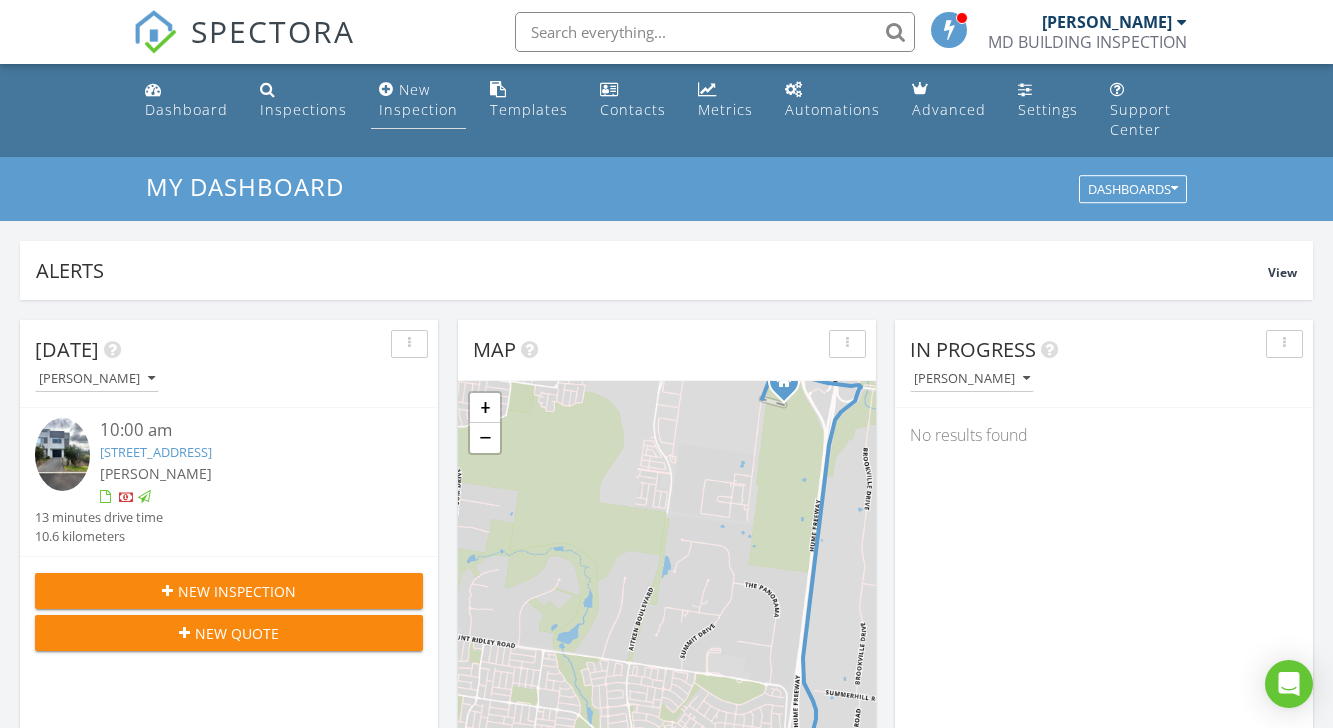 click on "New Inspection" at bounding box center [418, 99] 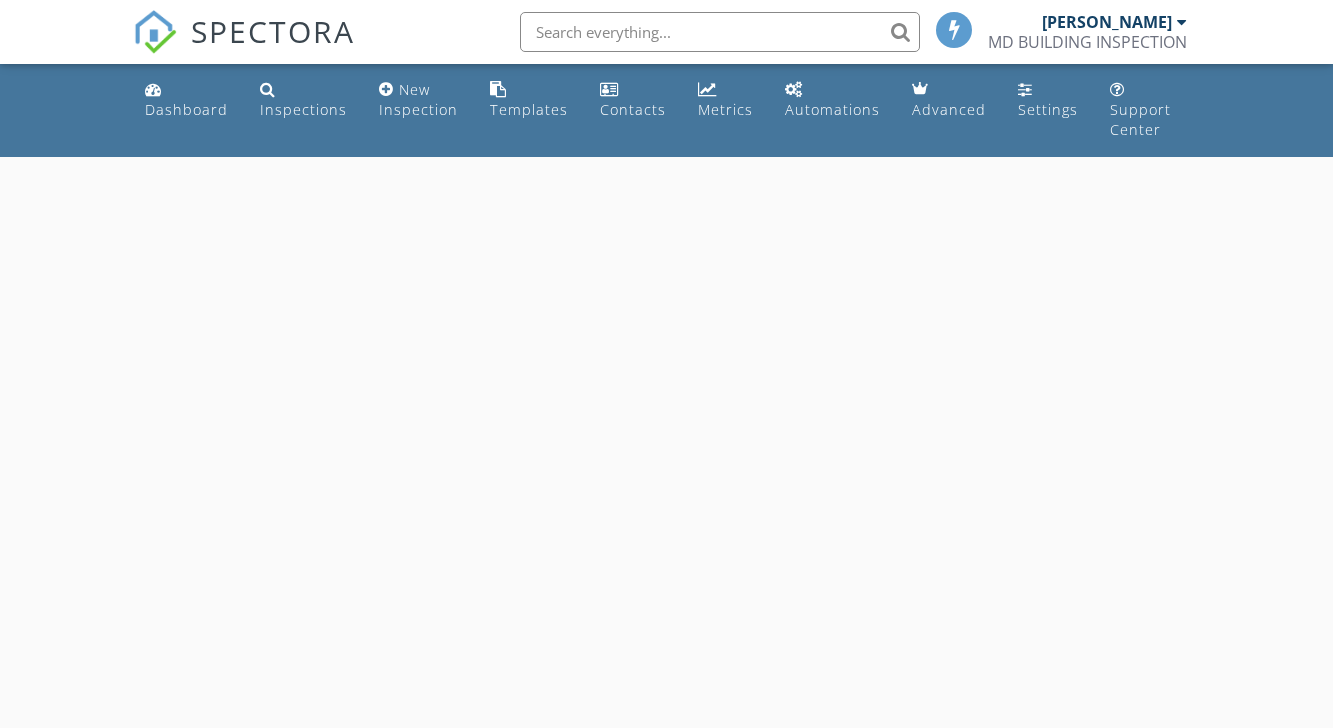 scroll, scrollTop: 0, scrollLeft: 0, axis: both 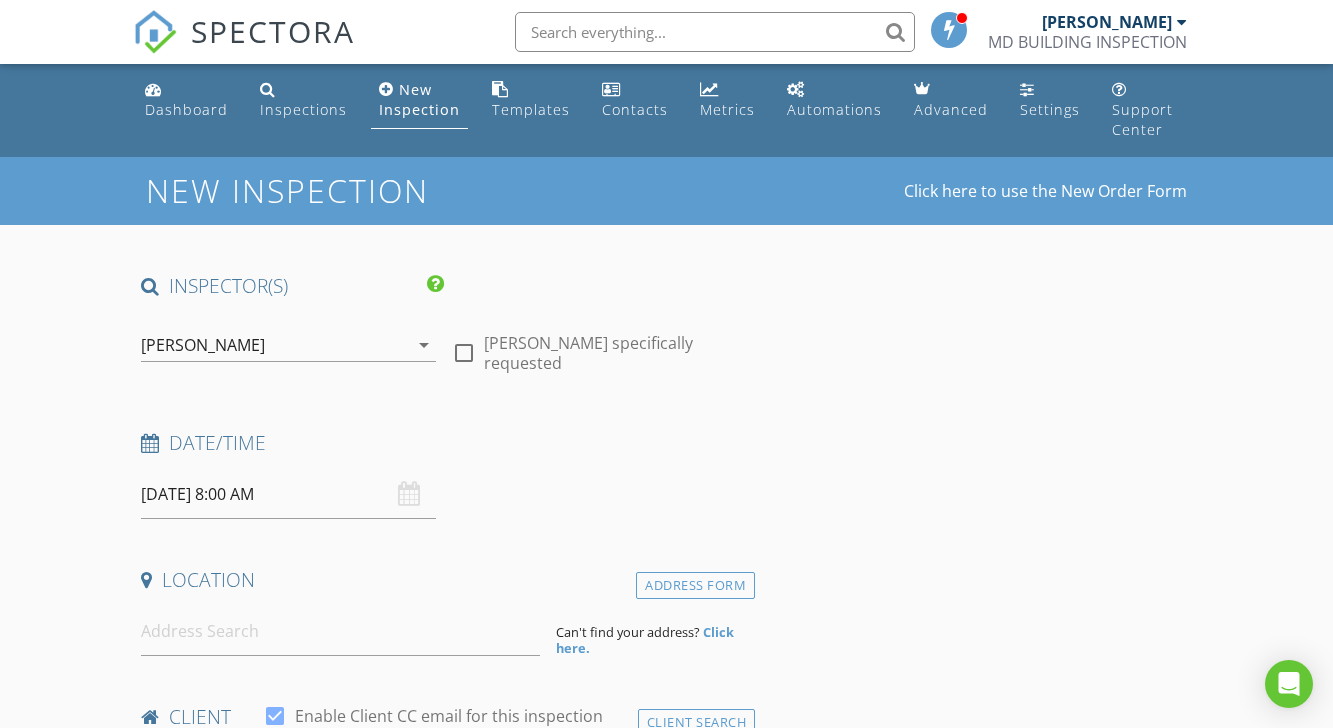 click on "29/07/2025 8:00 AM" at bounding box center [288, 494] 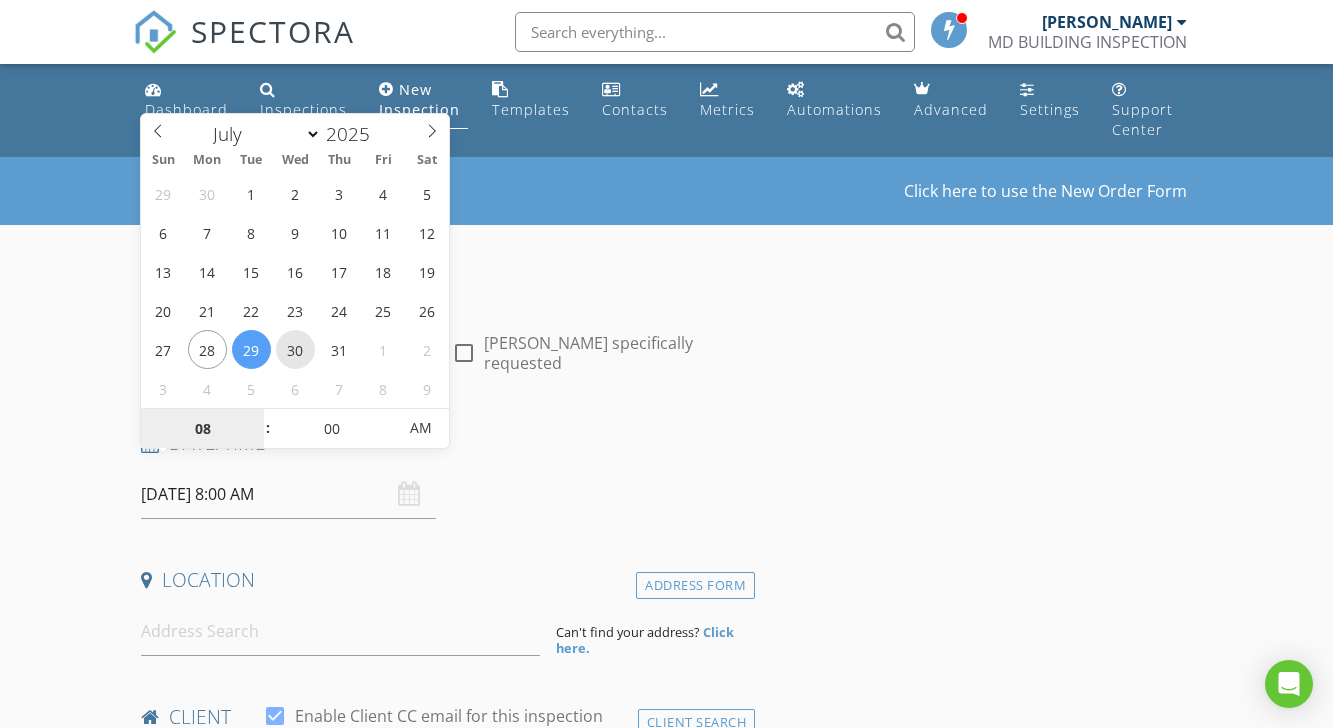 type on "30/07/2025 8:00 AM" 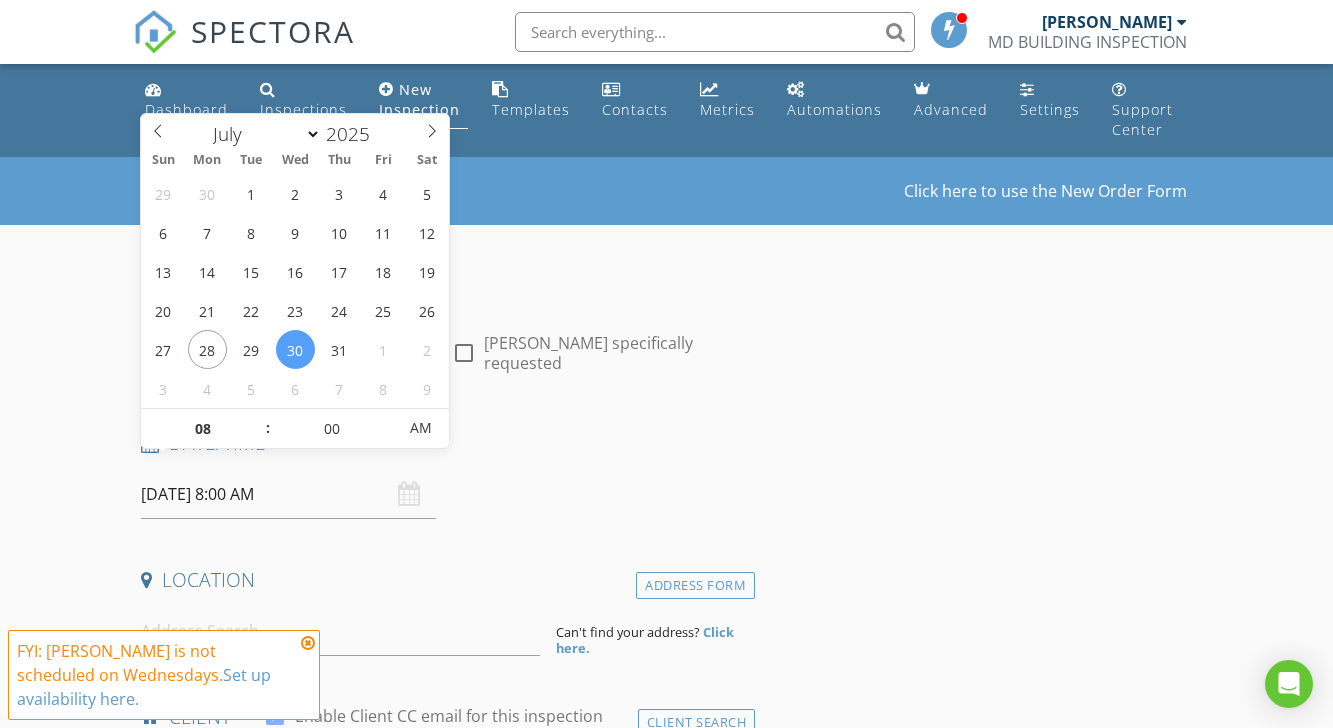 click at bounding box center (308, 643) 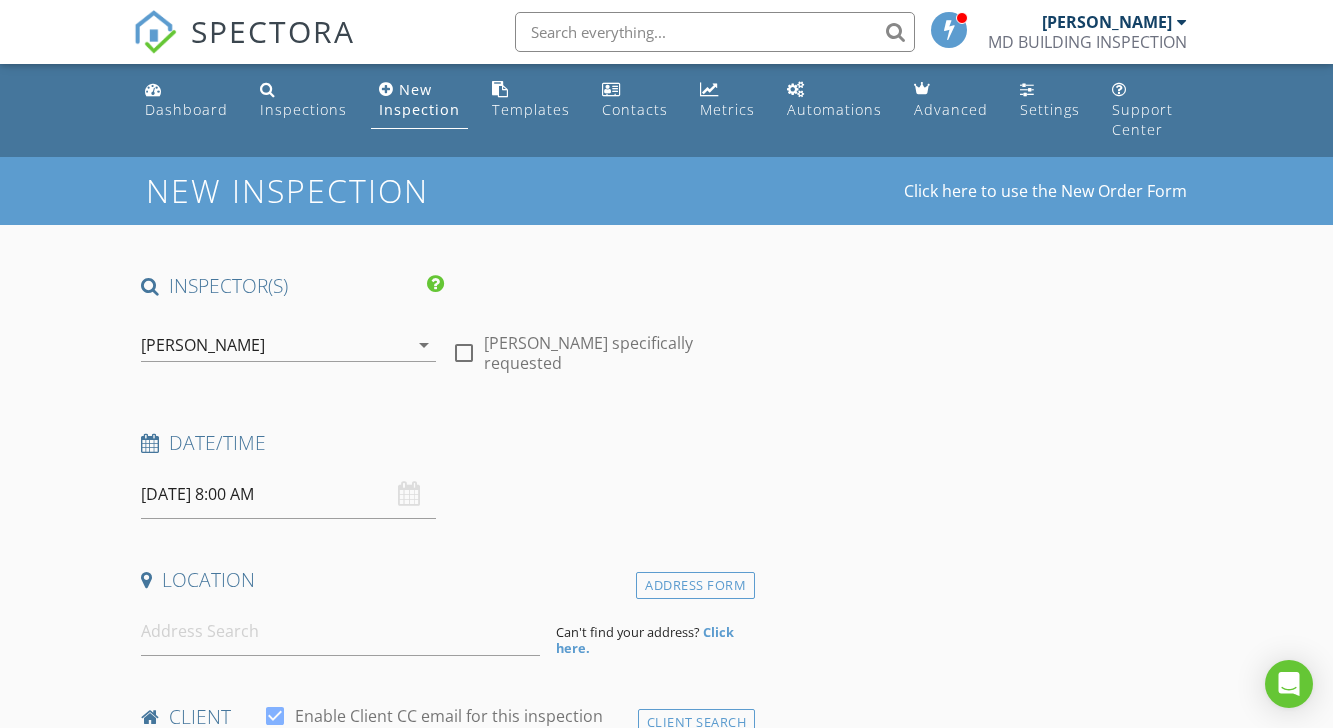 click on "30/07/2025 8:00 AM" at bounding box center [288, 494] 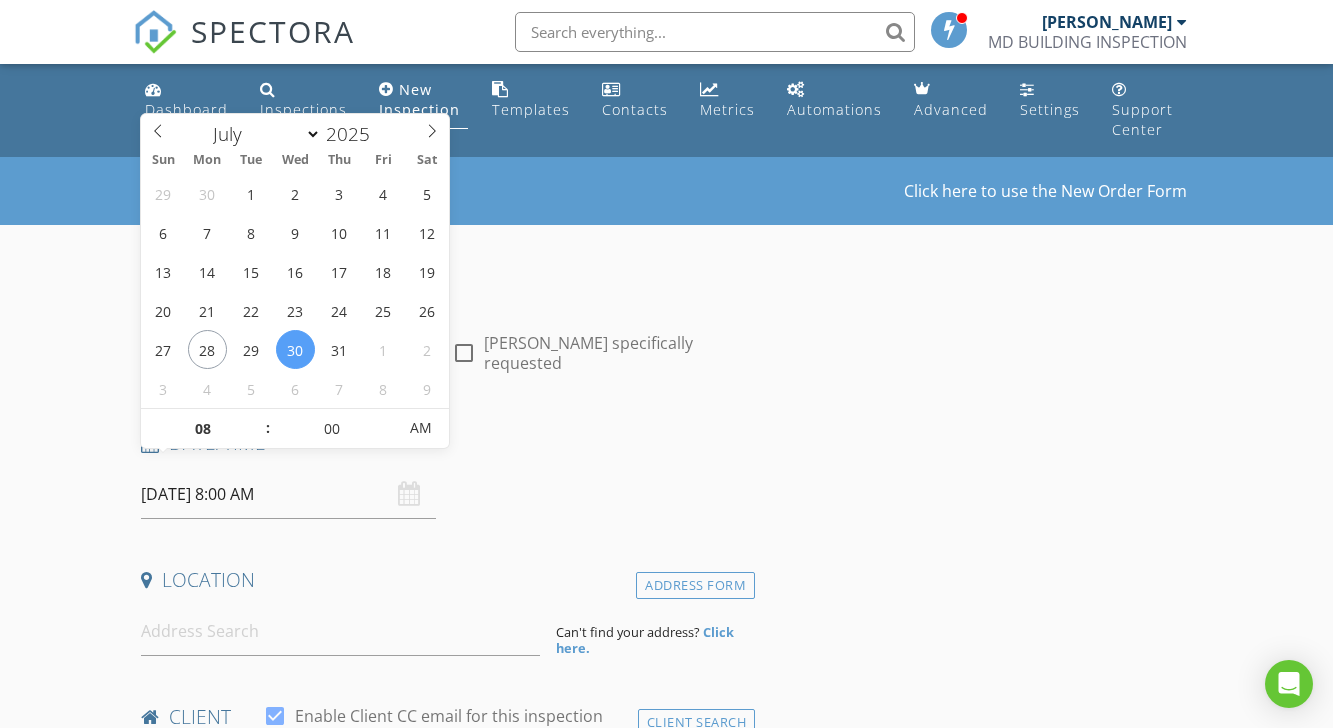 click on "Date/Time" at bounding box center (444, 443) 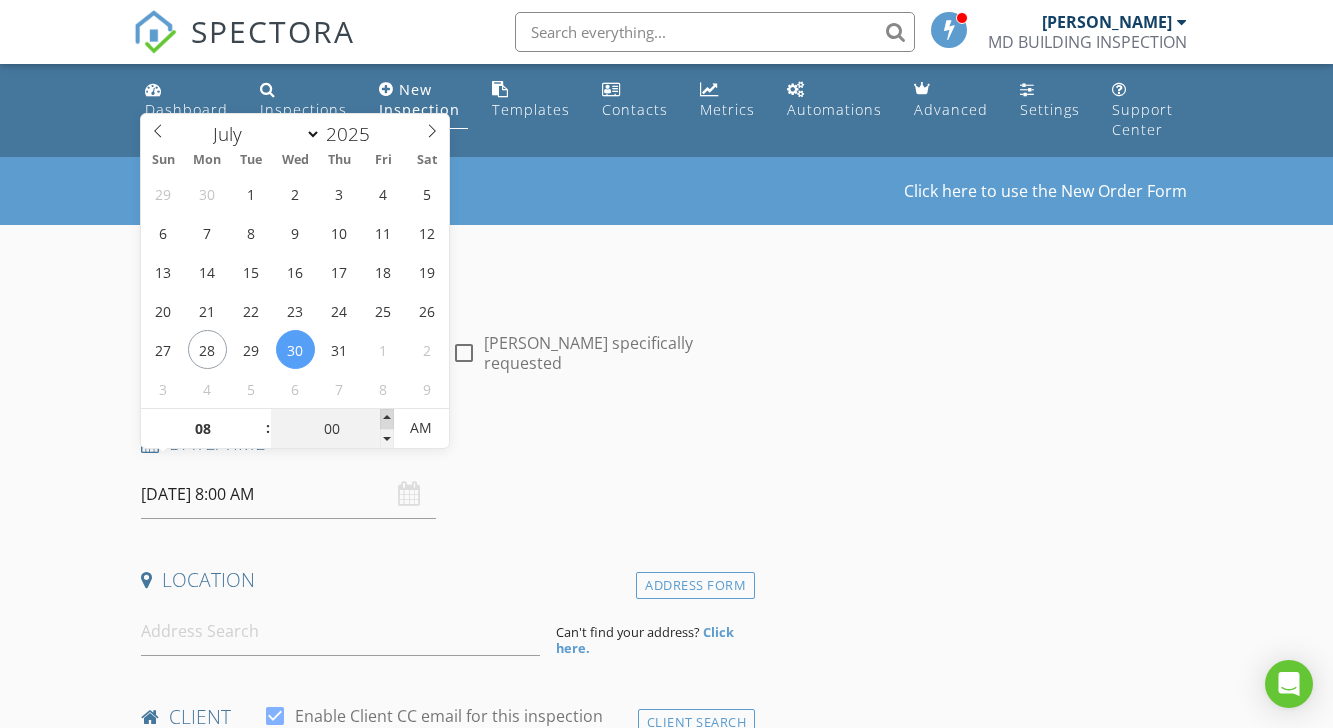 type on "05" 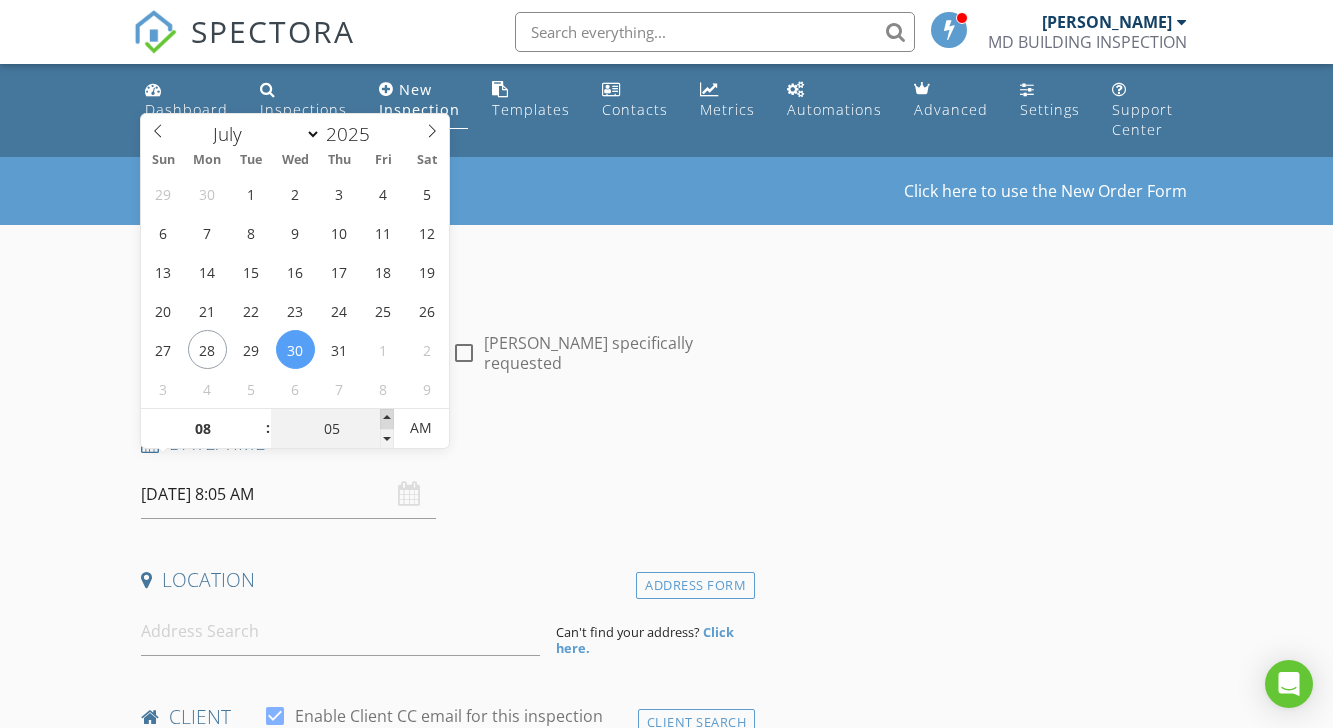 click at bounding box center (387, 419) 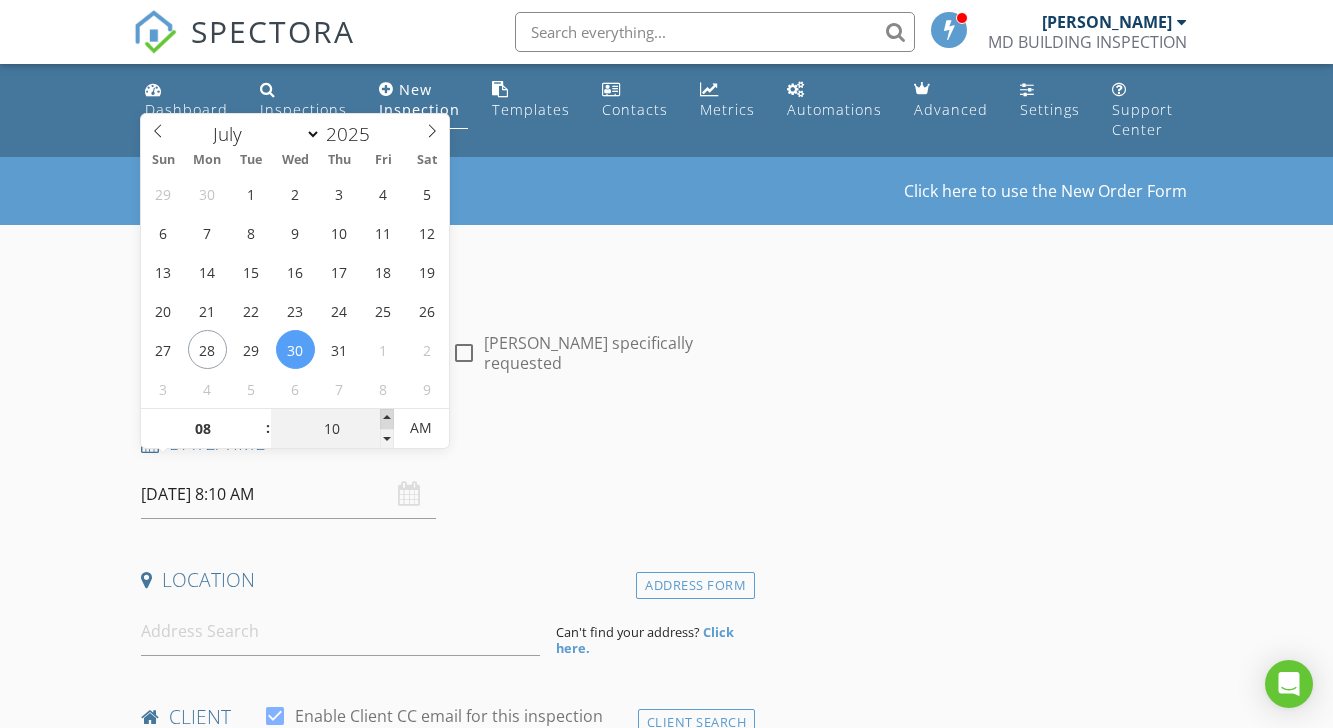 click at bounding box center (387, 419) 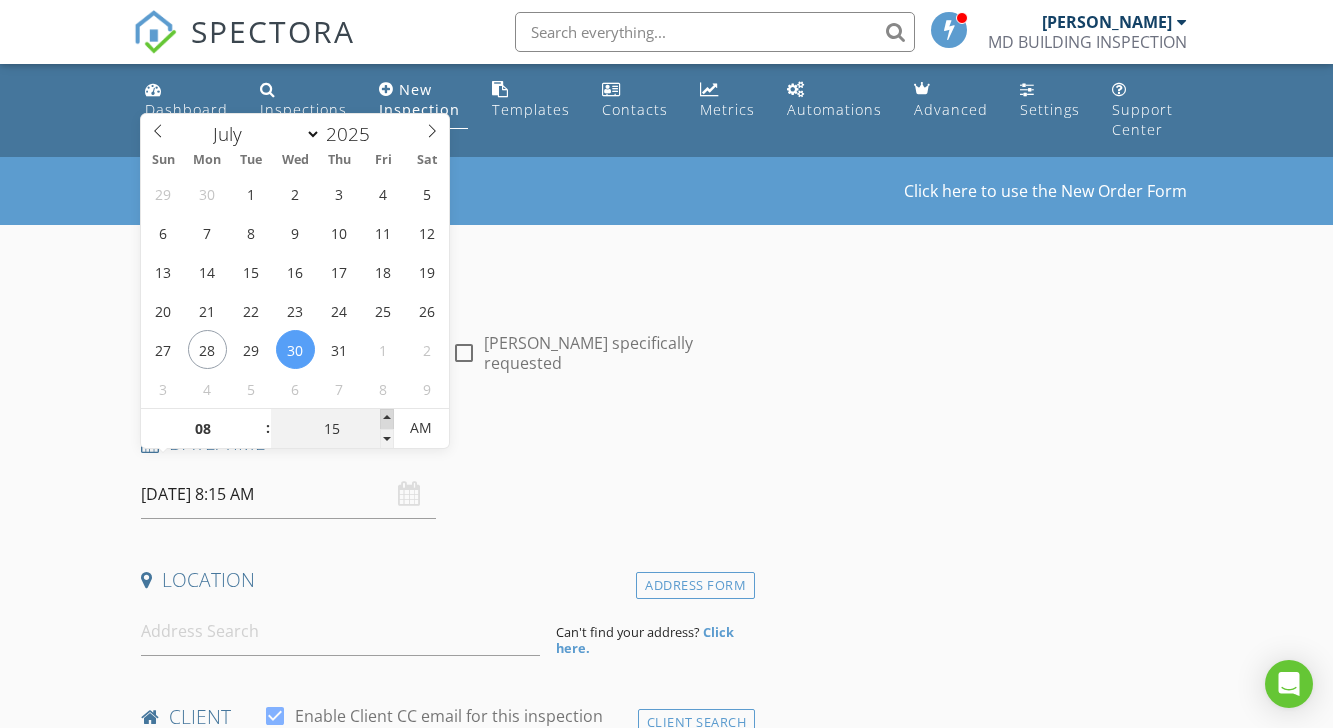 click at bounding box center (387, 419) 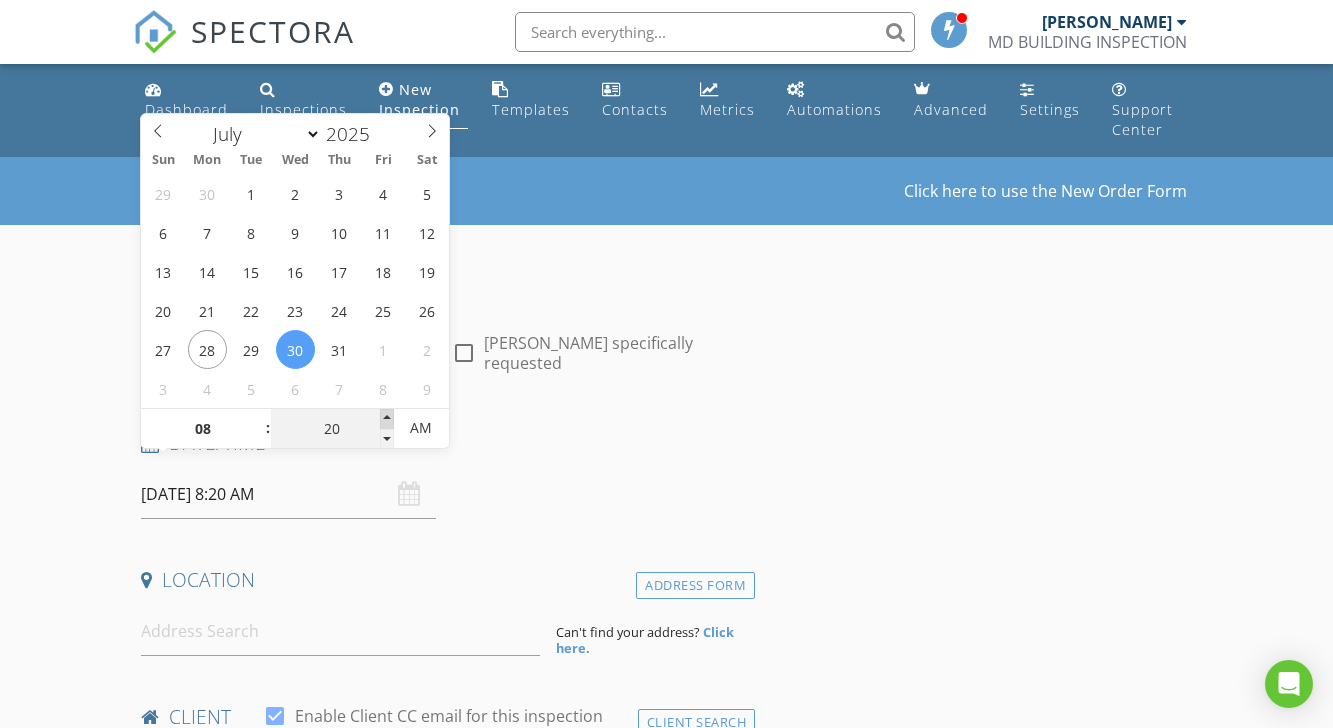click at bounding box center (387, 419) 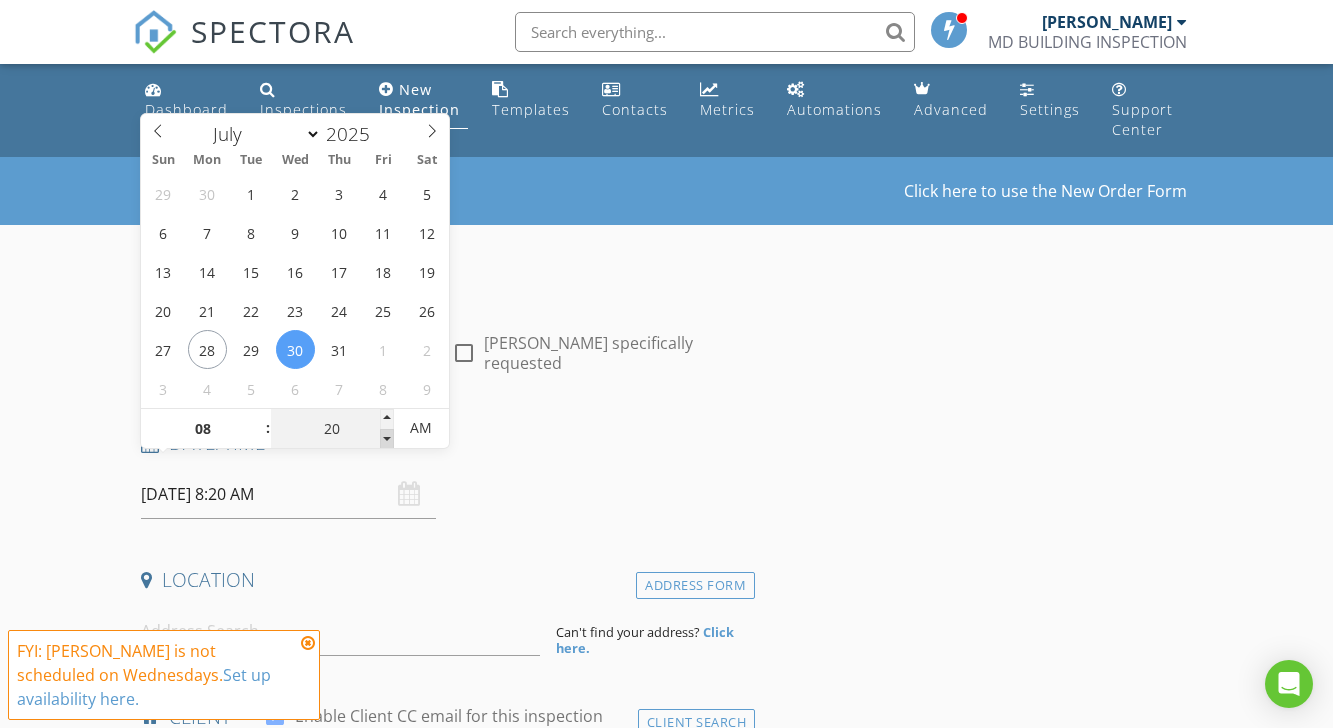 type on "15" 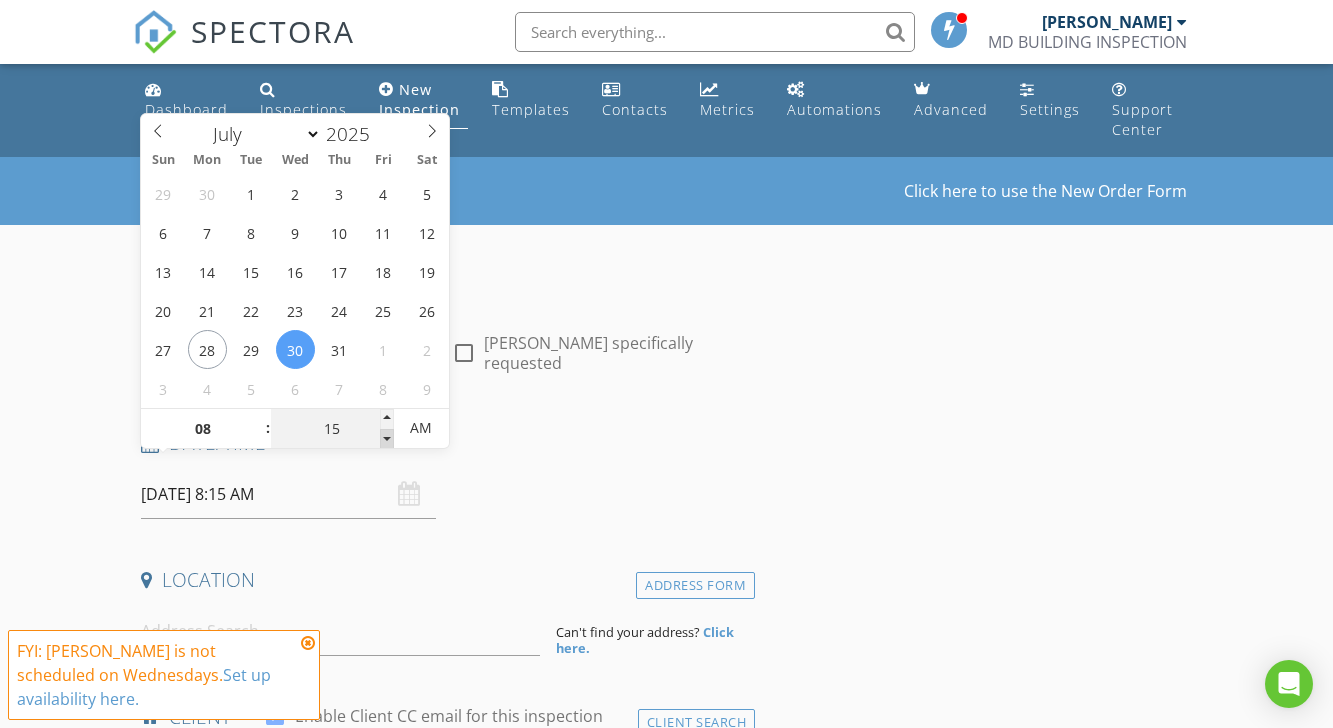 click at bounding box center (387, 439) 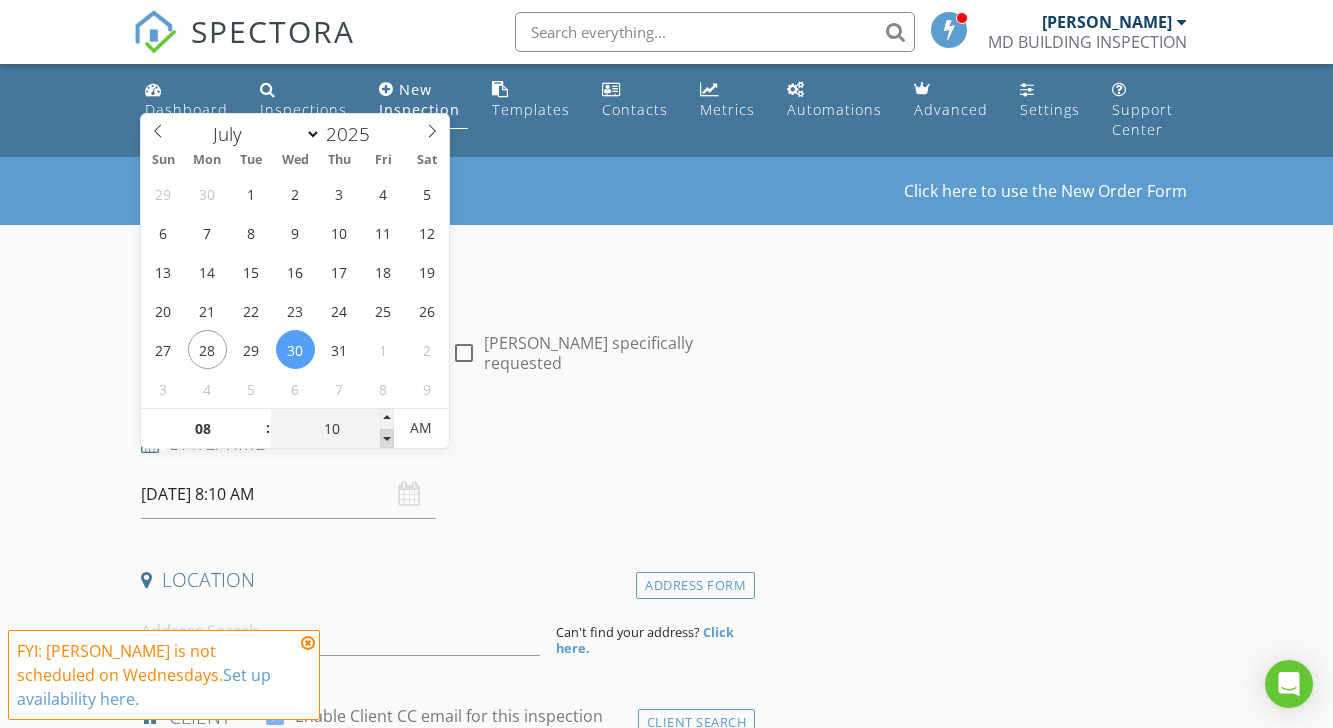 click at bounding box center [387, 439] 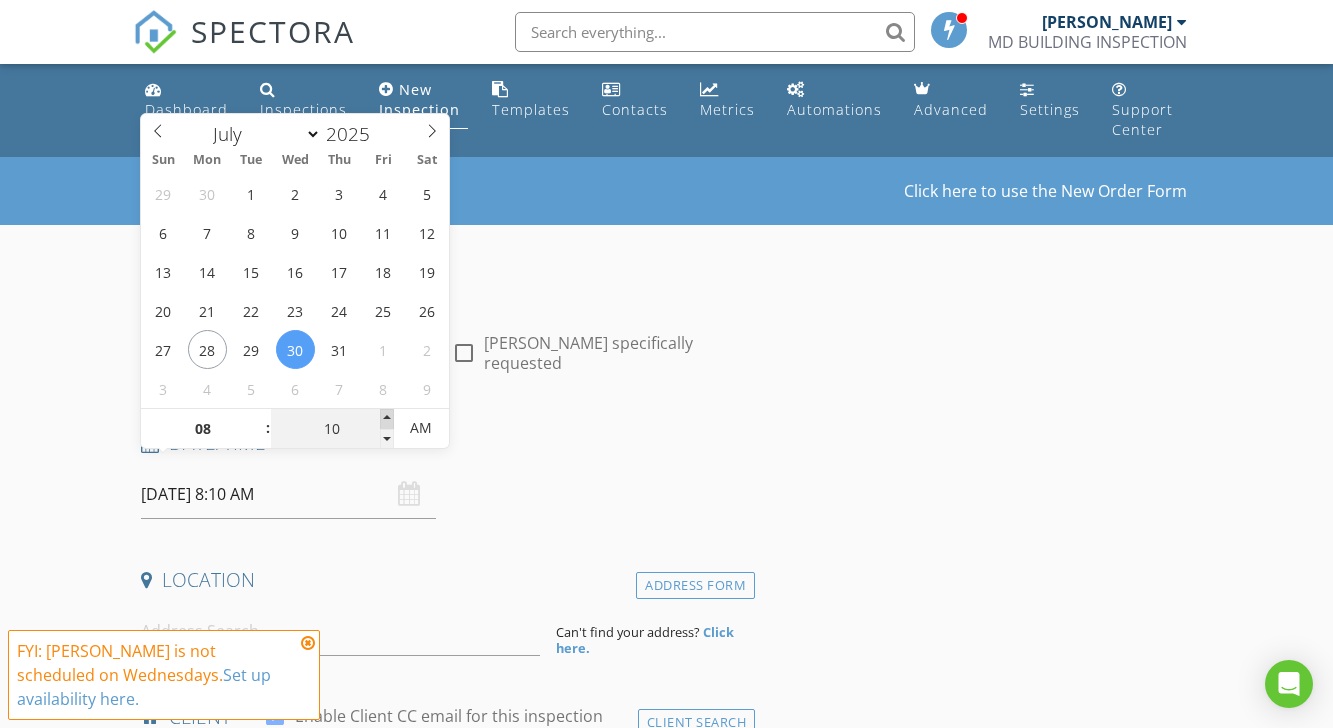 type on "15" 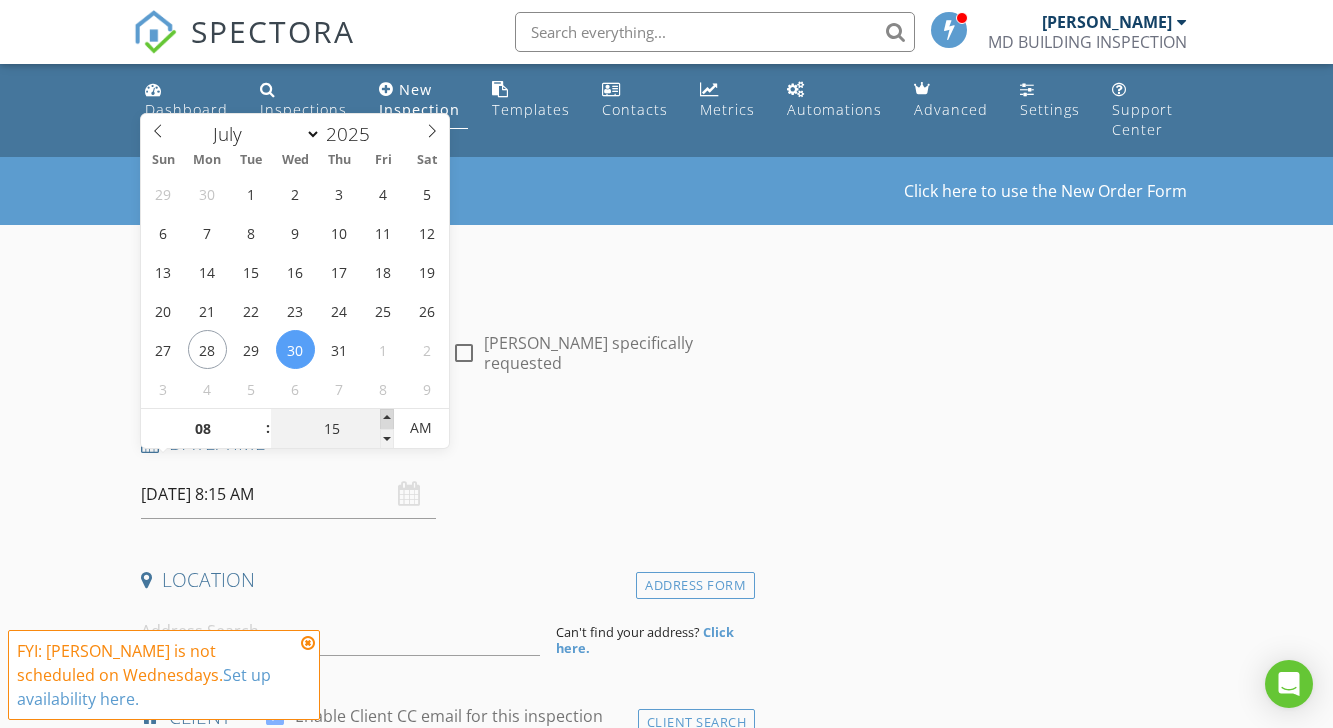 click at bounding box center [387, 419] 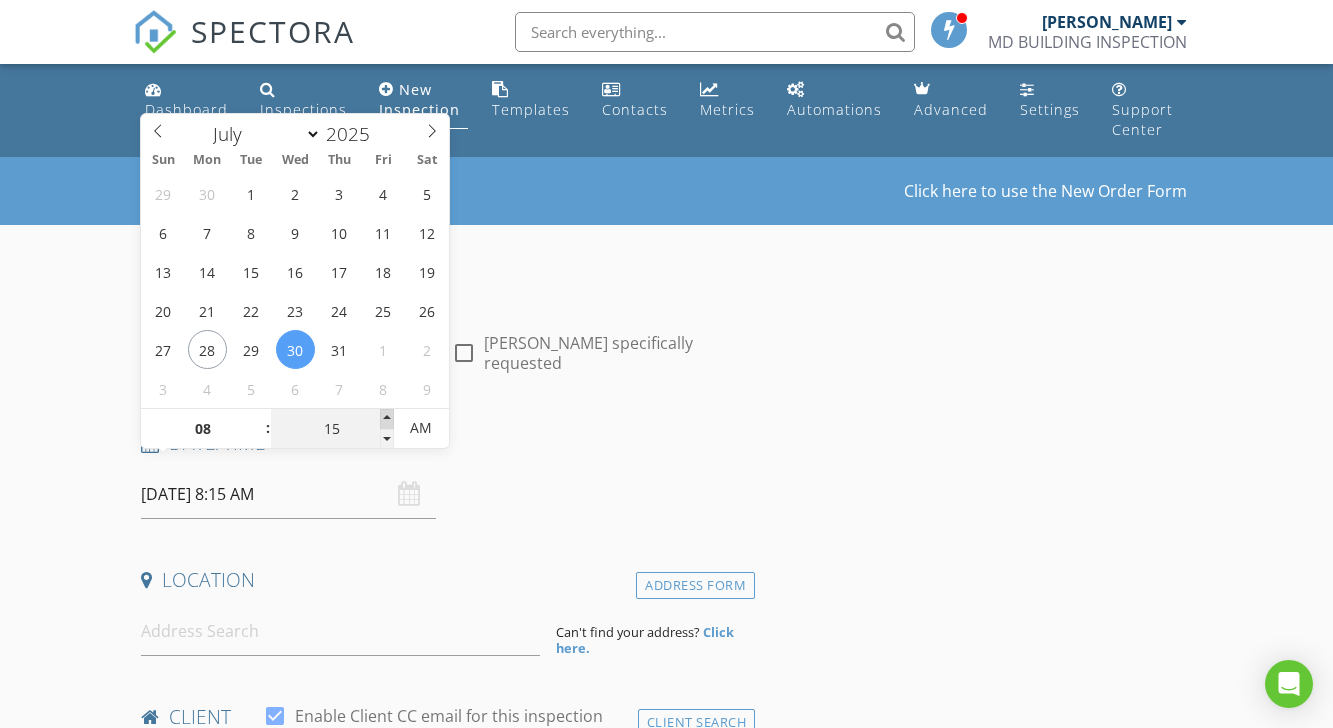 type on "20" 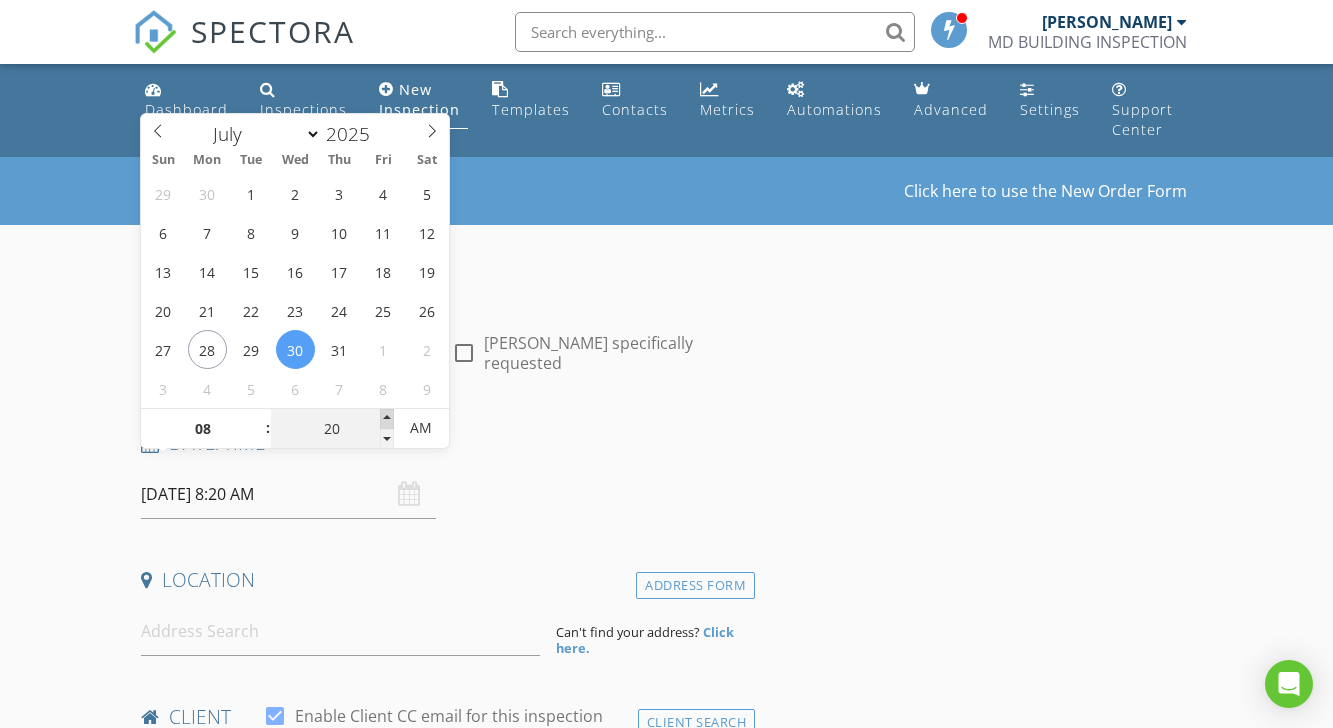 click at bounding box center [387, 419] 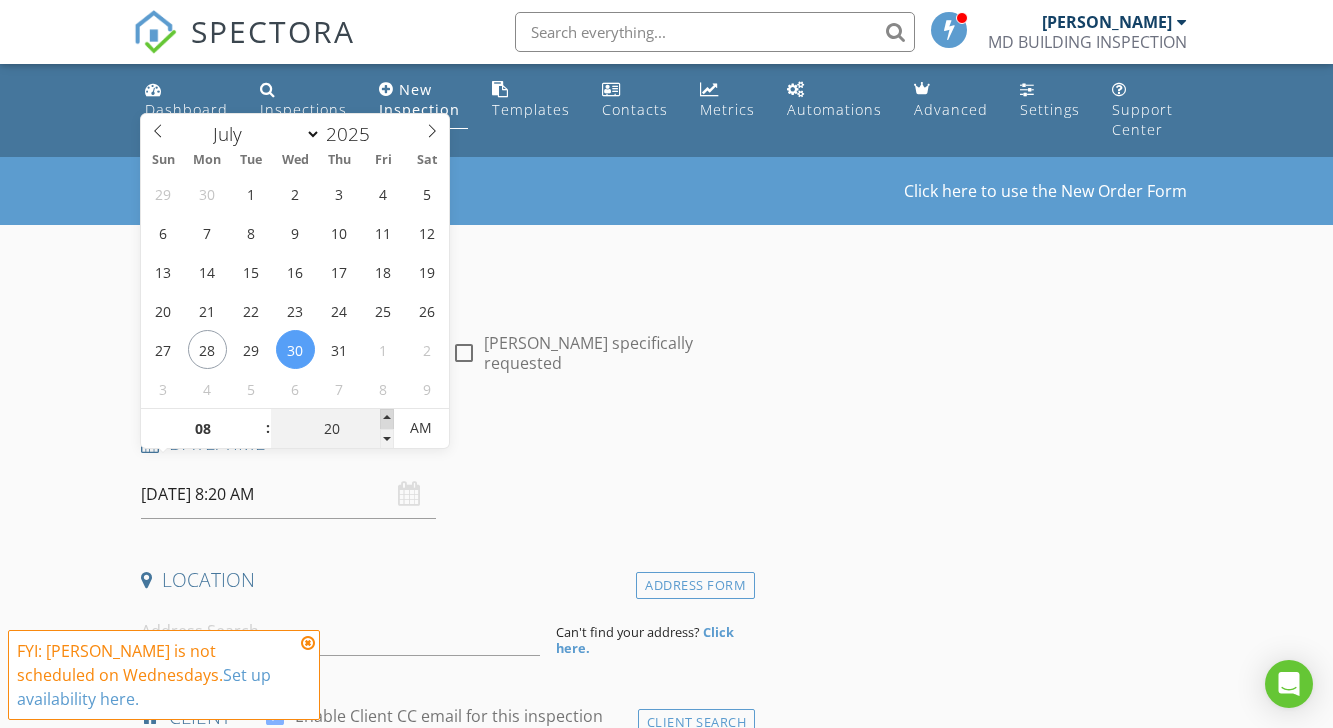 type on "25" 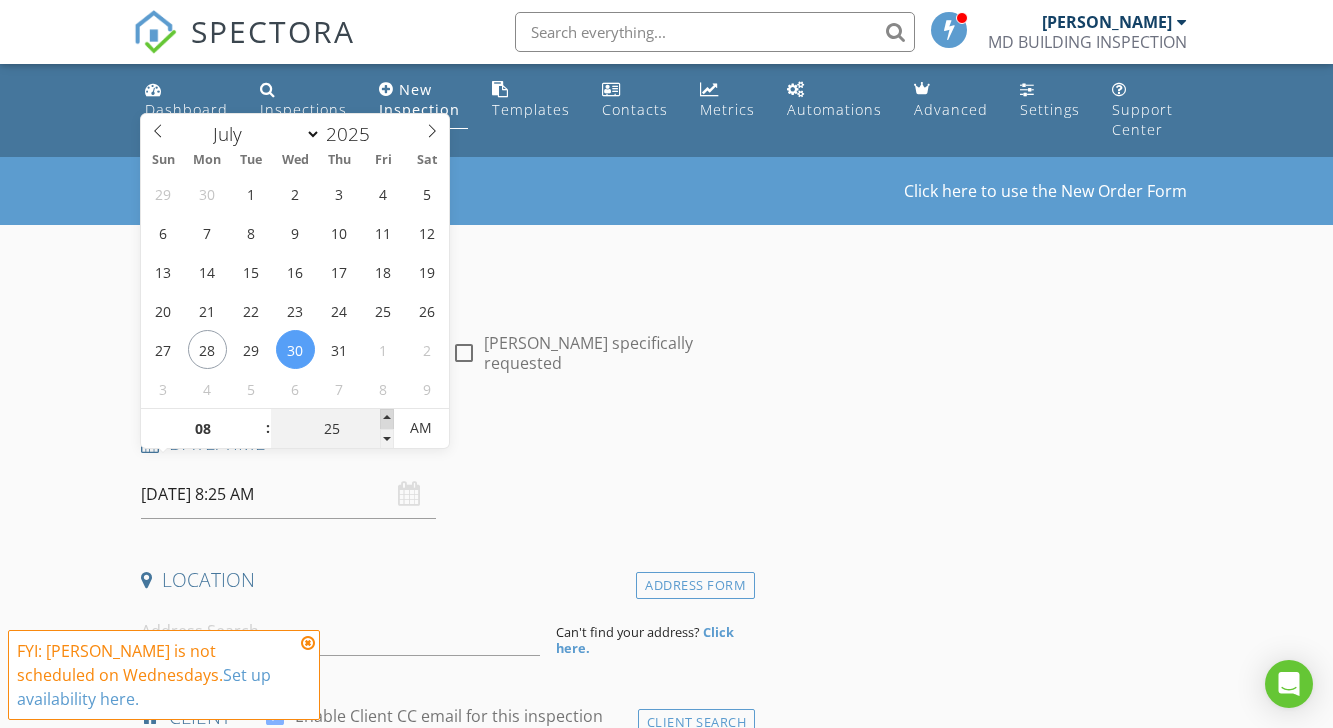 click at bounding box center [387, 419] 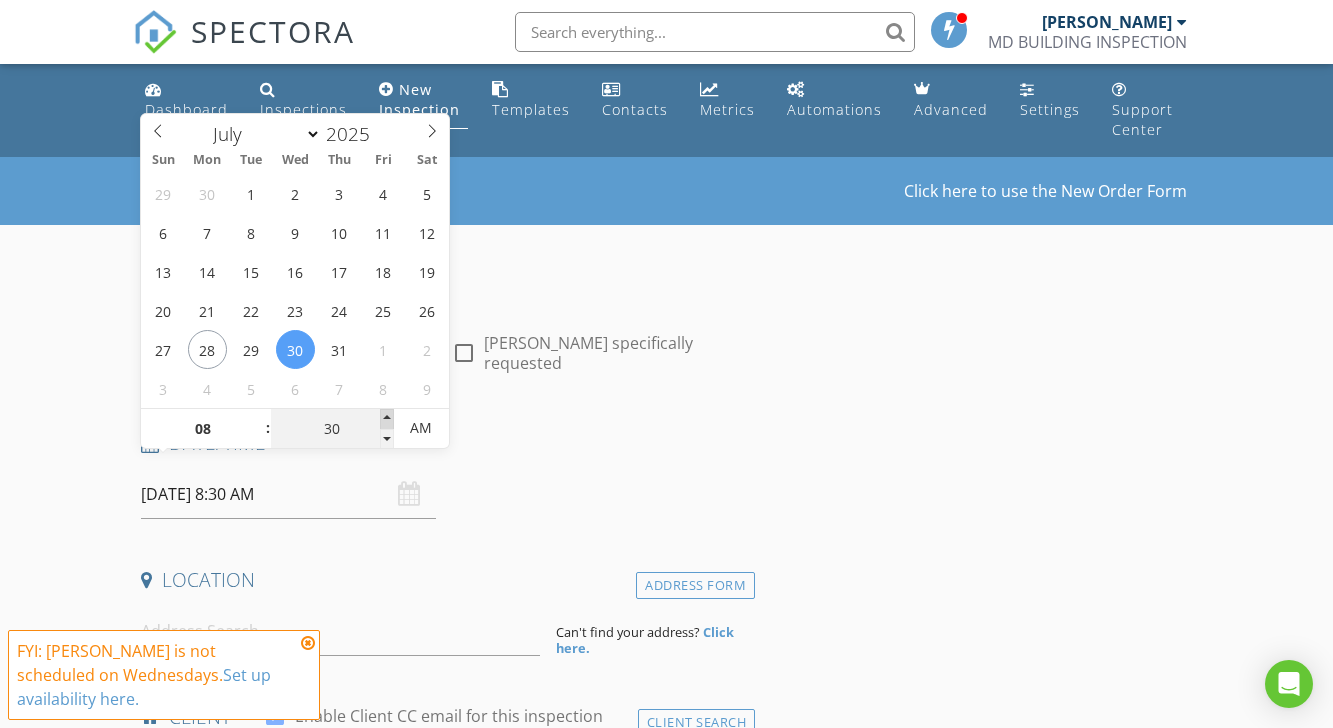 click at bounding box center [387, 419] 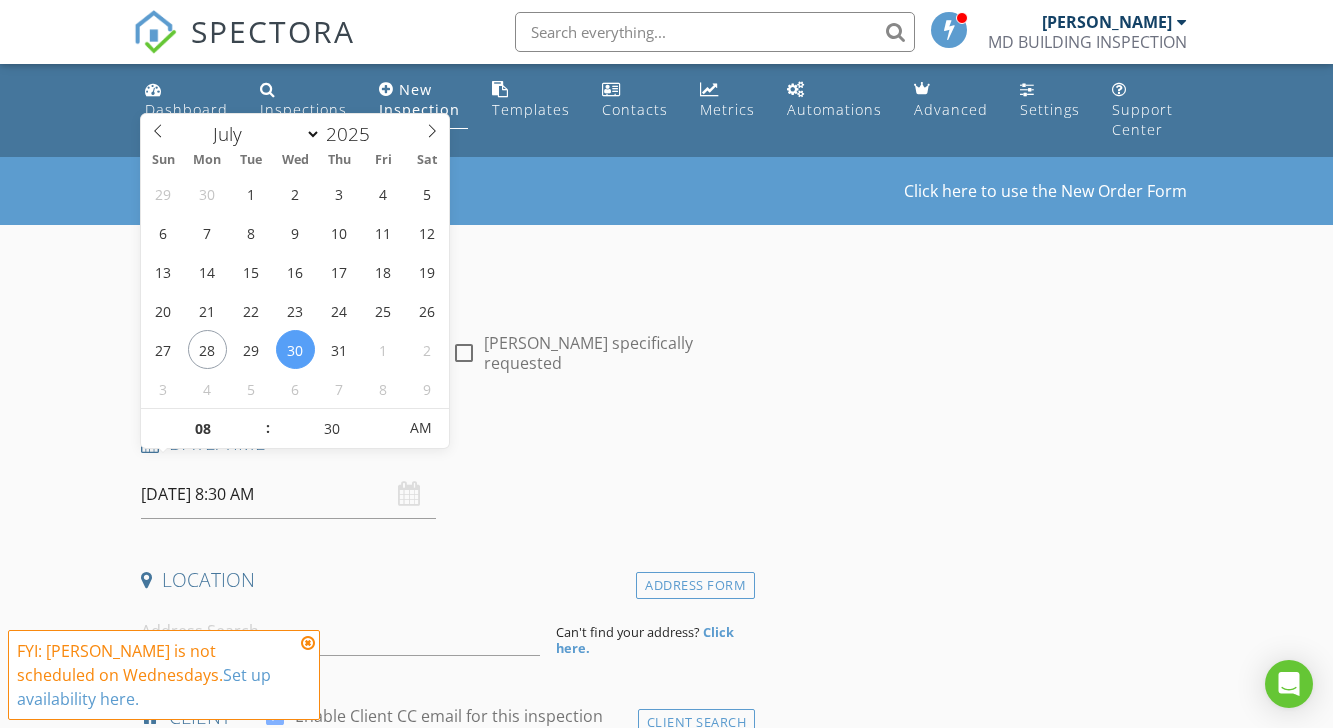 click on "INSPECTOR(S)
check_box   Mahesh Gurung   PRIMARY   Mahesh Gurung arrow_drop_down   check_box_outline_blank Mahesh Gurung specifically requested
Date/Time
30/07/2025 8:30 AM
Location
Address Form       Can't find your address?   Click here.
client
check_box Enable Client CC email for this inspection   Client Search     check_box_outline_blank Client is a Company/Organization     First Name   Last Name   Email   CC Email   Phone           Notes   Private Notes
ADD ADDITIONAL client
SERVICES
check_box_outline_blank   Building and Timber Pest Inspection Report   check_box_outline_blank   TIMBER PEST INSPECTION REPORT   check_box_outline_blank   Residential Inspection   arrow_drop_down     Select Discount Code arrow_drop_down    Charges       TOTAL   A$0.00    Duration         Templates" at bounding box center (444, 1649) 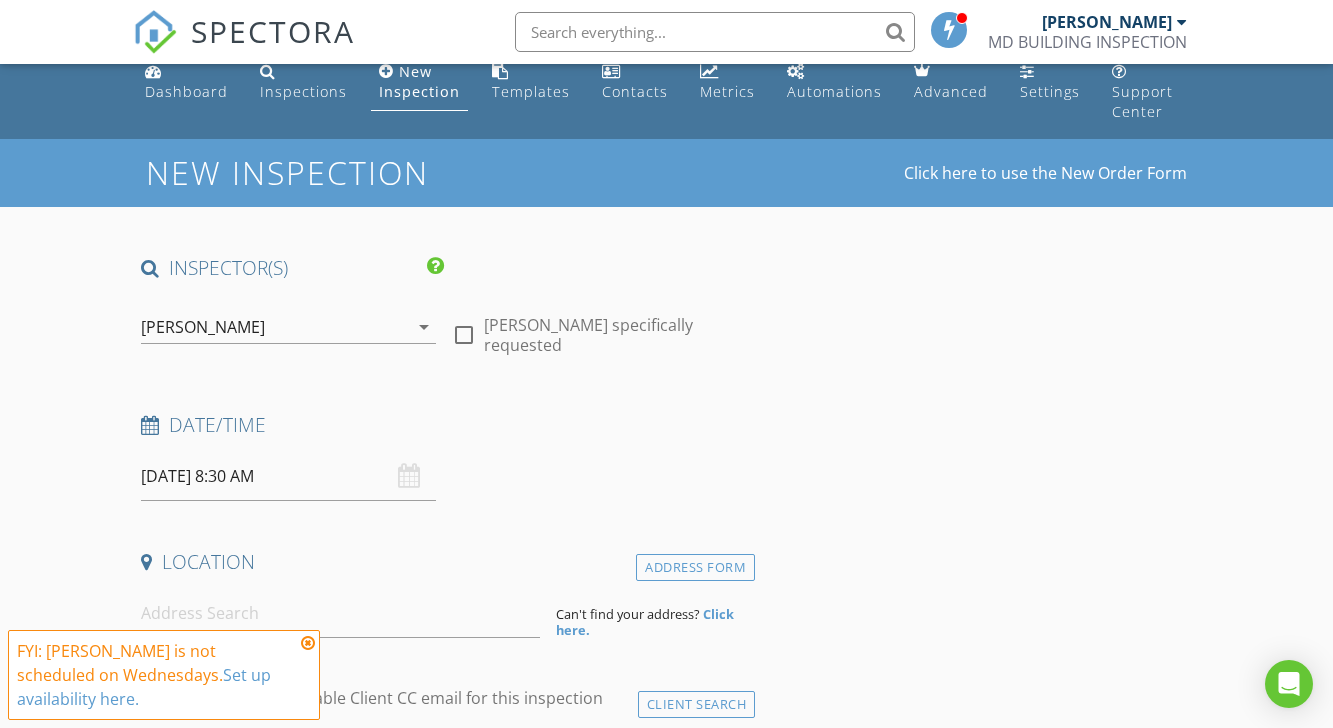 scroll, scrollTop: 22, scrollLeft: 0, axis: vertical 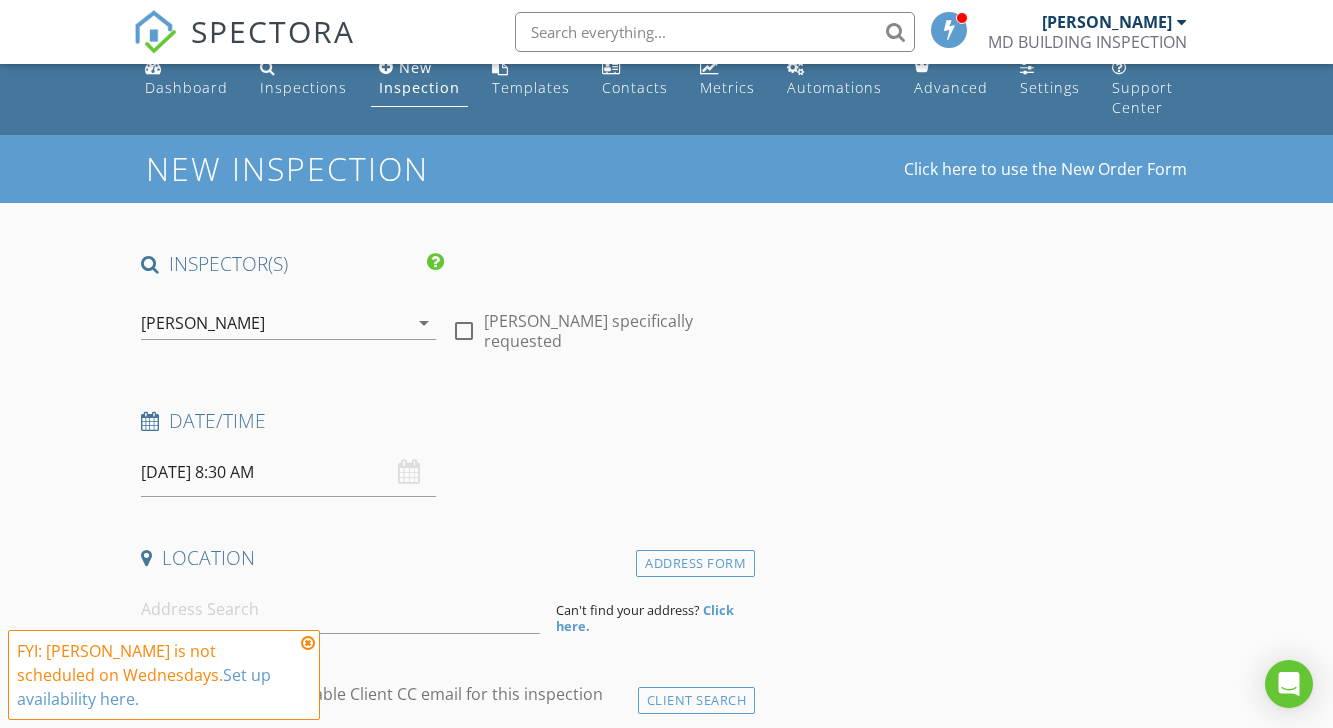 click at bounding box center [308, 643] 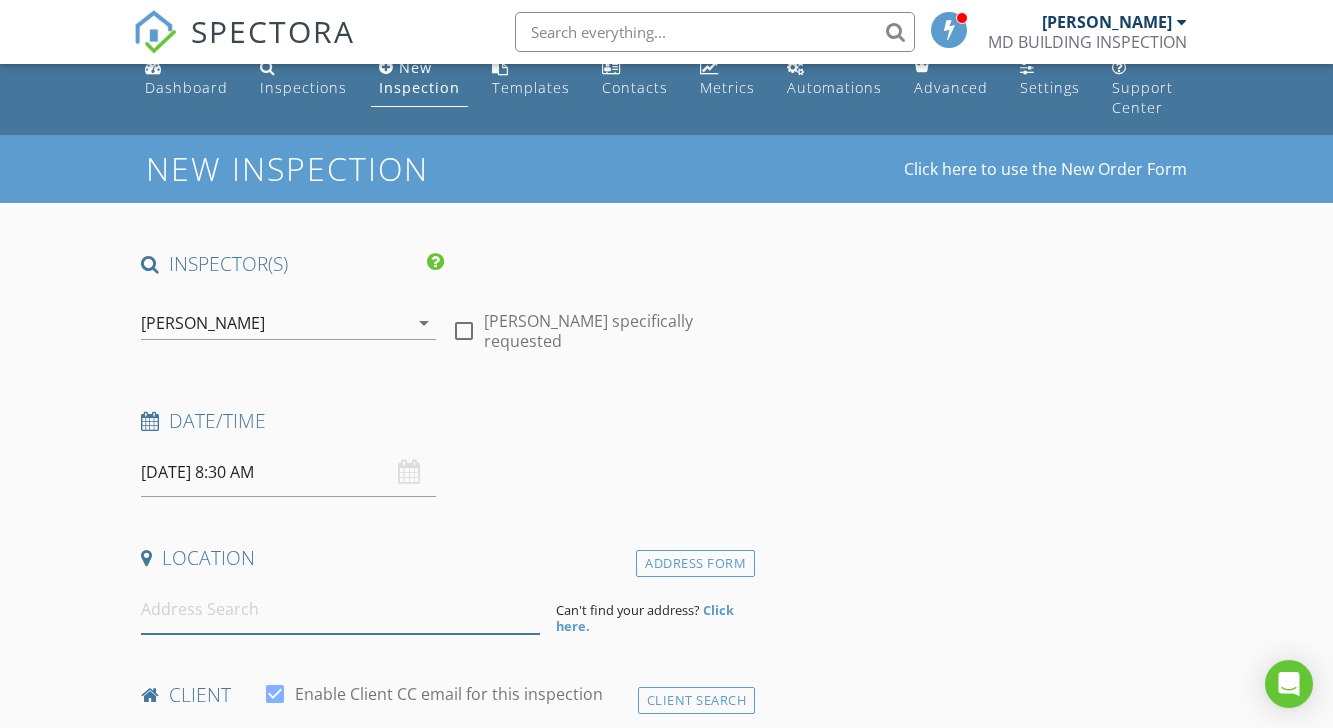 click at bounding box center (340, 609) 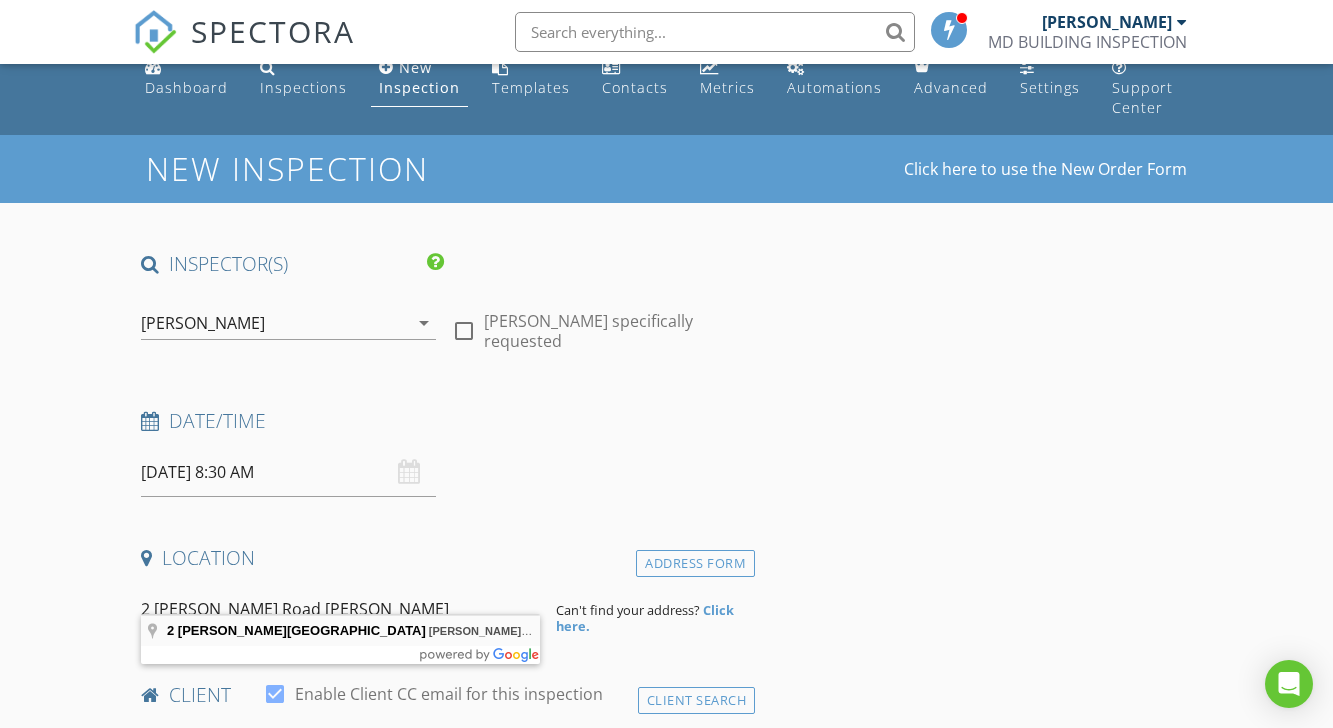 type on "2 Heaton Road, Donnybrook VIC, Australia" 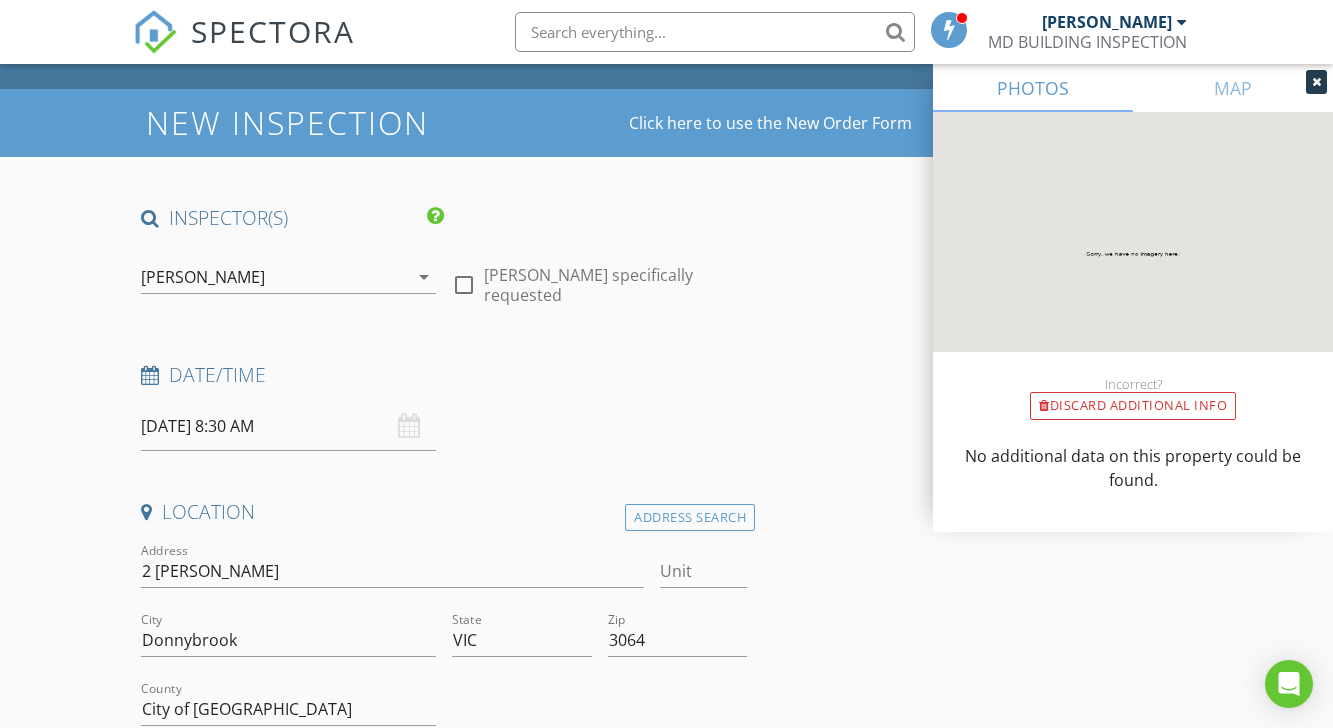 scroll, scrollTop: 93, scrollLeft: 0, axis: vertical 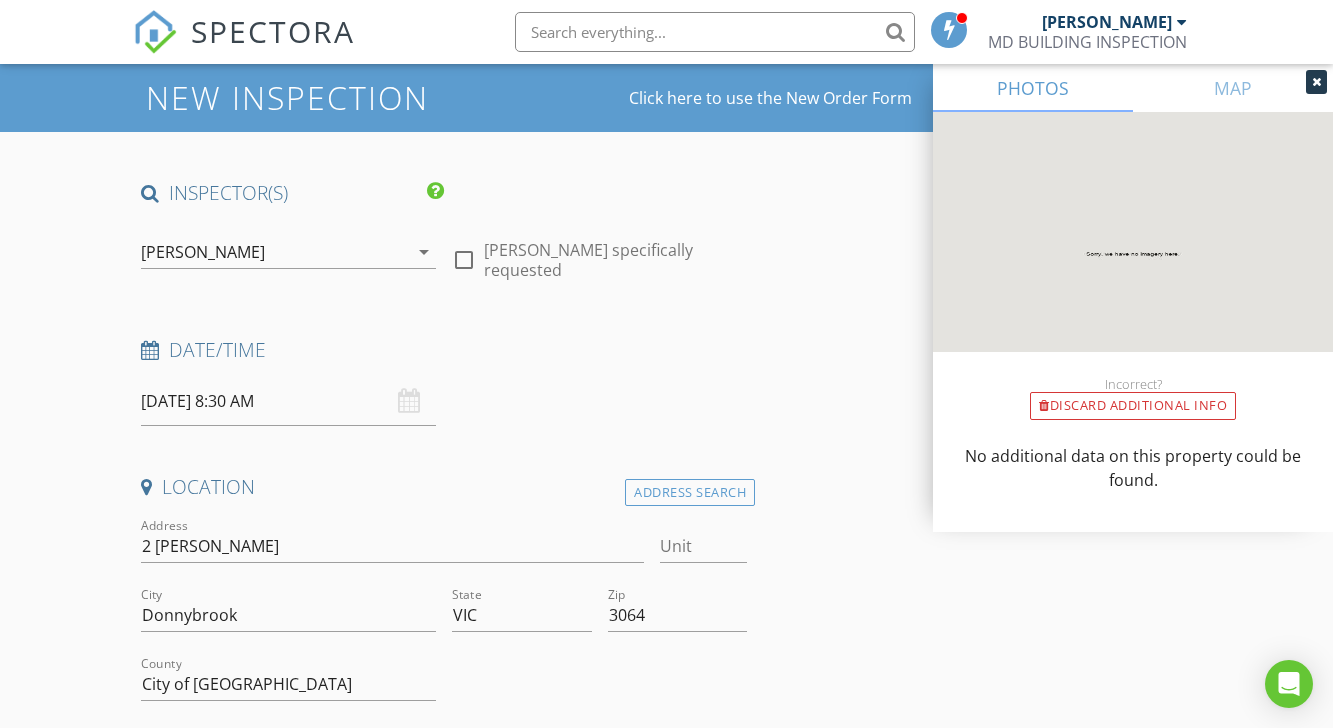 click at bounding box center (1316, 82) 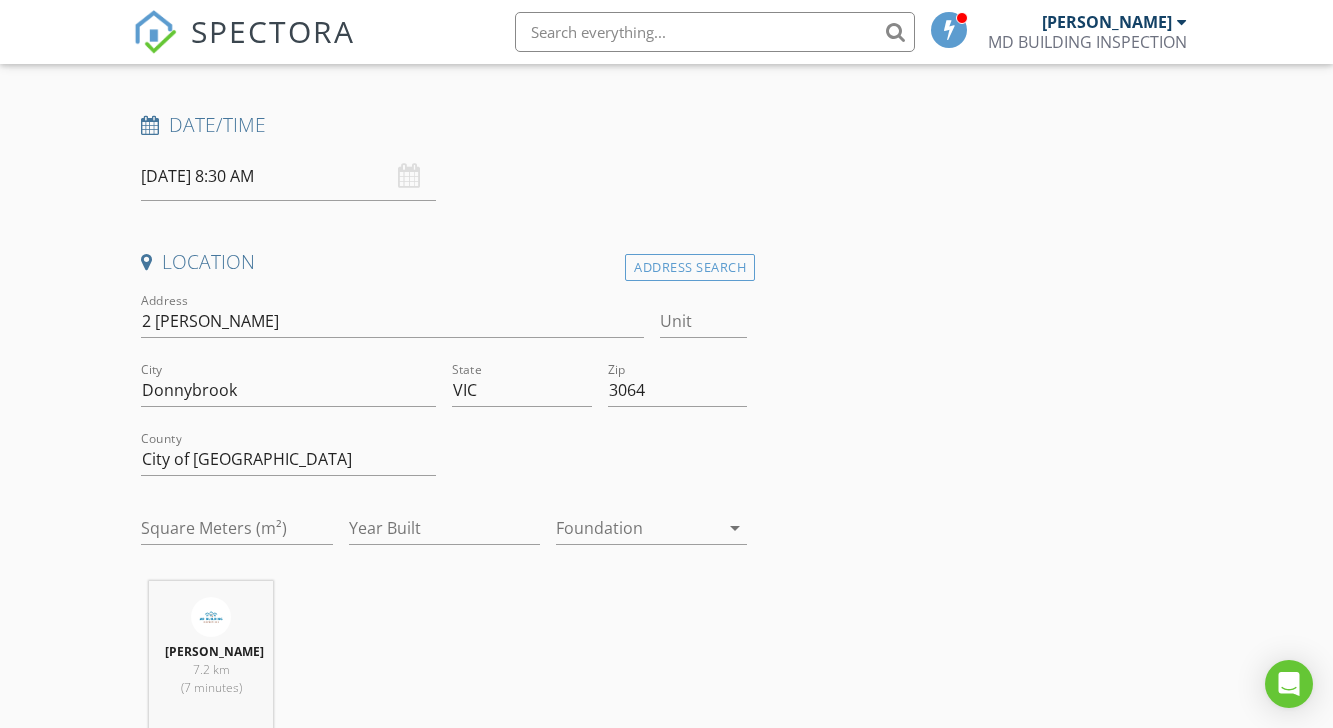 scroll, scrollTop: 383, scrollLeft: 0, axis: vertical 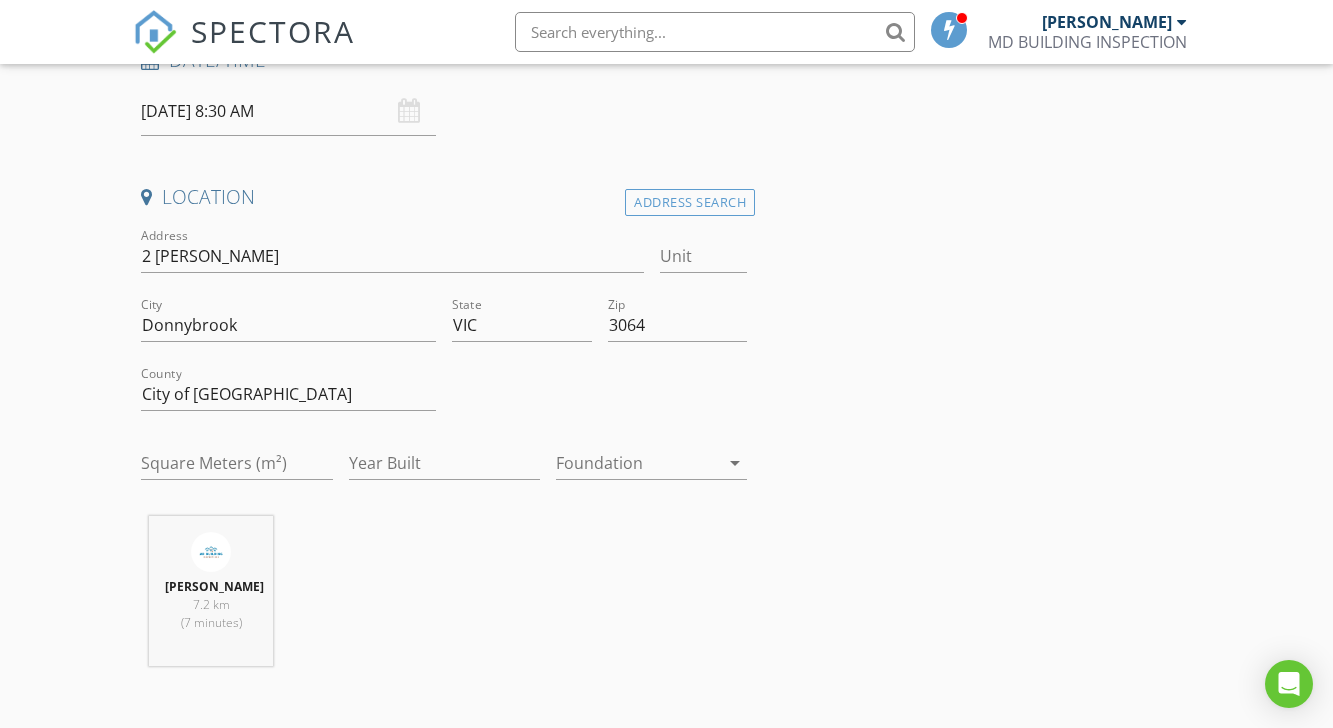 click on "arrow_drop_down" at bounding box center (735, 463) 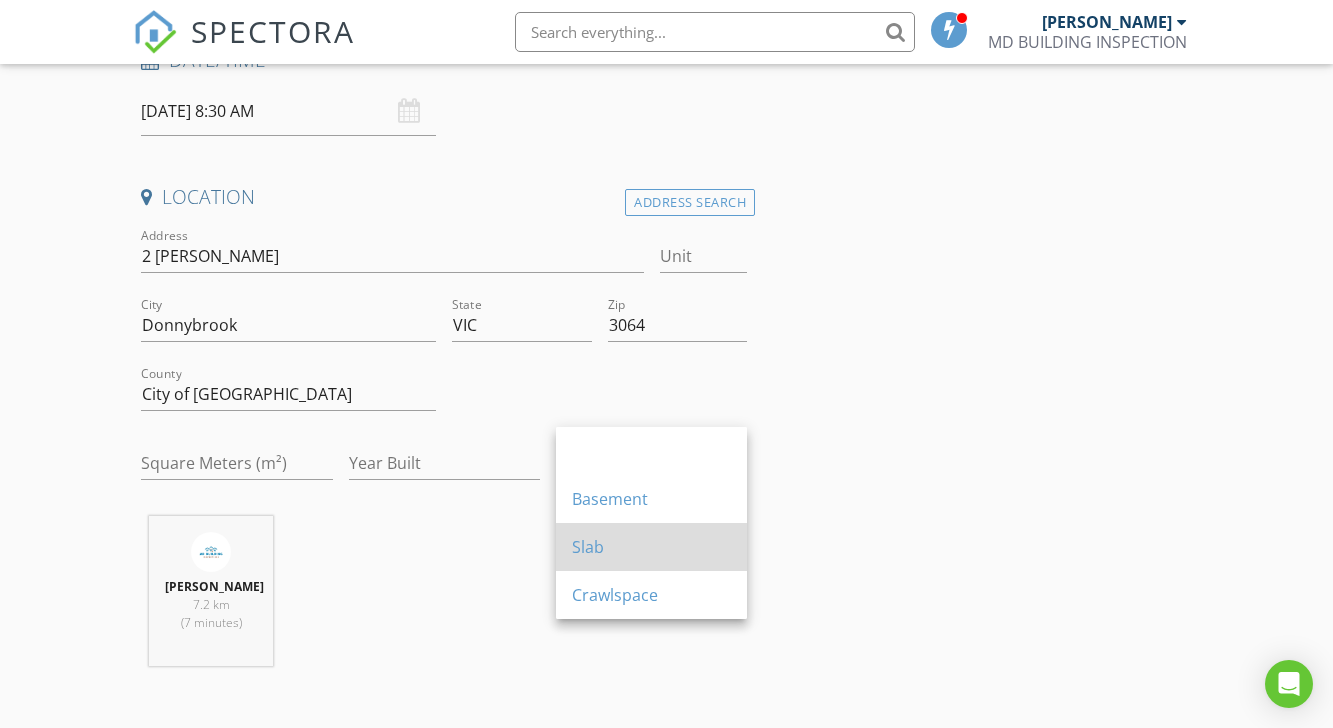 click on "Slab" at bounding box center (651, 547) 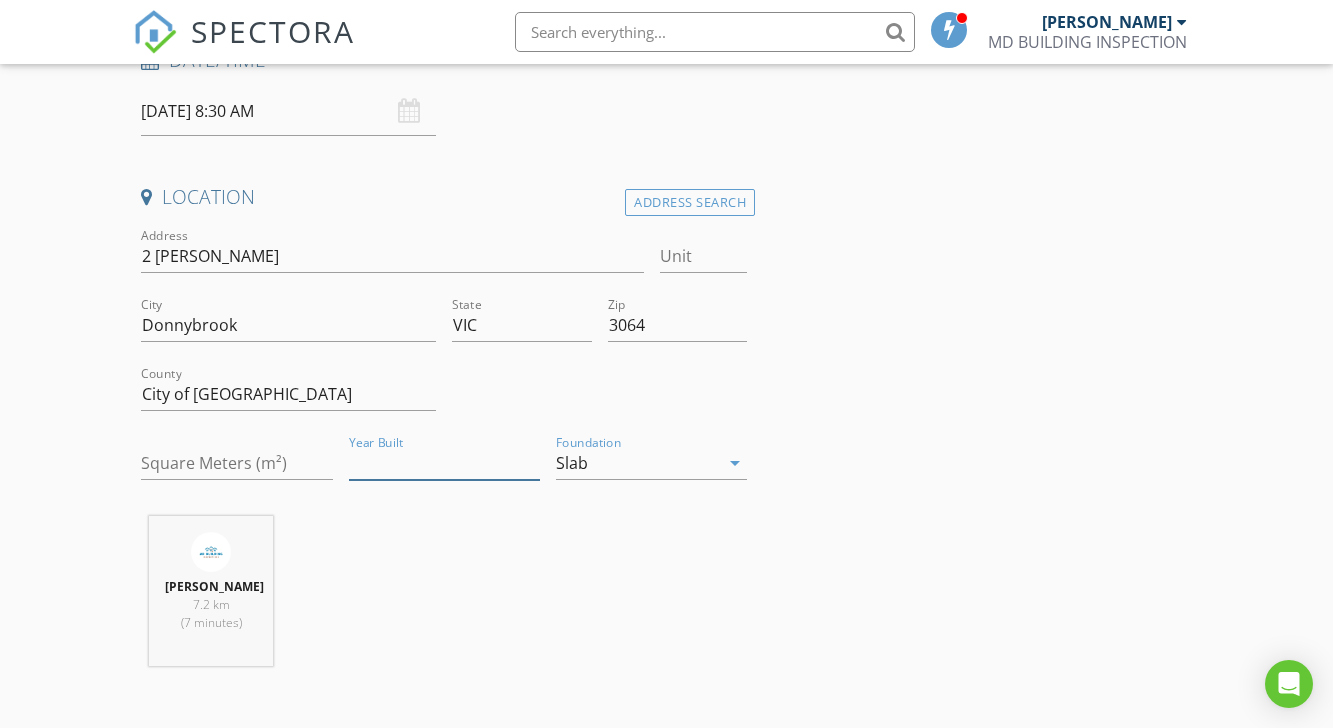 click on "Year Built" at bounding box center [444, 463] 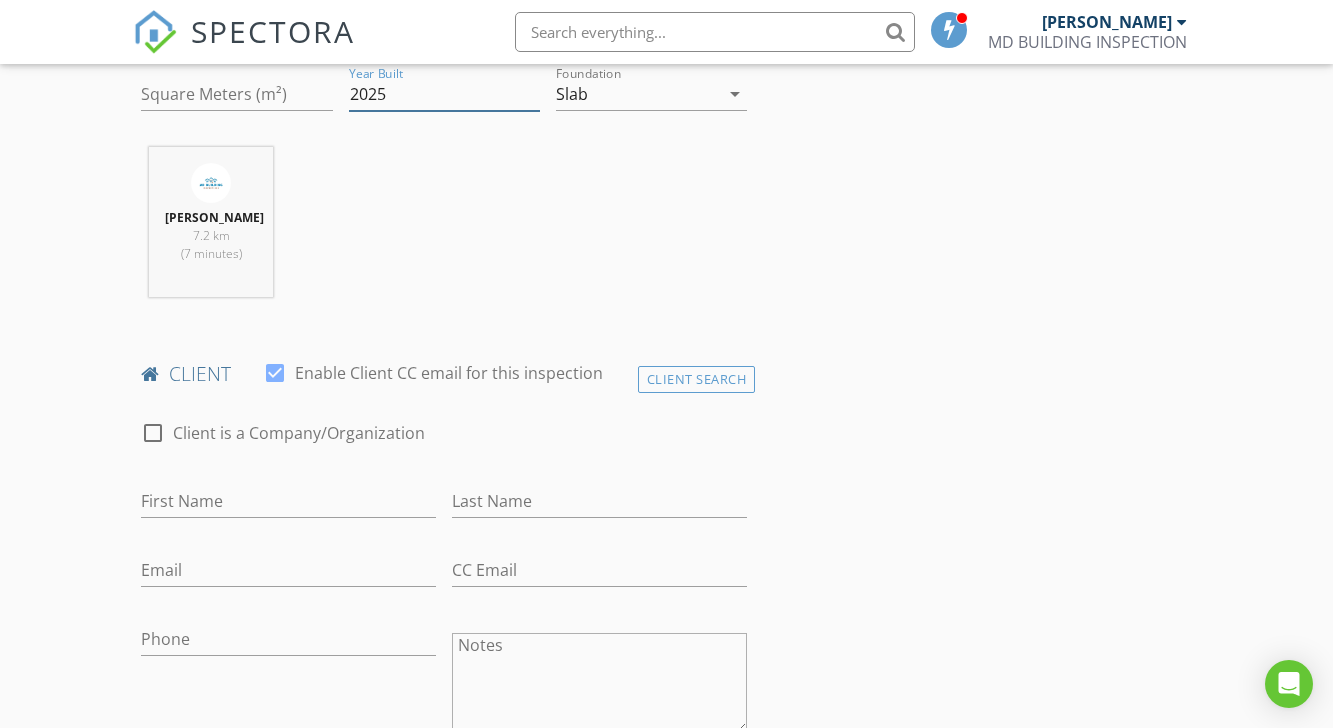 scroll, scrollTop: 765, scrollLeft: 0, axis: vertical 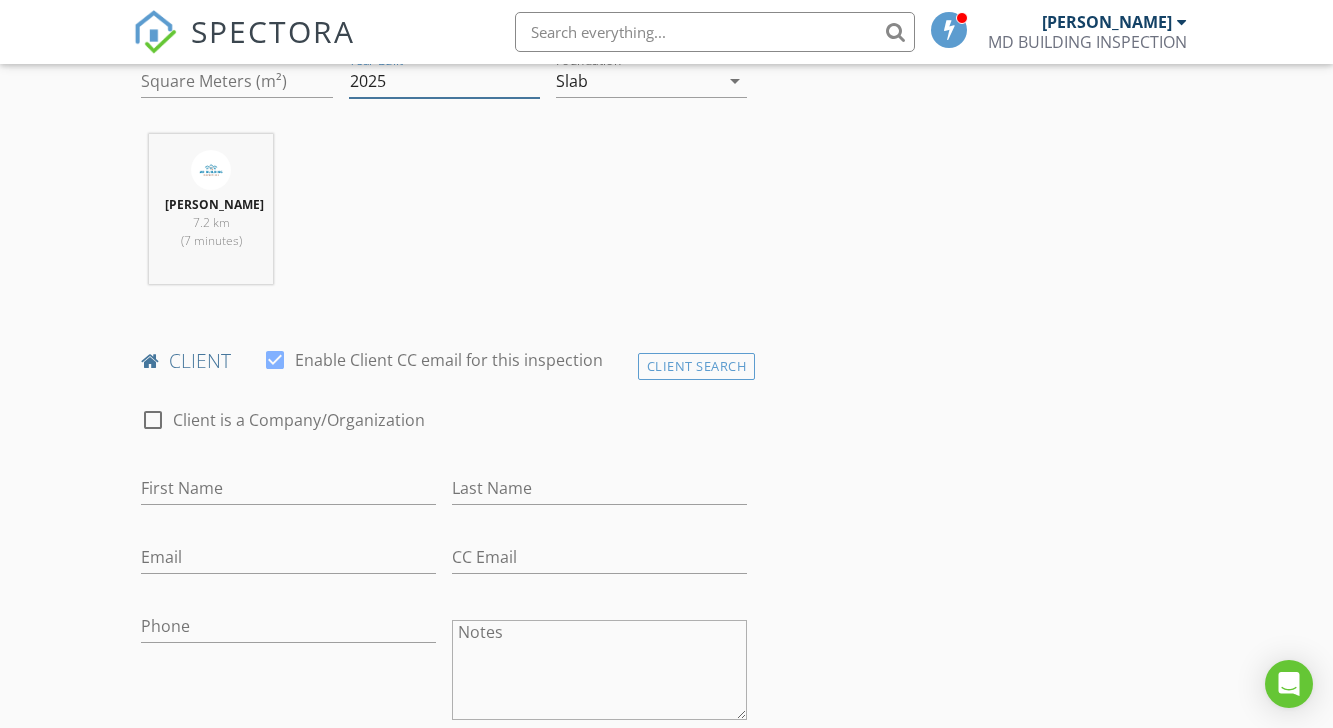 type on "2025" 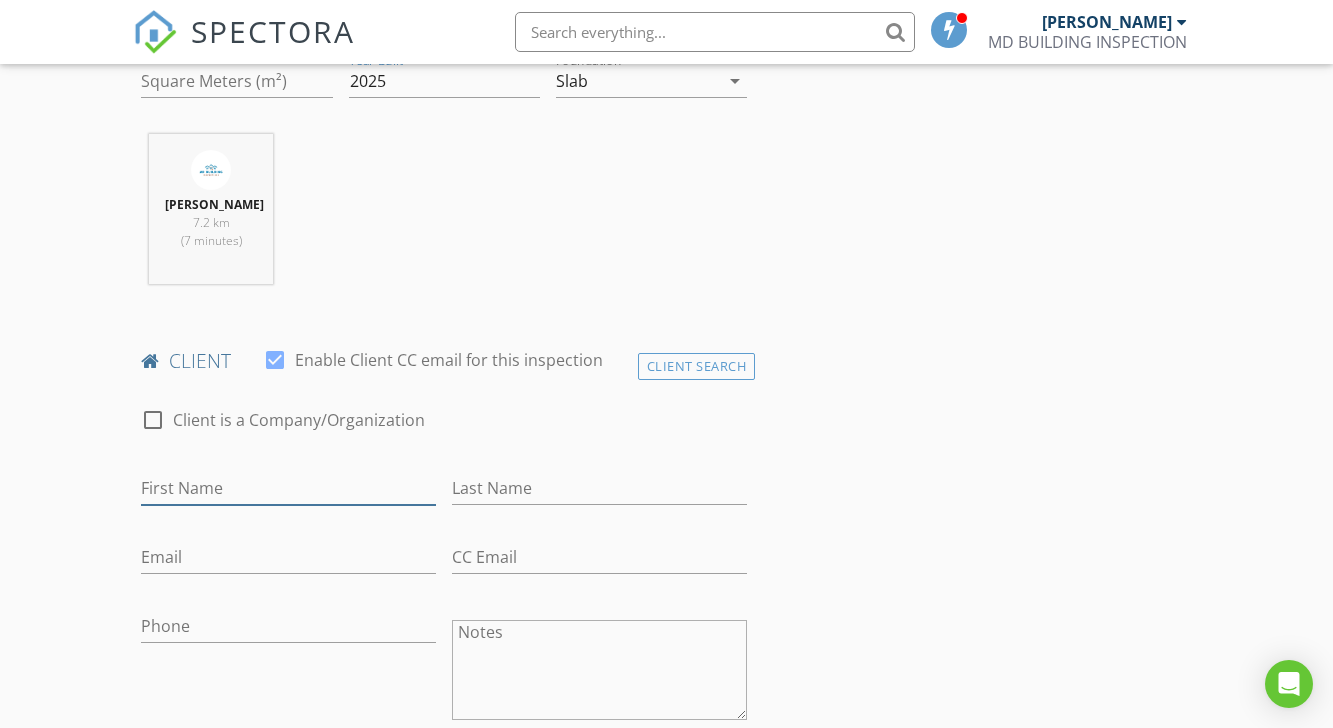 click on "First Name" at bounding box center [288, 488] 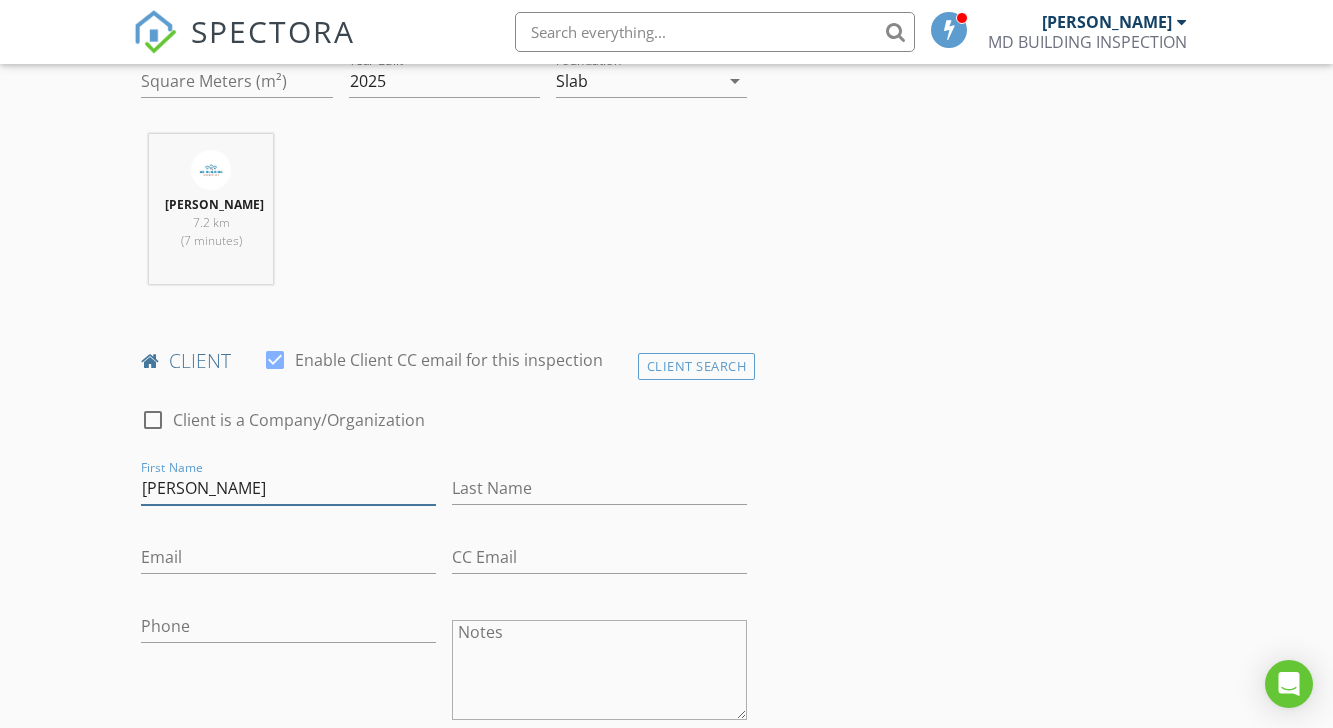 type on "Pushkar Singh" 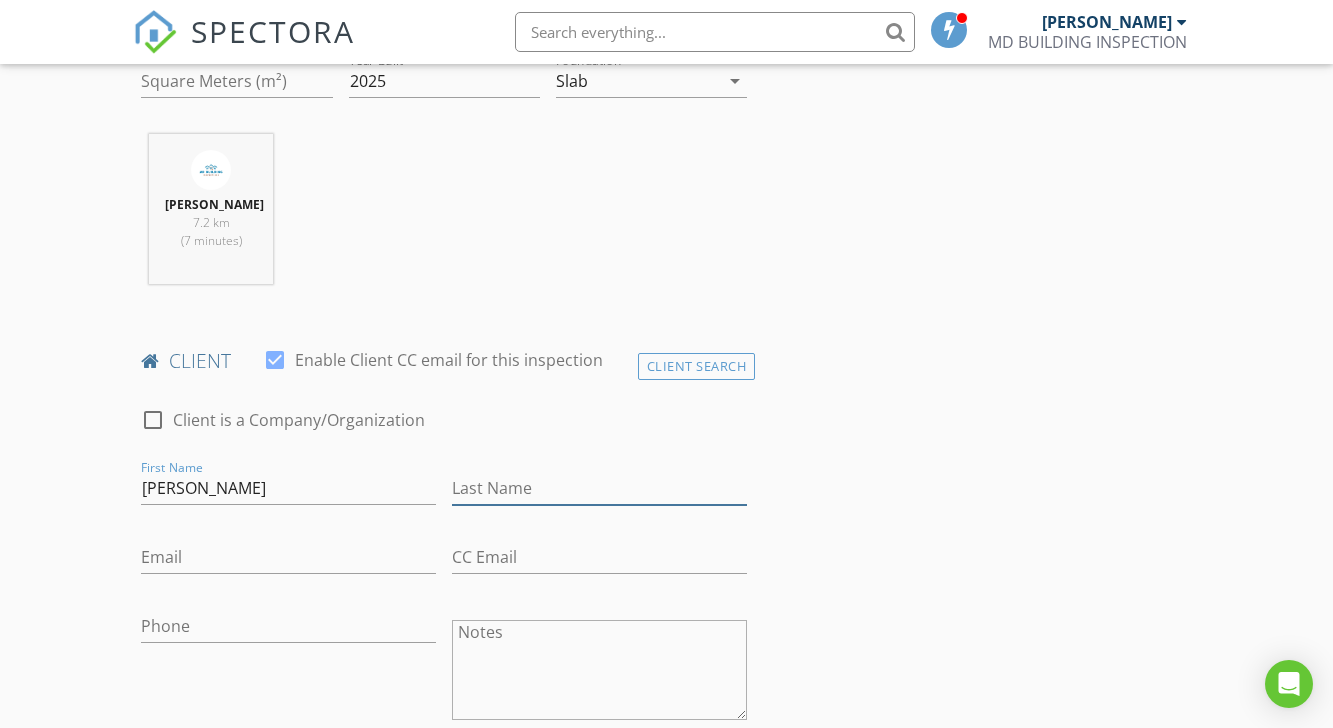 click on "Last Name" at bounding box center [599, 488] 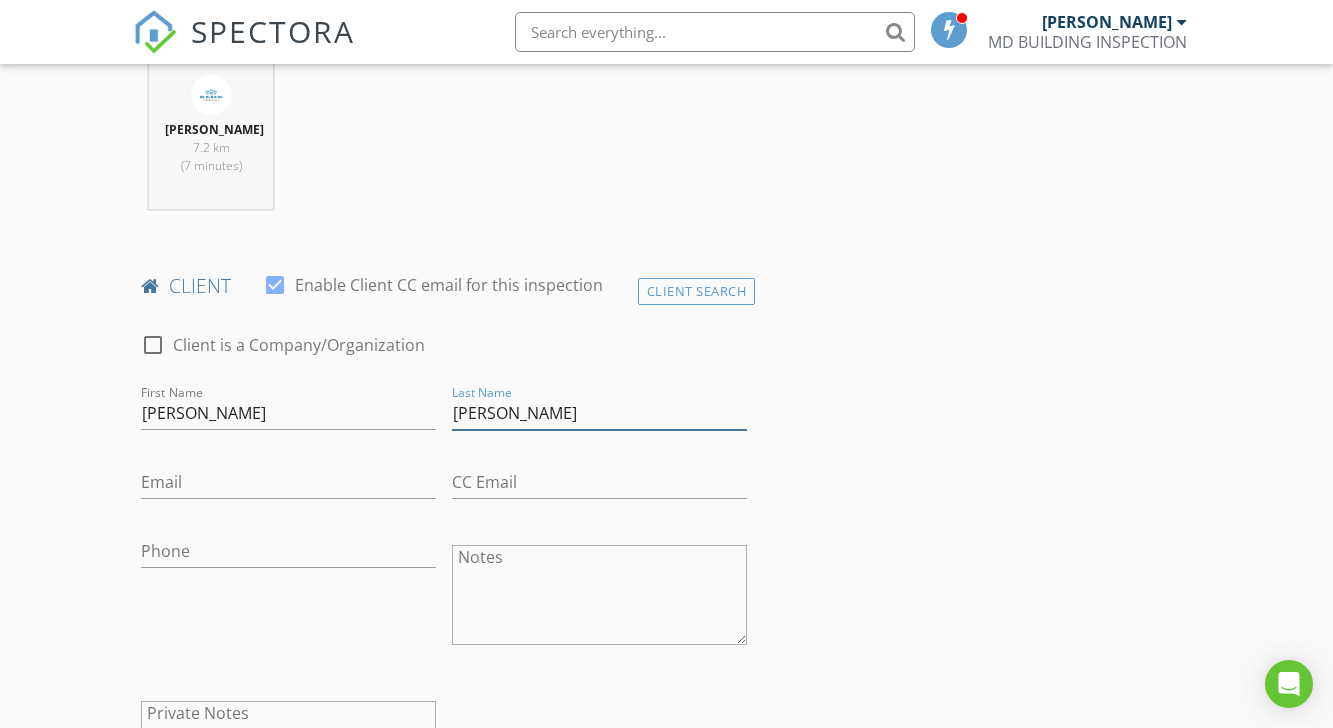 scroll, scrollTop: 858, scrollLeft: 0, axis: vertical 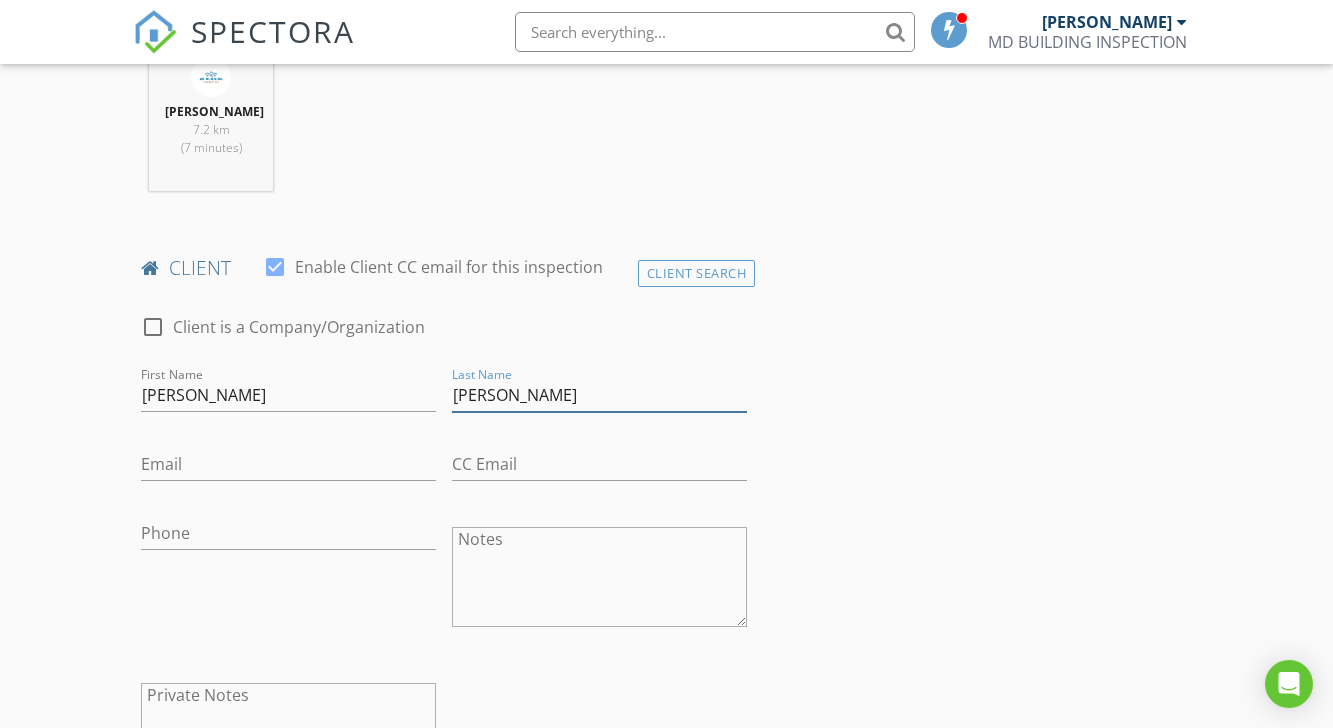 type on "Samal" 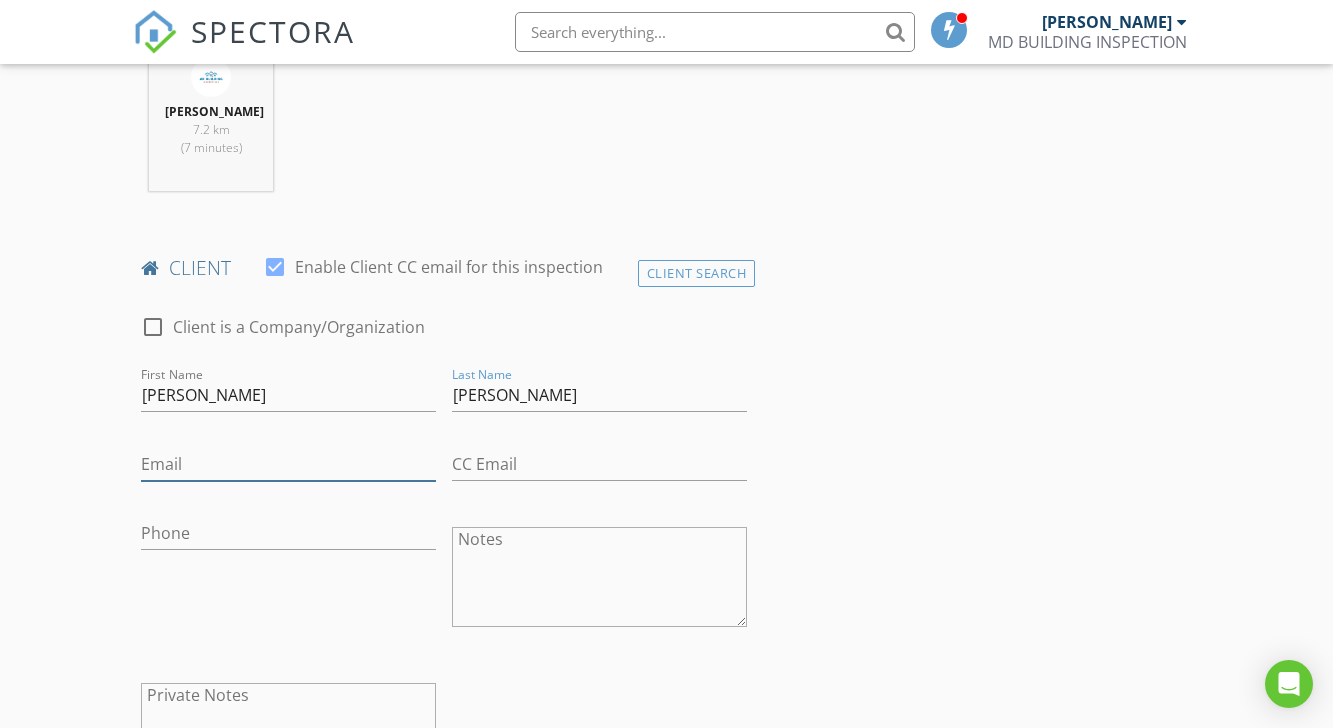 click on "Email" at bounding box center (288, 464) 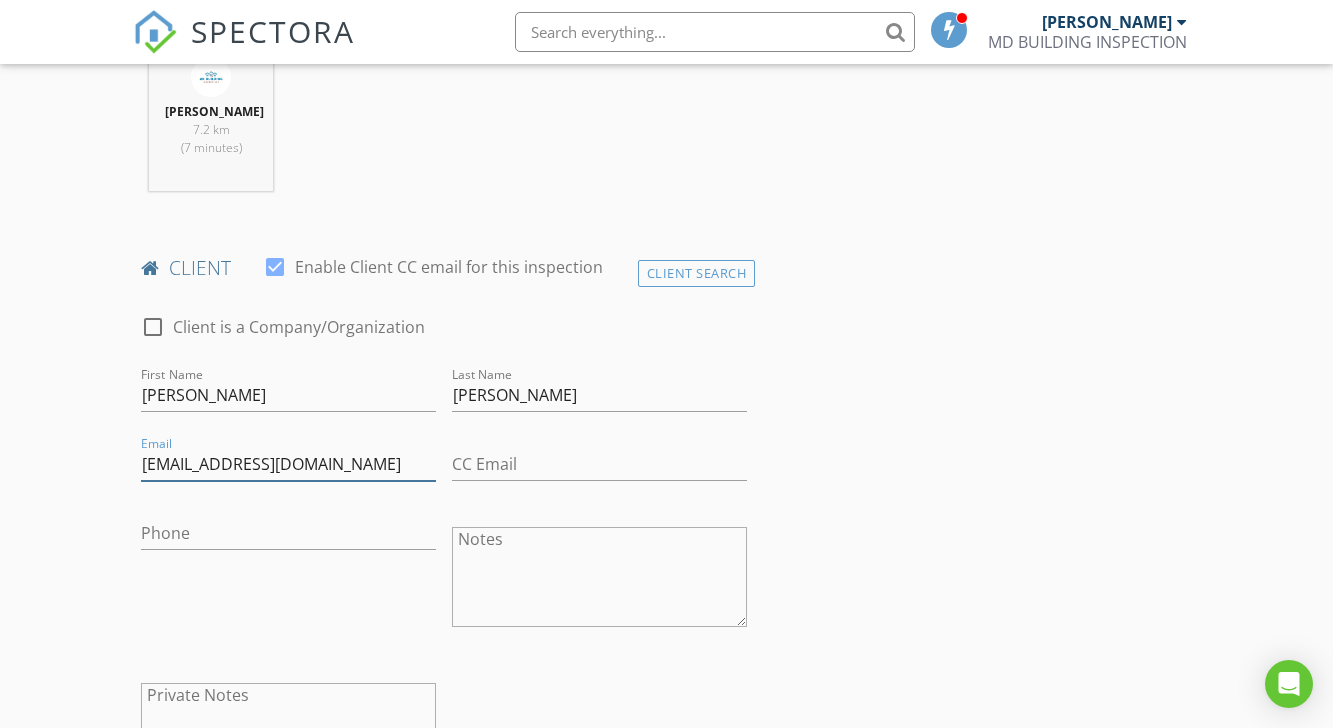 type on "samalpushkar55@gmail.com" 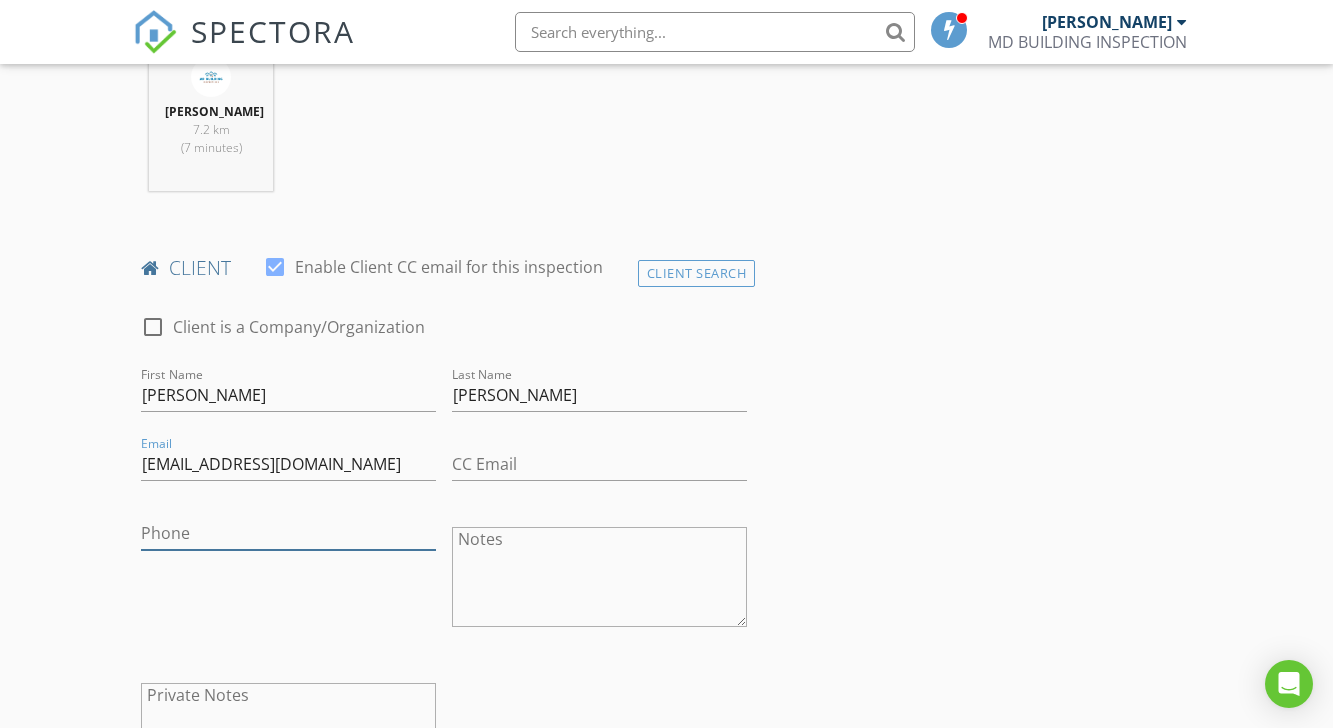 click on "Phone" at bounding box center [288, 533] 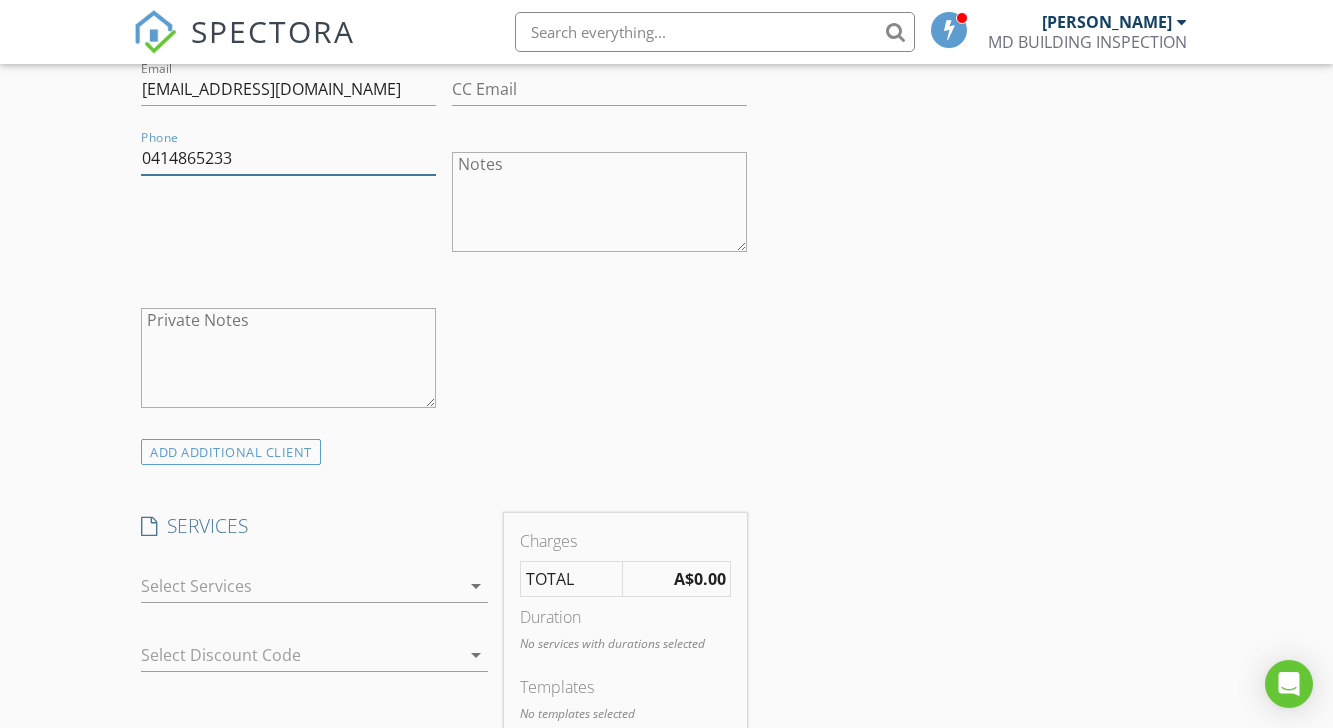 scroll, scrollTop: 1240, scrollLeft: 0, axis: vertical 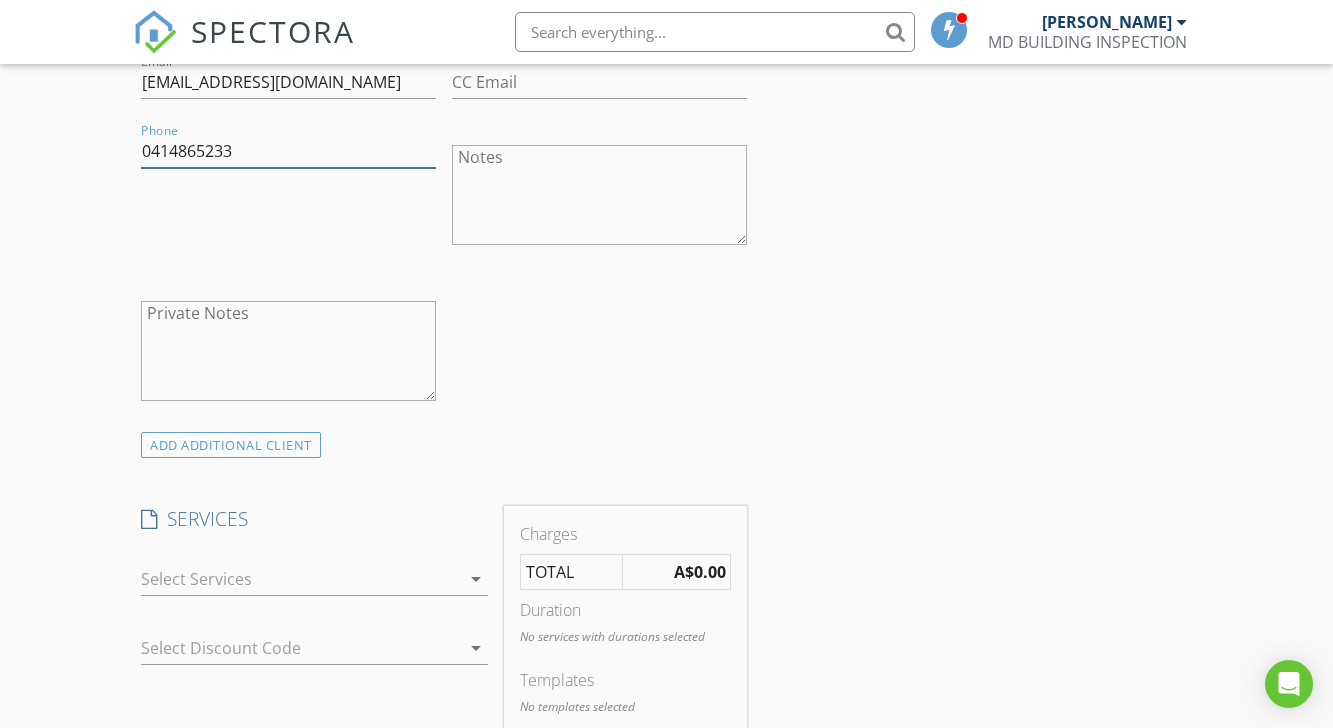 type on "0414865233" 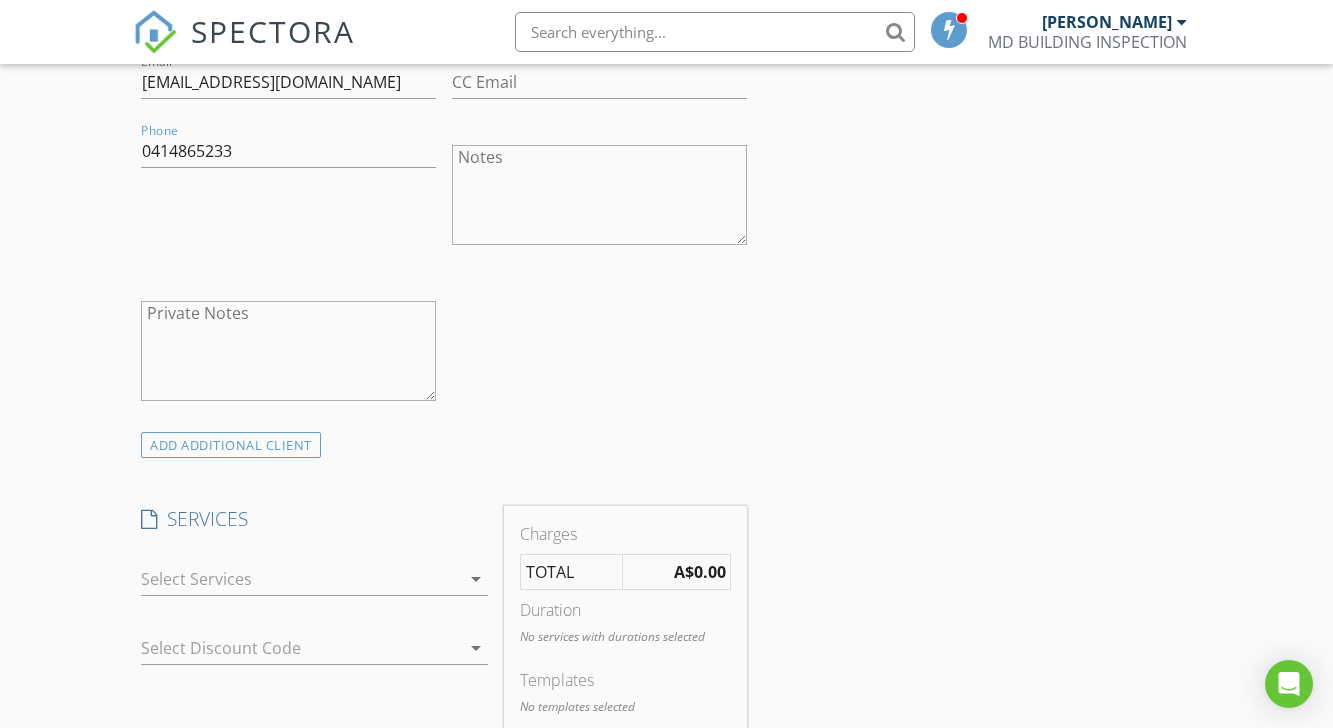 click on "arrow_drop_down" at bounding box center [476, 579] 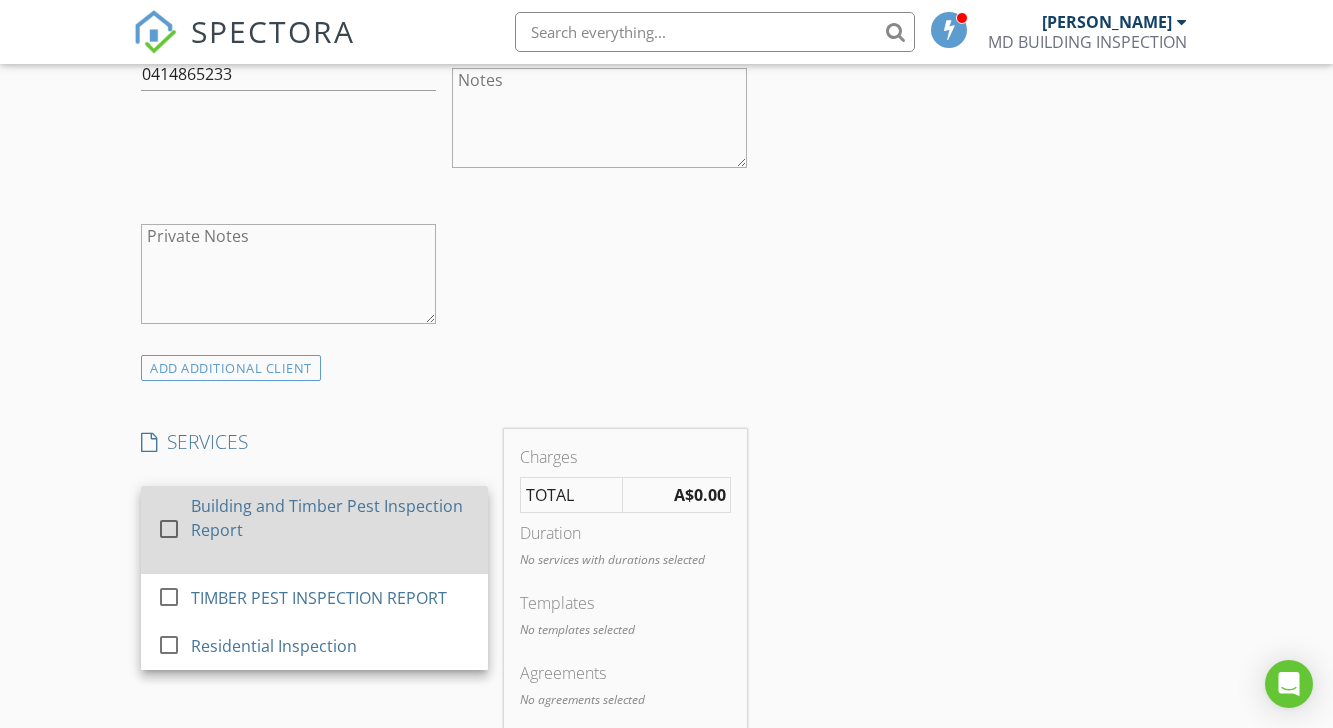 scroll, scrollTop: 1326, scrollLeft: 0, axis: vertical 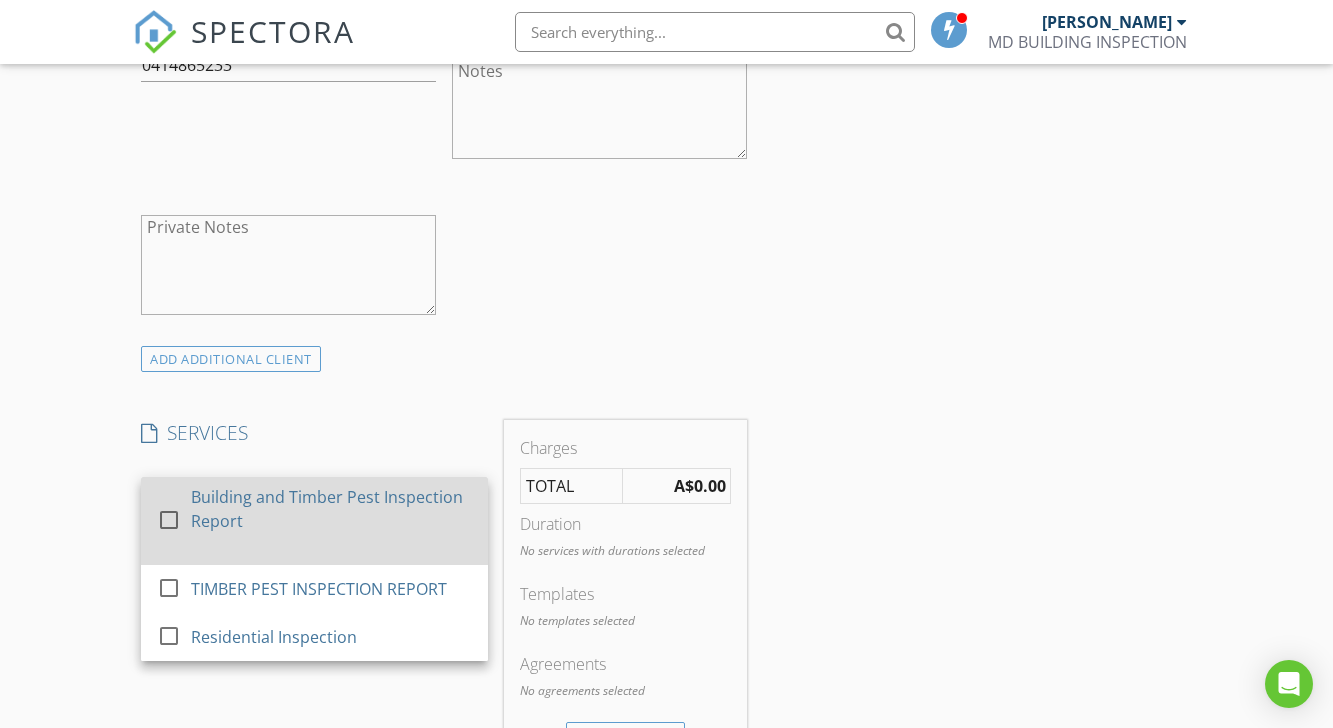 click on "Building and Timber Pest Inspection Report" at bounding box center (332, 509) 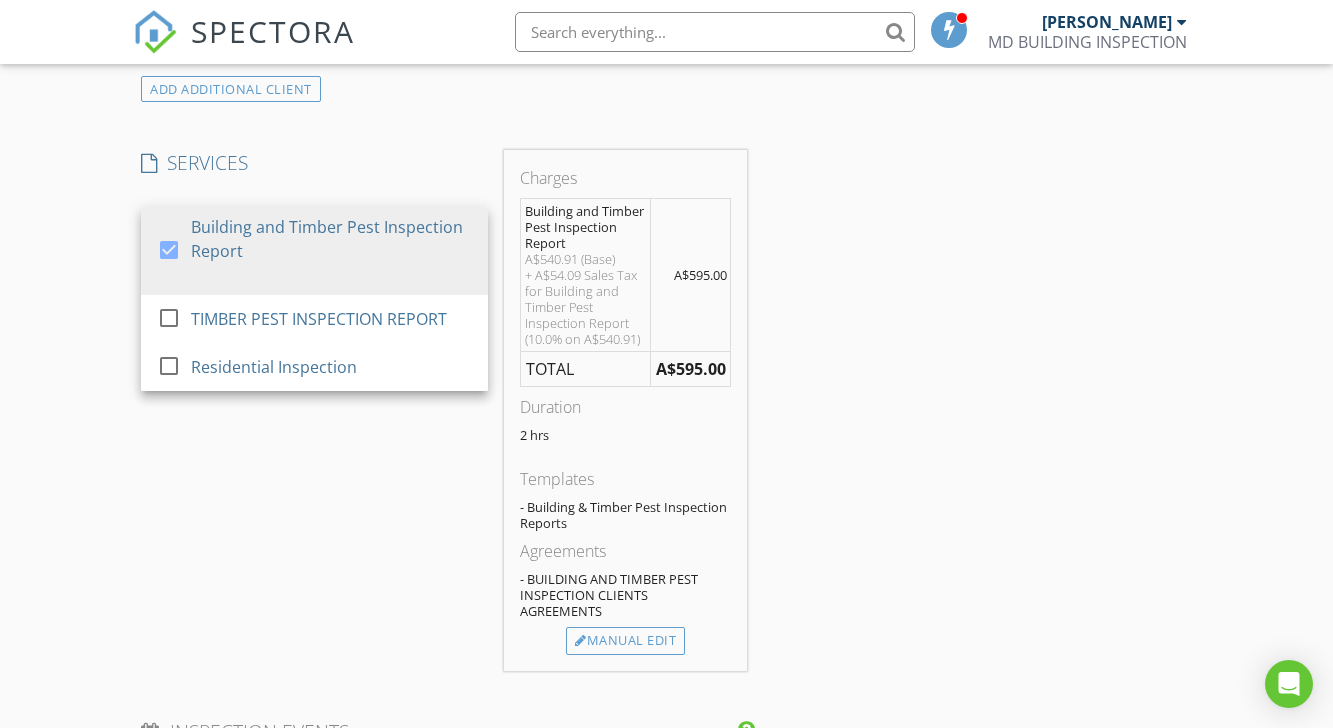 click on "INSPECTOR(S)
check_box   Mahesh Gurung   PRIMARY   Mahesh Gurung arrow_drop_down   check_box_outline_blank Mahesh Gurung specifically requested
Date/Time
30/07/2025 8:30 AM
Location
Address Search       Address 2 Heaton Rd   Unit   City Donnybrook   State VIC   Zip 3064   County City of Whittlesea     Square Meters (m²)   Year Built 2025   Foundation Slab arrow_drop_down     Mahesh Gurung     7.2 km     (7 minutes)
client
check_box Enable Client CC email for this inspection   Client Search     check_box_outline_blank Client is a Company/Organization     First Name Pushkar Singh   Last Name Samal   Email samalpushkar55@gmail.com   CC Email   Phone 0414865233           Notes   Private Notes
ADD ADDITIONAL client
SERVICES
check_box   Building and Timber Pest Inspection Report" at bounding box center (666, 403) 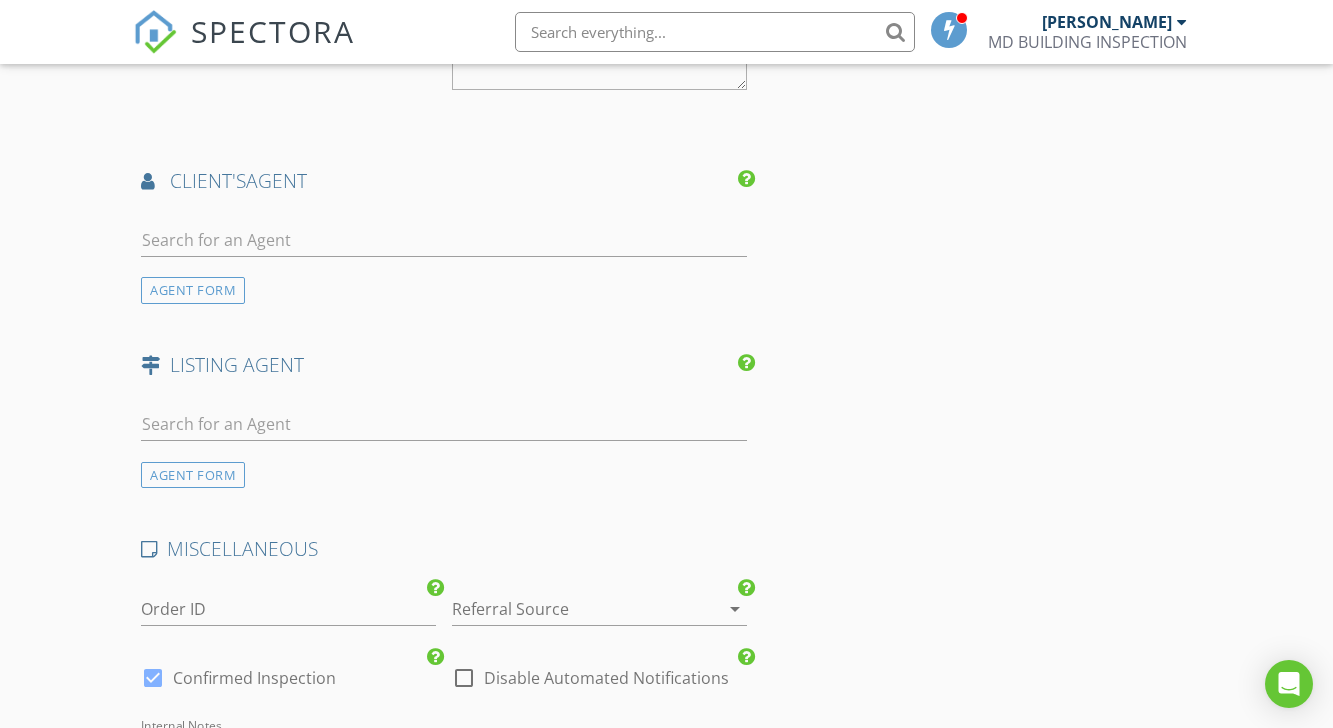 scroll, scrollTop: 2544, scrollLeft: 0, axis: vertical 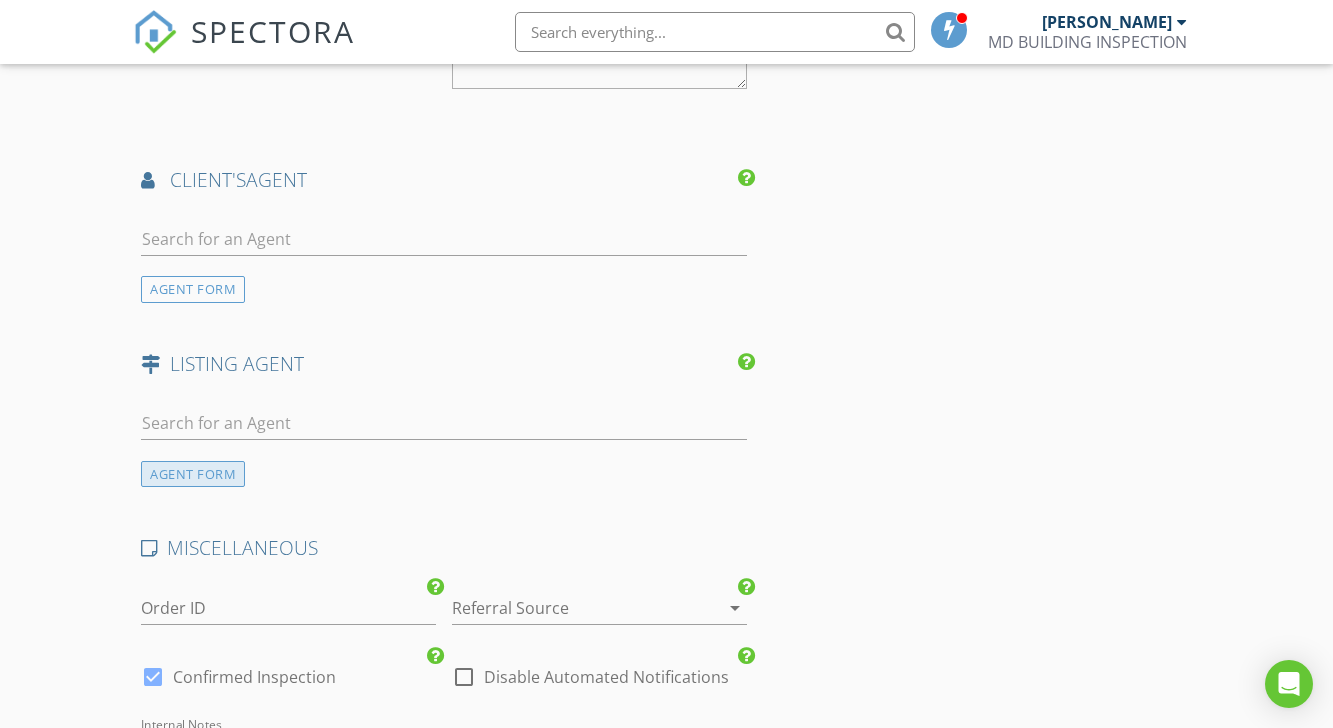 click on "AGENT FORM" at bounding box center (193, 474) 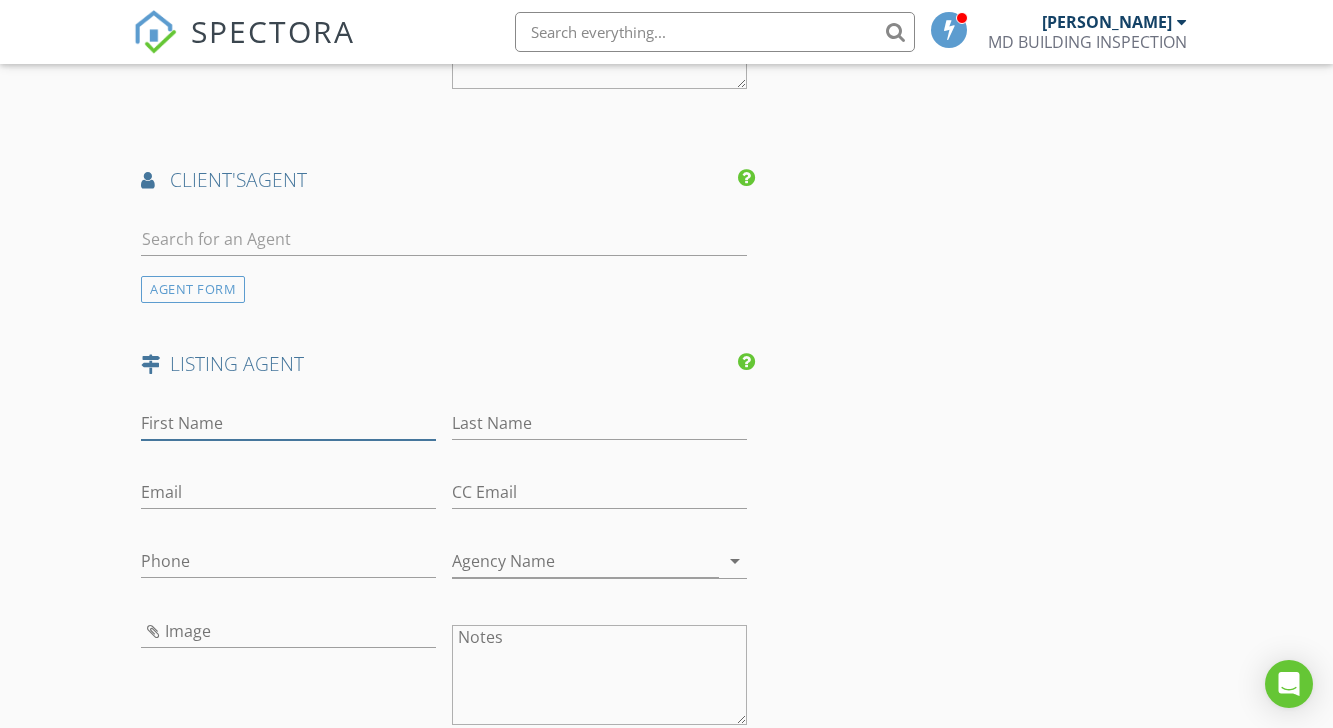 click on "First Name" at bounding box center [288, 423] 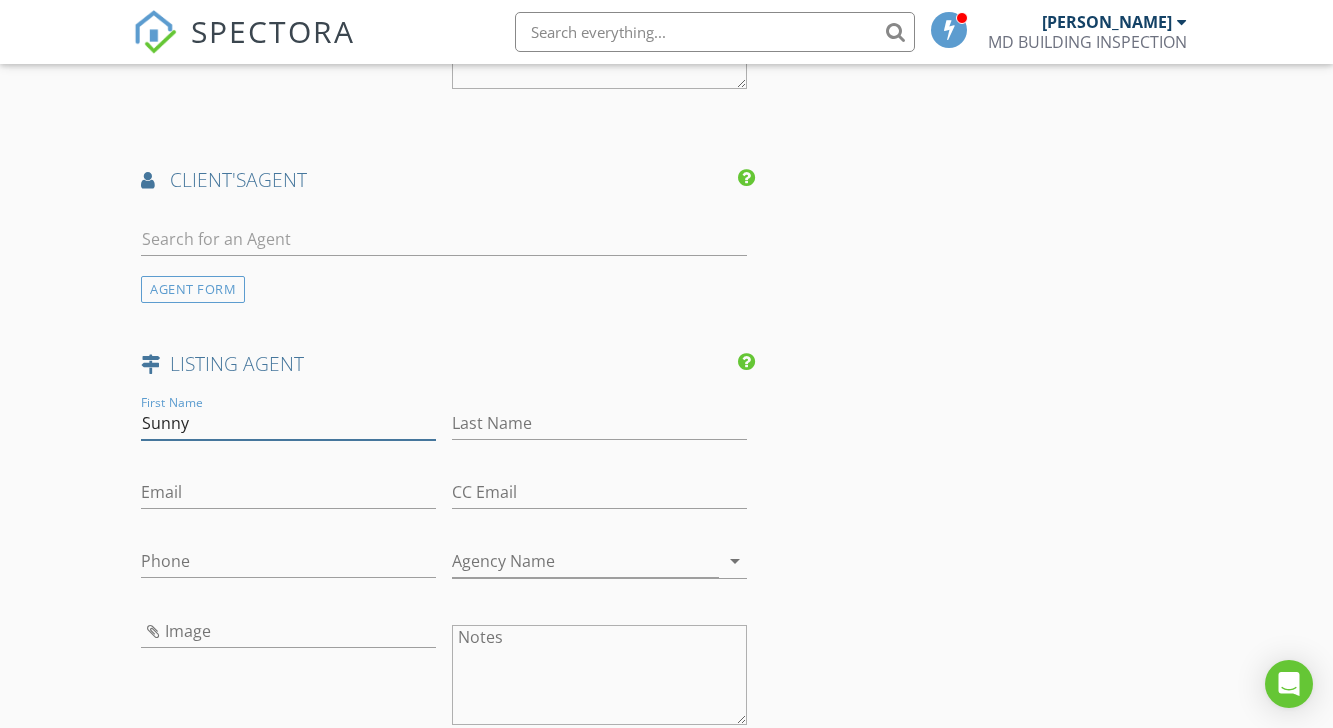 type on "Sunny" 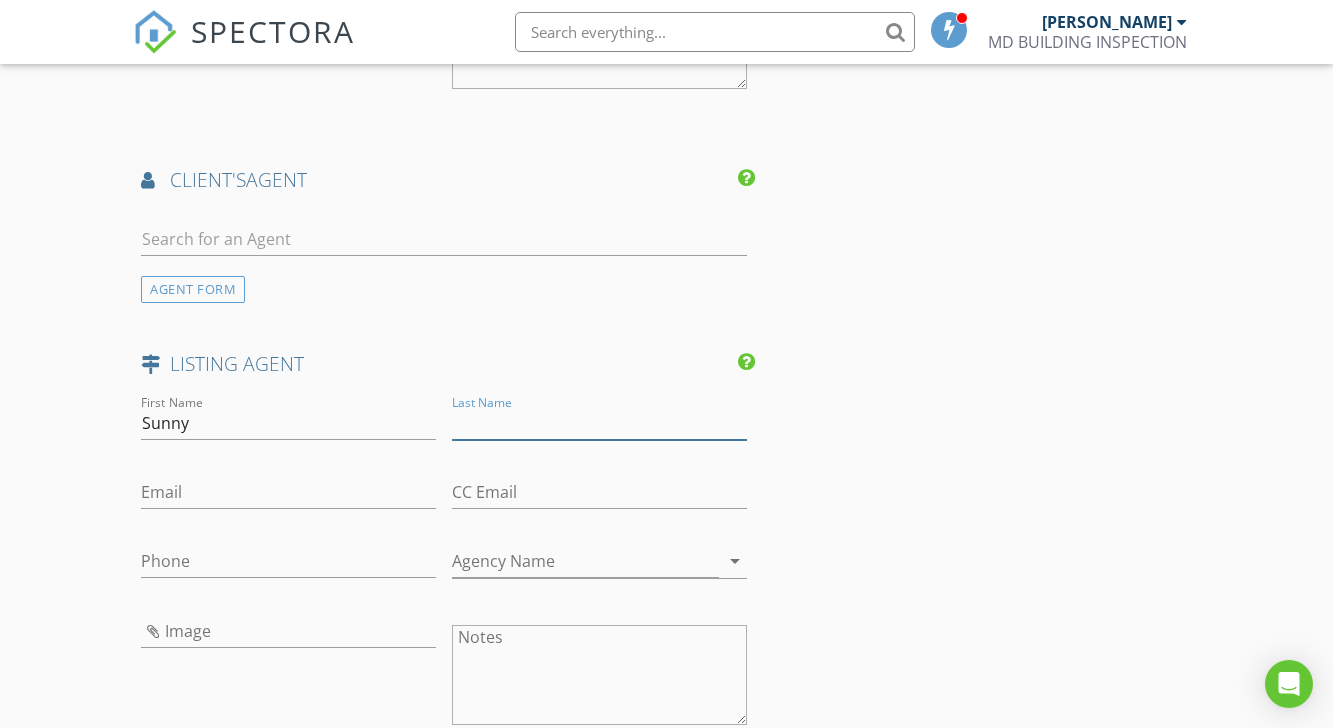 click on "Last Name" at bounding box center (599, 423) 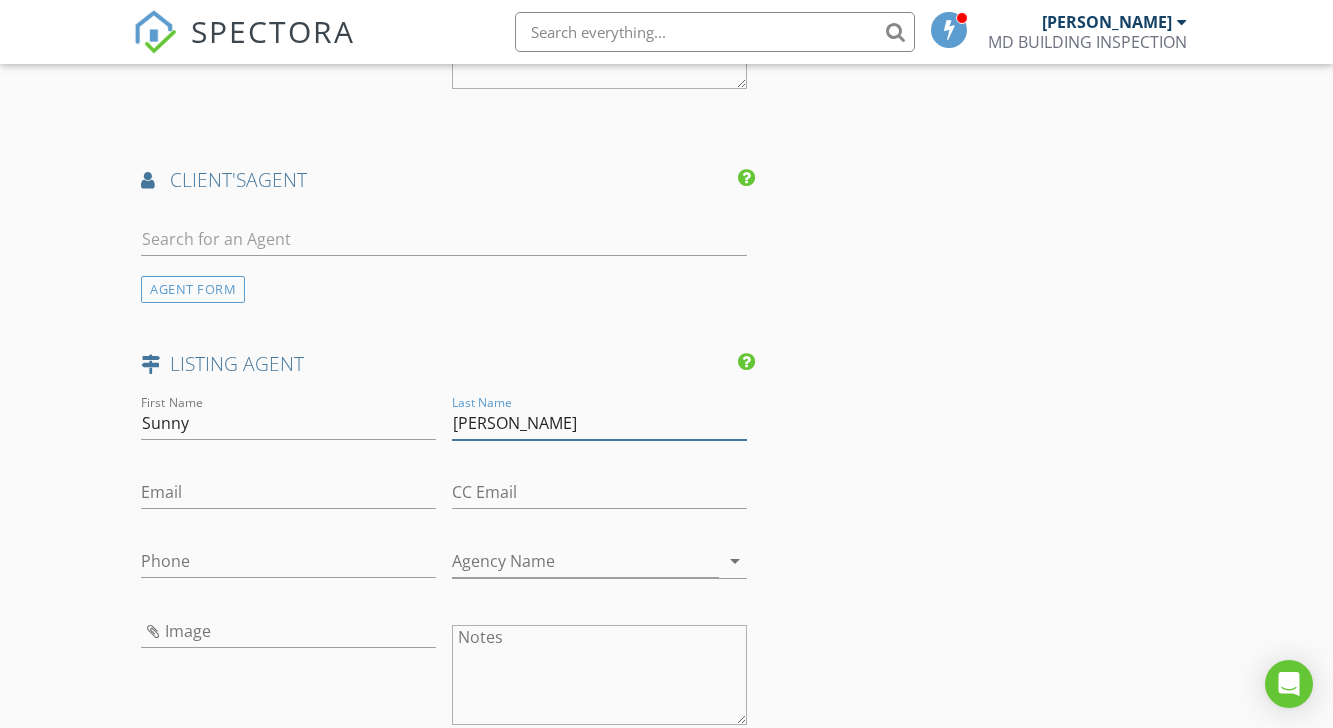type on "Bawa" 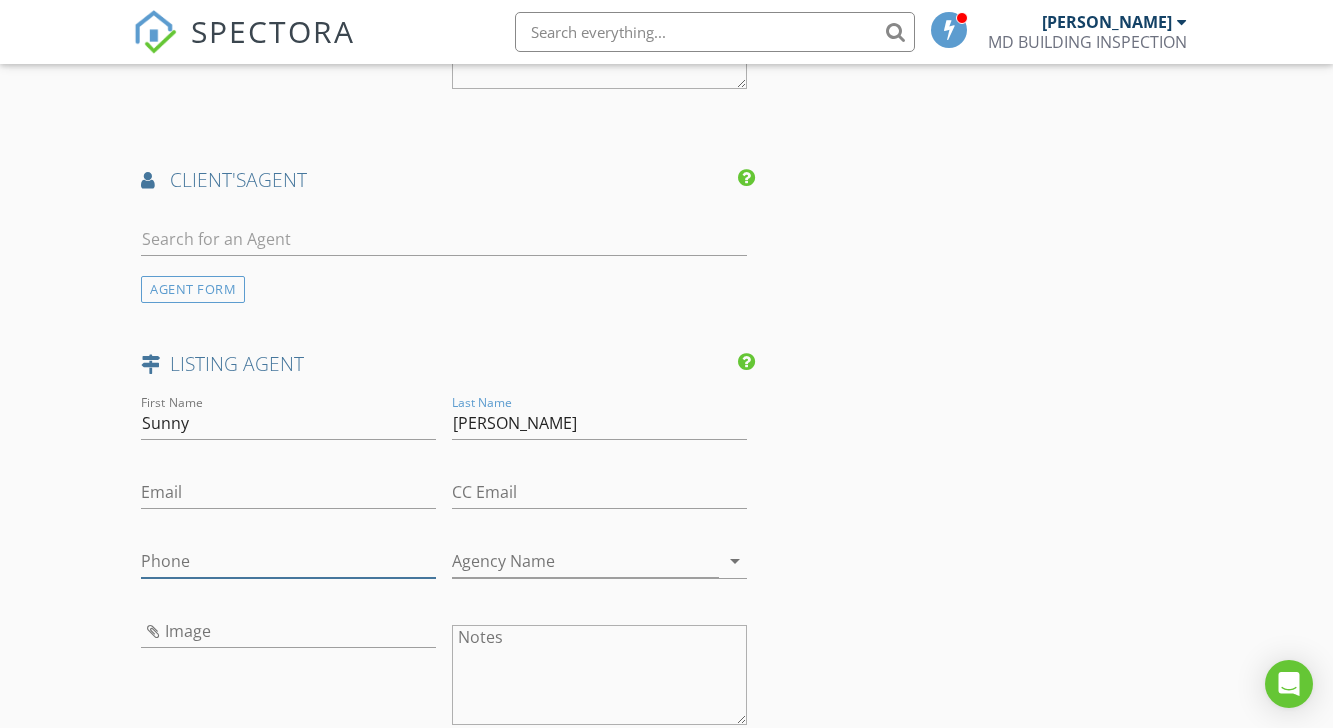 click on "Phone" at bounding box center [288, 561] 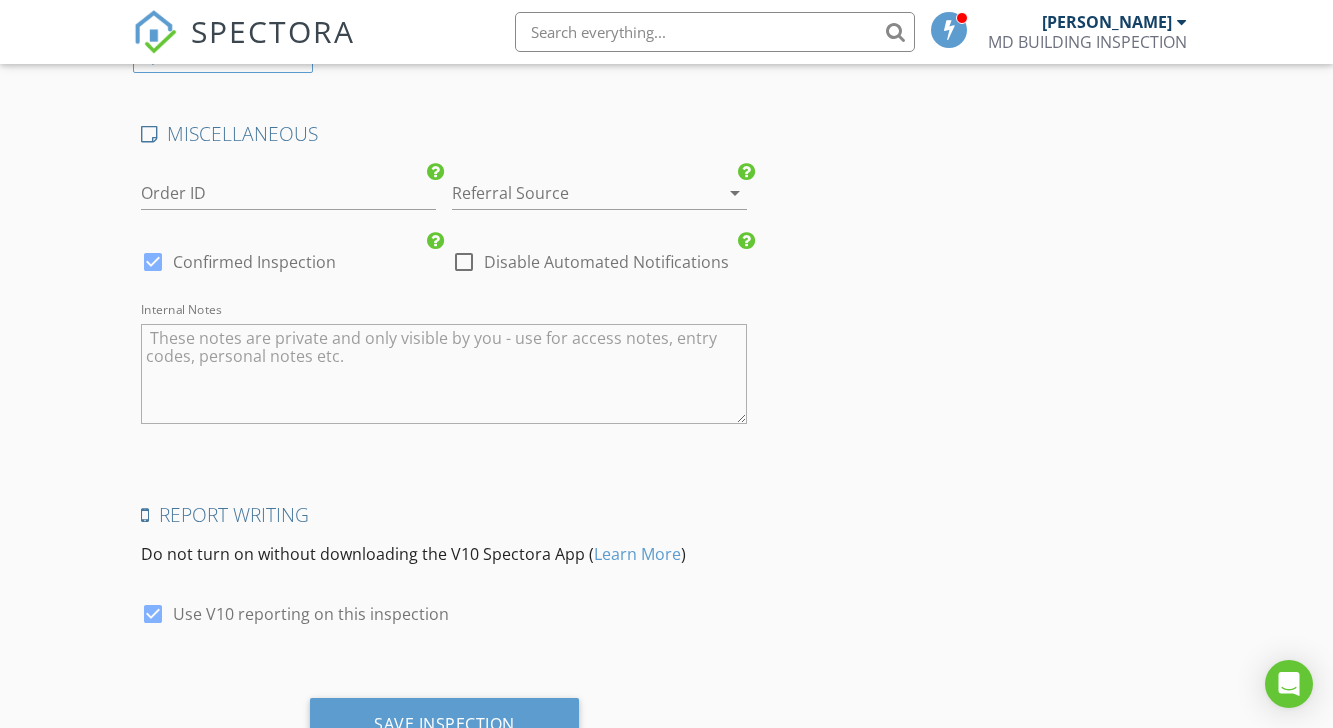 scroll, scrollTop: 3478, scrollLeft: 0, axis: vertical 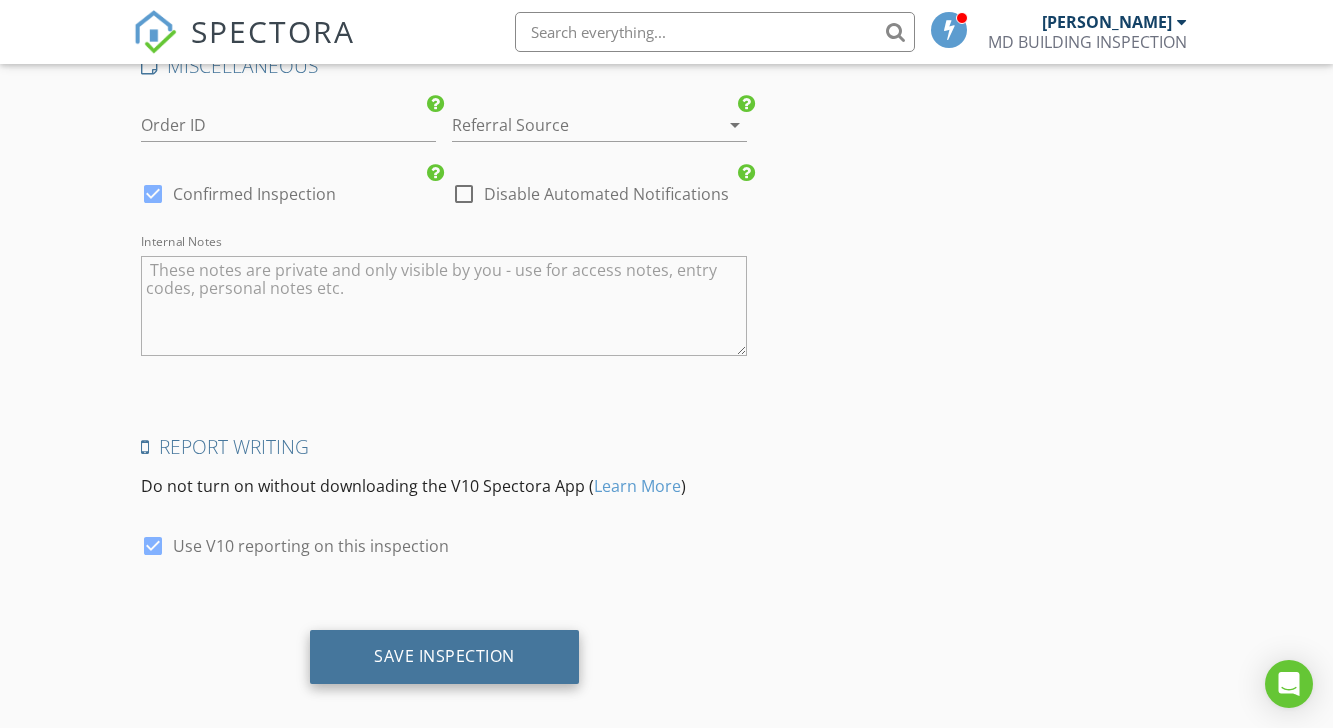 type on "0430501649" 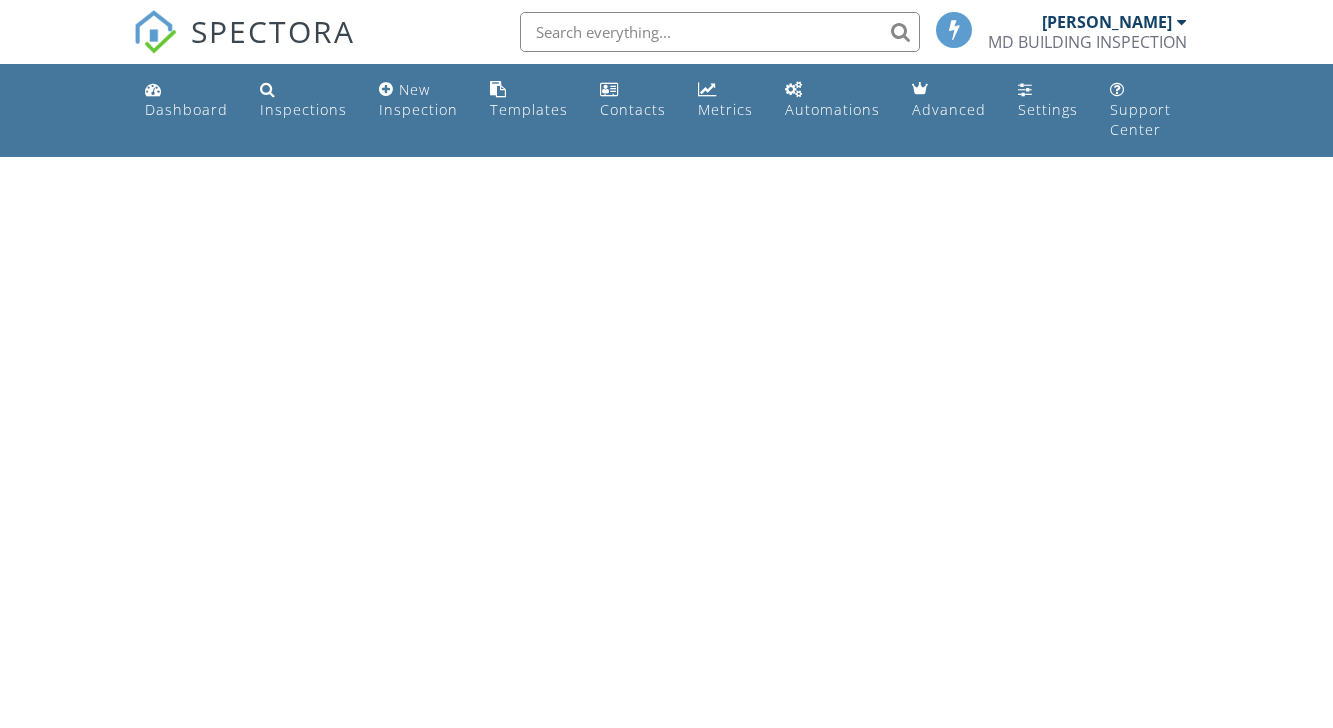 scroll, scrollTop: 0, scrollLeft: 0, axis: both 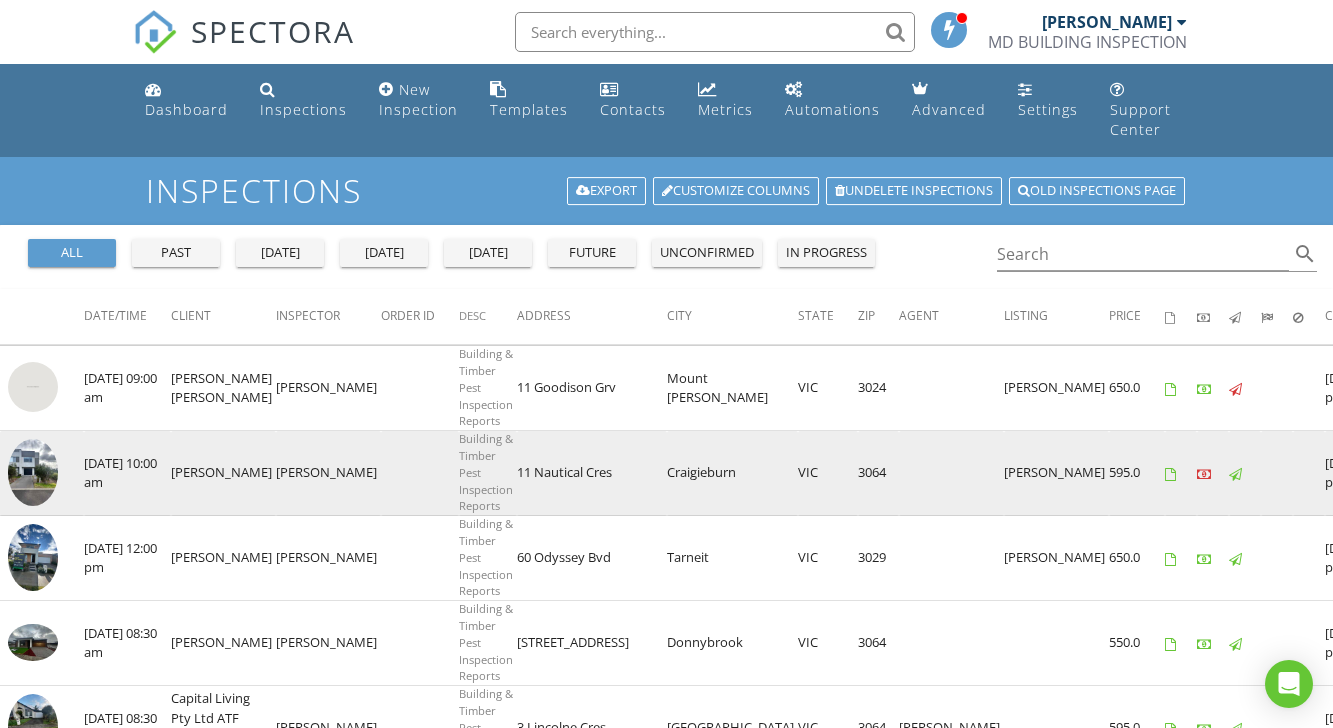 click at bounding box center [33, 472] 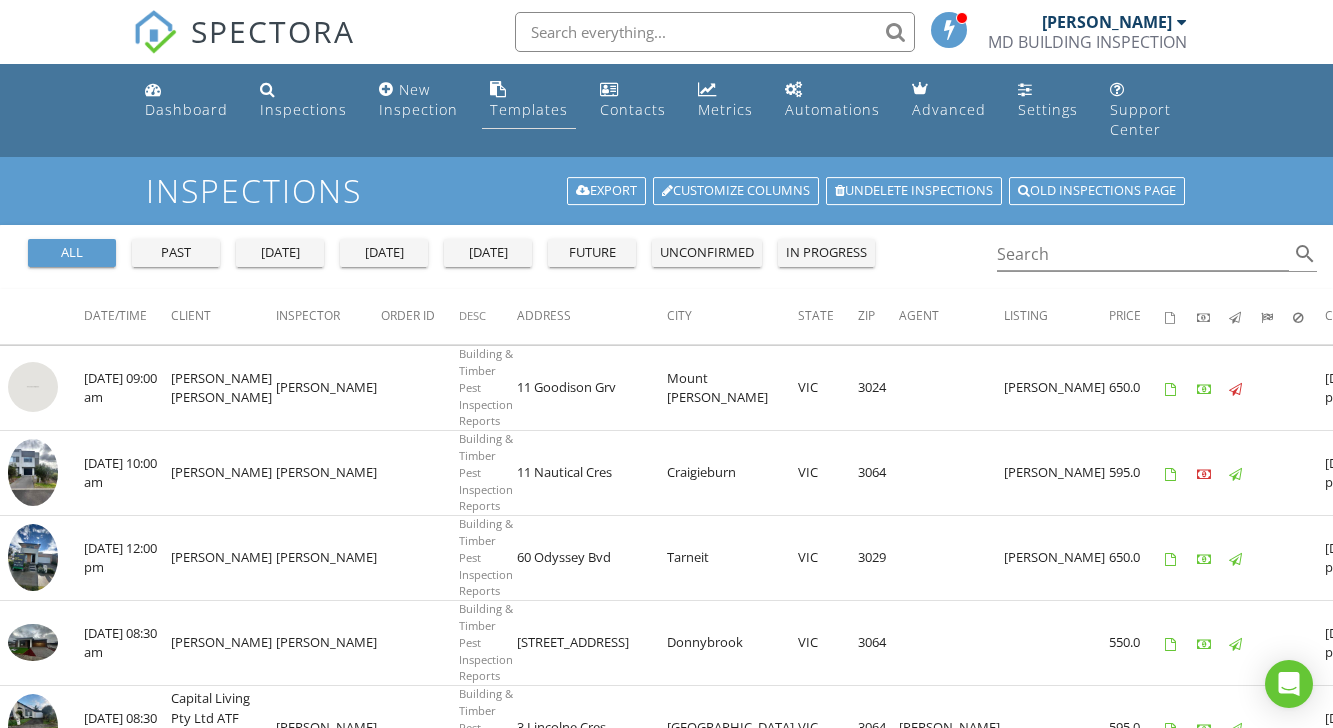 click on "Templates" at bounding box center (529, 109) 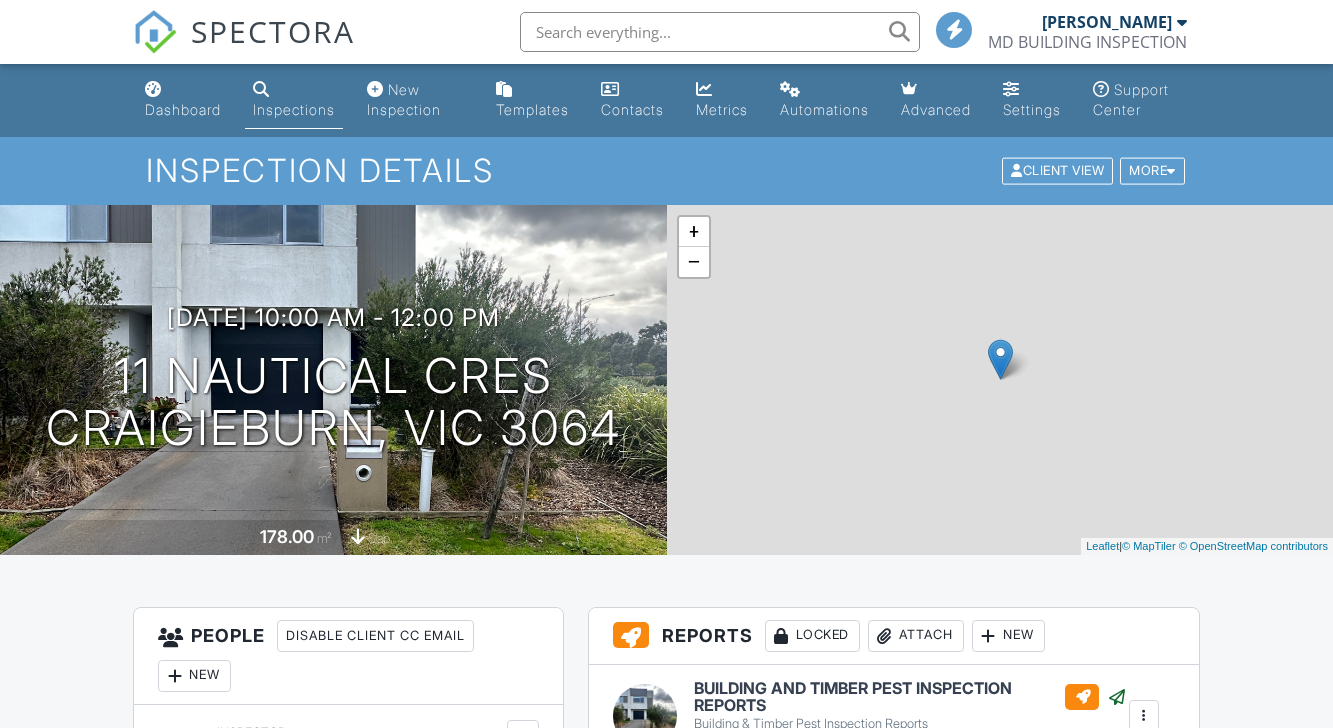 scroll, scrollTop: 0, scrollLeft: 0, axis: both 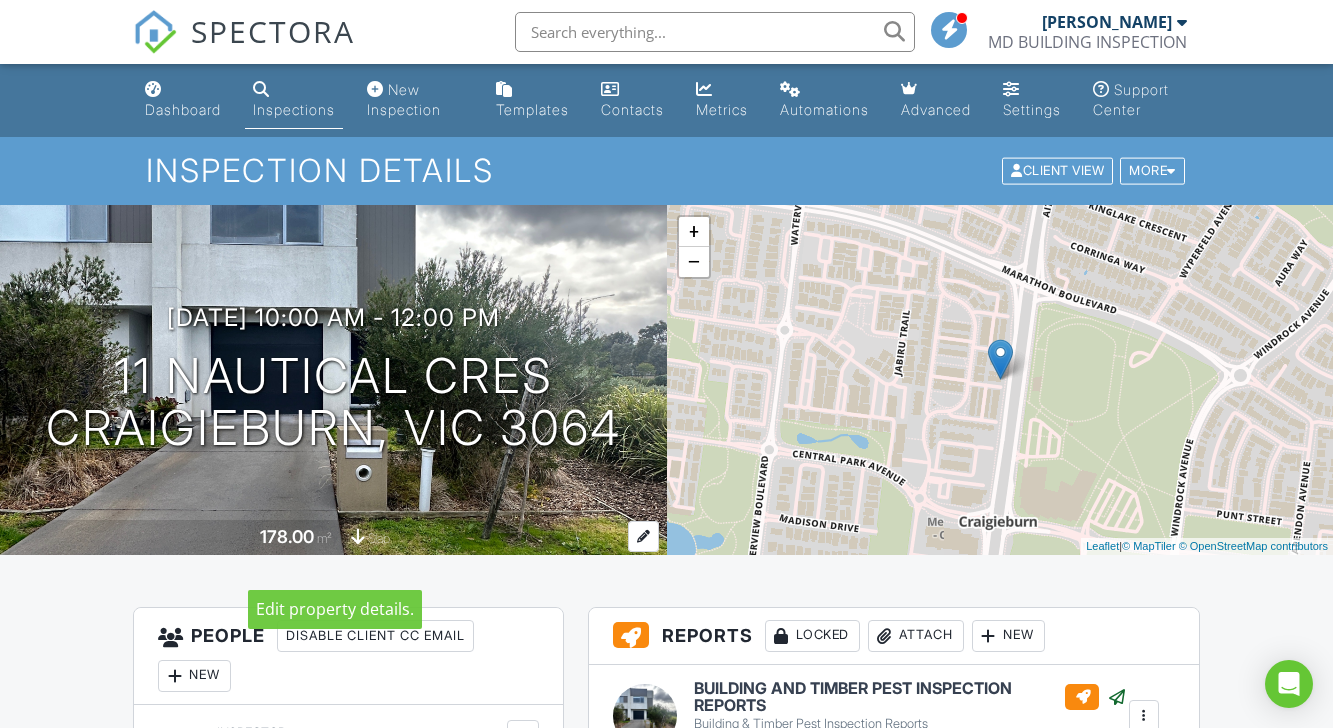 click at bounding box center (643, 536) 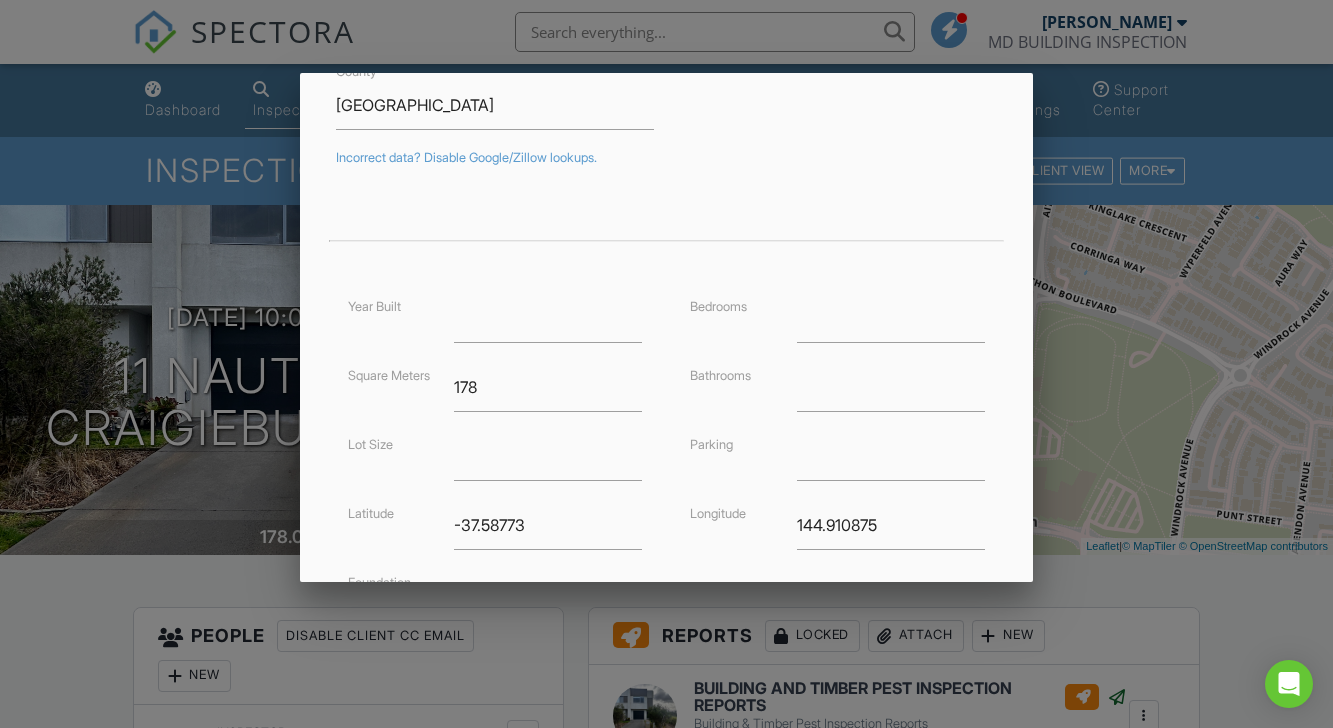 scroll, scrollTop: 334, scrollLeft: 0, axis: vertical 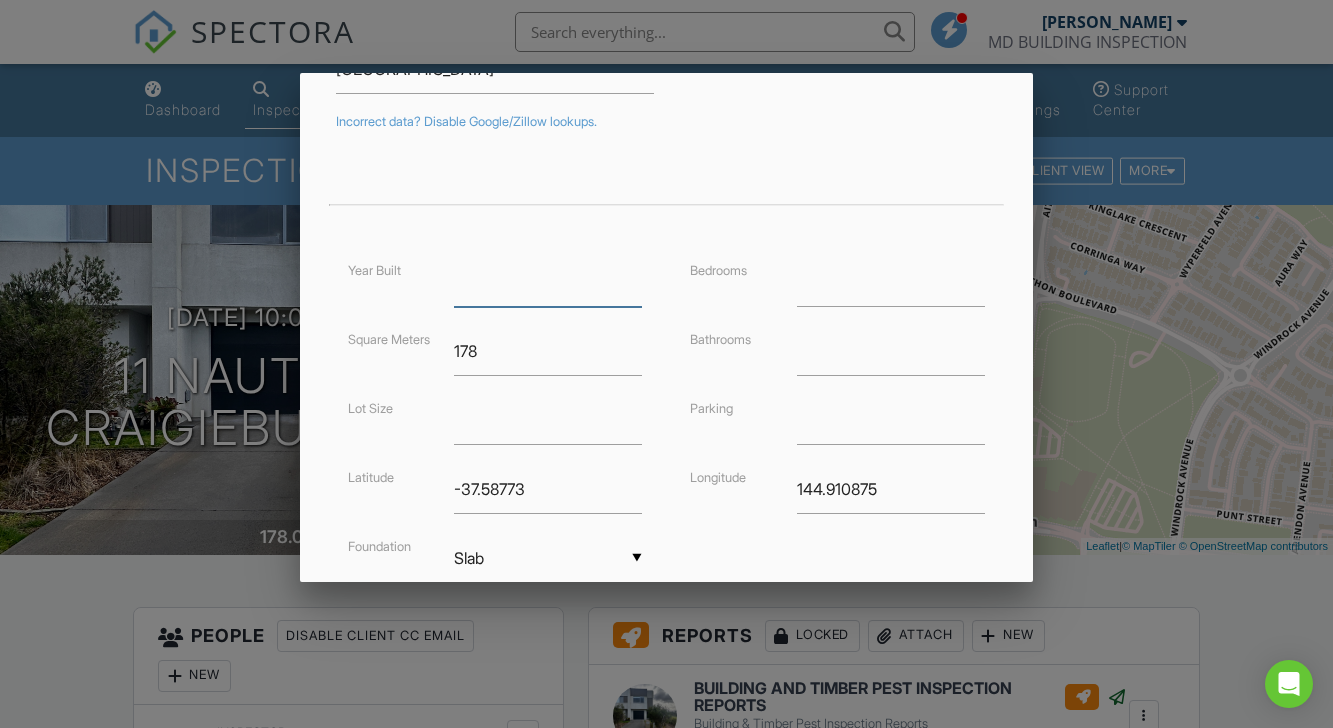 click at bounding box center [548, 282] 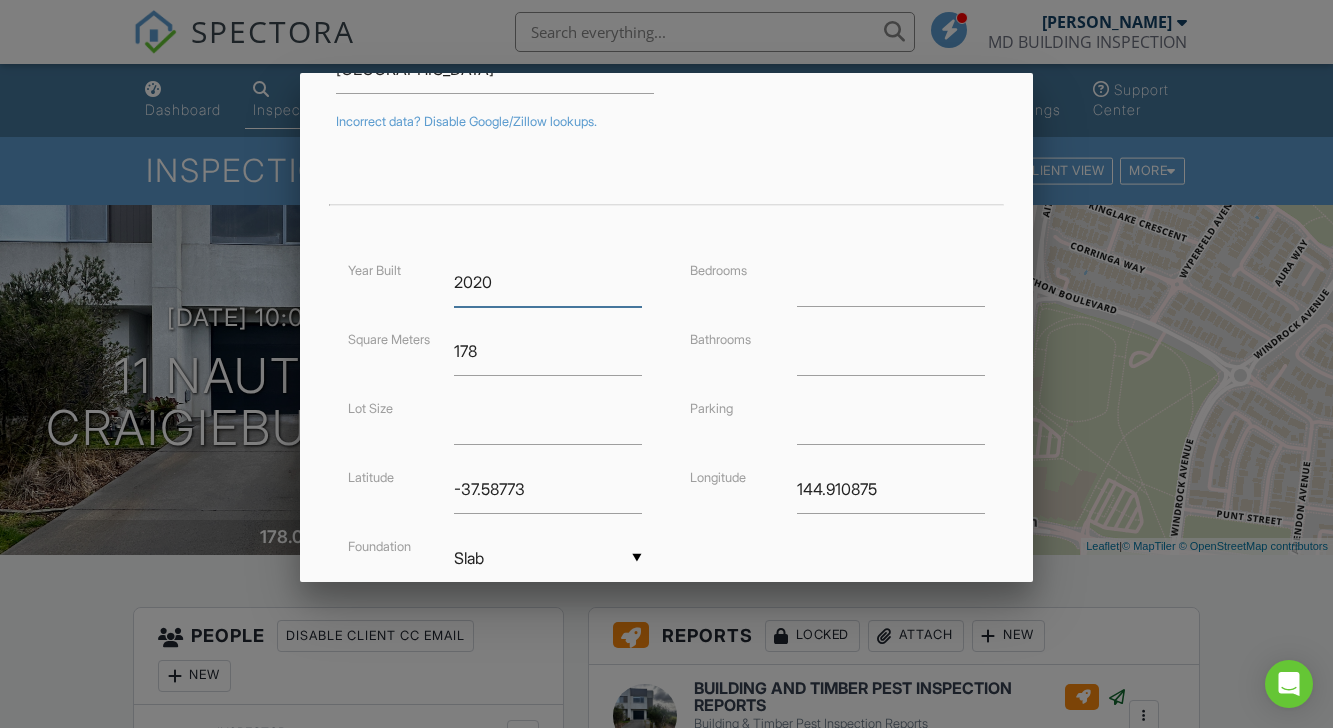 type on "2020" 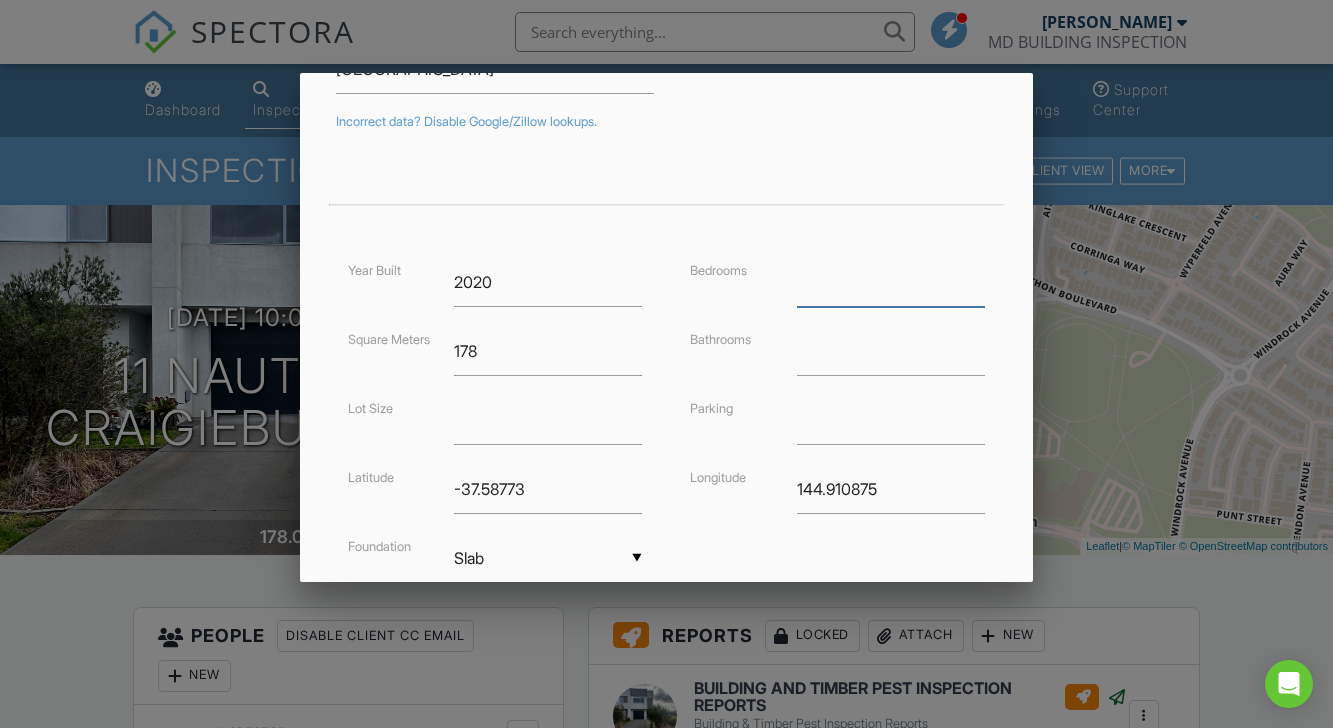 click at bounding box center (891, 282) 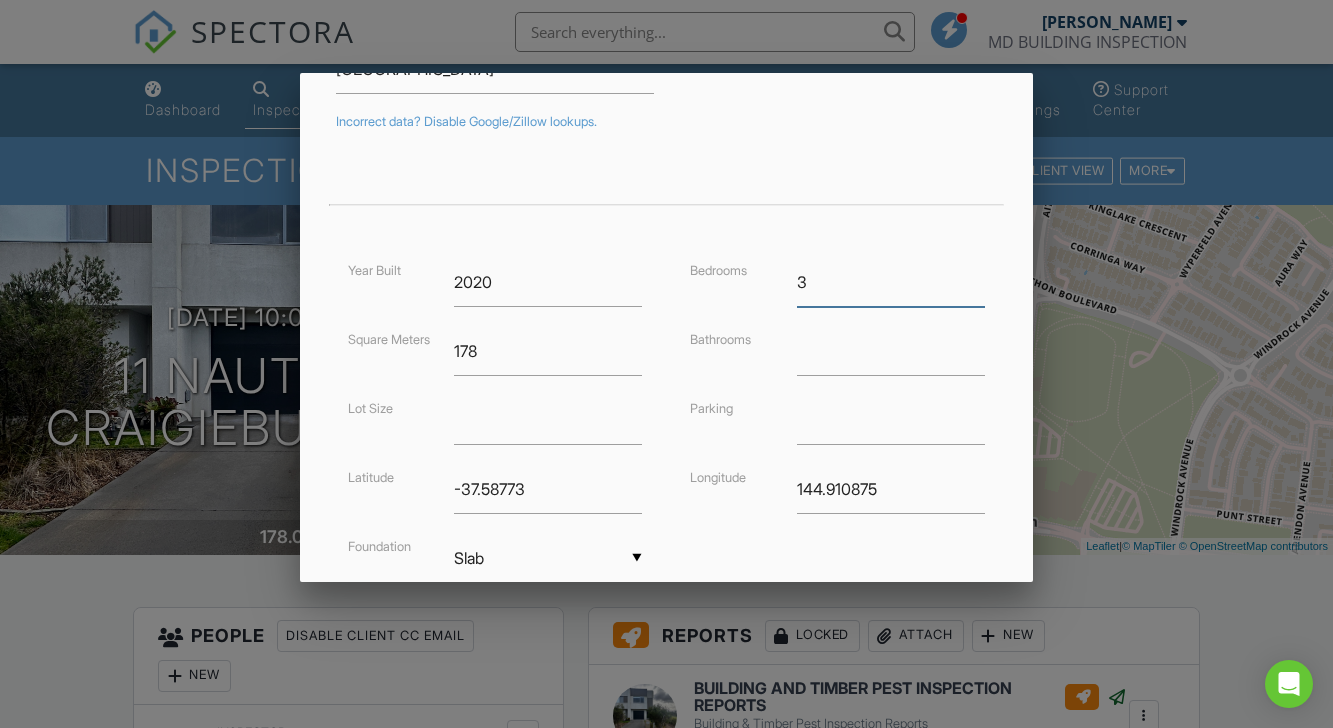 type on "3" 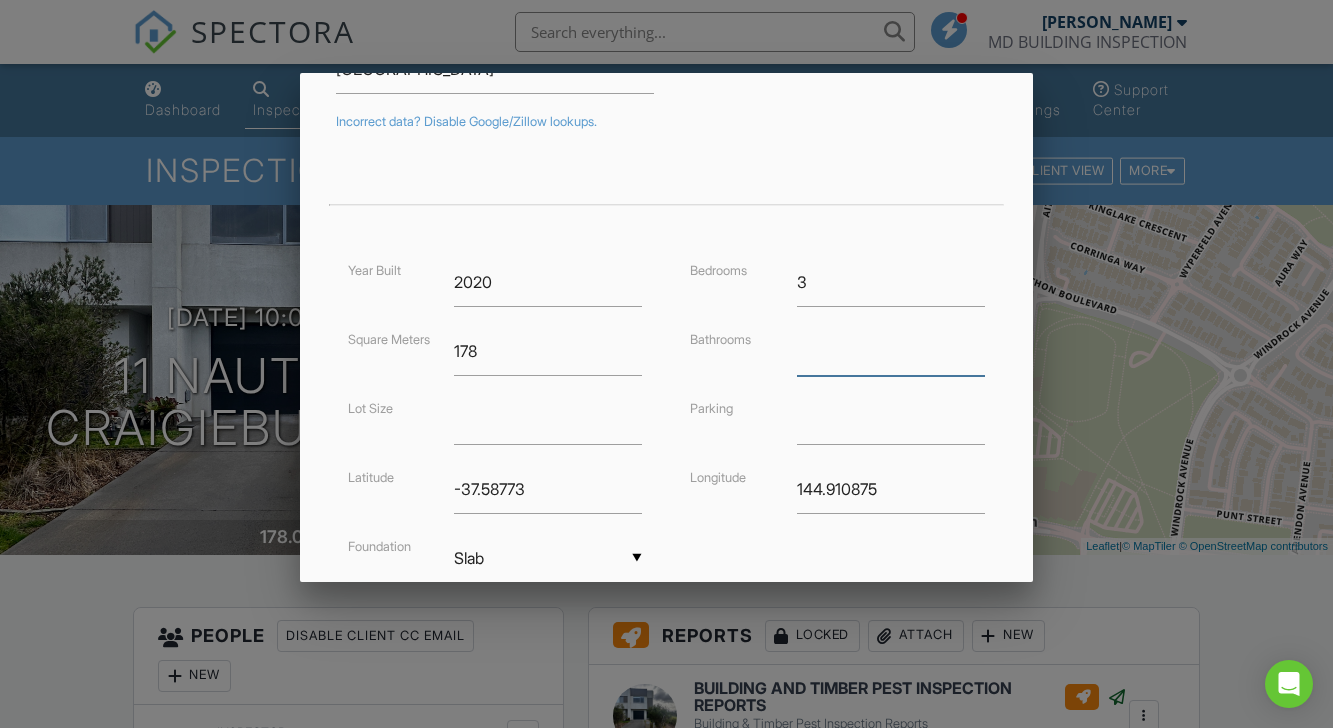click at bounding box center (891, 351) 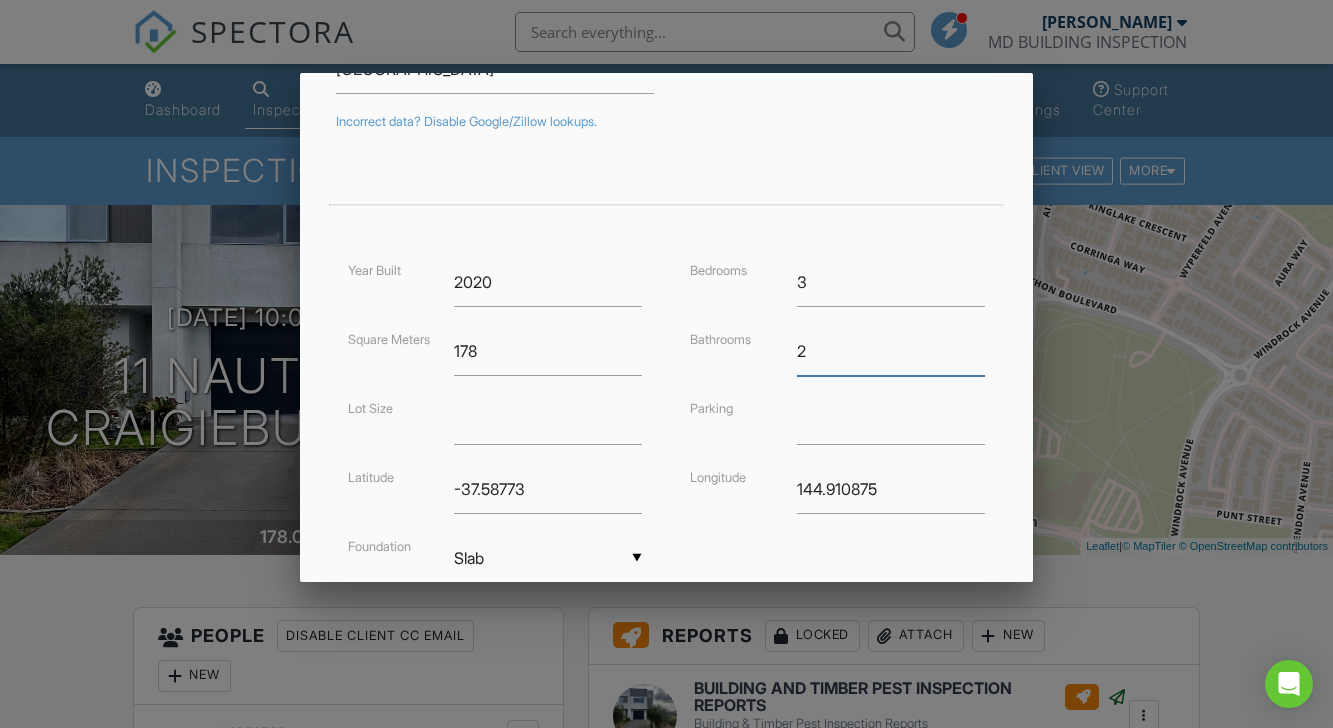 type on "2" 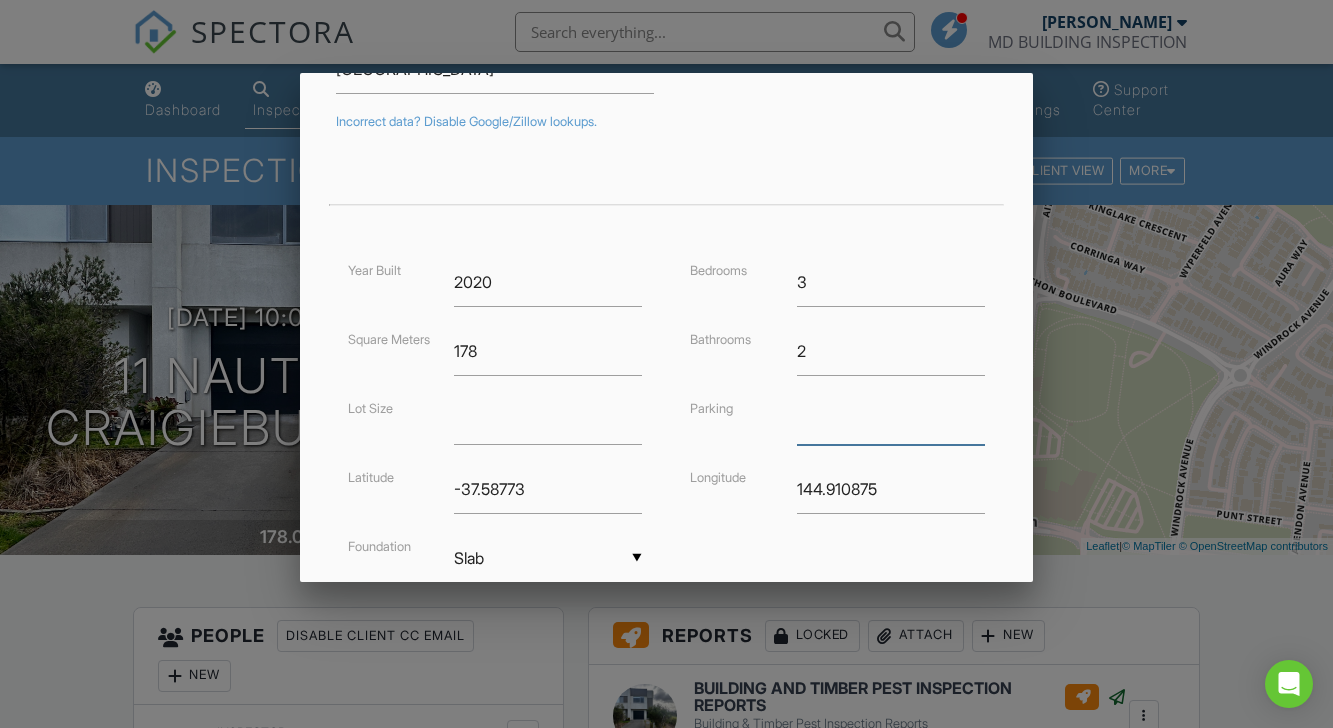 click at bounding box center [891, 420] 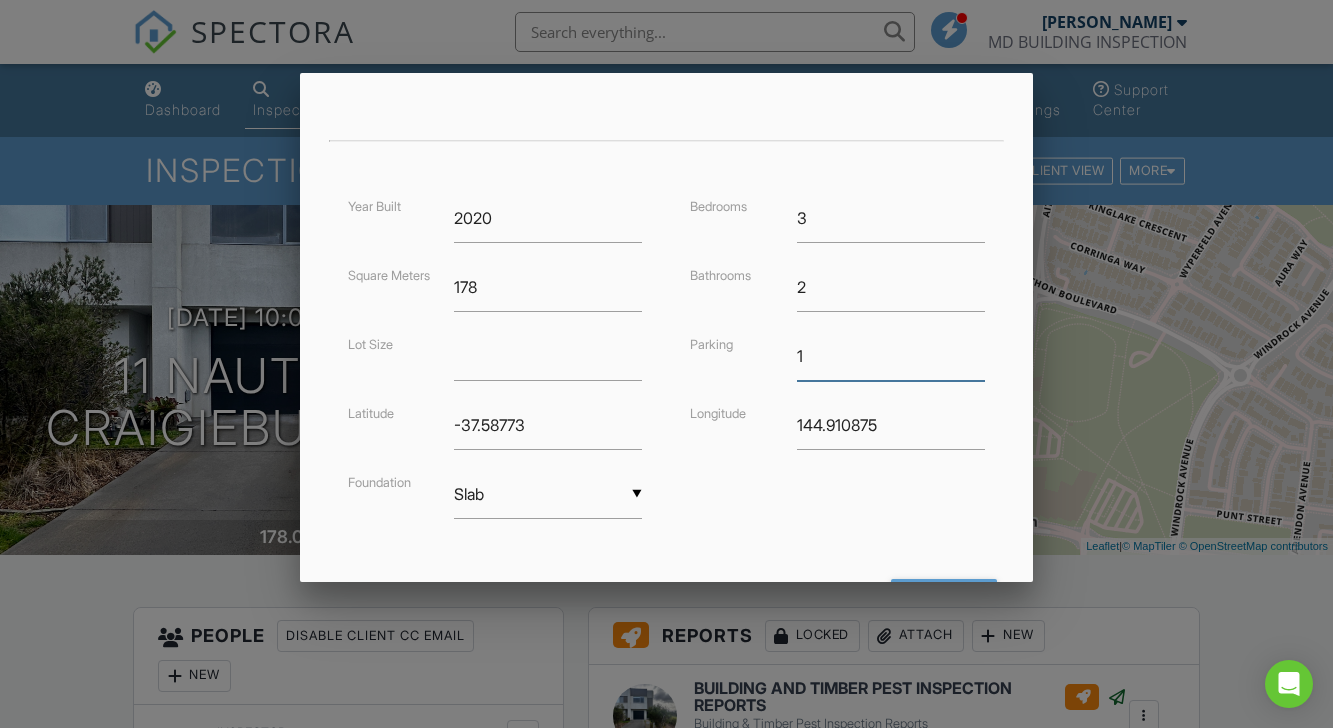 scroll, scrollTop: 403, scrollLeft: 0, axis: vertical 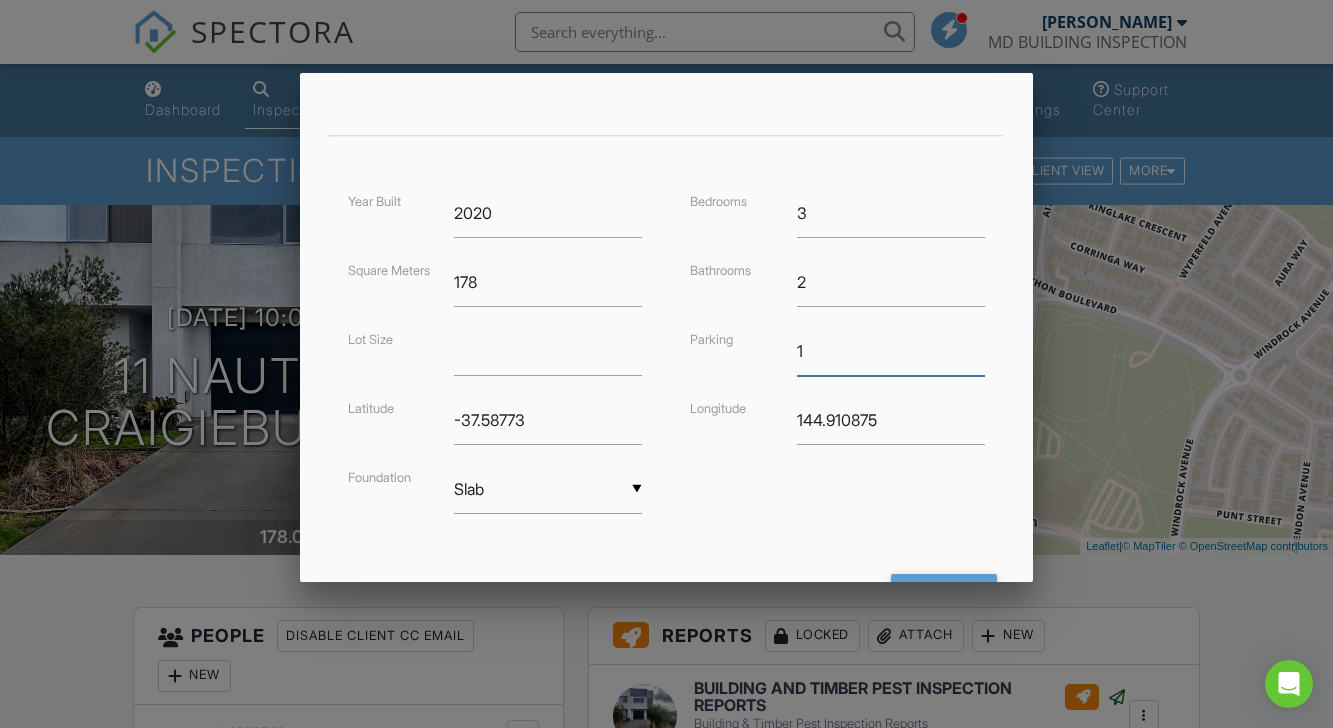 type on "1" 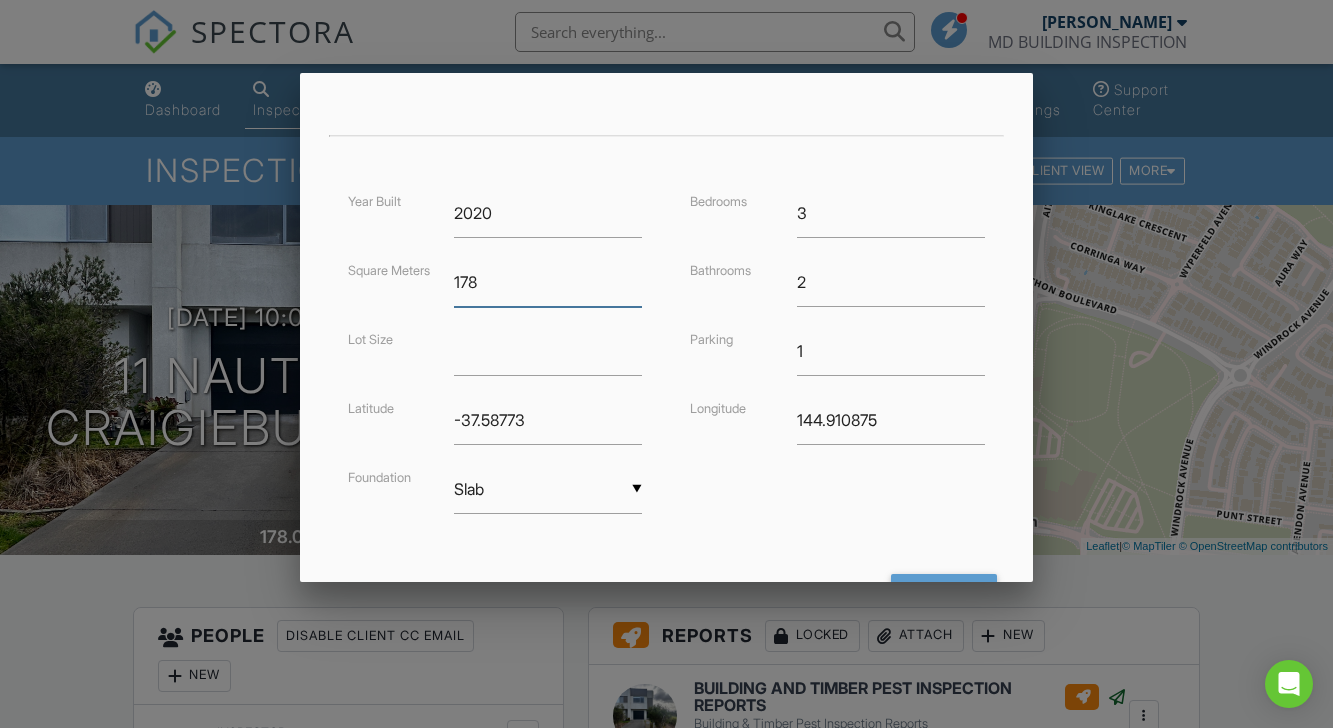 click on "178" at bounding box center (548, 282) 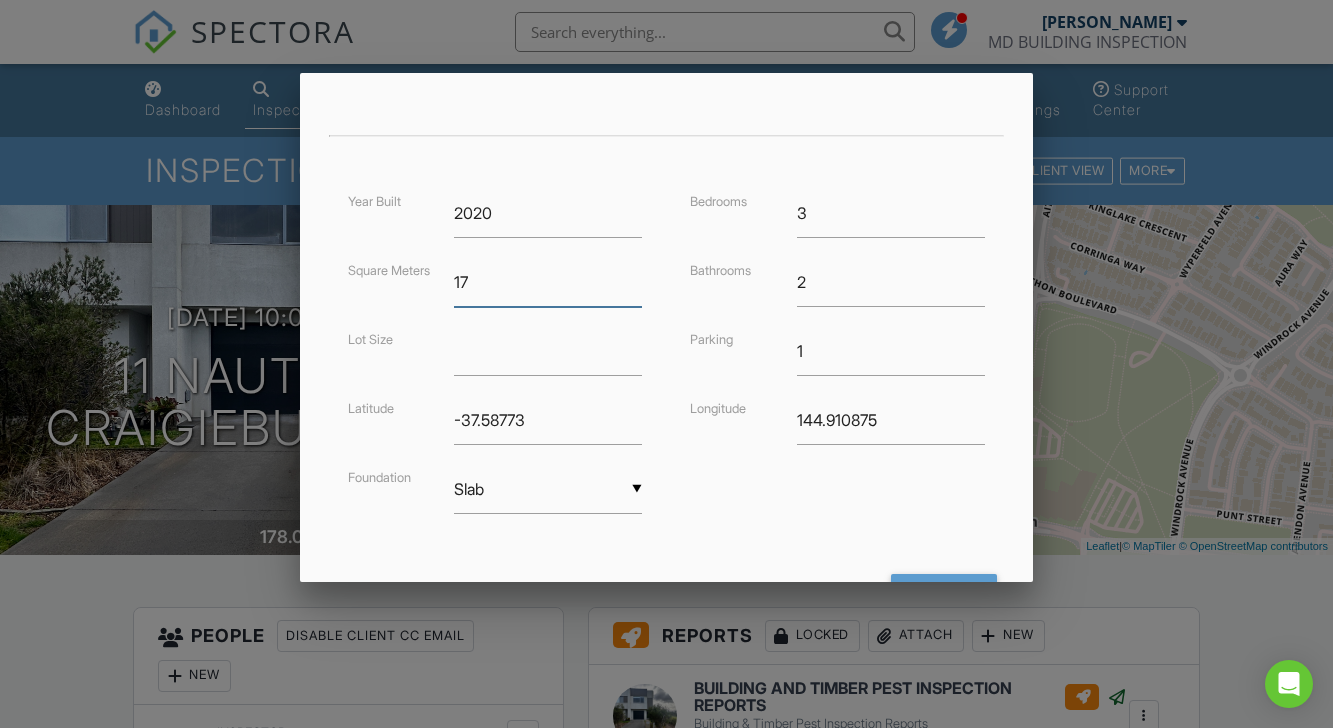 type on "1" 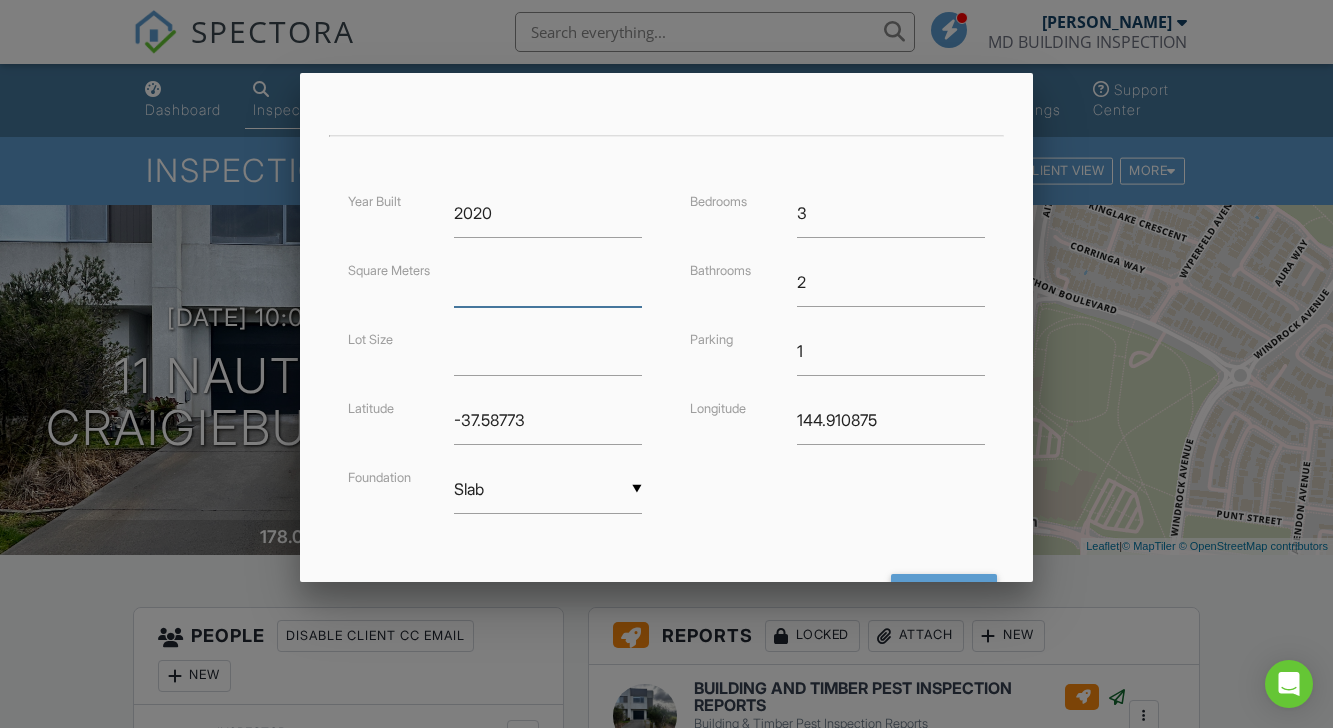 type 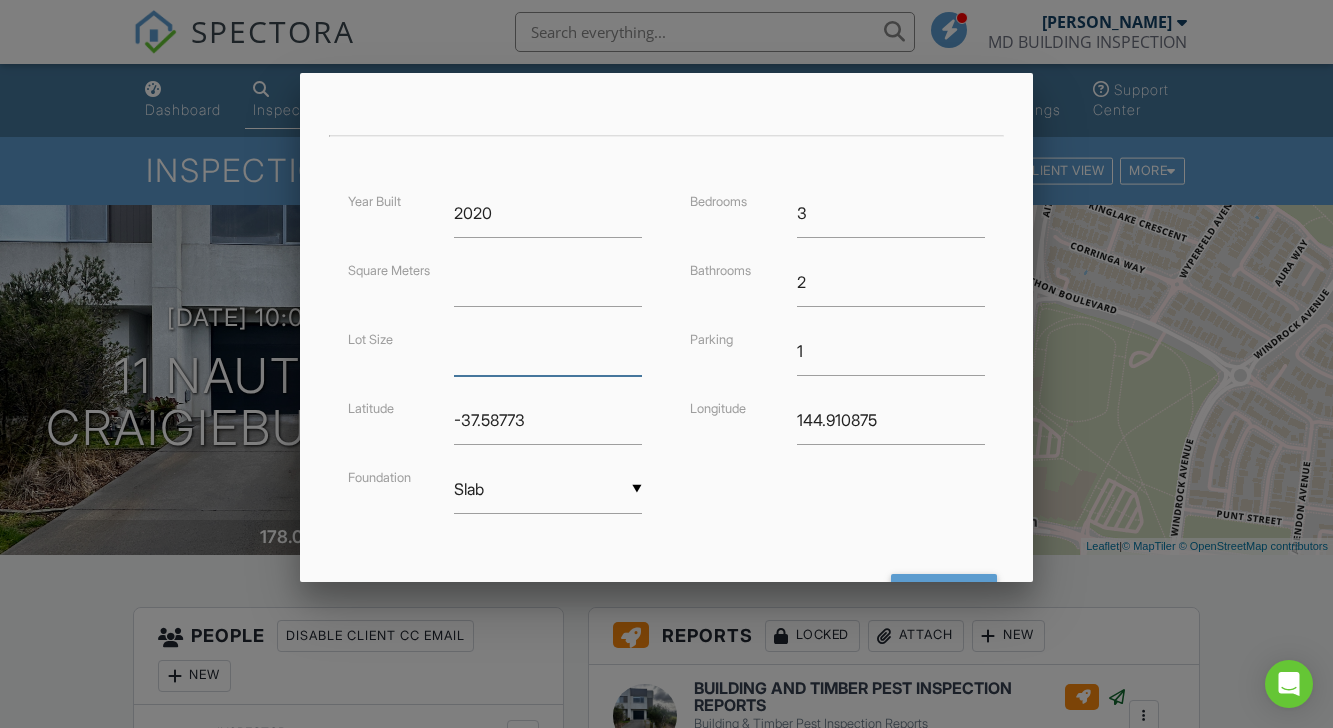 click at bounding box center (548, 351) 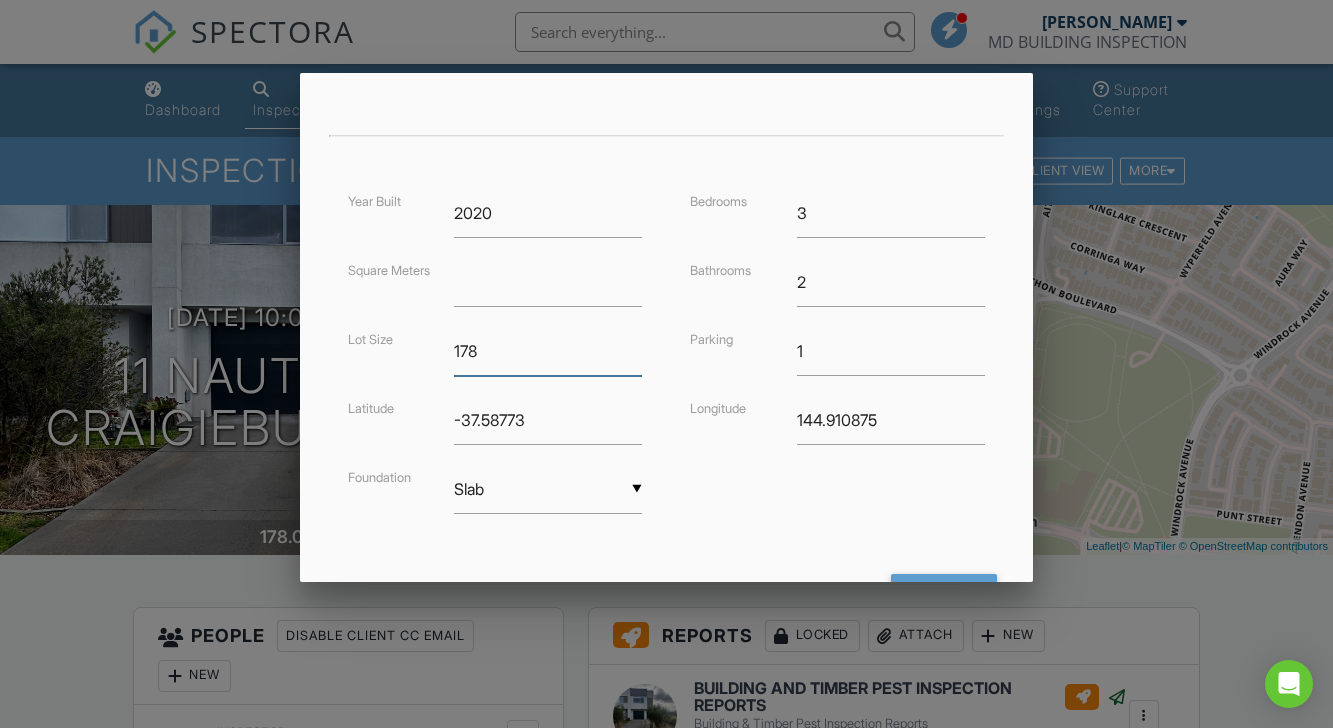 scroll, scrollTop: 490, scrollLeft: 0, axis: vertical 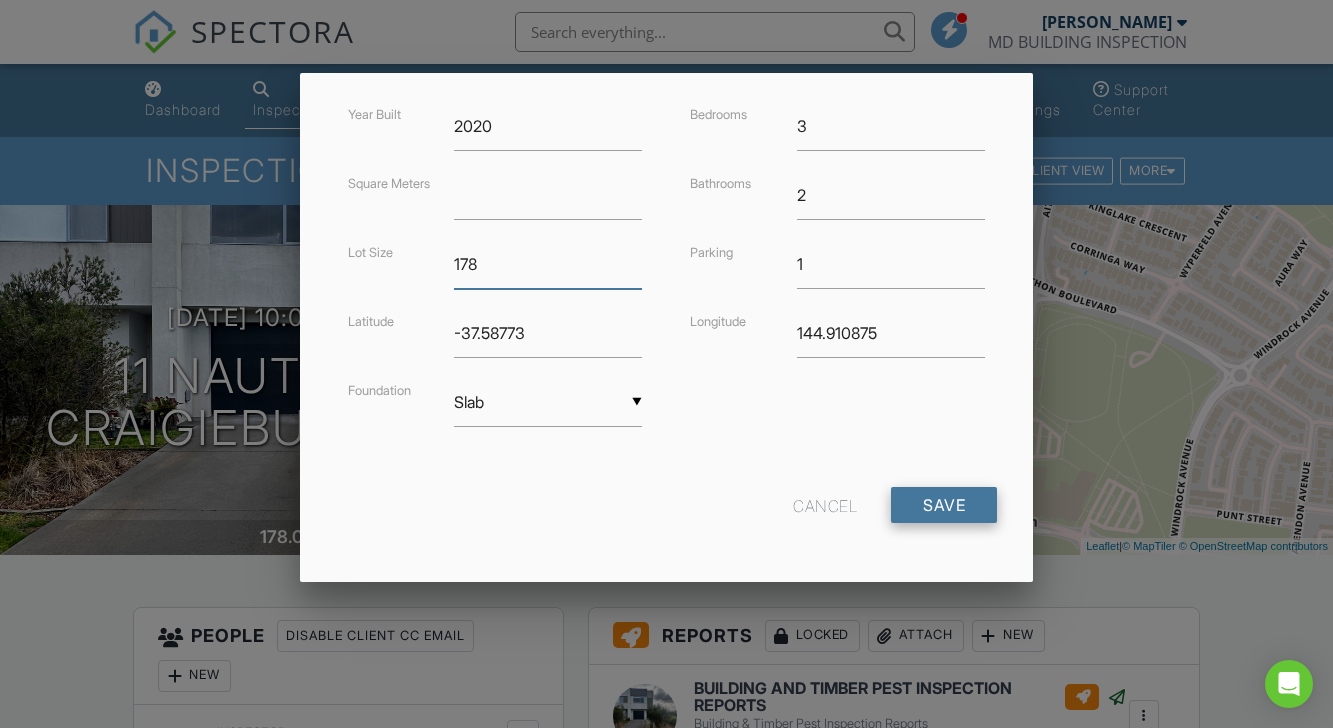 type on "178" 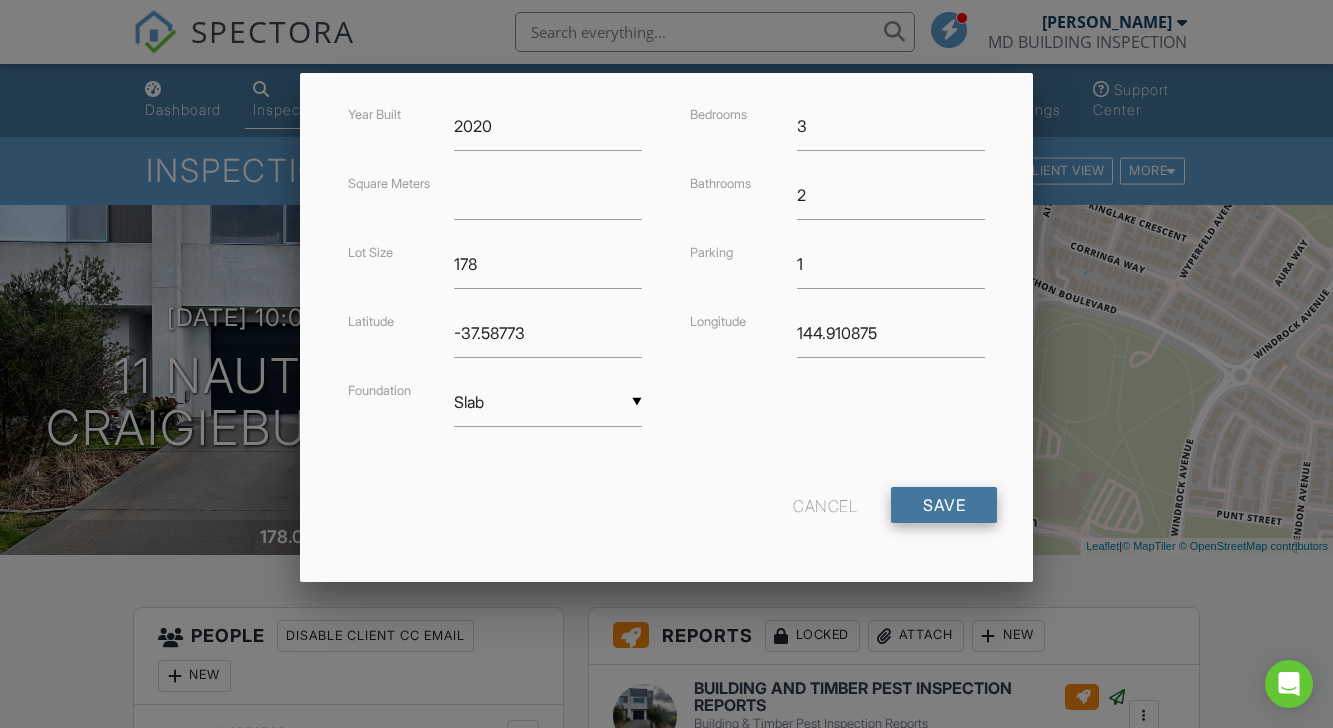click on "Save" at bounding box center (944, 505) 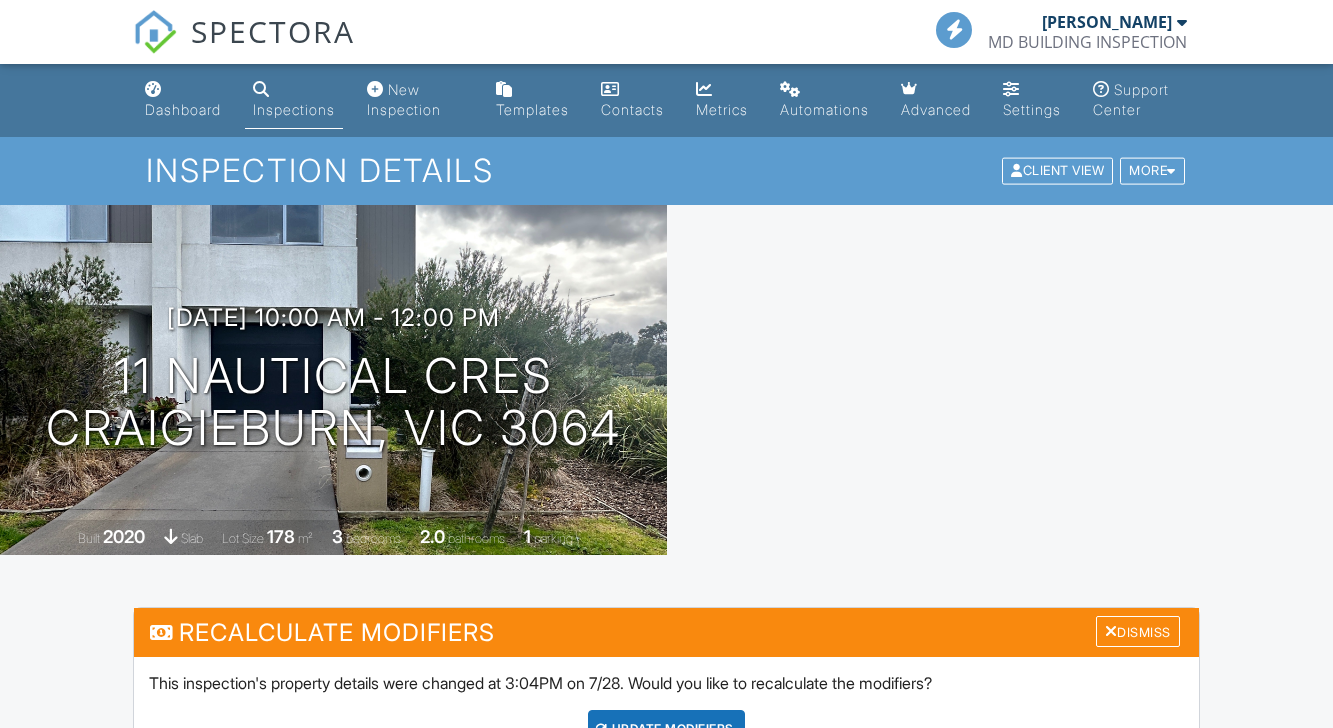 scroll, scrollTop: 0, scrollLeft: 0, axis: both 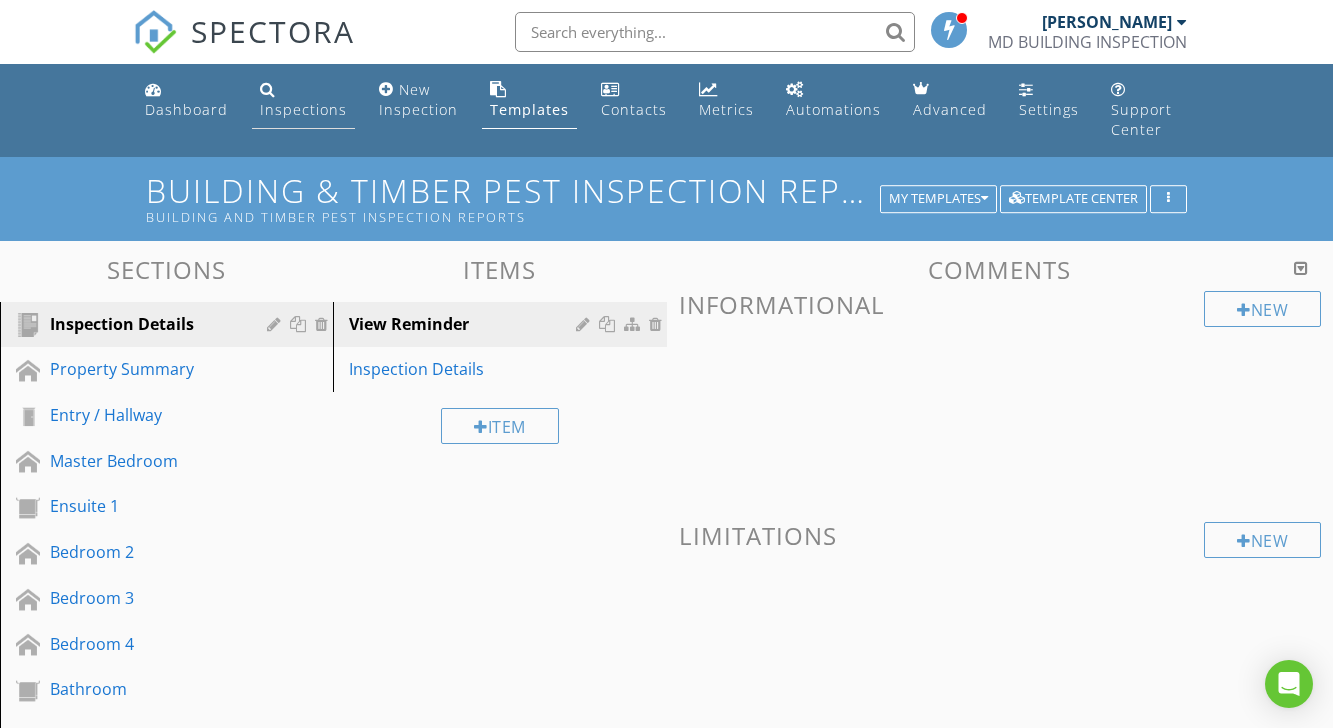 click on "Inspections" at bounding box center (303, 109) 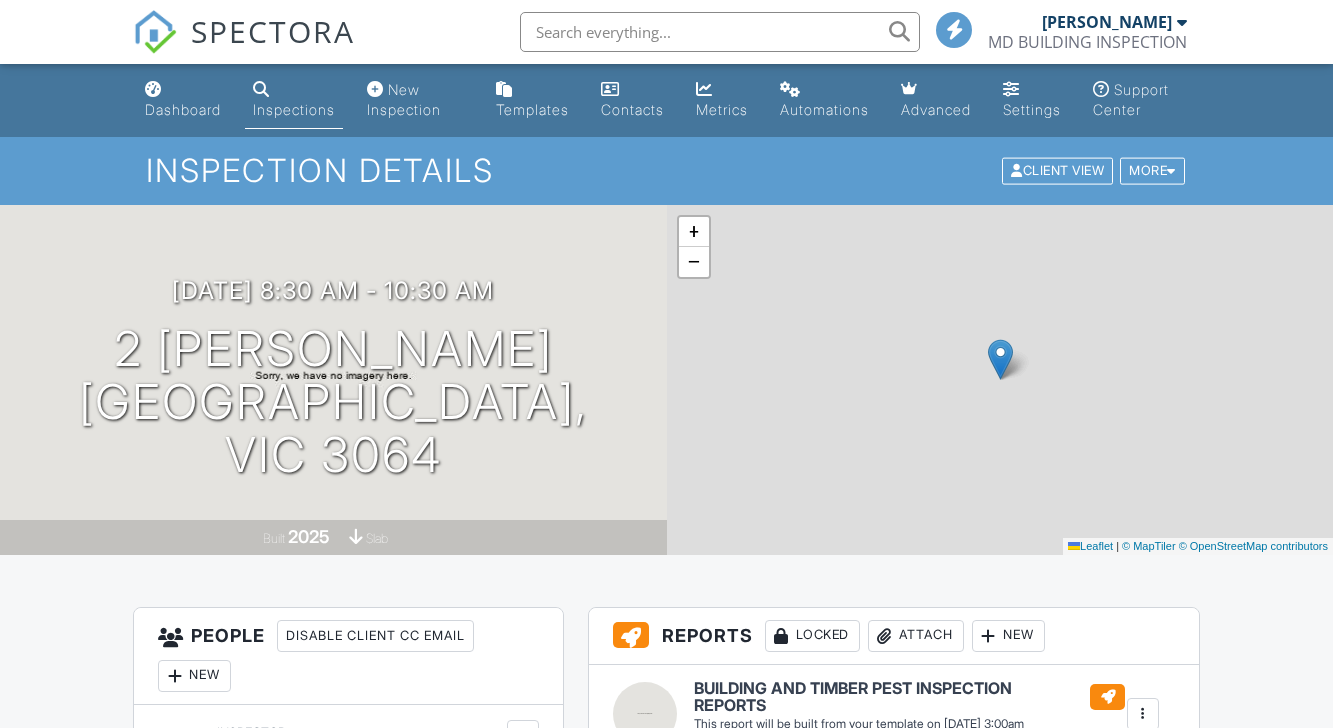 scroll, scrollTop: 0, scrollLeft: 0, axis: both 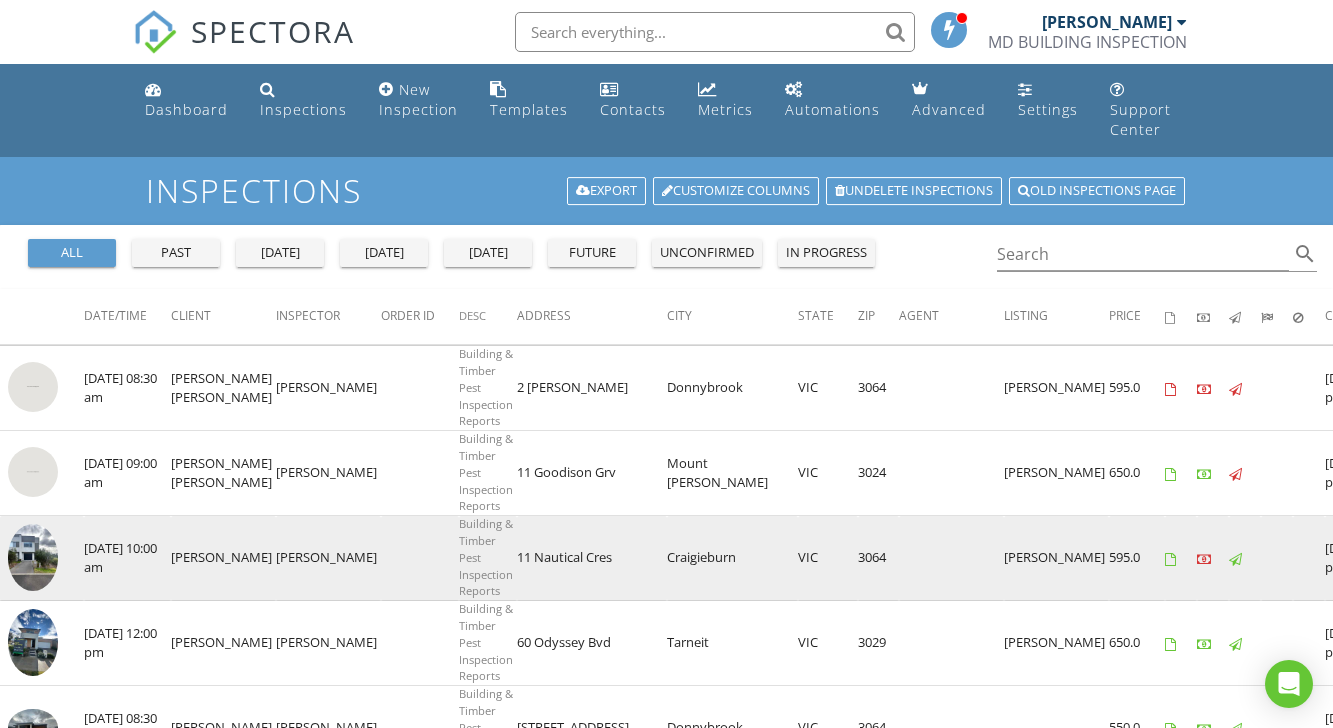 click at bounding box center (33, 557) 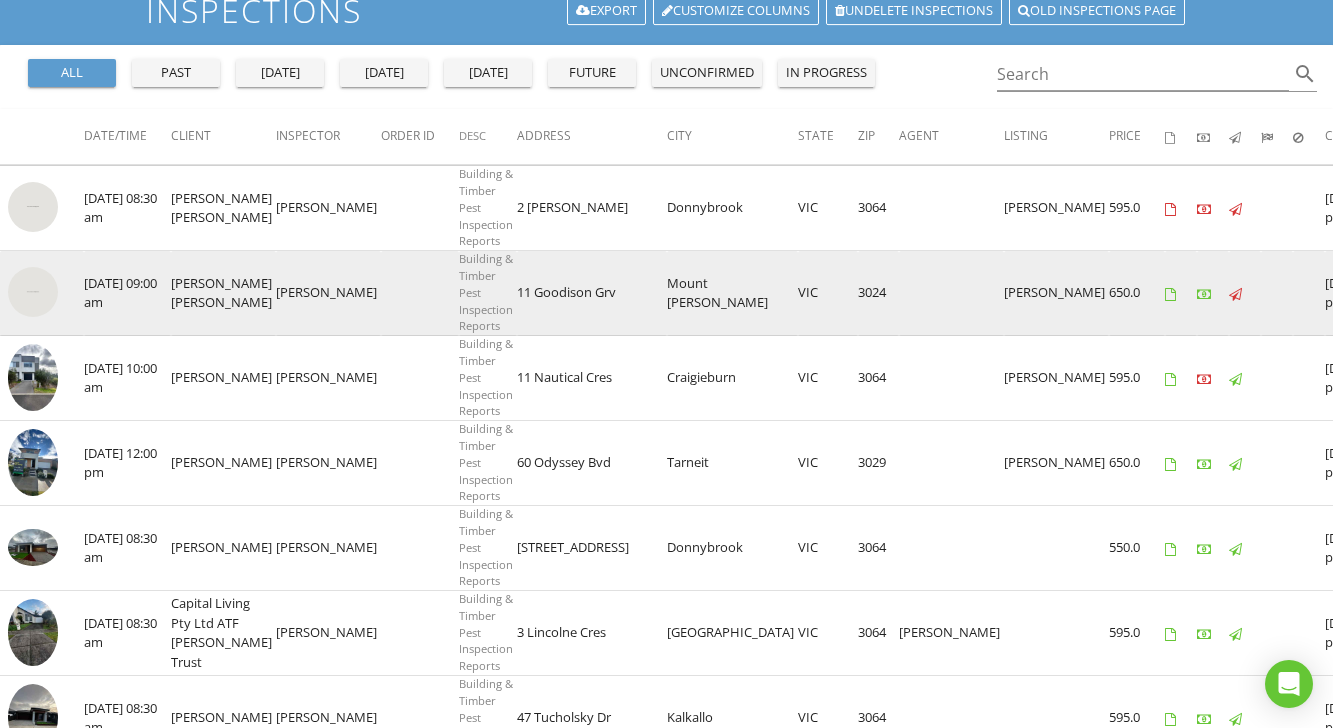 scroll, scrollTop: 184, scrollLeft: 0, axis: vertical 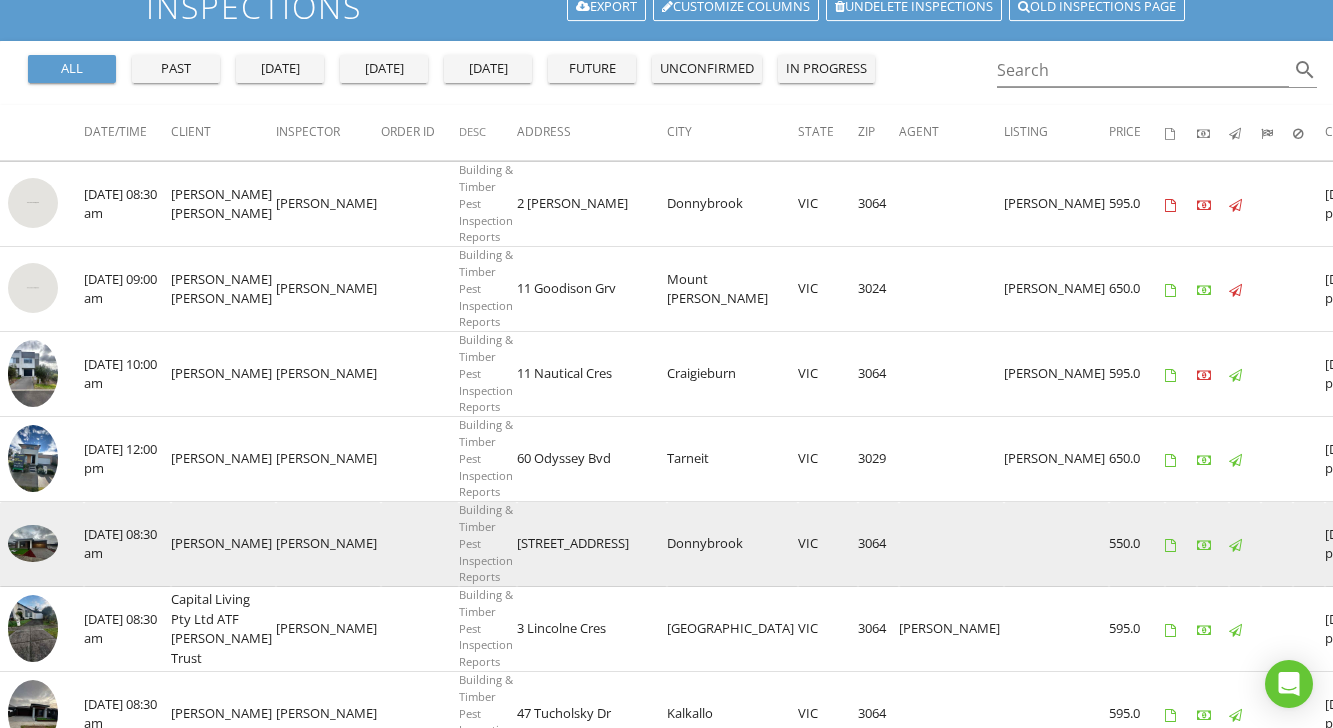 click at bounding box center (33, 544) 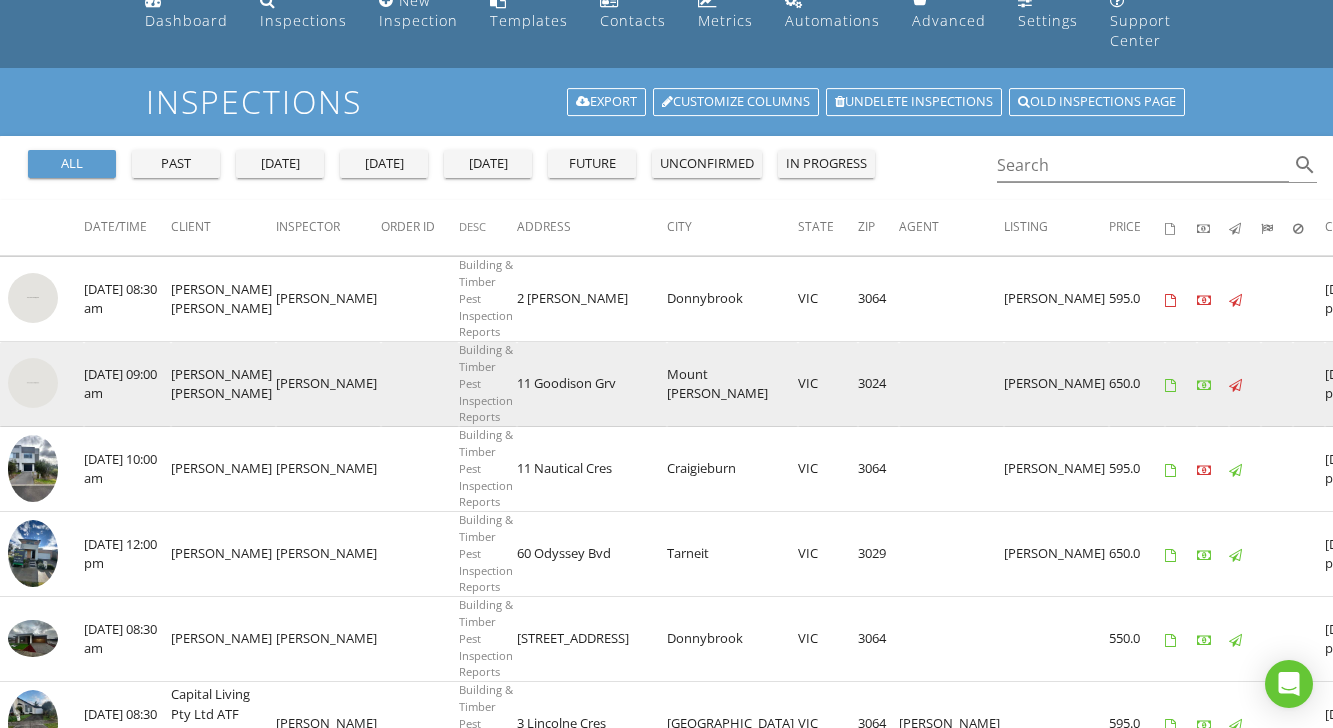 scroll, scrollTop: 85, scrollLeft: 0, axis: vertical 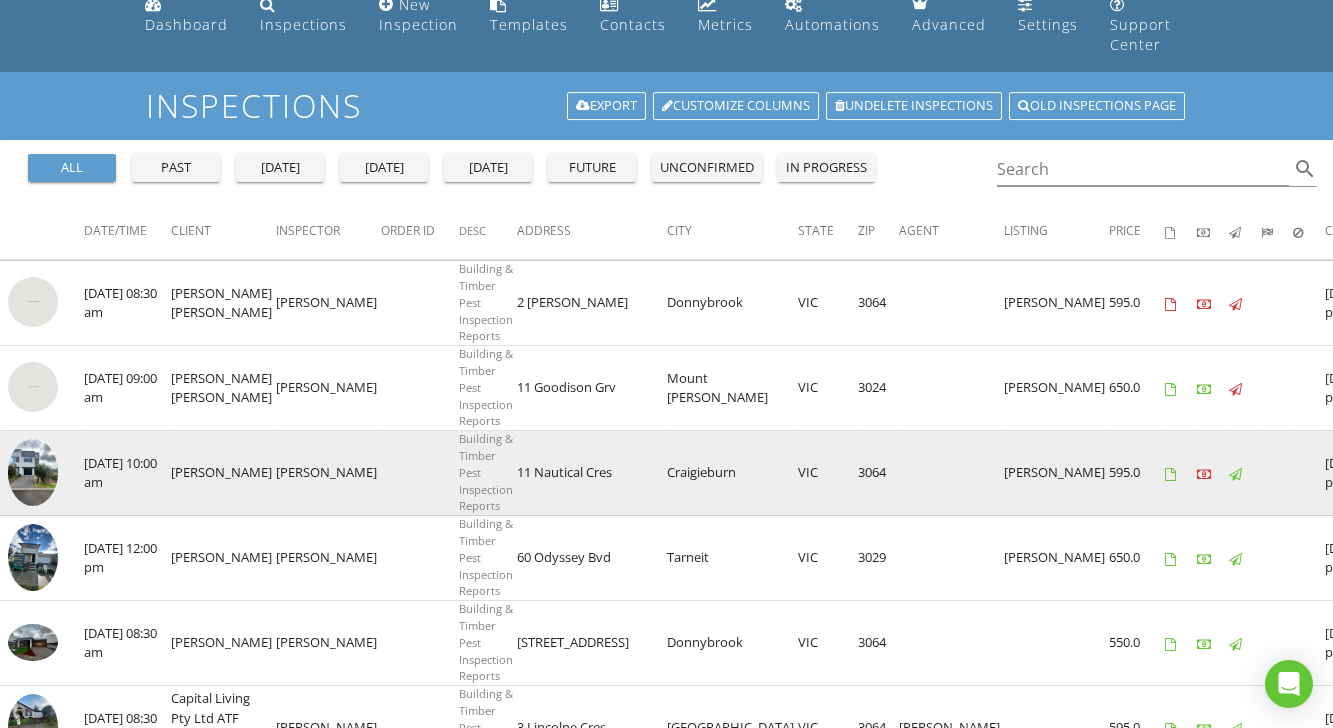 click at bounding box center (33, 472) 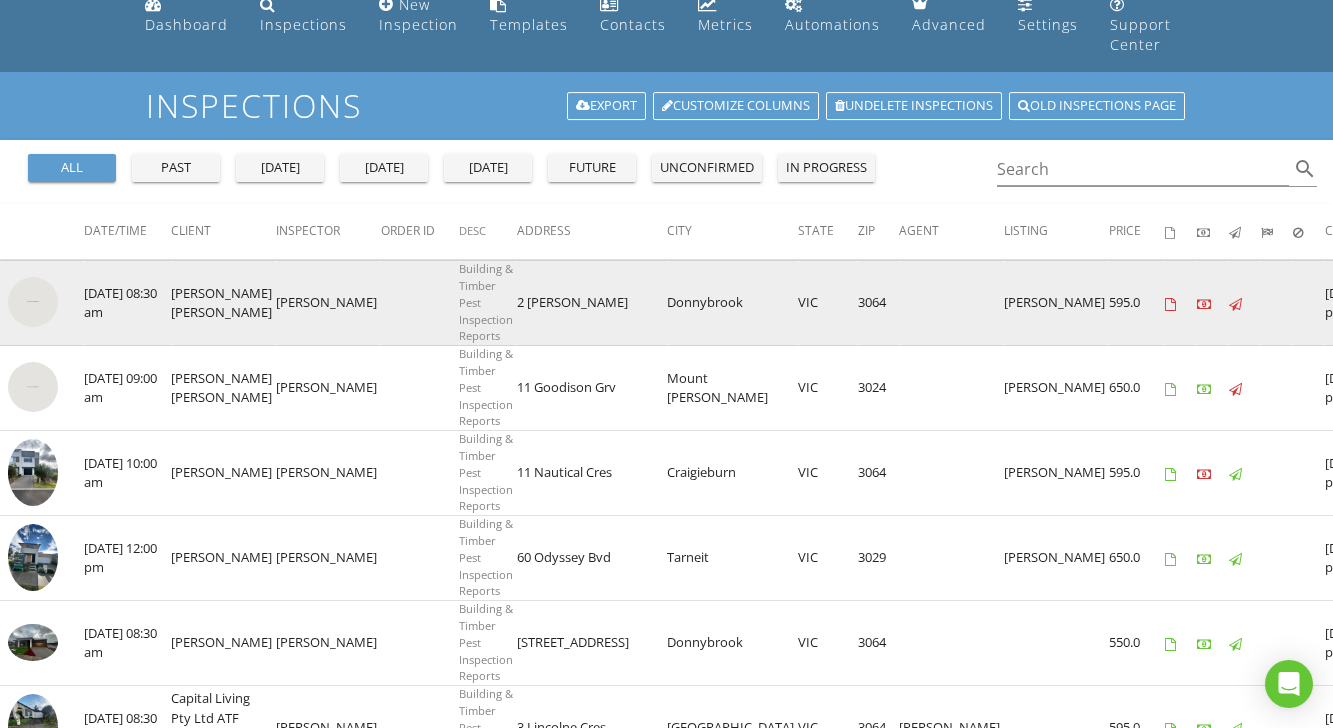 click at bounding box center [33, 302] 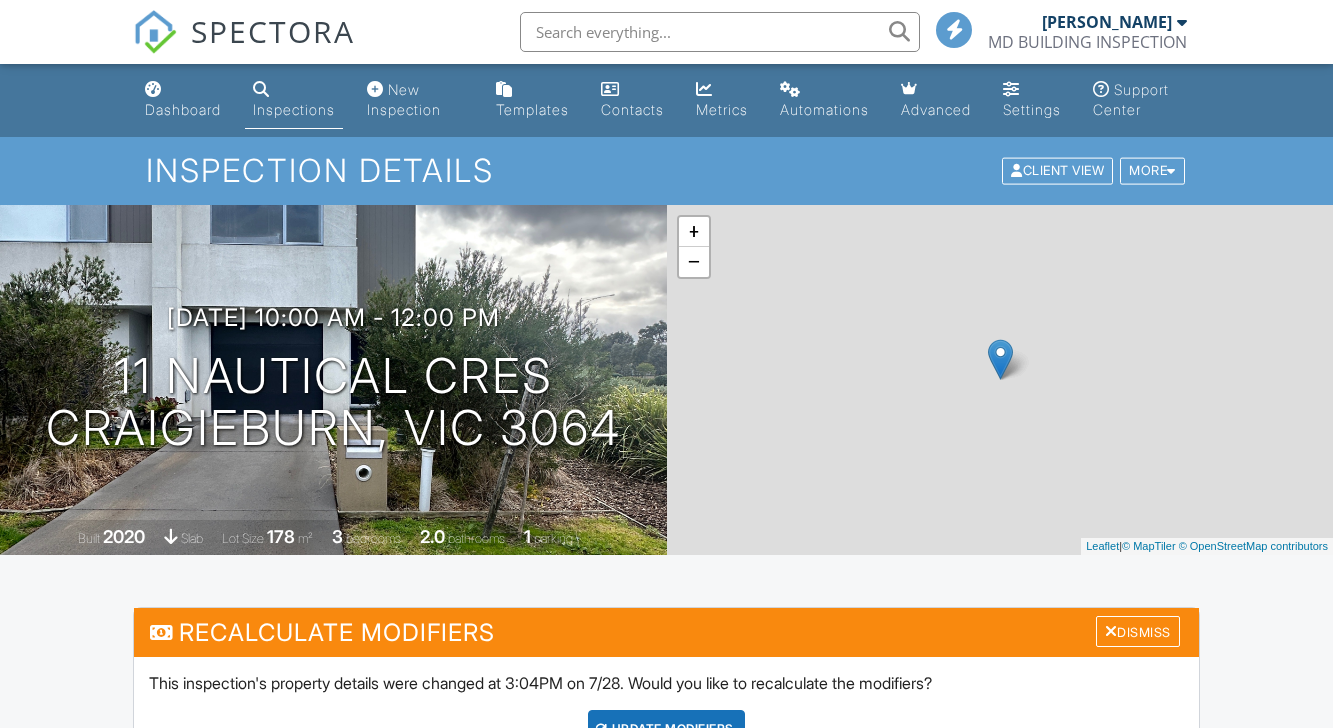 scroll, scrollTop: 562, scrollLeft: 0, axis: vertical 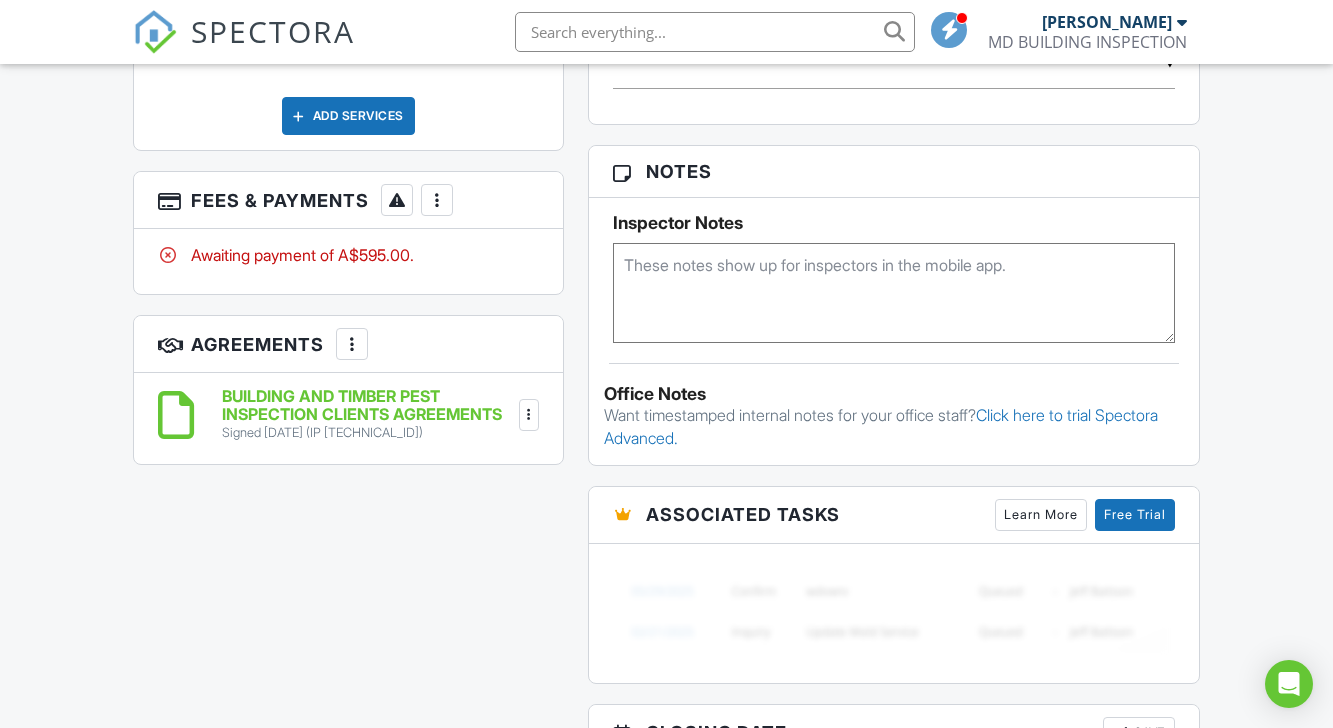 click on "More" at bounding box center (437, 200) 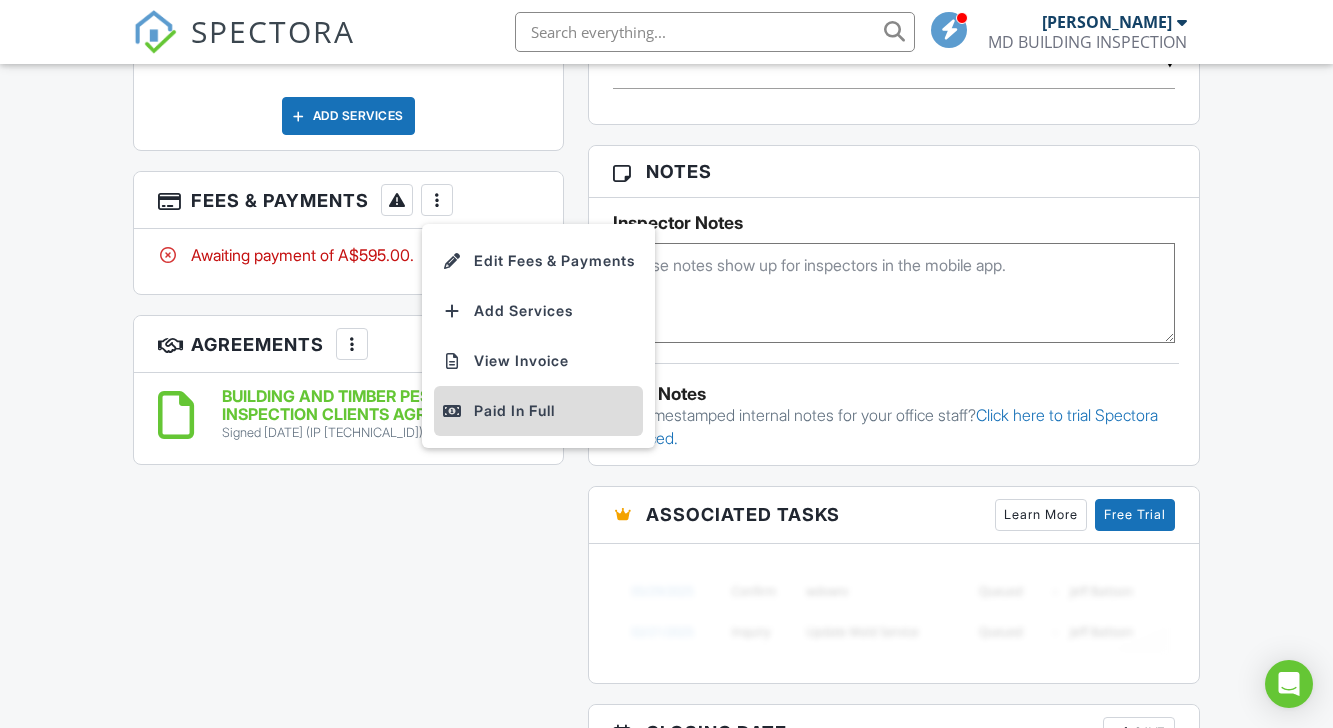 click on "Paid In Full" at bounding box center [538, 411] 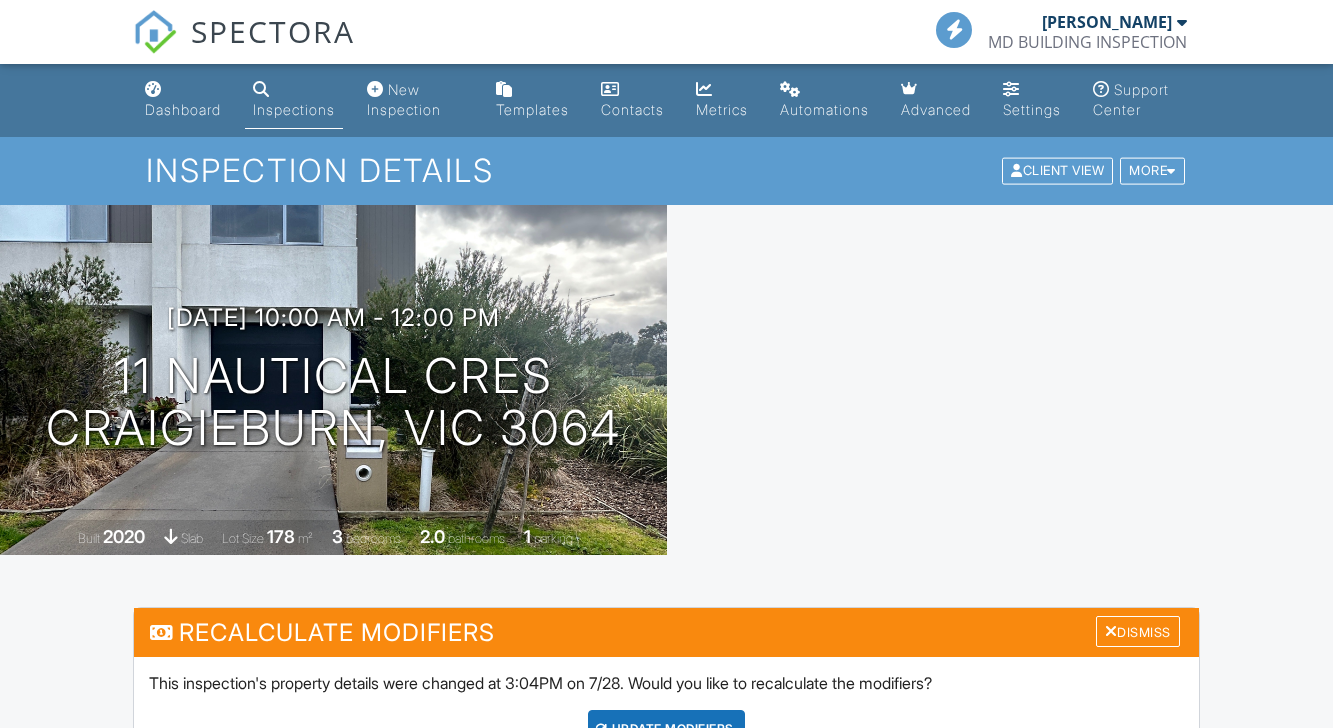 scroll, scrollTop: 0, scrollLeft: 0, axis: both 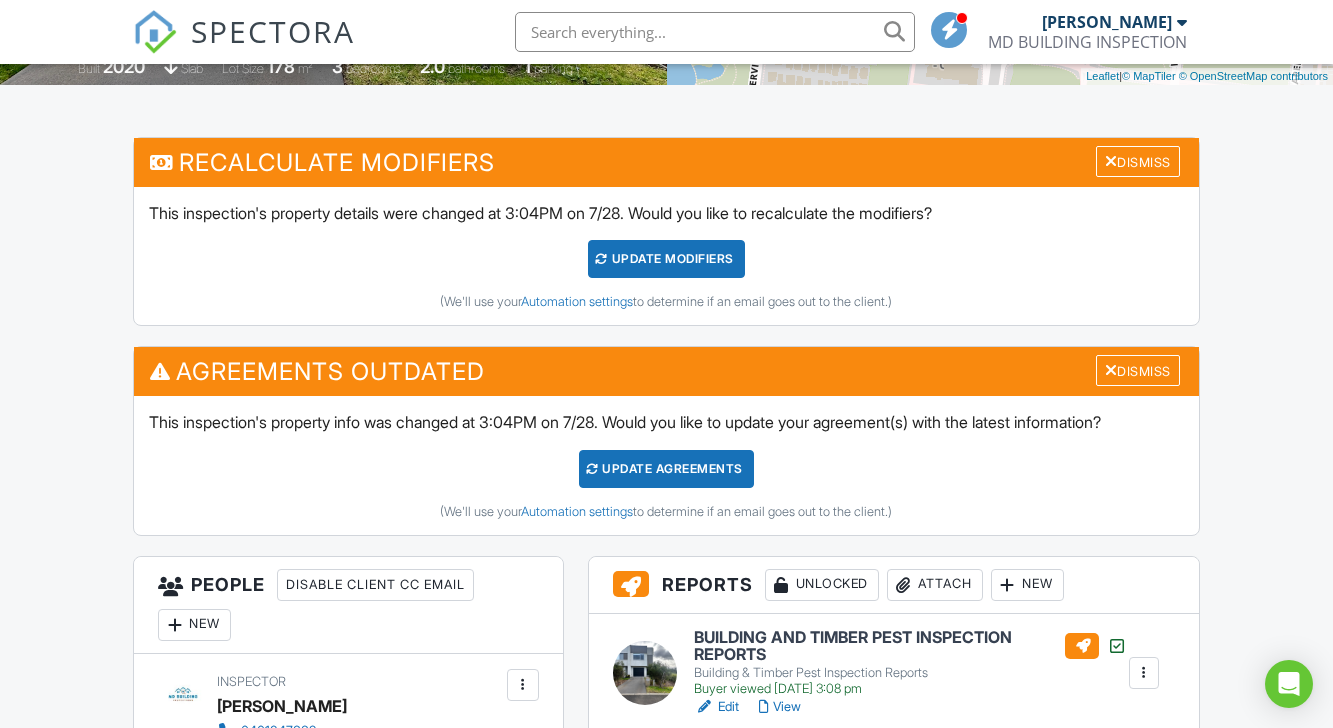 click on "UPDATE Modifiers" at bounding box center (666, 259) 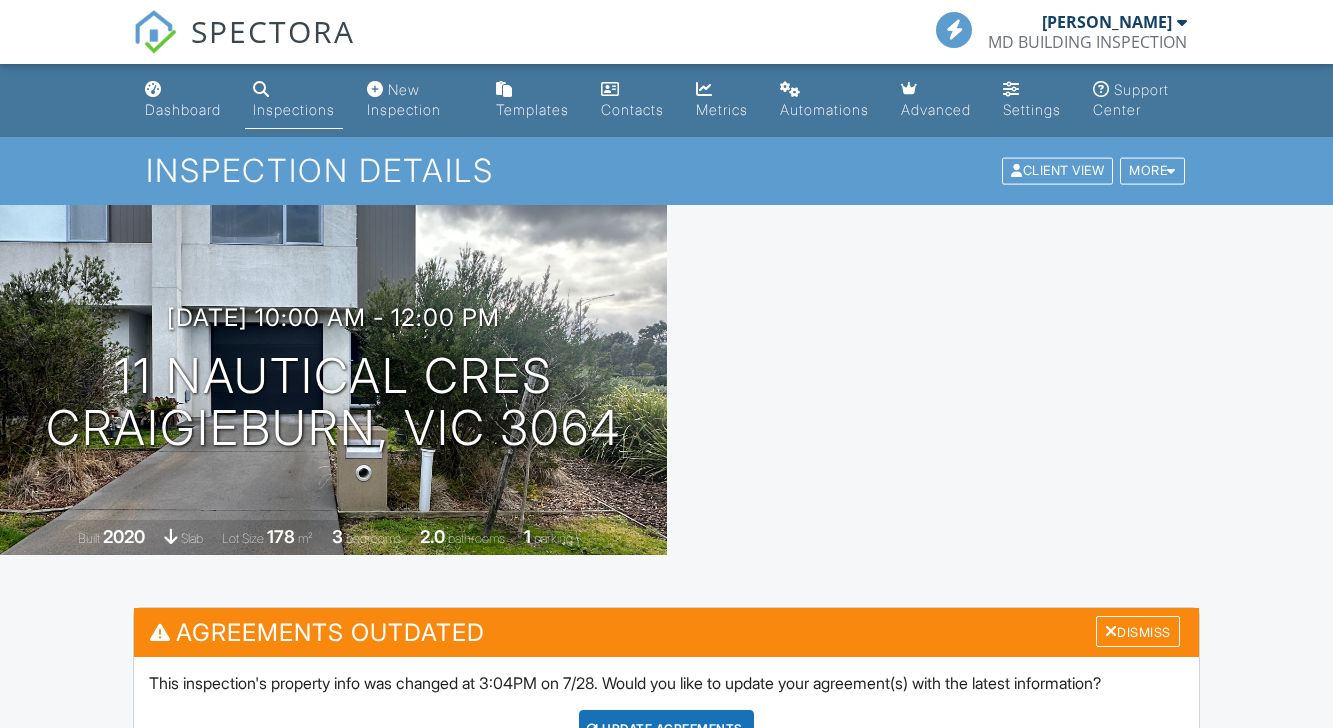 scroll, scrollTop: 0, scrollLeft: 0, axis: both 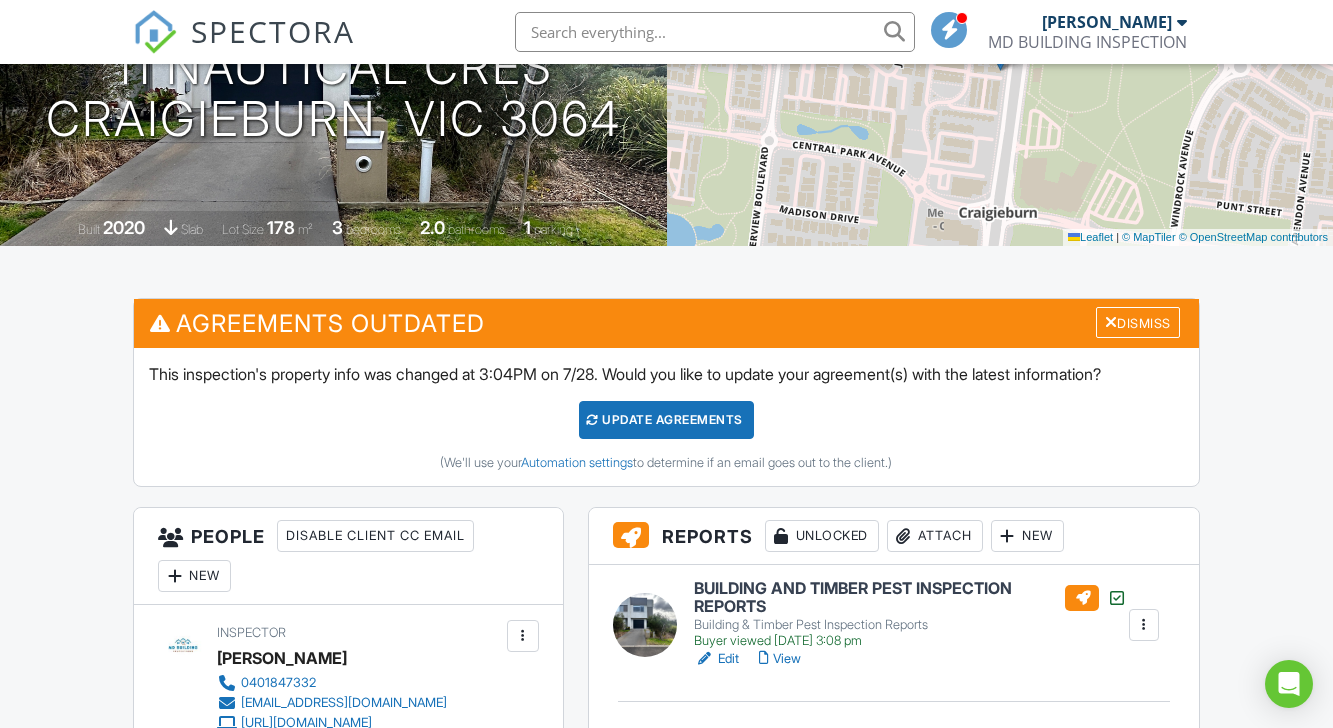 click on "Update Agreements" at bounding box center (666, 420) 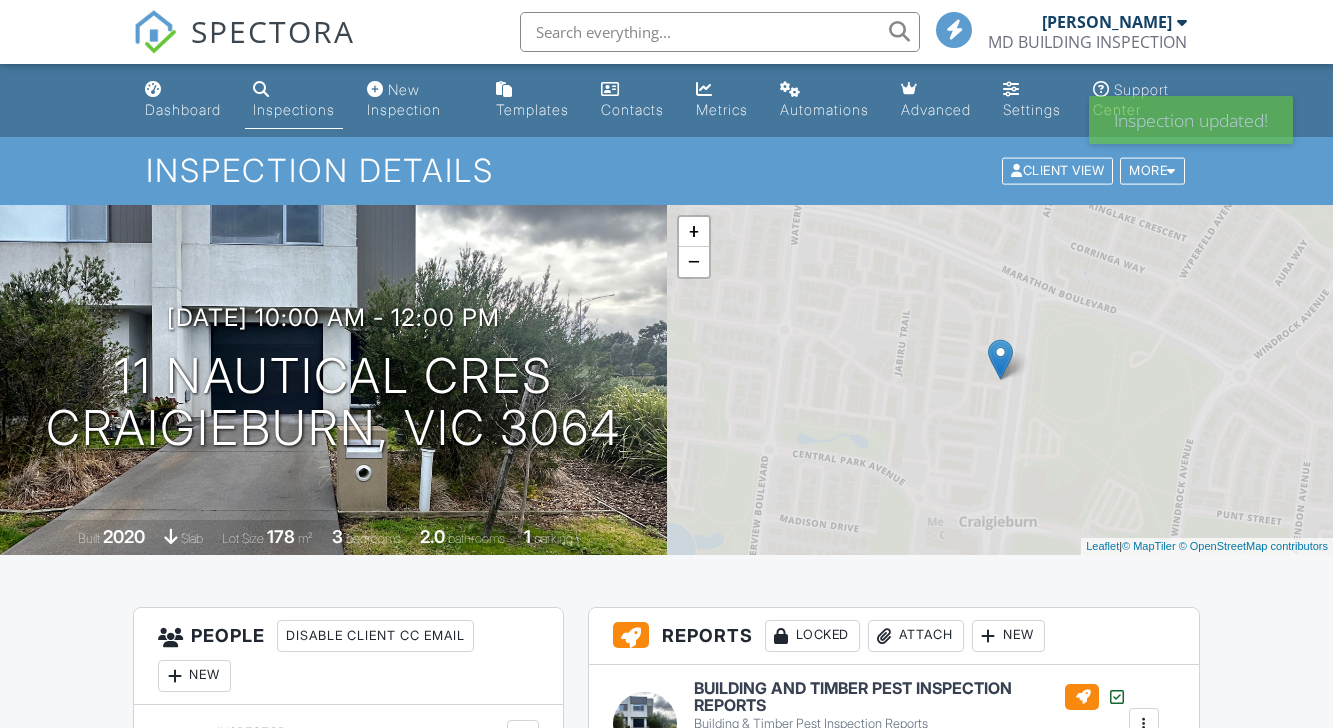 scroll, scrollTop: 6, scrollLeft: 0, axis: vertical 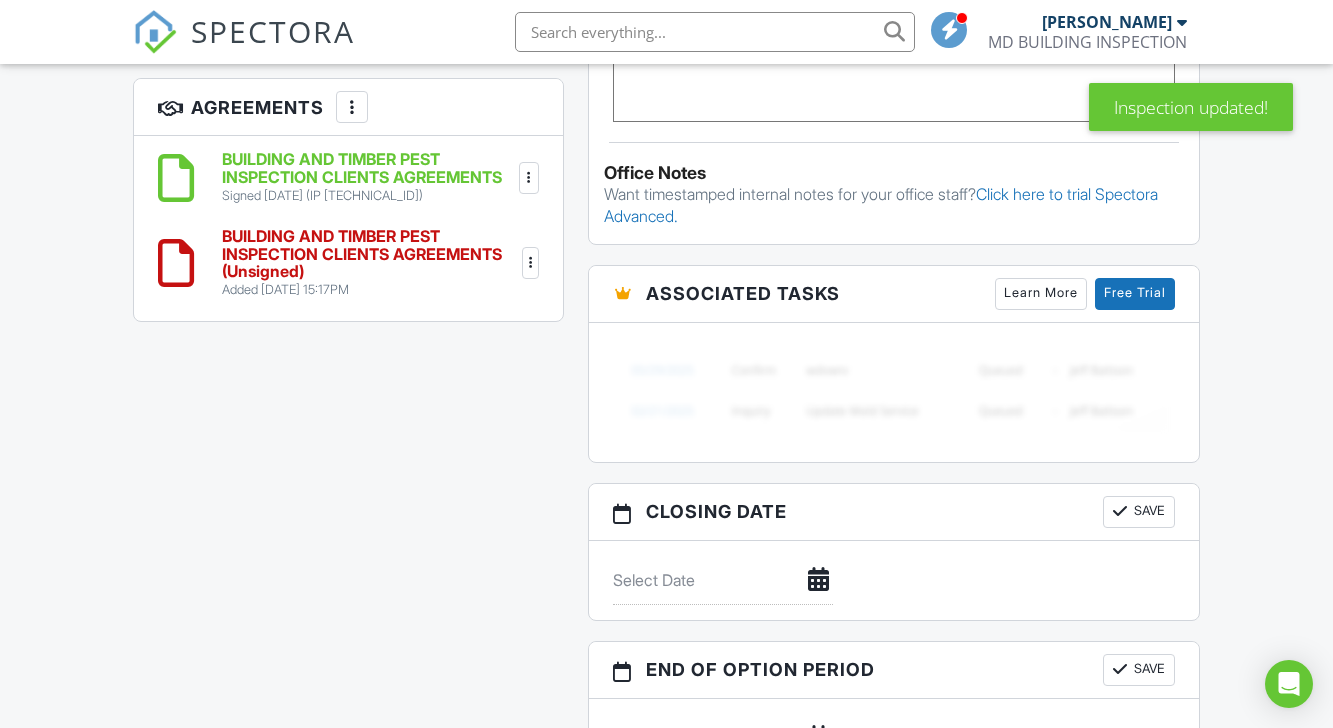 click at bounding box center (530, 263) 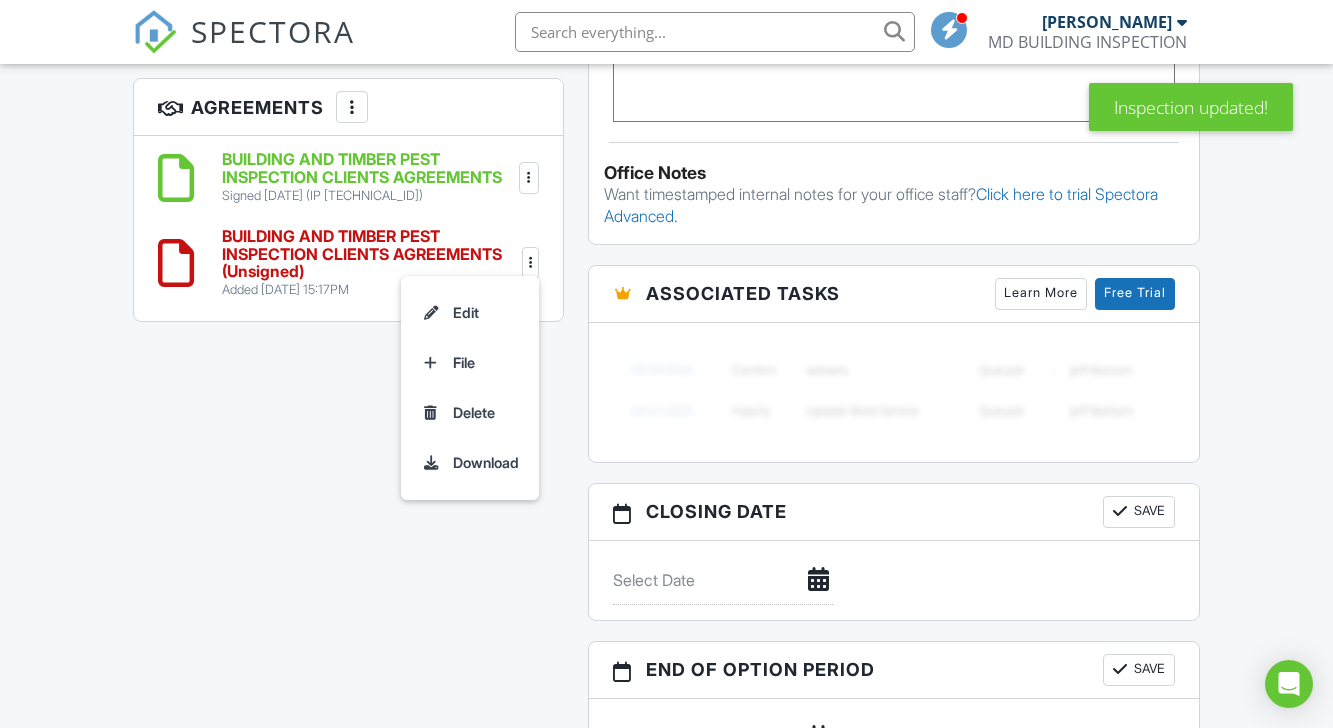 click on "Delete" at bounding box center (470, 413) 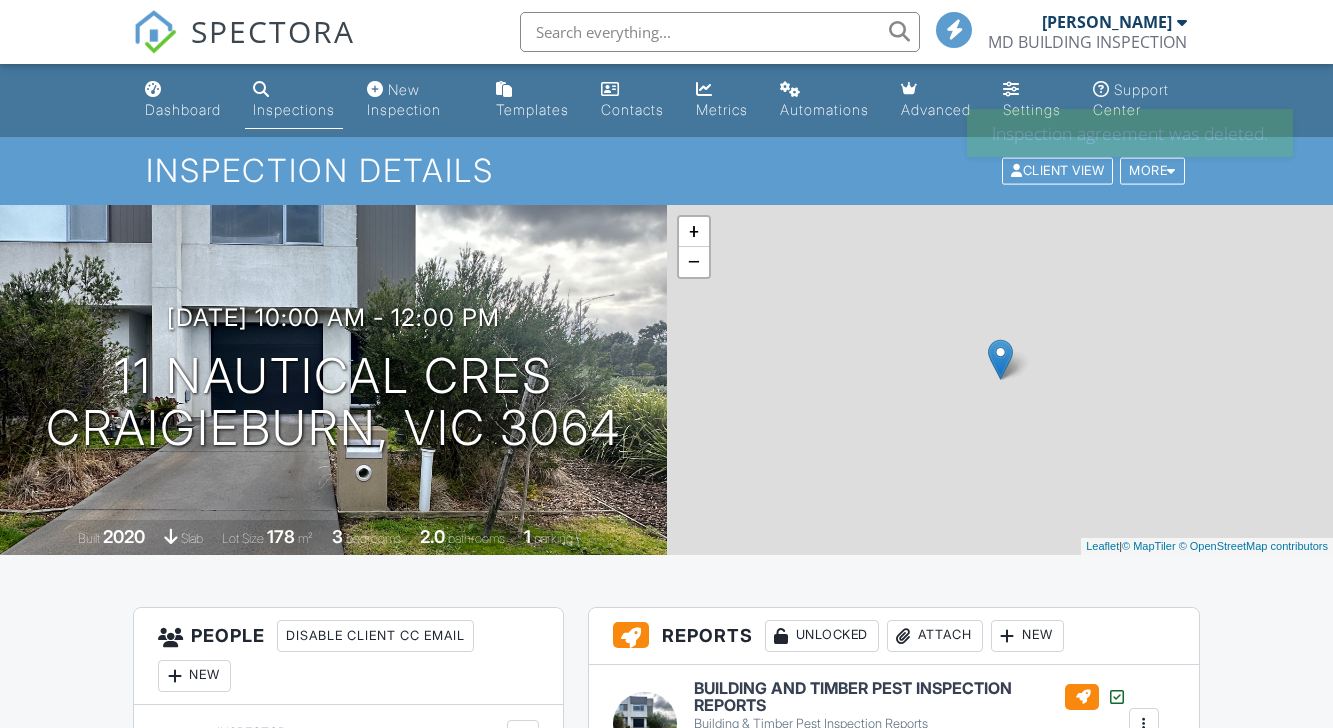 scroll, scrollTop: 0, scrollLeft: 0, axis: both 